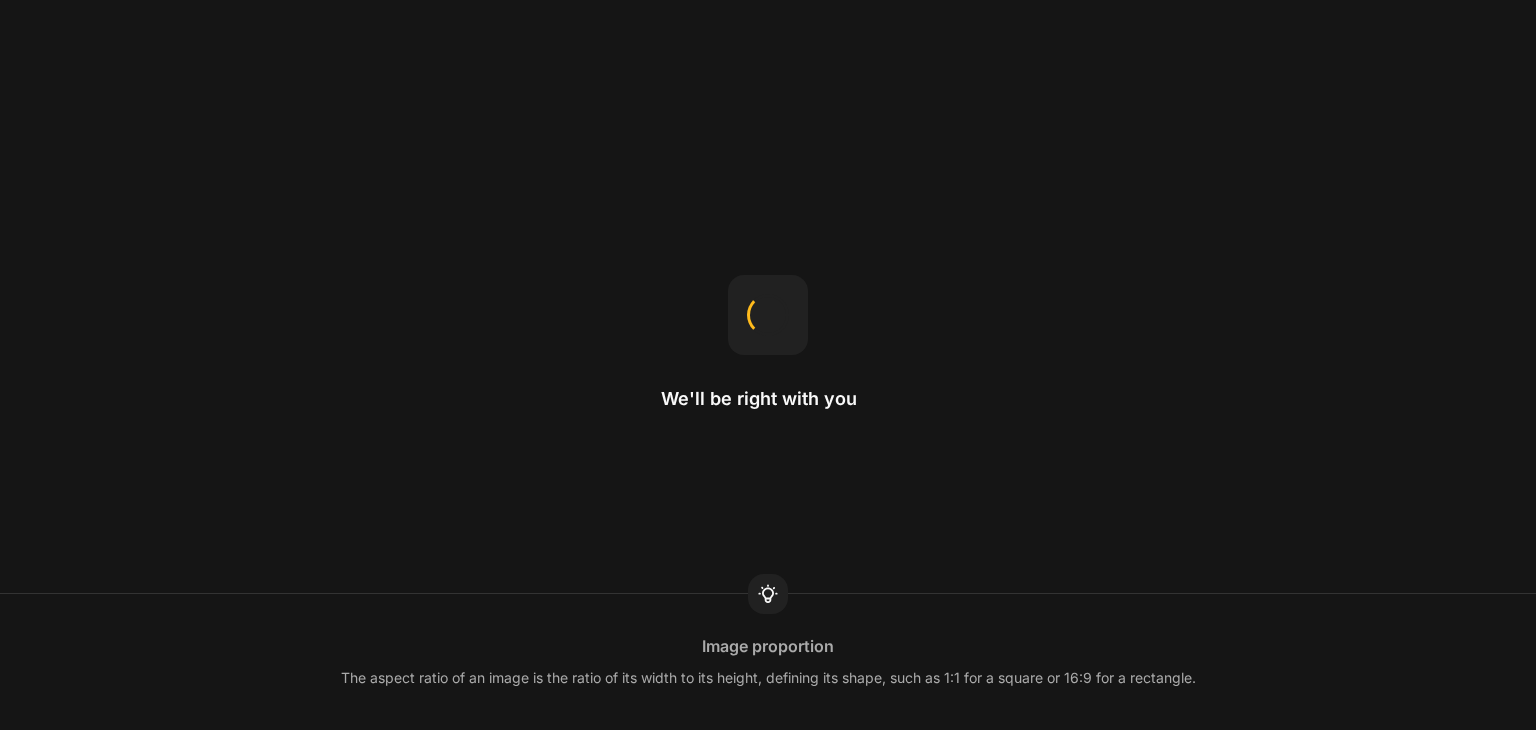 scroll, scrollTop: 0, scrollLeft: 0, axis: both 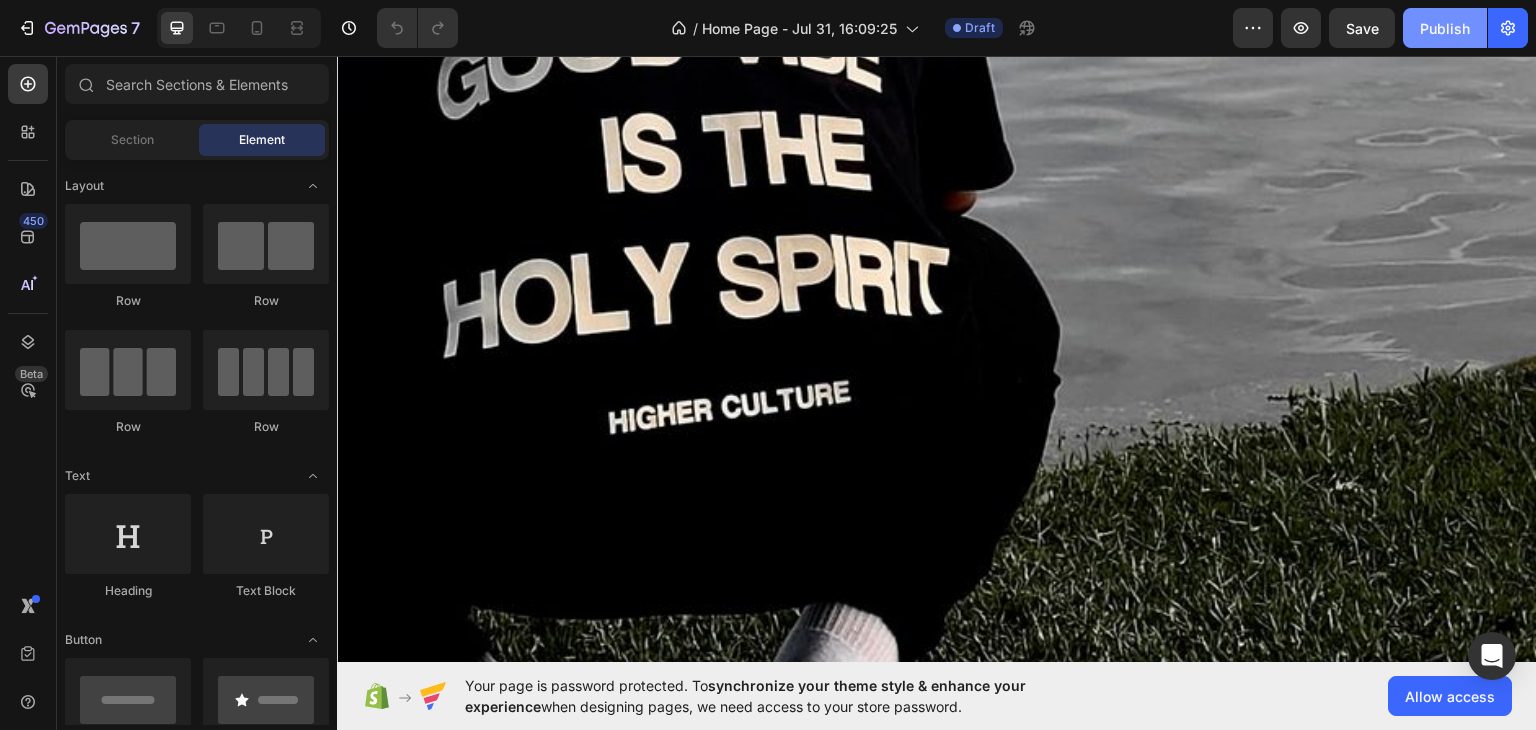 click on "Publish" at bounding box center [1445, 28] 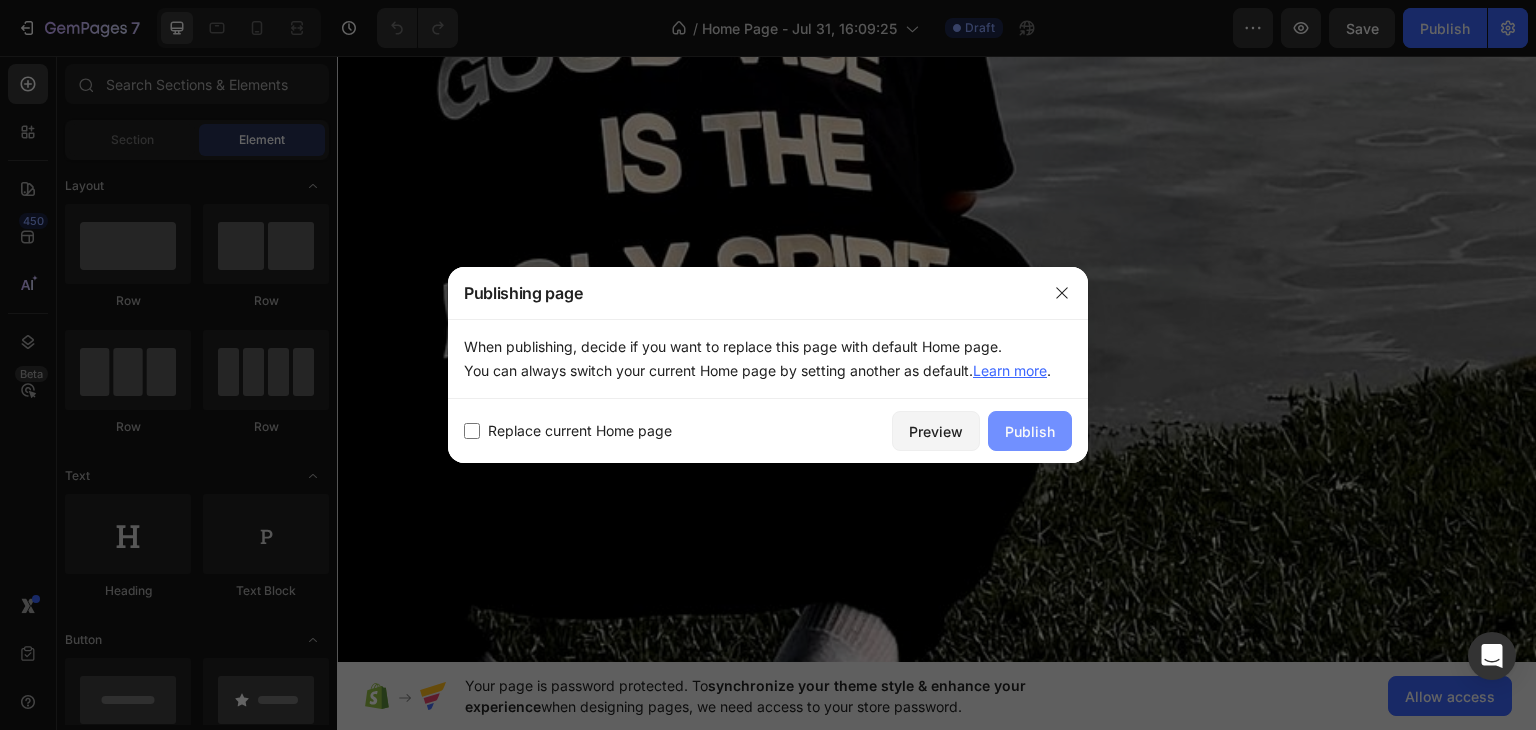 click on "Publish" at bounding box center [1030, 431] 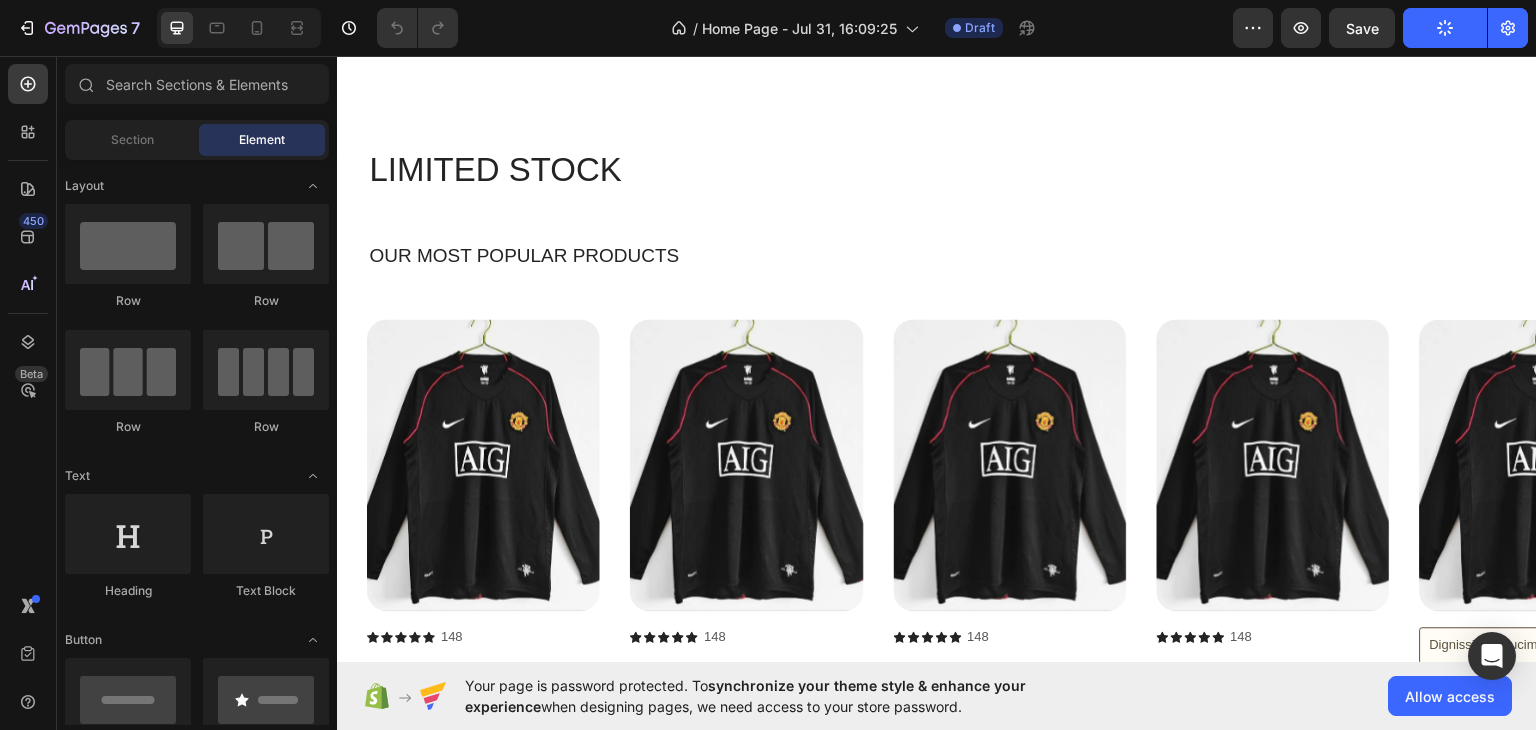 scroll, scrollTop: 1500, scrollLeft: 0, axis: vertical 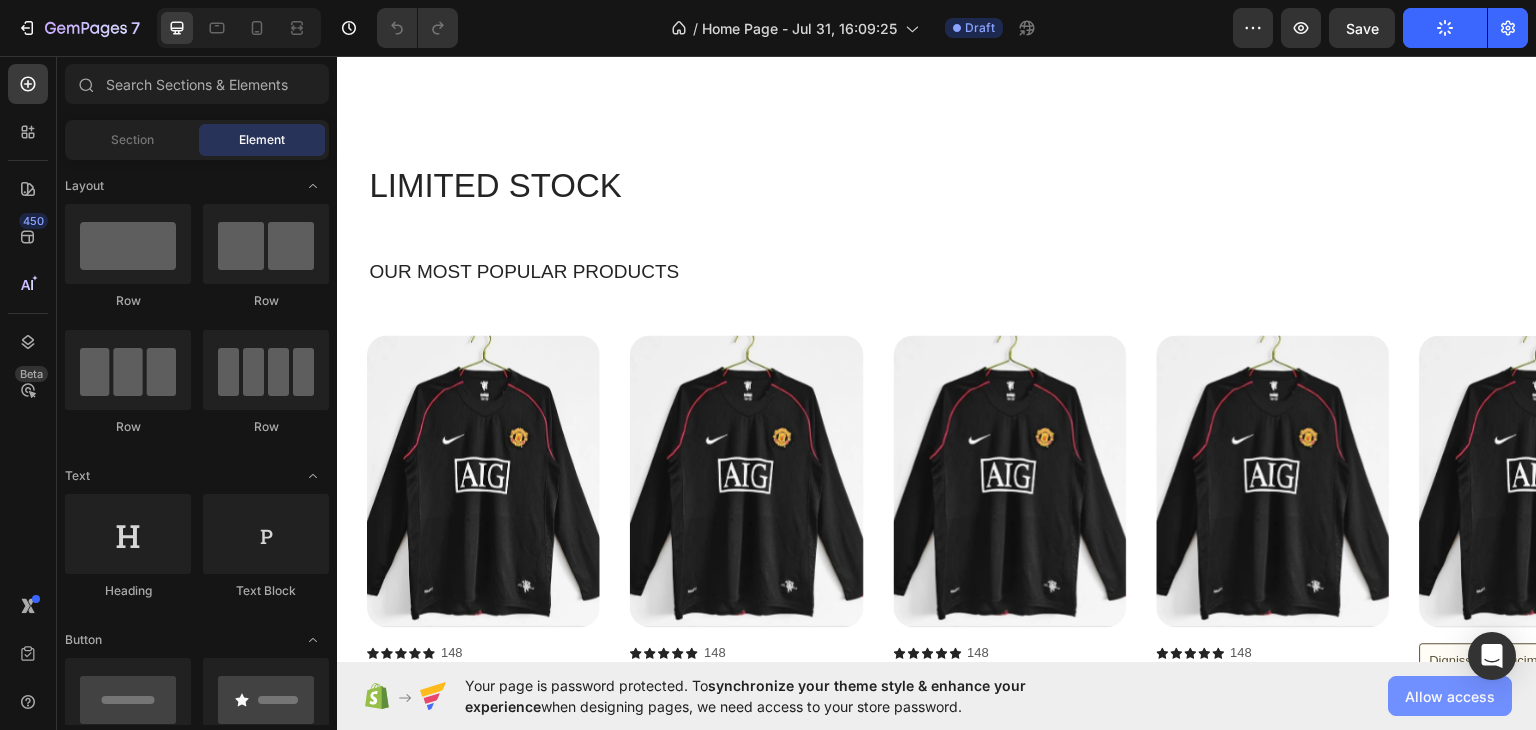 click on "Allow access" 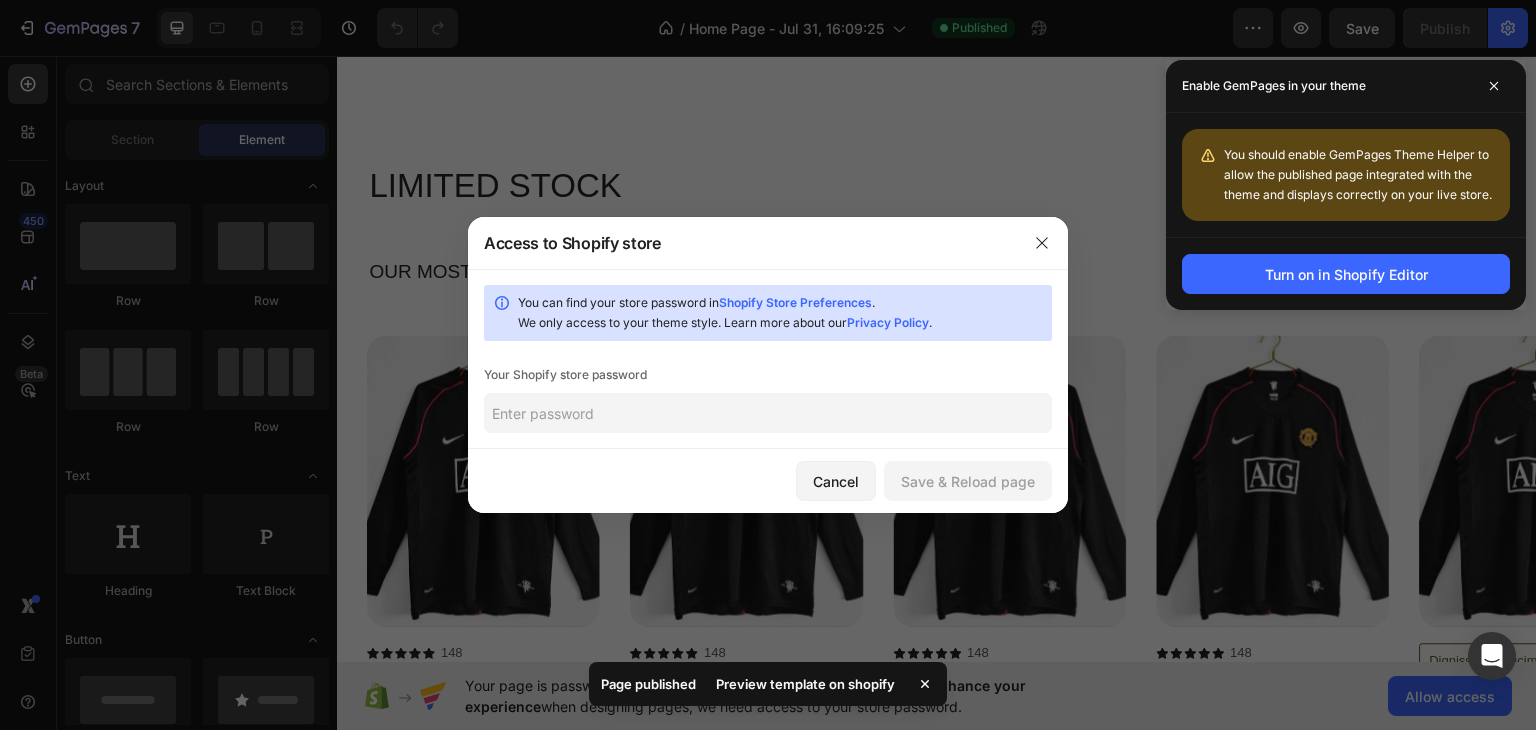click 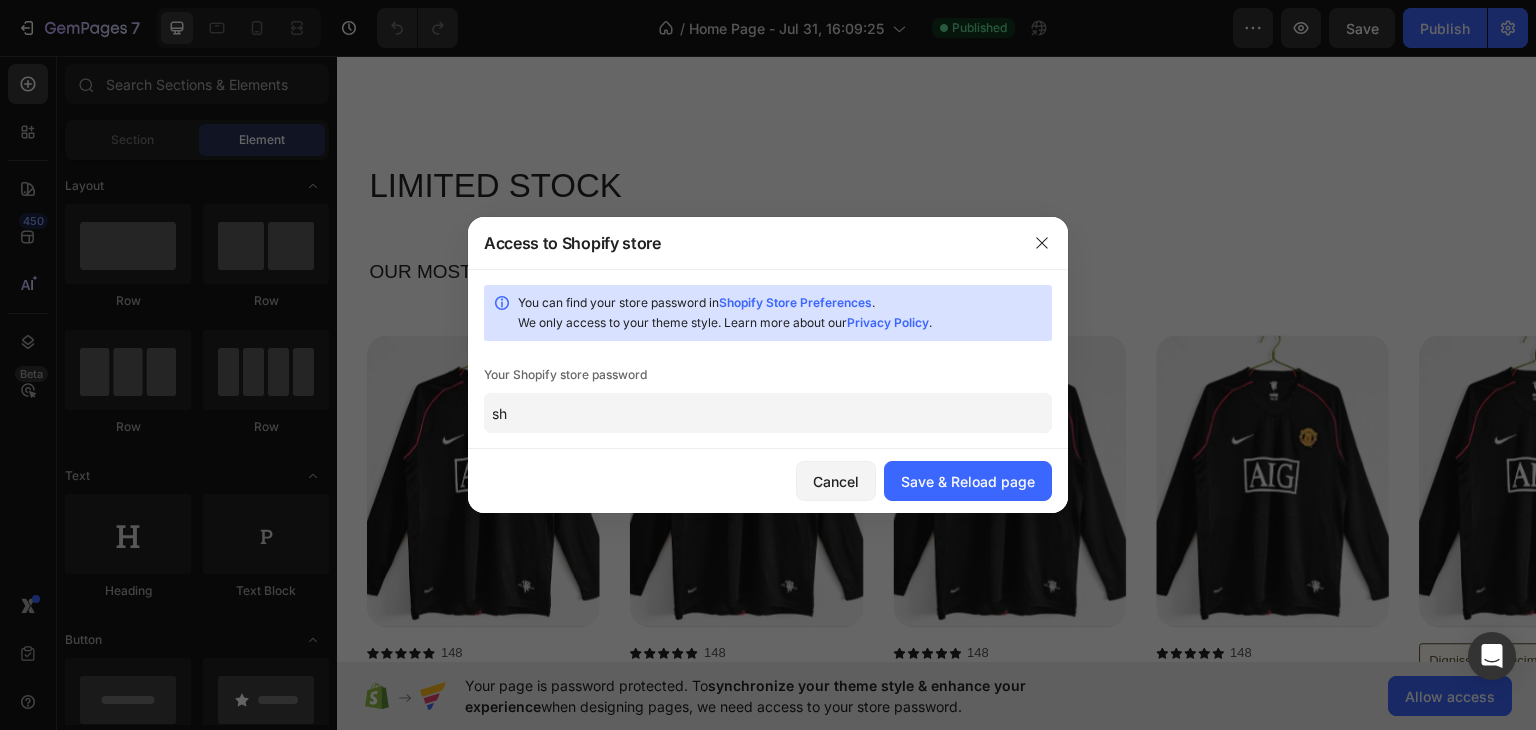 type on "s" 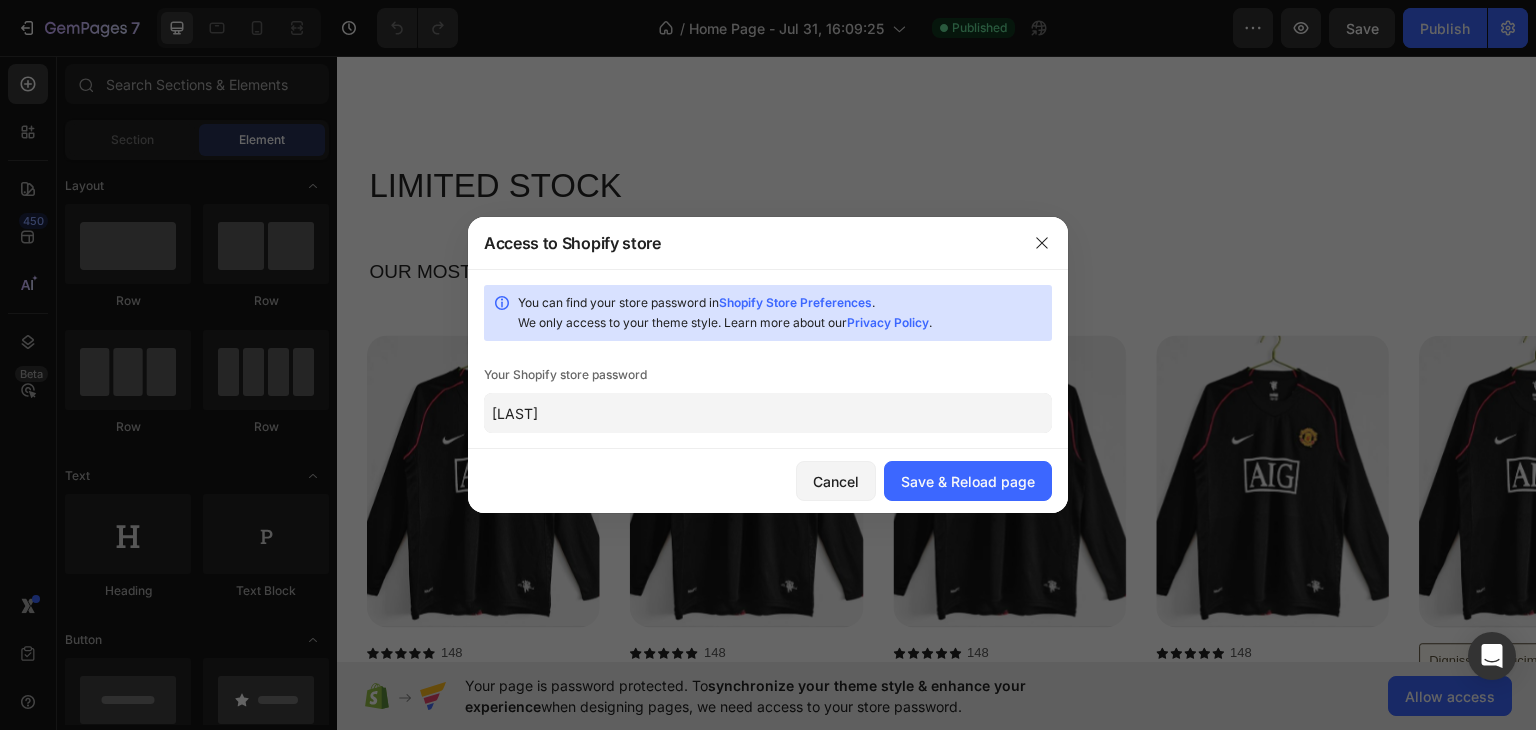 type on "Shamoun" 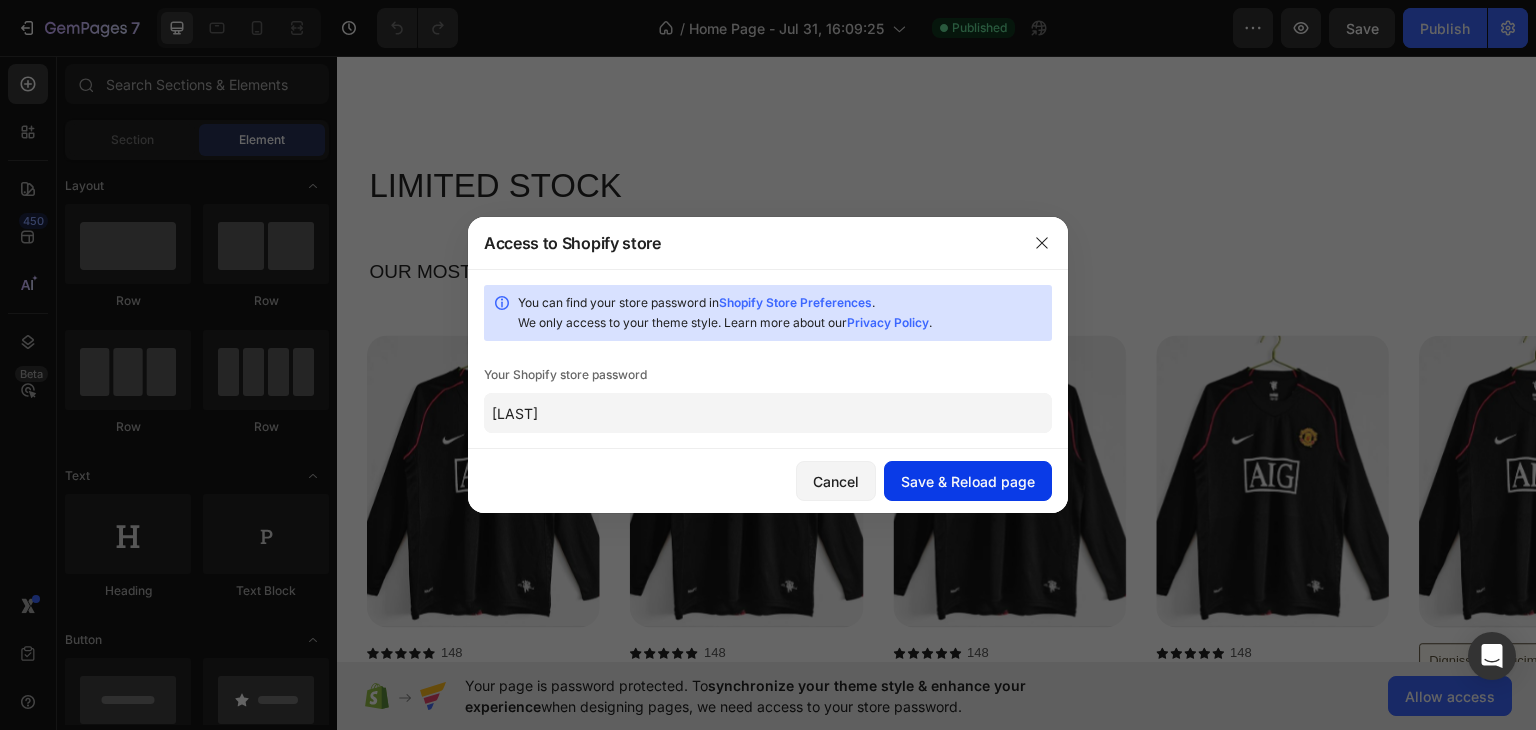 click on "Save & Reload page" 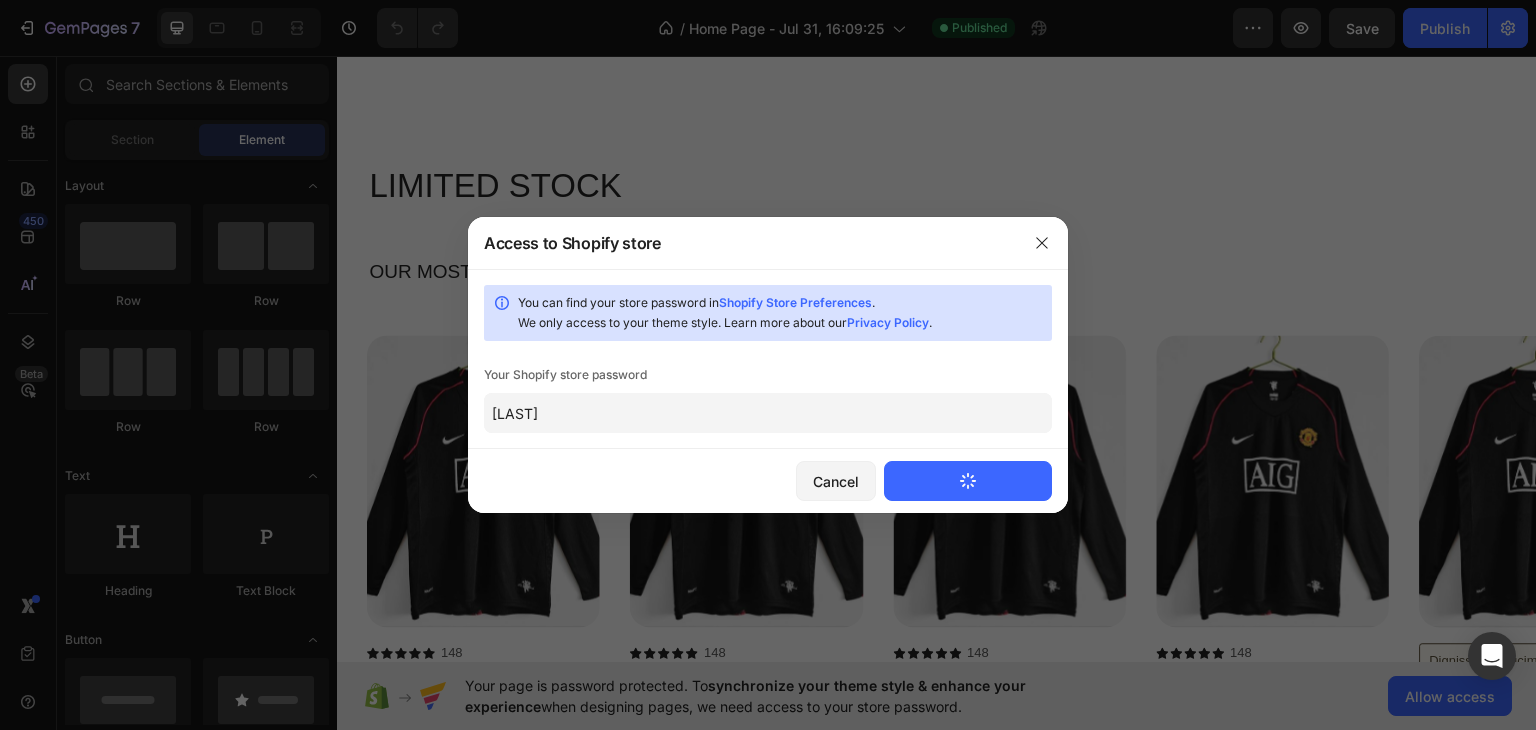 type 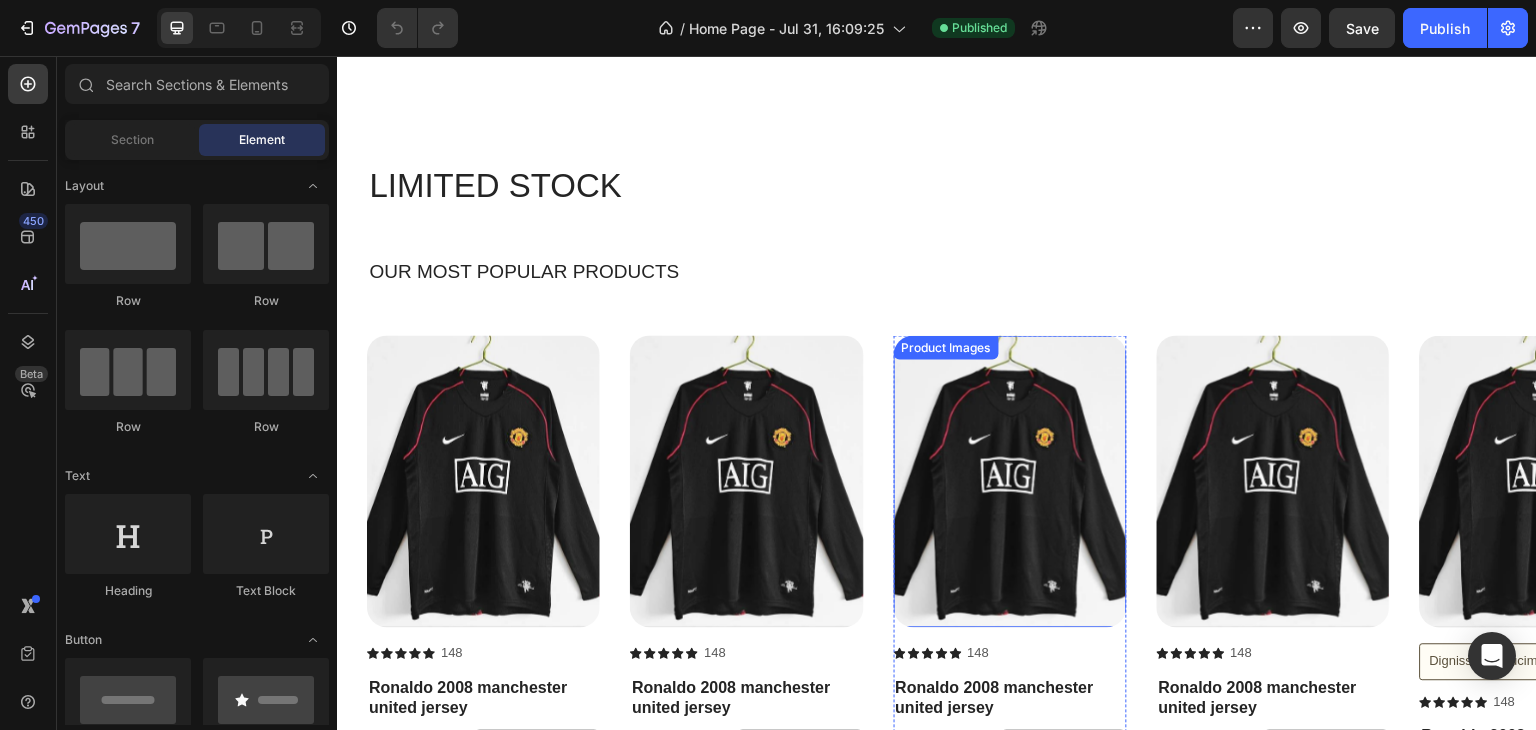 scroll, scrollTop: 0, scrollLeft: 0, axis: both 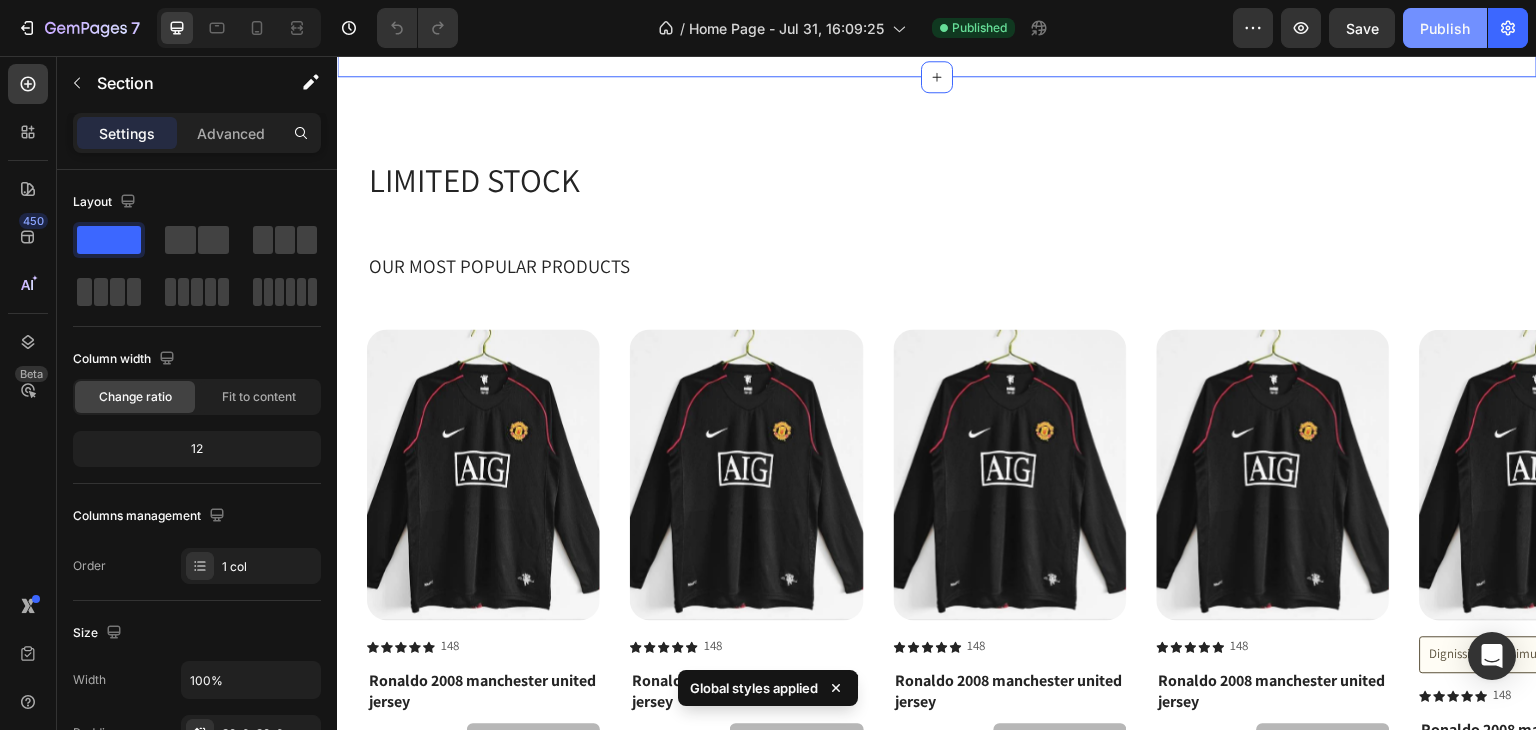 drag, startPoint x: 1103, startPoint y: 0, endPoint x: 1450, endPoint y: 45, distance: 349.9057 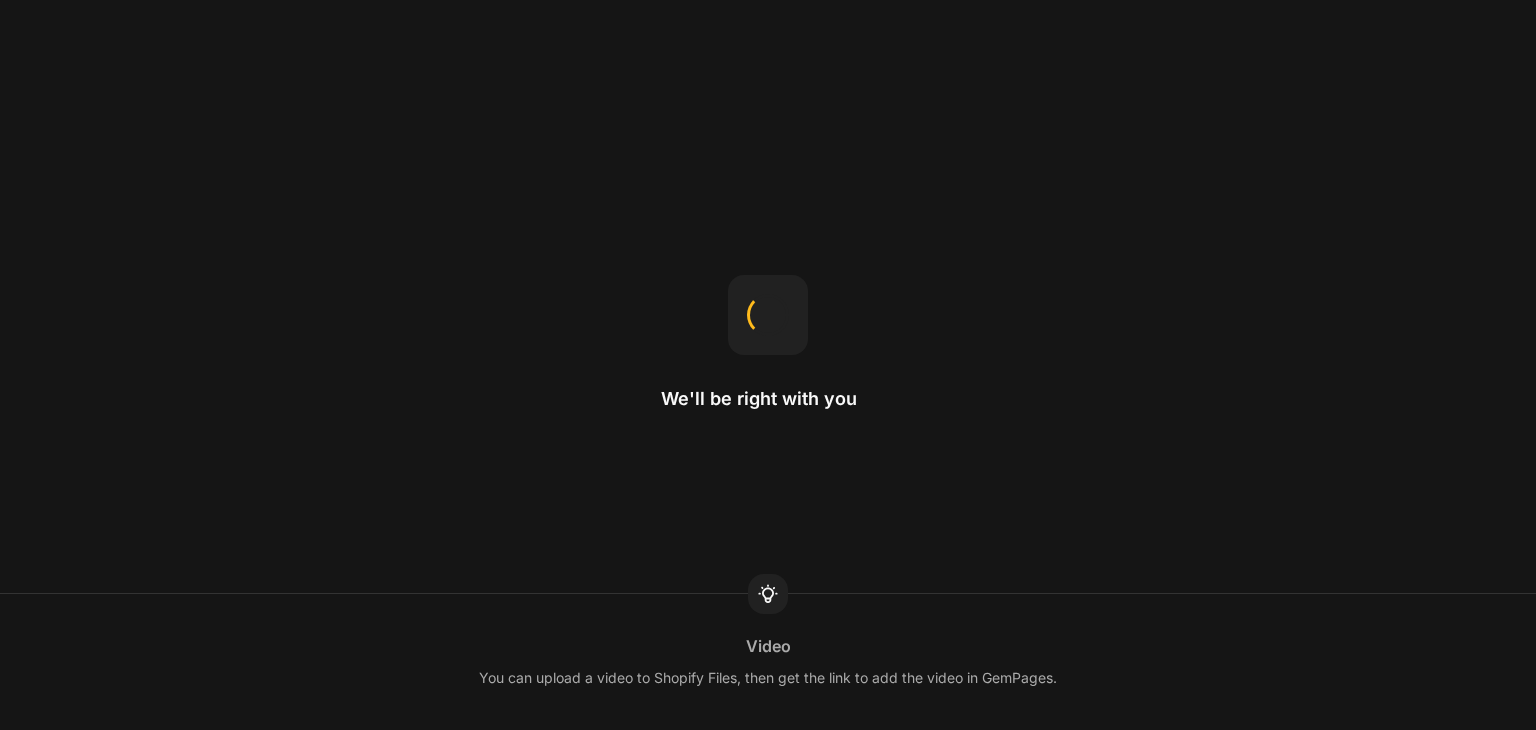 scroll, scrollTop: 0, scrollLeft: 0, axis: both 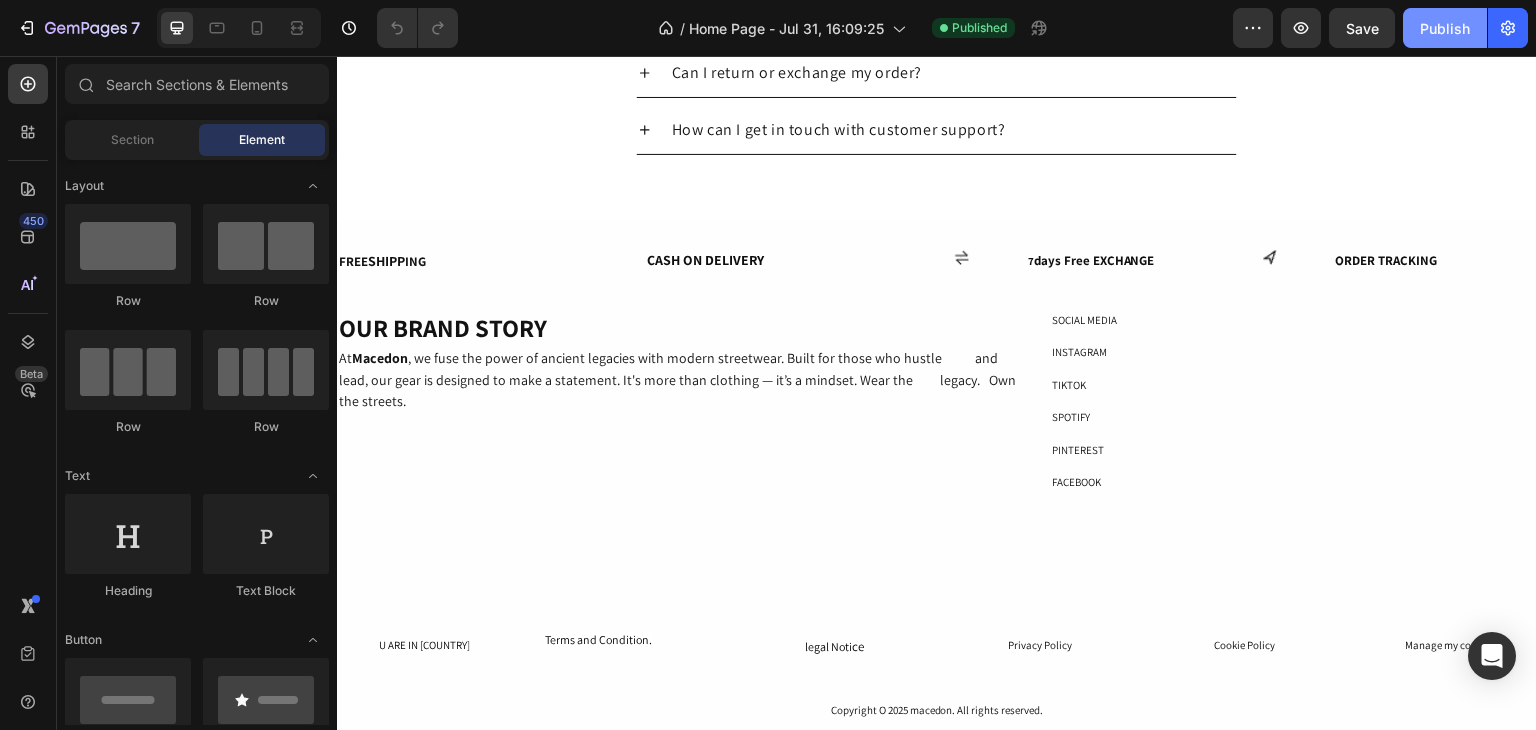 click on "Publish" at bounding box center (1445, 28) 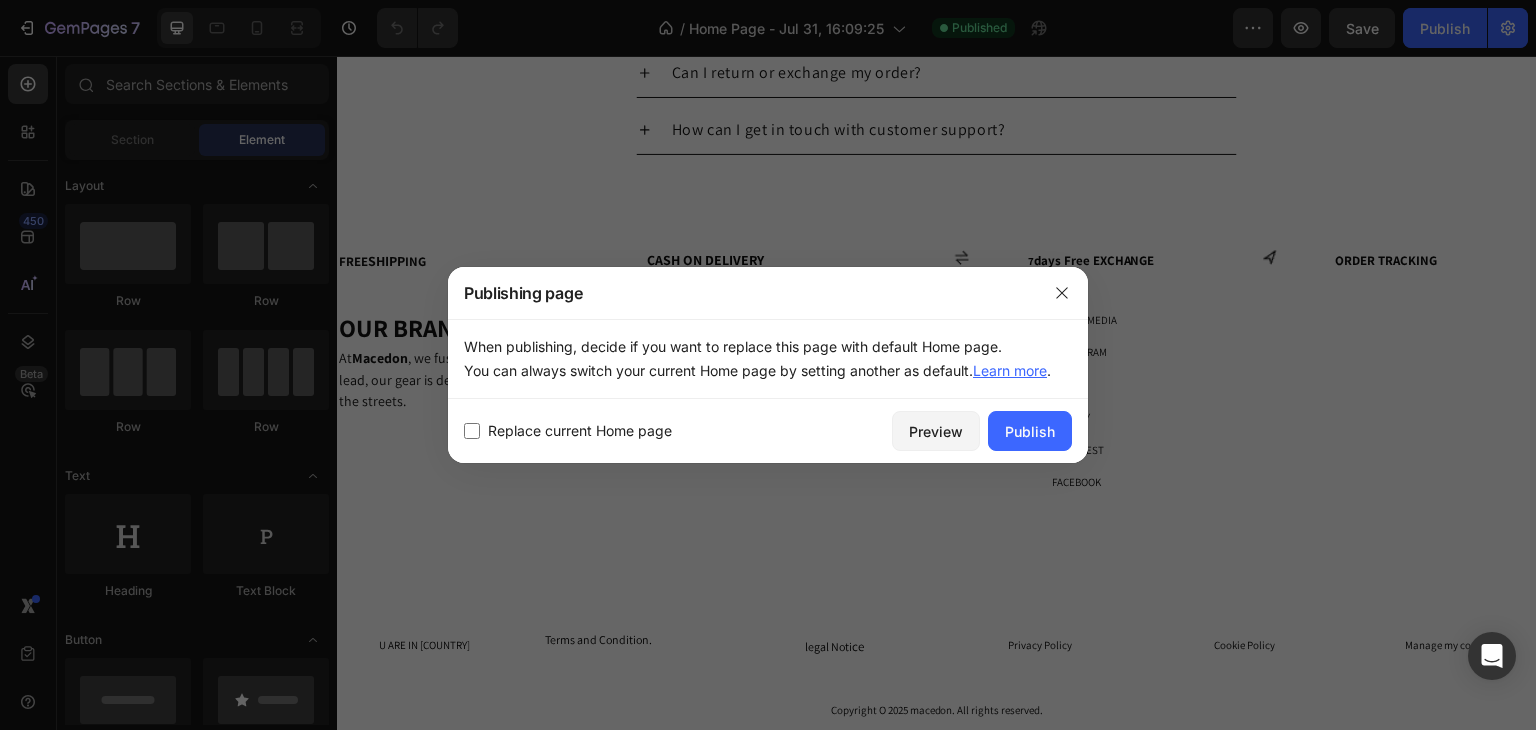 click at bounding box center (472, 431) 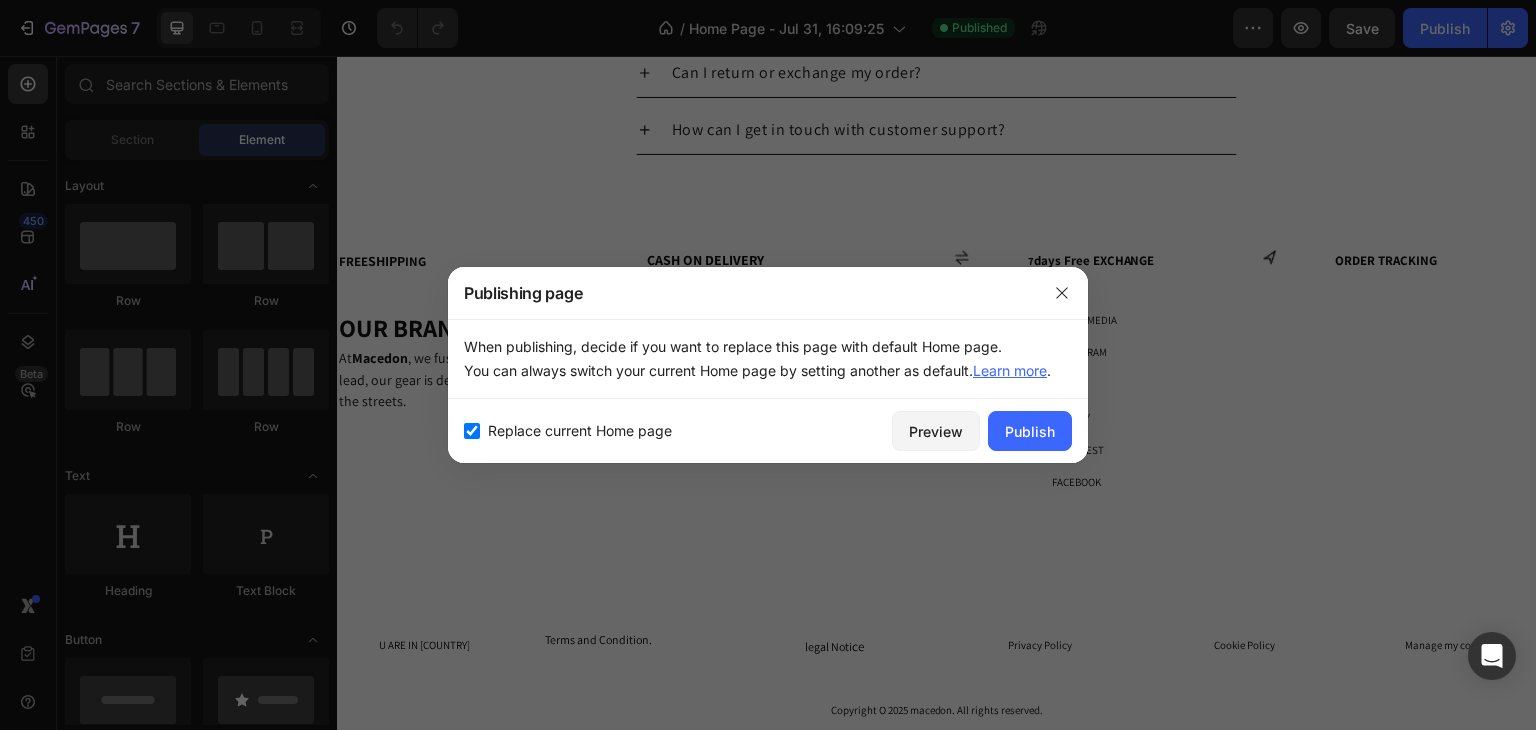 checkbox on "true" 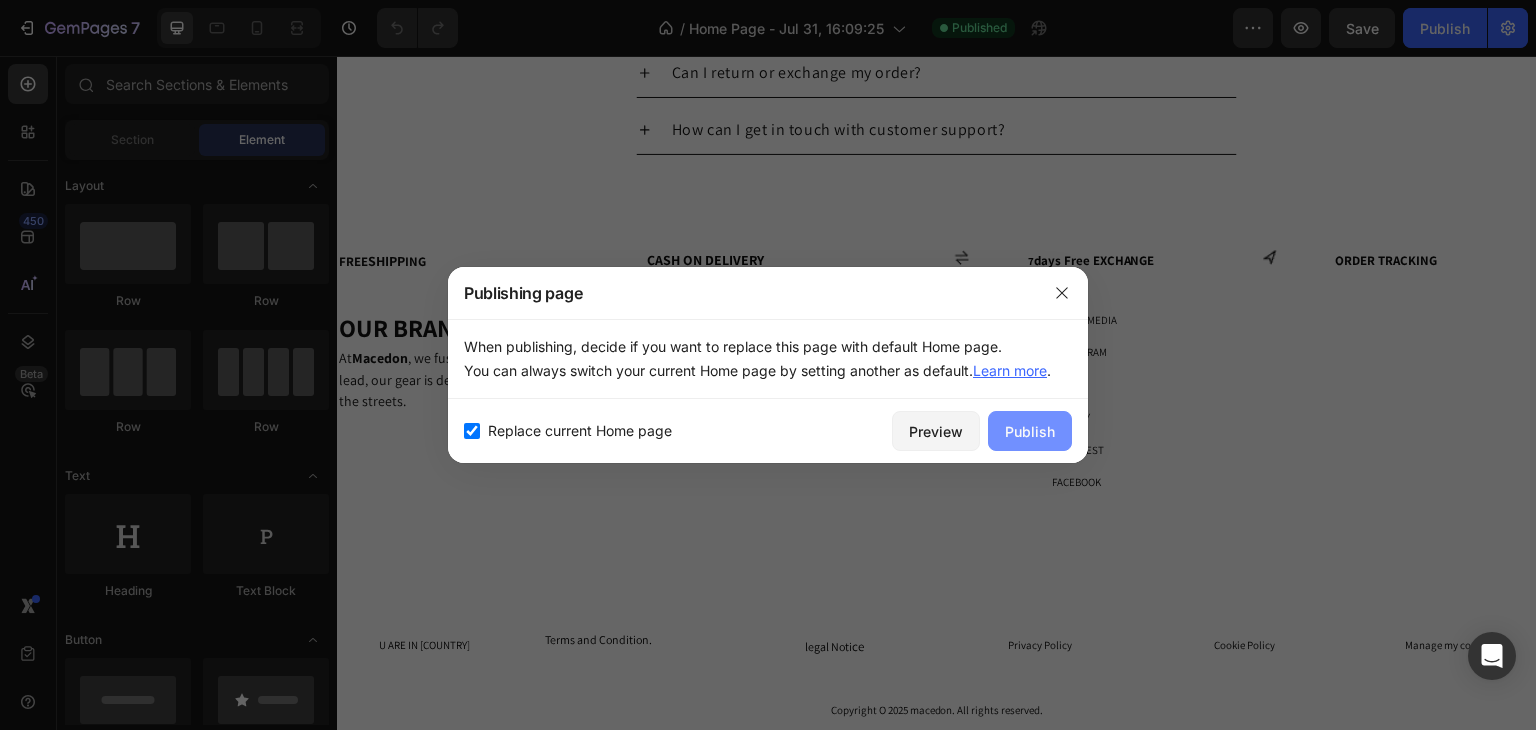 click on "Publish" at bounding box center [1030, 431] 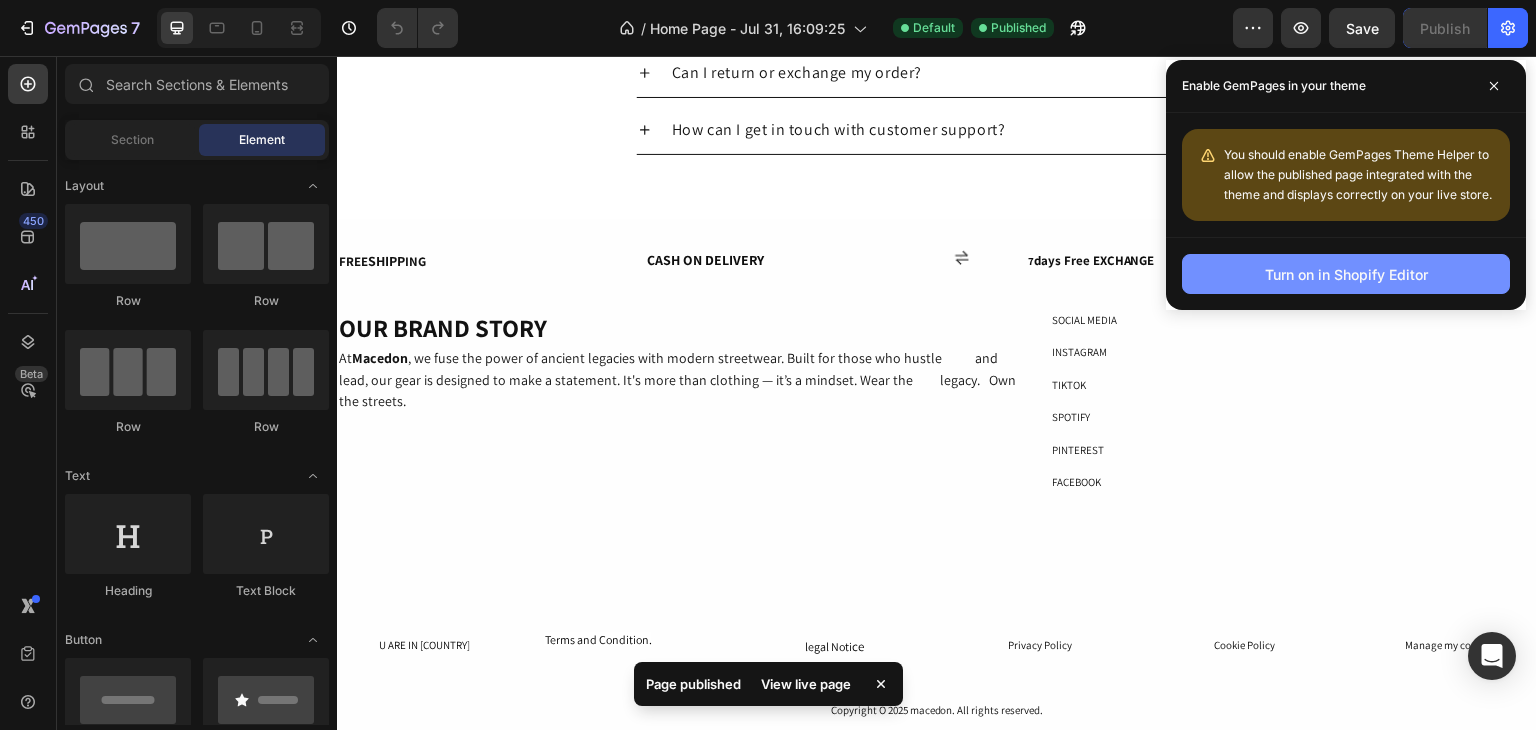 click on "Turn on in Shopify Editor" at bounding box center (1346, 274) 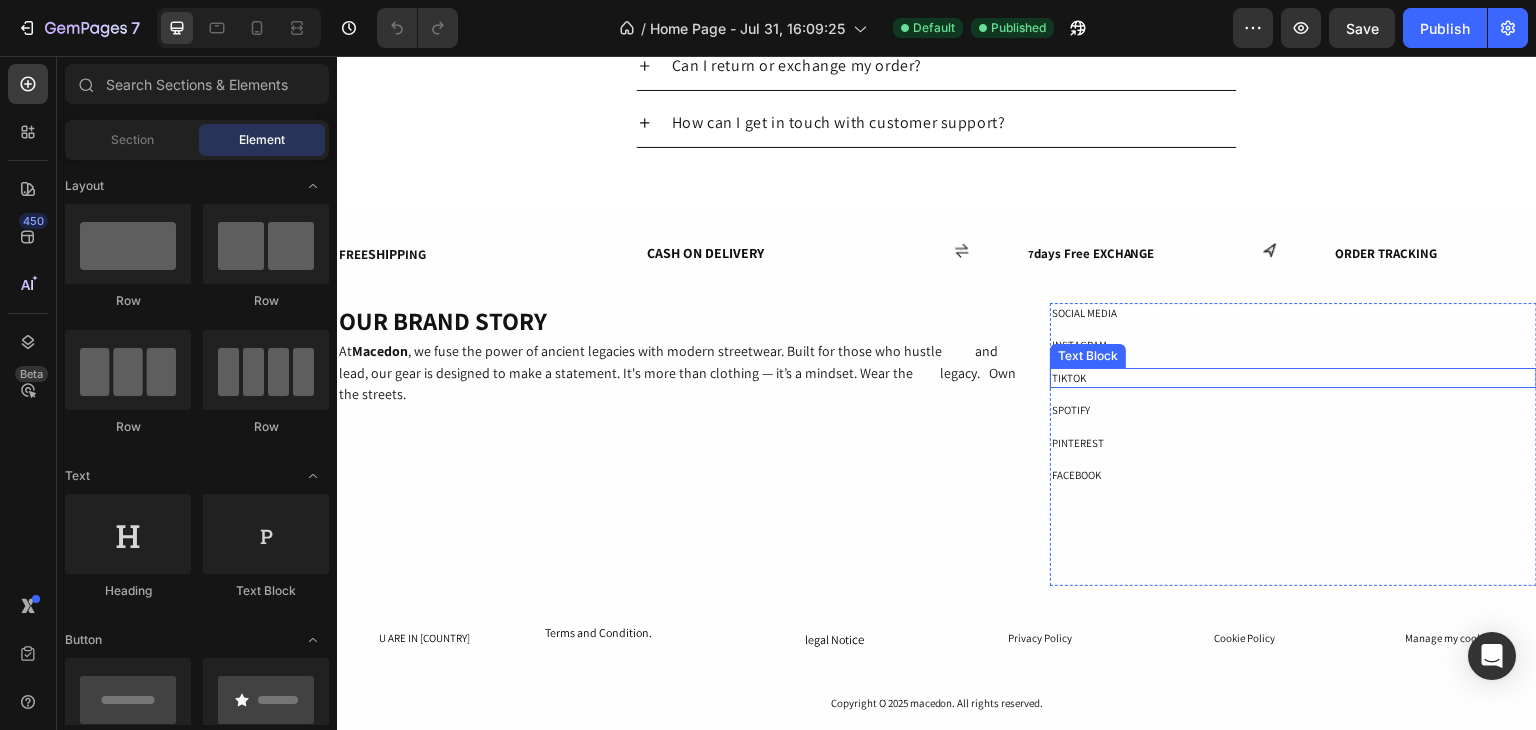 scroll, scrollTop: 2400, scrollLeft: 0, axis: vertical 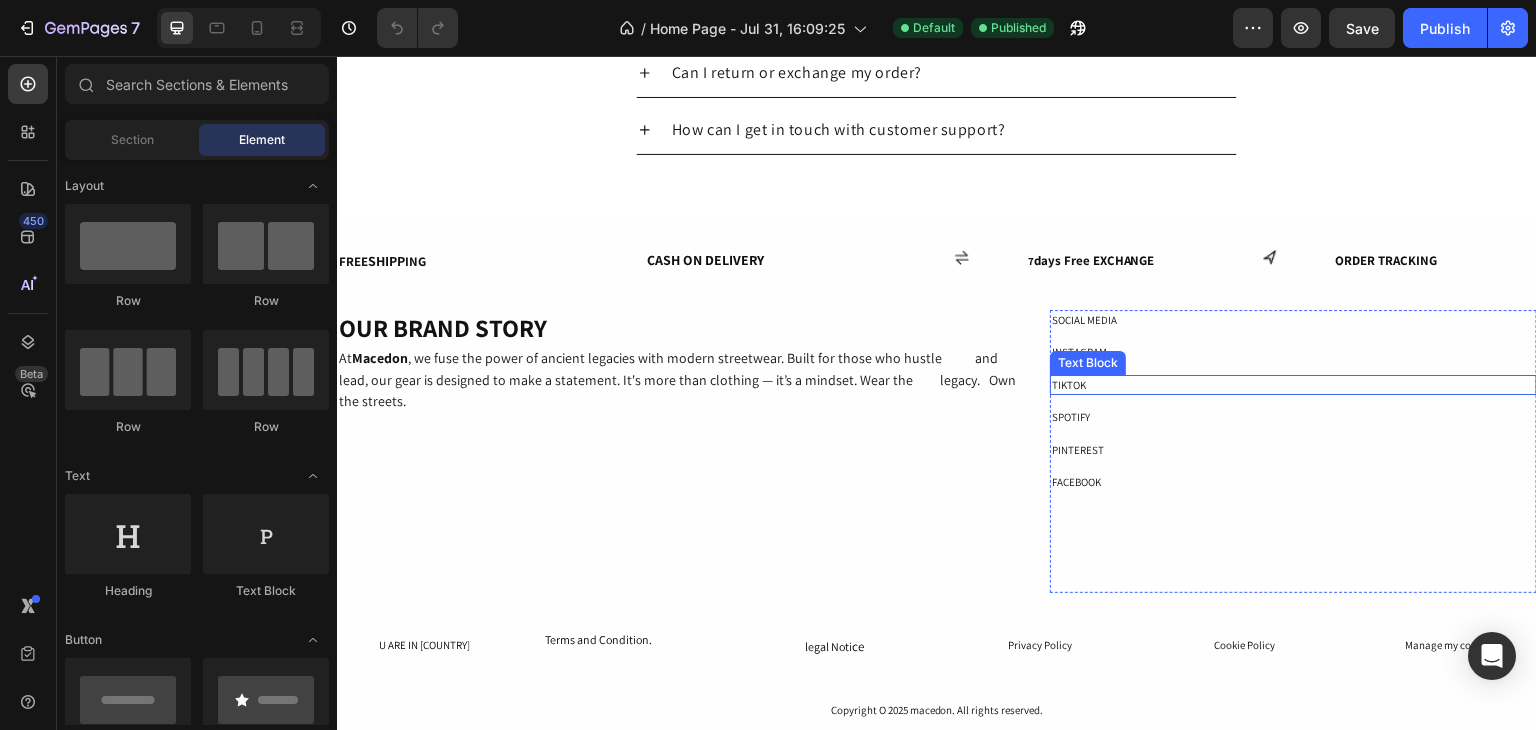 click on "TIKTOK" at bounding box center (1293, 385) 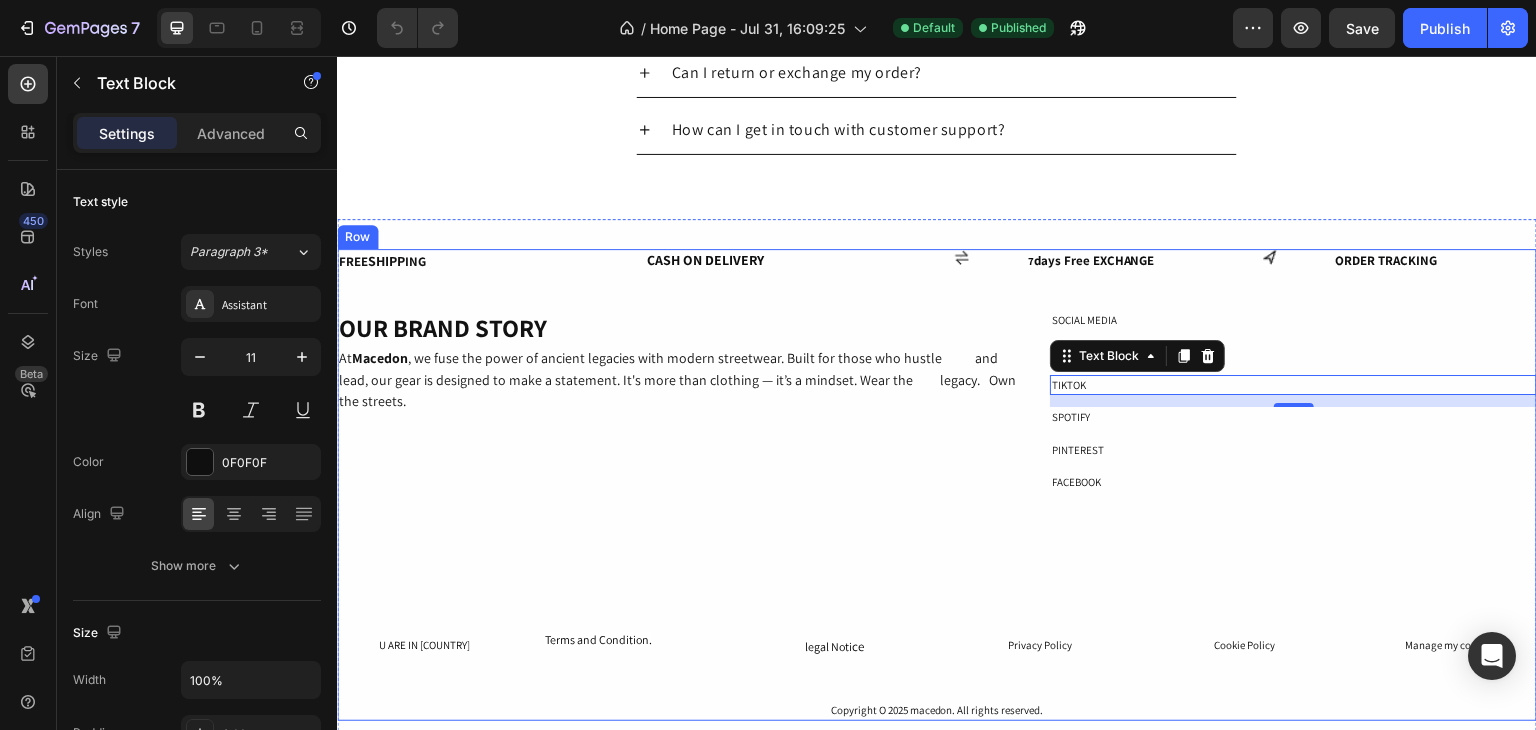 click on "FREE SHIPP ING Text Block CASH ON DELIVERY Text Block Row     Icon [DAYS]  days FreeEXCHANGE Text Block Row     Icon ORDER TRACKING Text Block Row Row Row  OUR BRAND   STORY Heading Row      At  Macedon , we fuse the power of ancient legacies with modern streetwear. Built for those who hustle           and   lead, our gear is designed to make a statement. It's more than clothing — it’s a mindset. Wear the         legacy.   Own the streets. Text Block SOCIAL MEDIA Text Block INSTAGRAM Text Block TIKTOK Text Block   [NUMBER] SPOTIFY Text Block PINTEREST Text Block FACEBOOK Text Block Row Row Row U ARE IN [COUNTRY] Button Terms and Condition. Text Block legal Noti ce Button Privacy Policy Button Cookie Policy Button Manage my cookies Button Row Copyright O [YEAR] macedon. All rights reserved. Text Block" at bounding box center (937, 485) 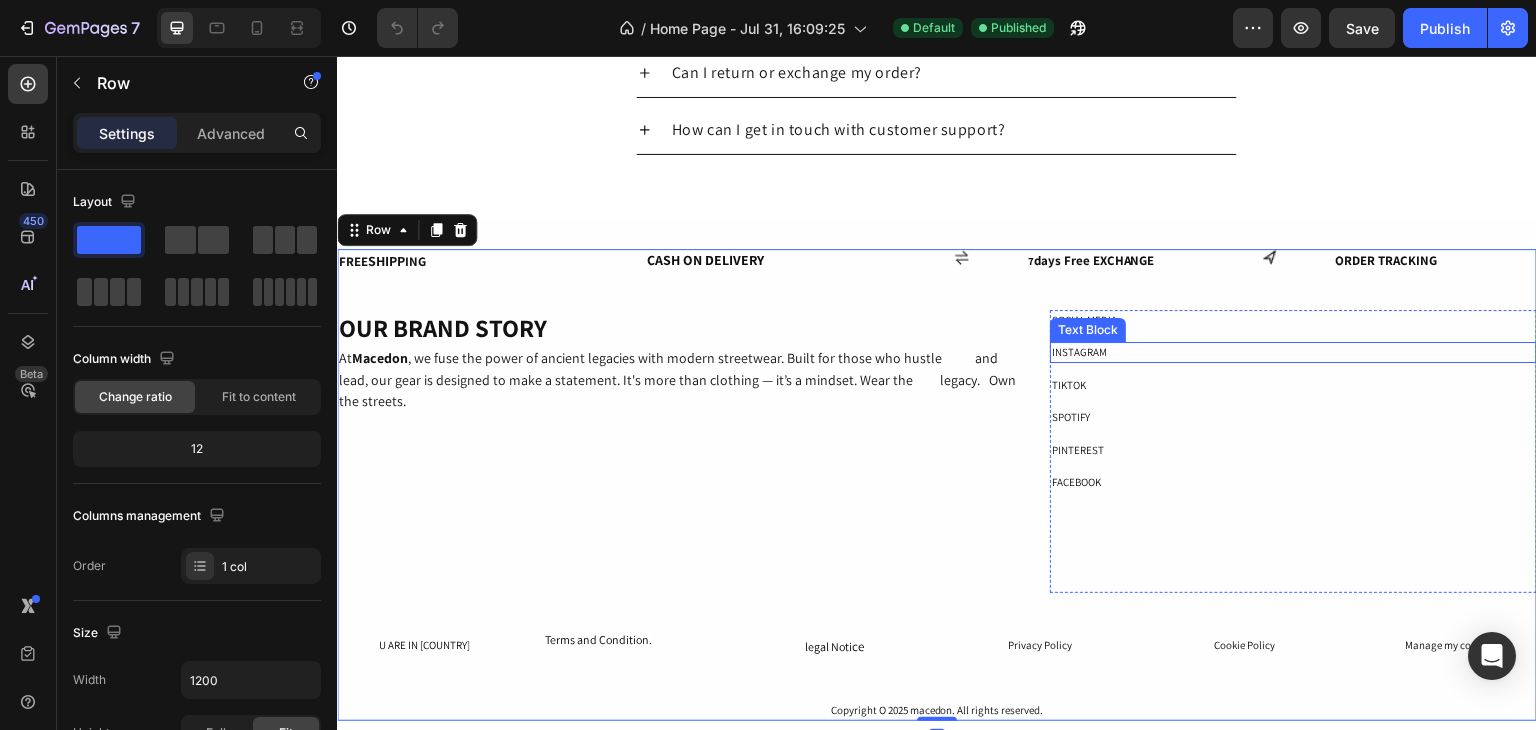 click on "INSTAGRAM Text Block" at bounding box center (1293, 352) 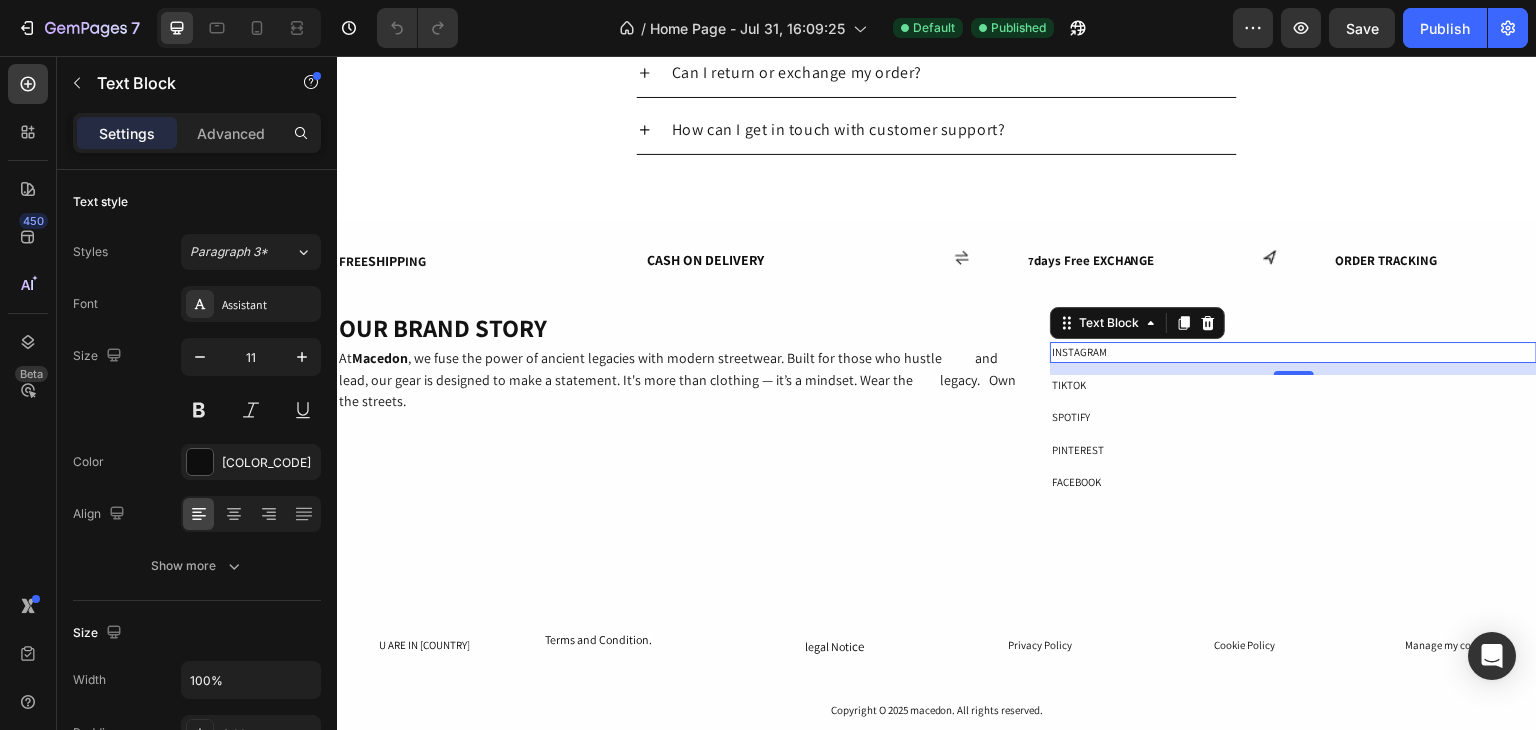 click on "INSTAGRAM" at bounding box center (1293, 352) 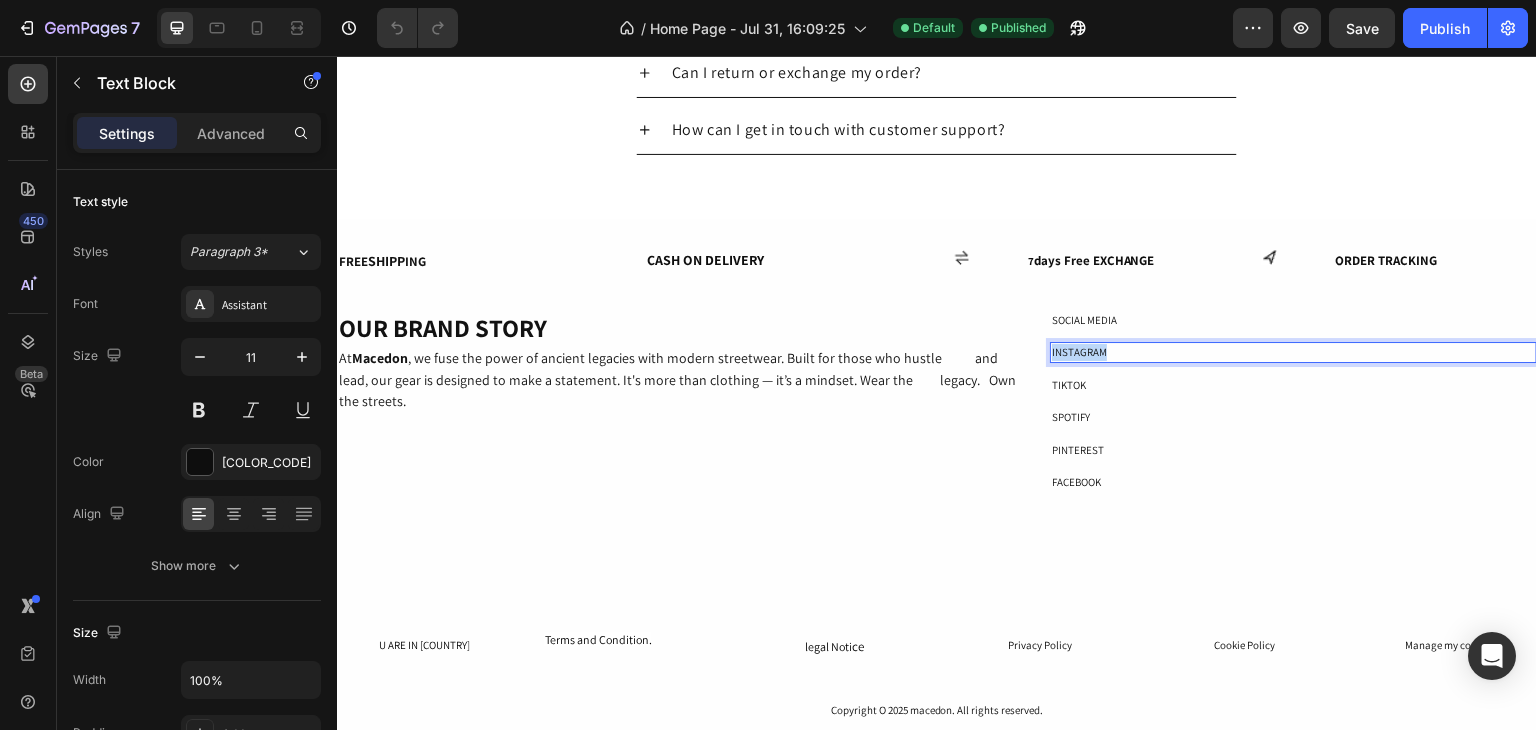 click on "INSTAGRAM" at bounding box center (1293, 352) 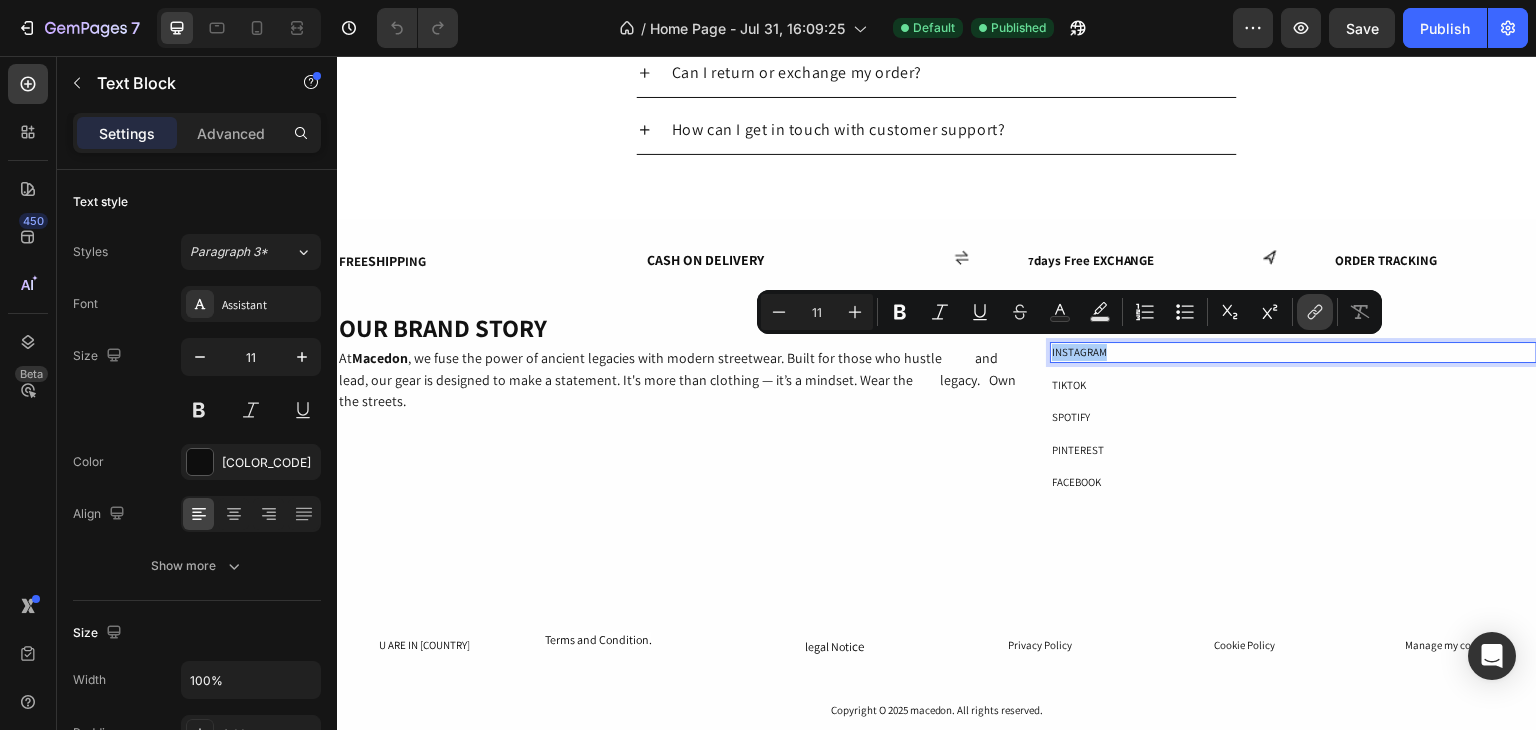 click 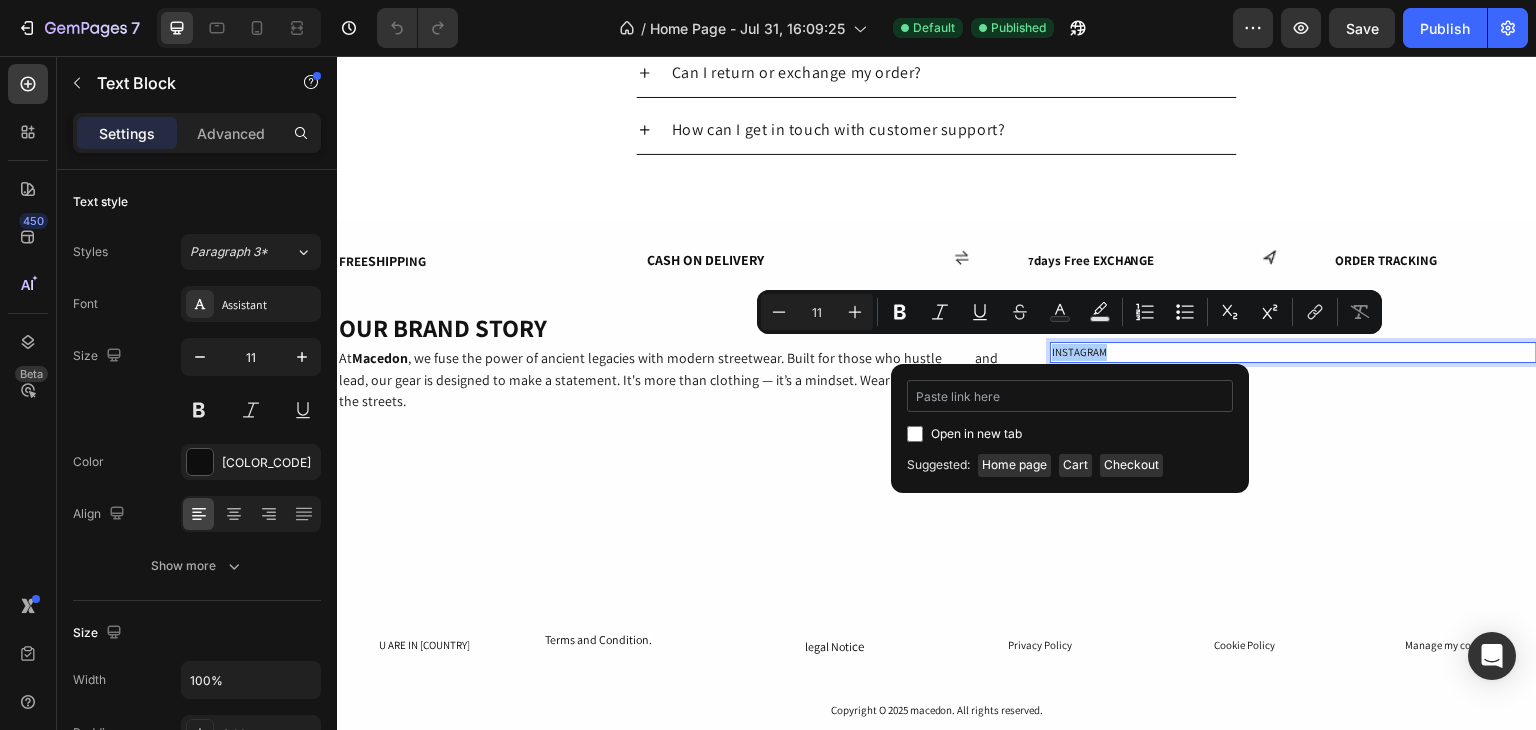 click at bounding box center [1070, 396] 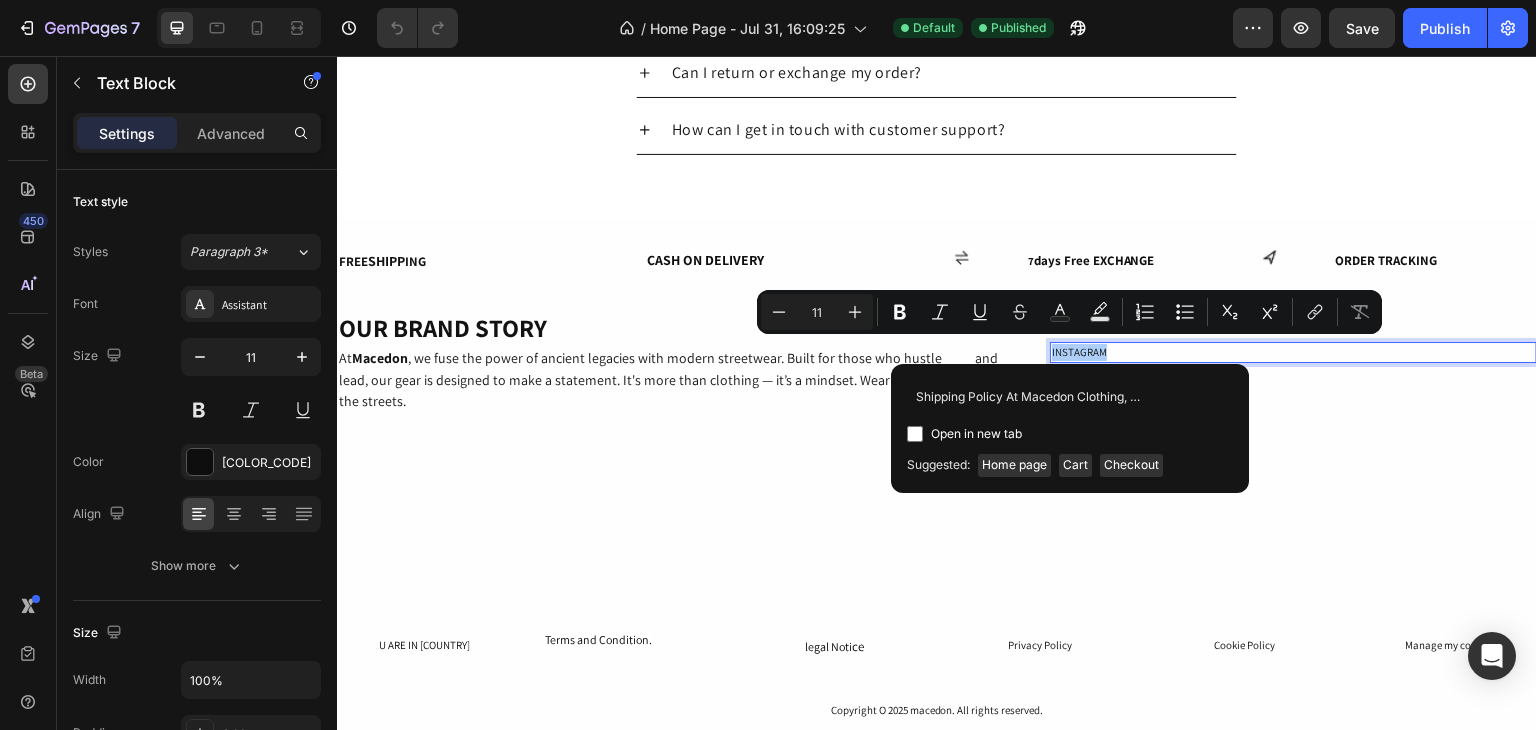 scroll, scrollTop: 0, scrollLeft: 5475, axis: horizontal 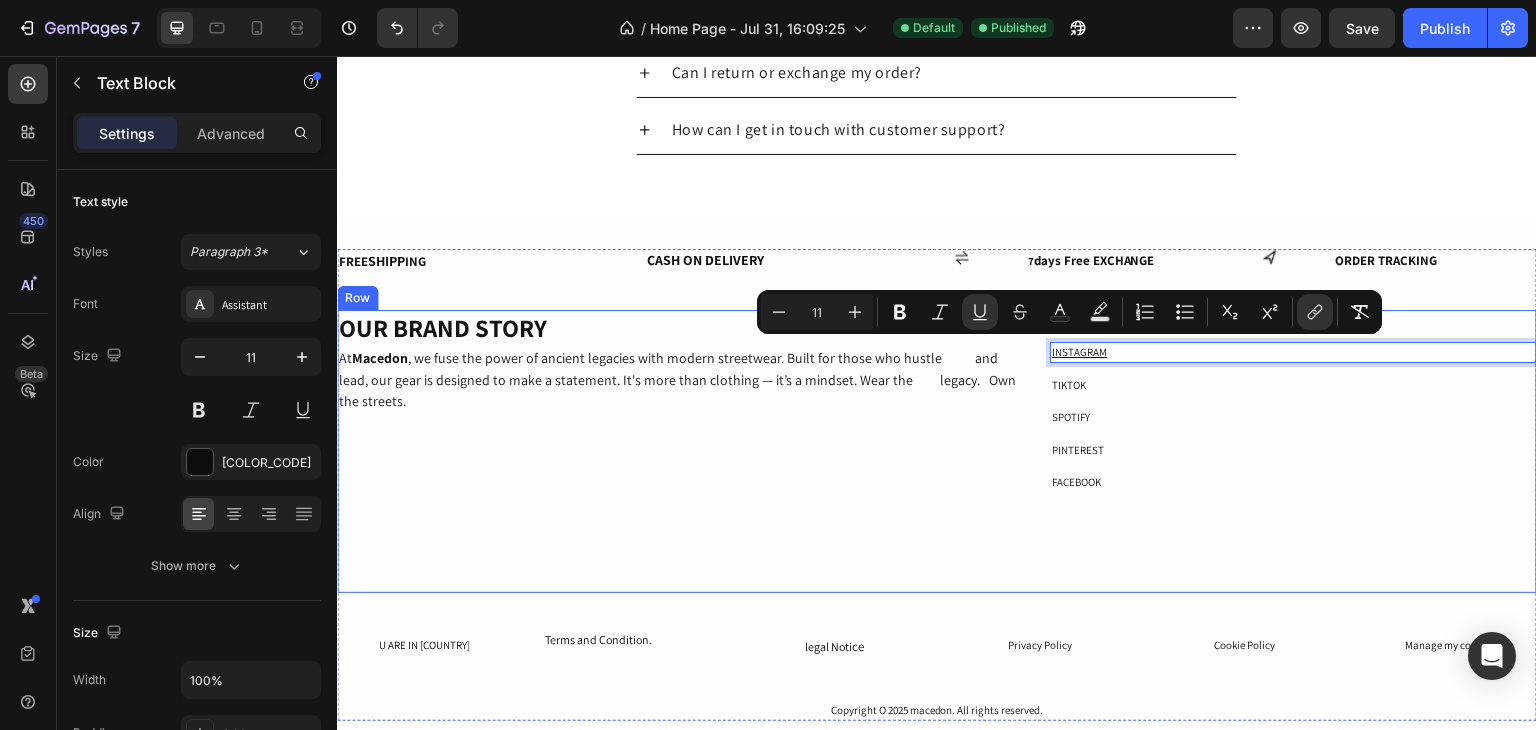 click on "OUR BRAND   STORY Heading Row      At  Macedon , we fuse the power of ancient legacies with modern streetwear. Built for those who hustle           and   lead, our gear is designed to make a statement. It's more than clothing — it’s a mindset. Wear the         legacy.   Own the streets. Text Block" at bounding box center [677, 451] 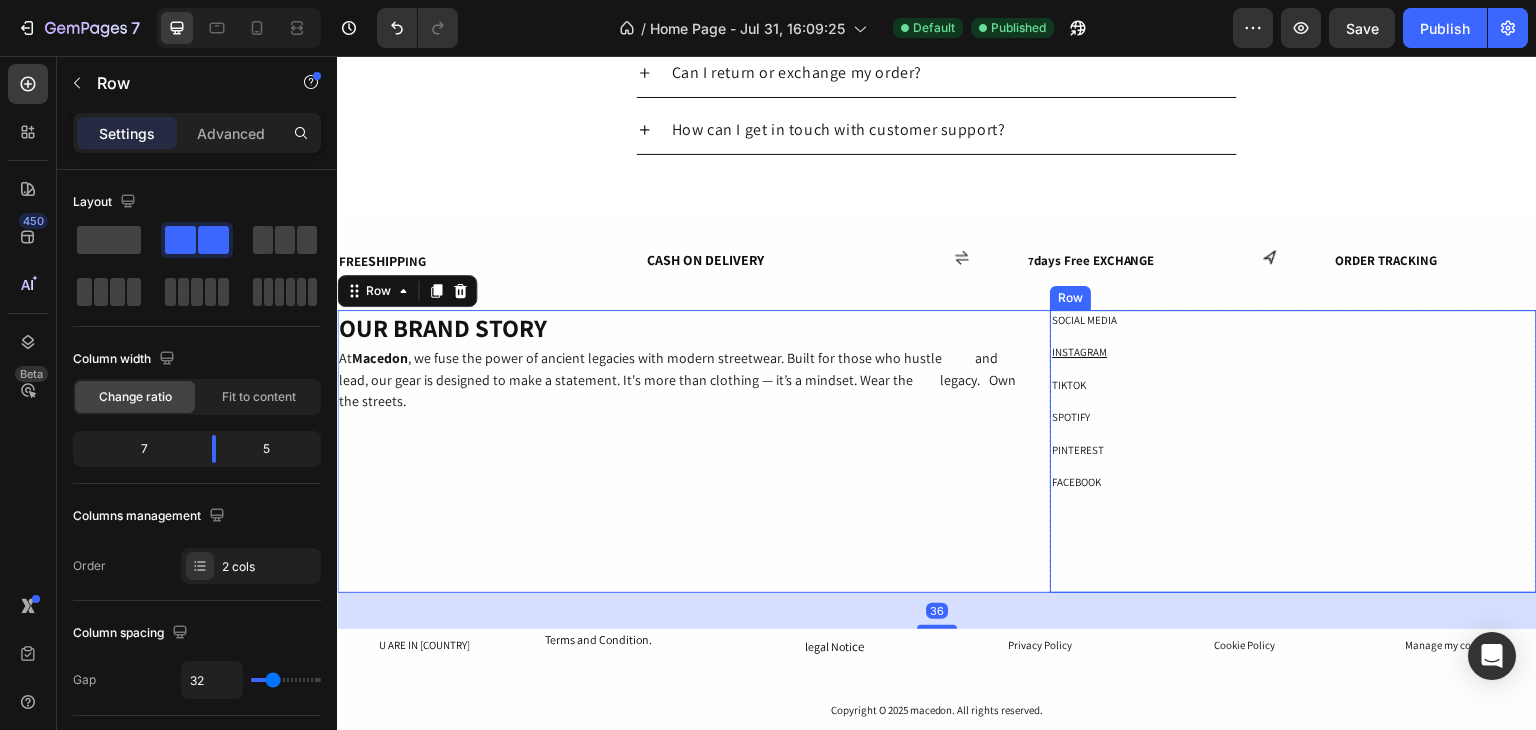 click on "INSTAGRAM" at bounding box center [1079, 352] 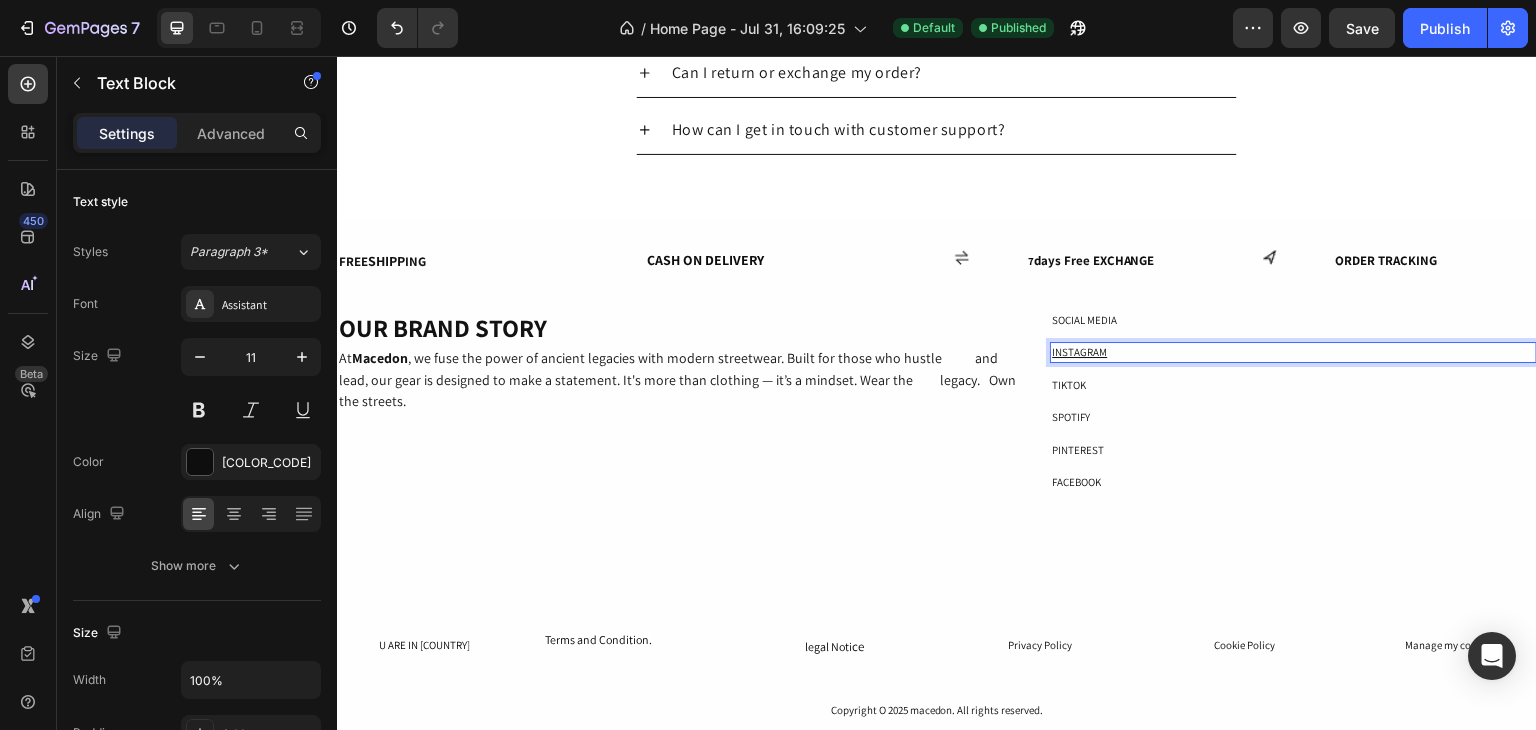 click on "INSTAGRAM" at bounding box center [1293, 352] 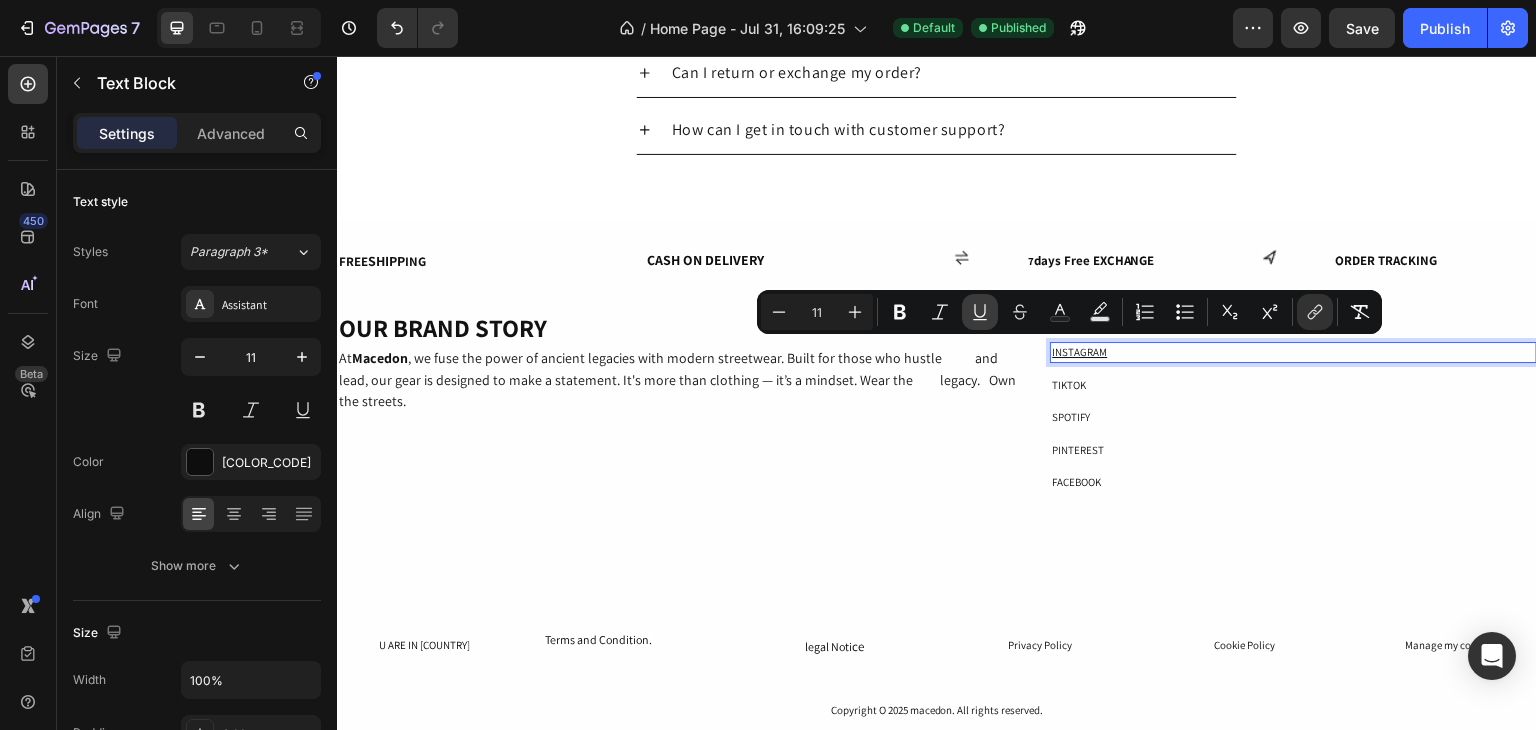 click 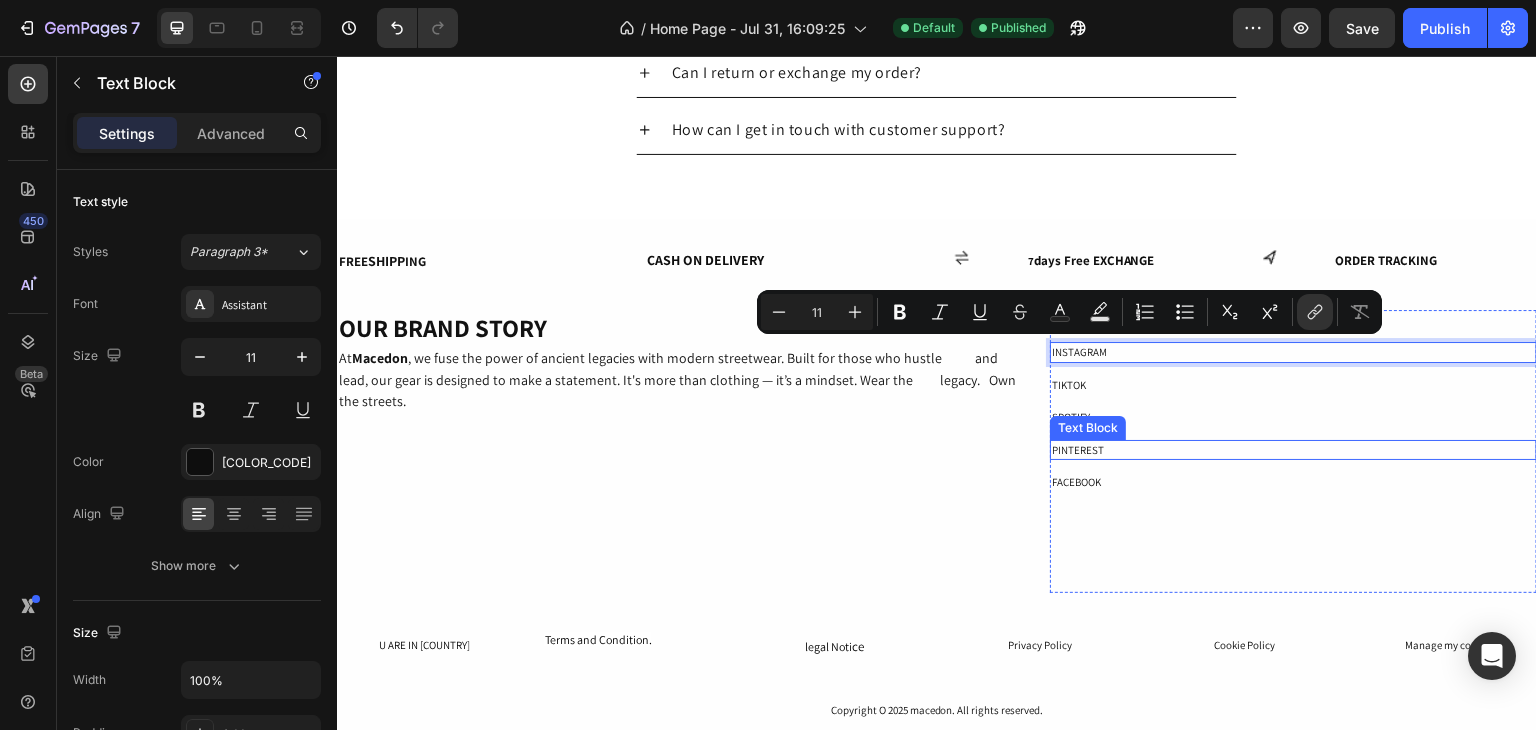 drag, startPoint x: 1155, startPoint y: 446, endPoint x: 1171, endPoint y: 448, distance: 16.124516 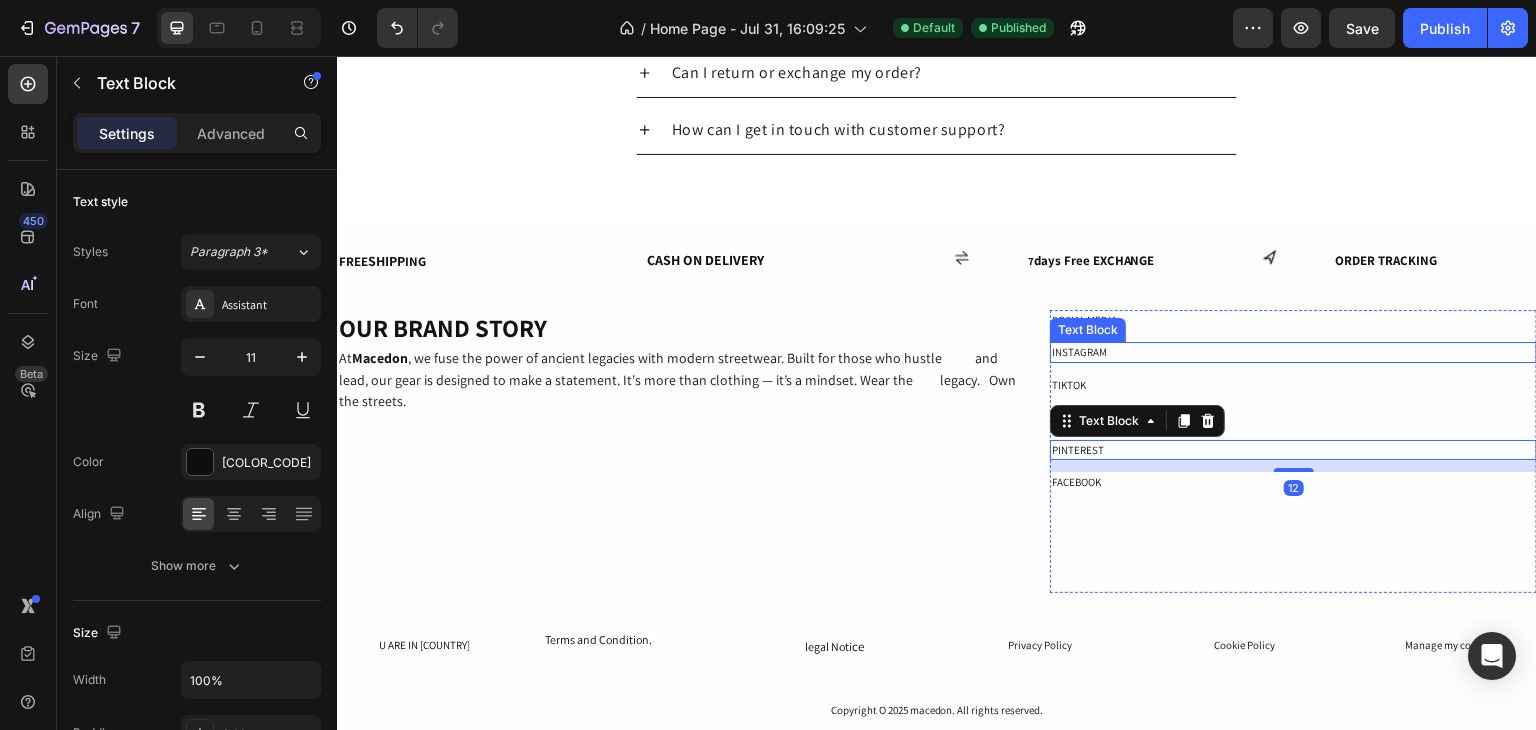 click on "INSTAGRAM" at bounding box center (1293, 352) 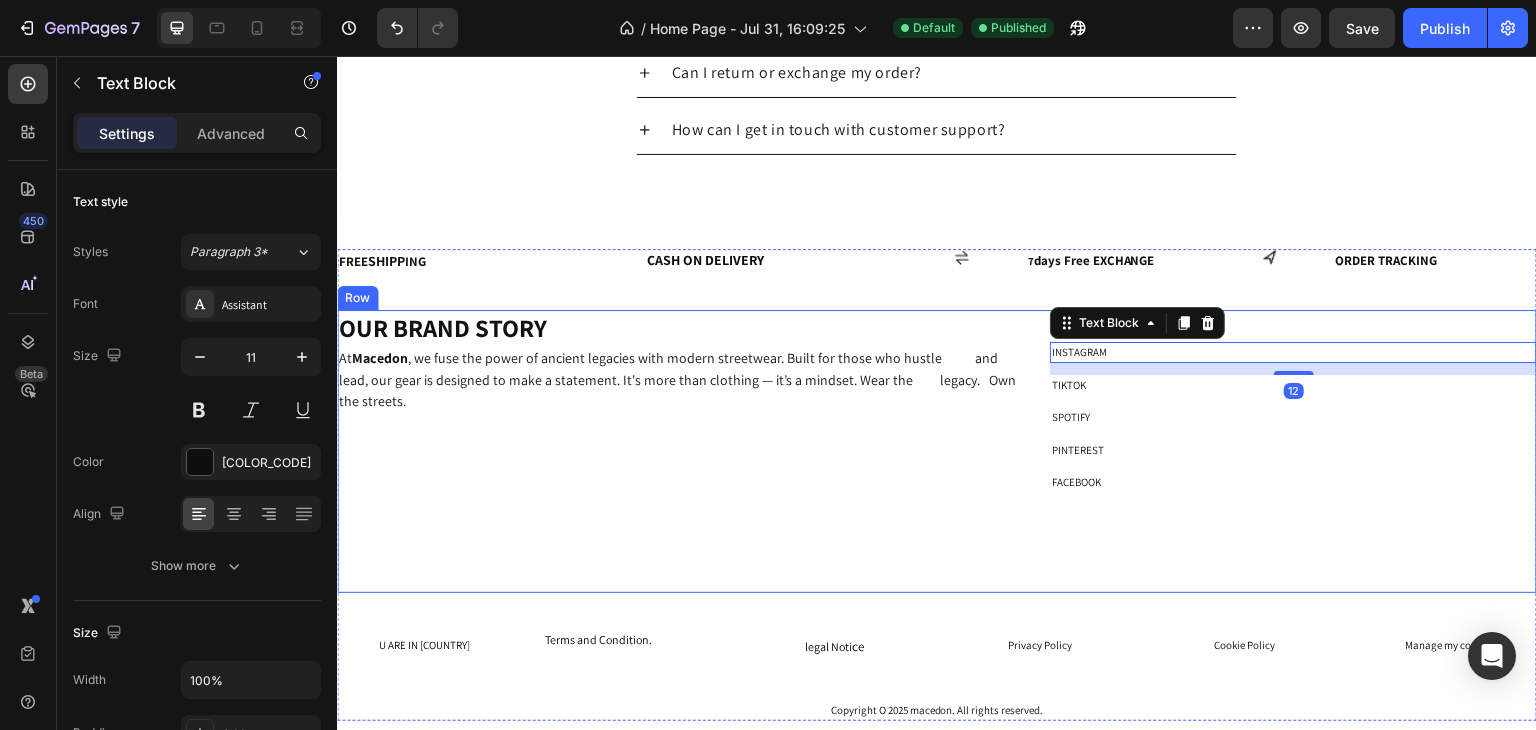 click on "OUR BRAND   STORY Heading Row      At  Macedon , we fuse the power of ancient legacies with modern streetwear. Built for those who hustle           and   lead, our gear is designed to make a statement. It's more than clothing — it’s a mindset. Wear the         legacy.   Own the streets. Text Block" at bounding box center [677, 451] 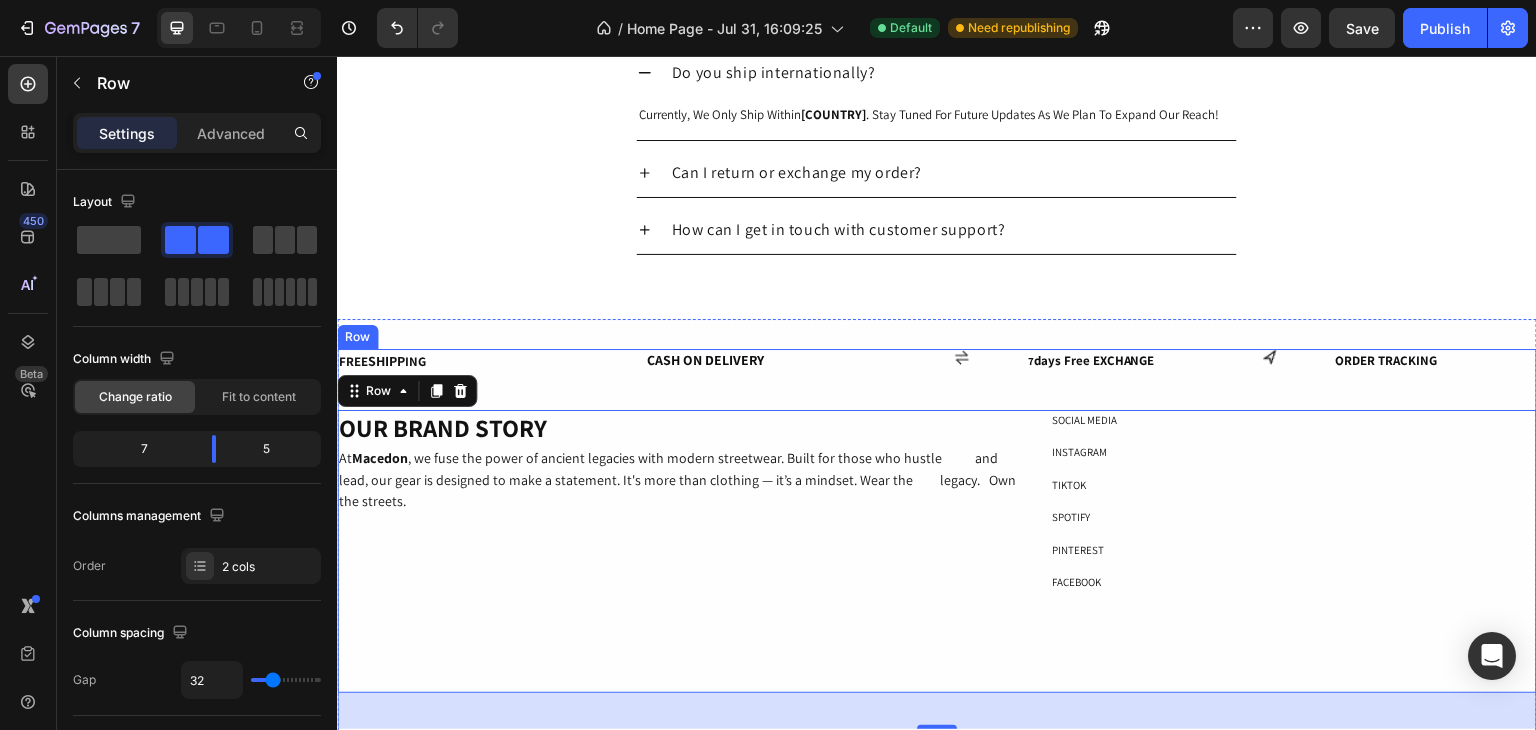 scroll, scrollTop: 2300, scrollLeft: 0, axis: vertical 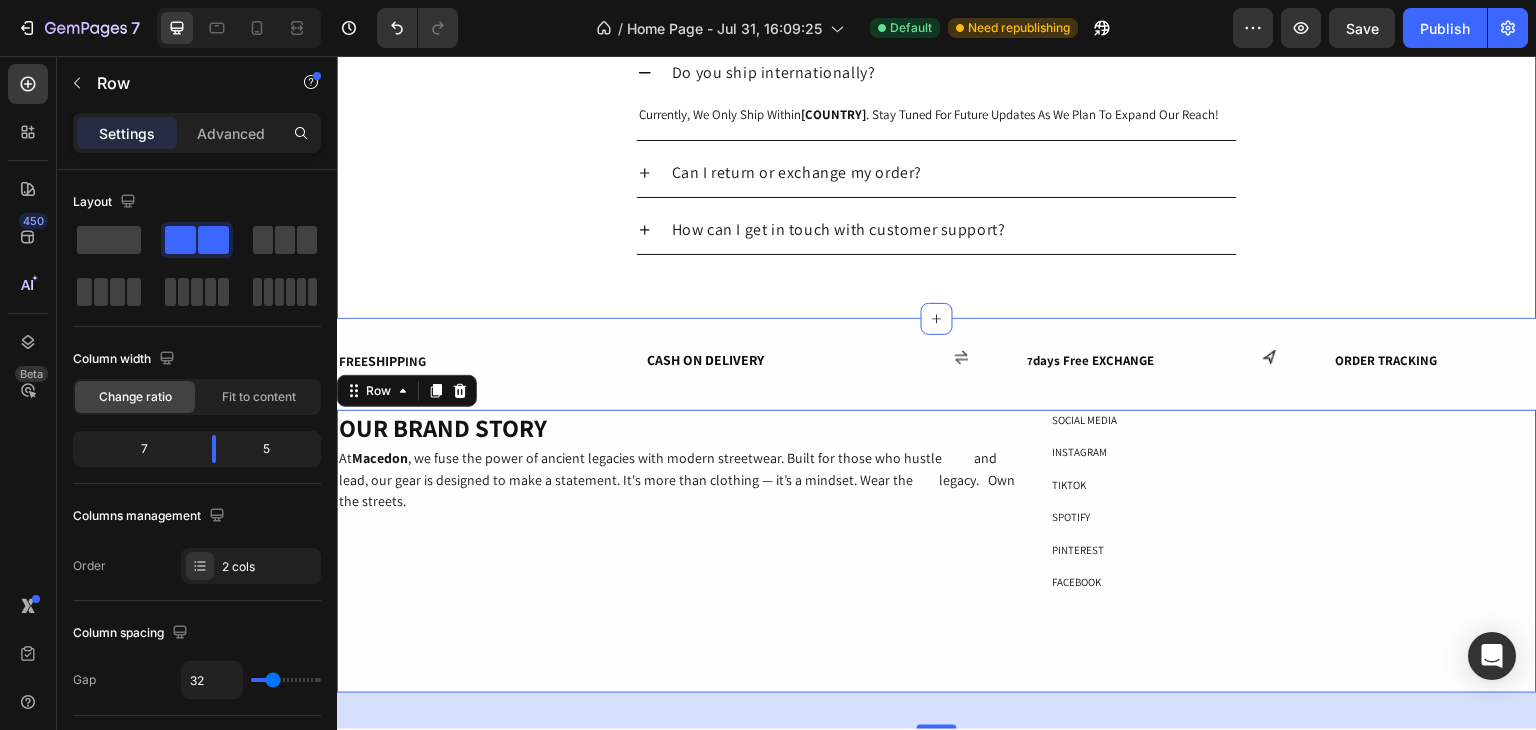 click on "LIMITED STOCK Heading OUR MOST POPULAR PRODUCTS Text Block Row Row Product Images Icon Icon Icon Icon Icon Icon List [NUMBER] Text Block Row Ronaldo 2008 manchester united jersey Product Title Rs.[PRICE] Product Price Product Price Out of stock Add to Cart Row Product Product Images Icon Icon Icon Icon Icon Icon List [NUMBER] Text Block Row Ronaldo 2008 manchester united jersey Product Title Rs.[PRICE] Product Price Product Price Out of stock Add to Cart Row Product Product Images Icon Icon Icon Icon Icon Icon List [NUMBER] Text Block Row Ronaldo 2008 manchester united jersey Product Title Rs.[PRICE] Product Price Product Price Out of stock Add to Cart Row Product Product Images Icon Icon Icon Icon Icon Icon List [NUMBER] Text Block Row Ronaldo 2008 manchester united jersey Product Title Rs.[PRICE] Product Price Product Price Out of stock Add to Cart Row Product Product Images Dignissimos ducimus Button Icon Icon Icon Icon Icon Icon List [NUMBER] Text Block Row Ronaldo 2008 manchester united jersey Product Title Text Block Row" at bounding box center (937, -202) 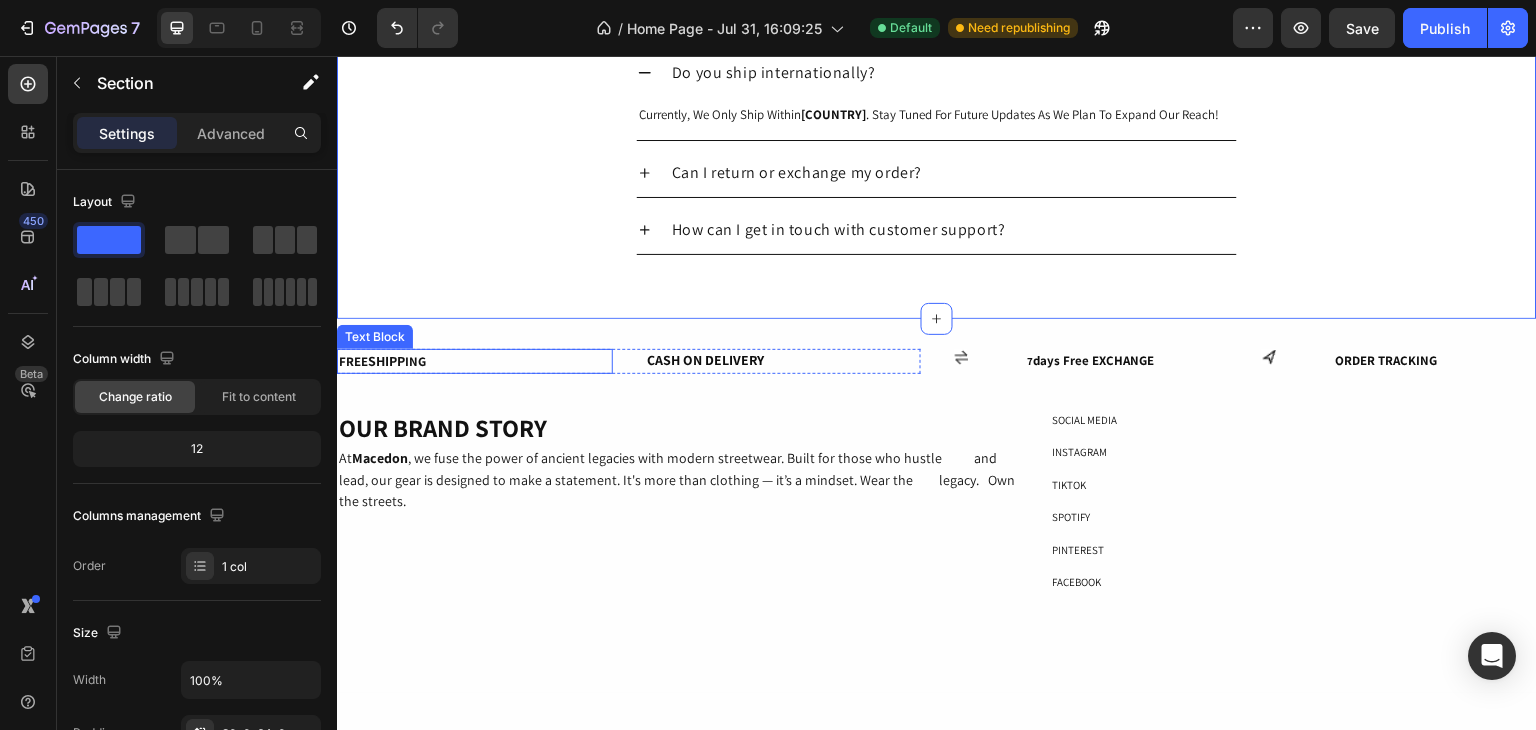 click on "ING" at bounding box center (415, 361) 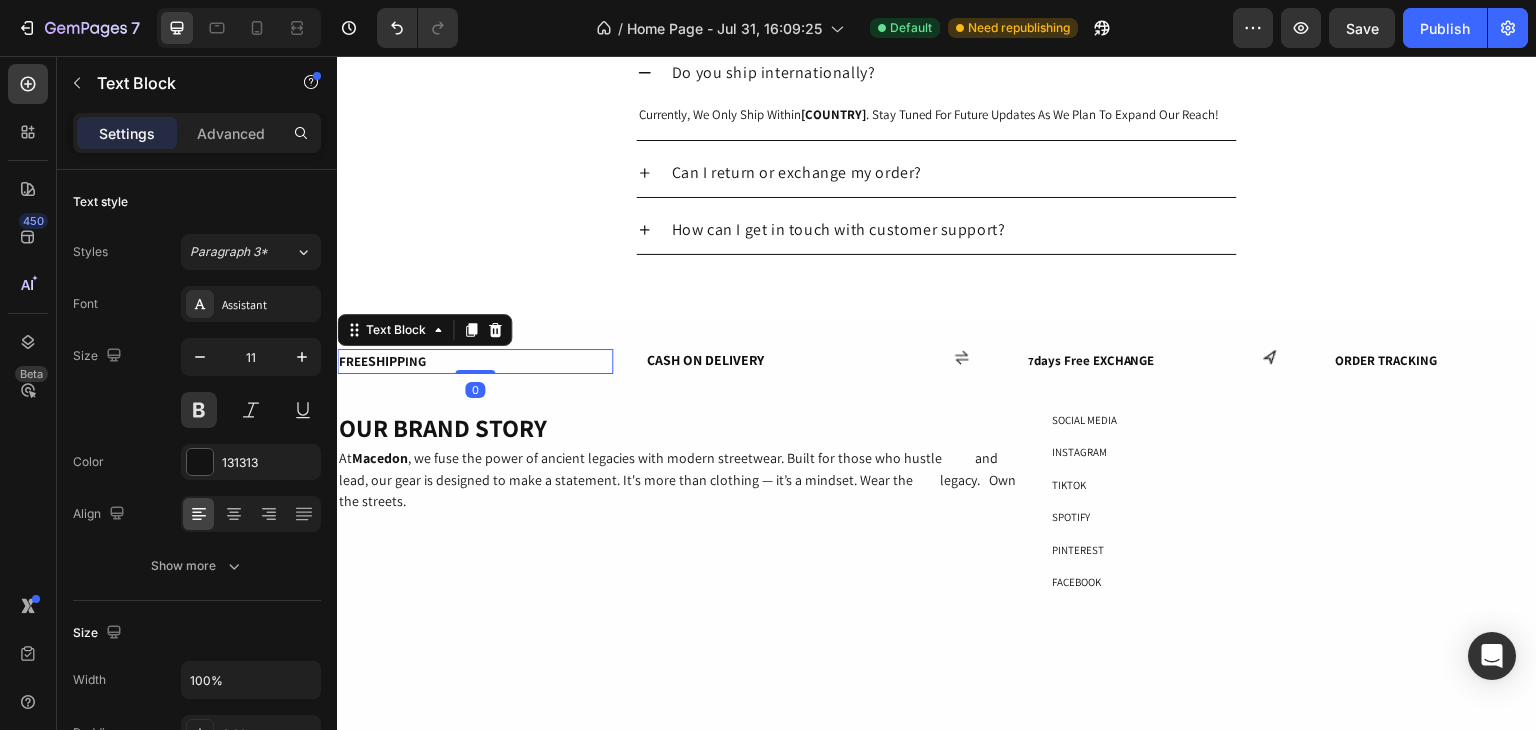 click on "FREE" at bounding box center (353, 361) 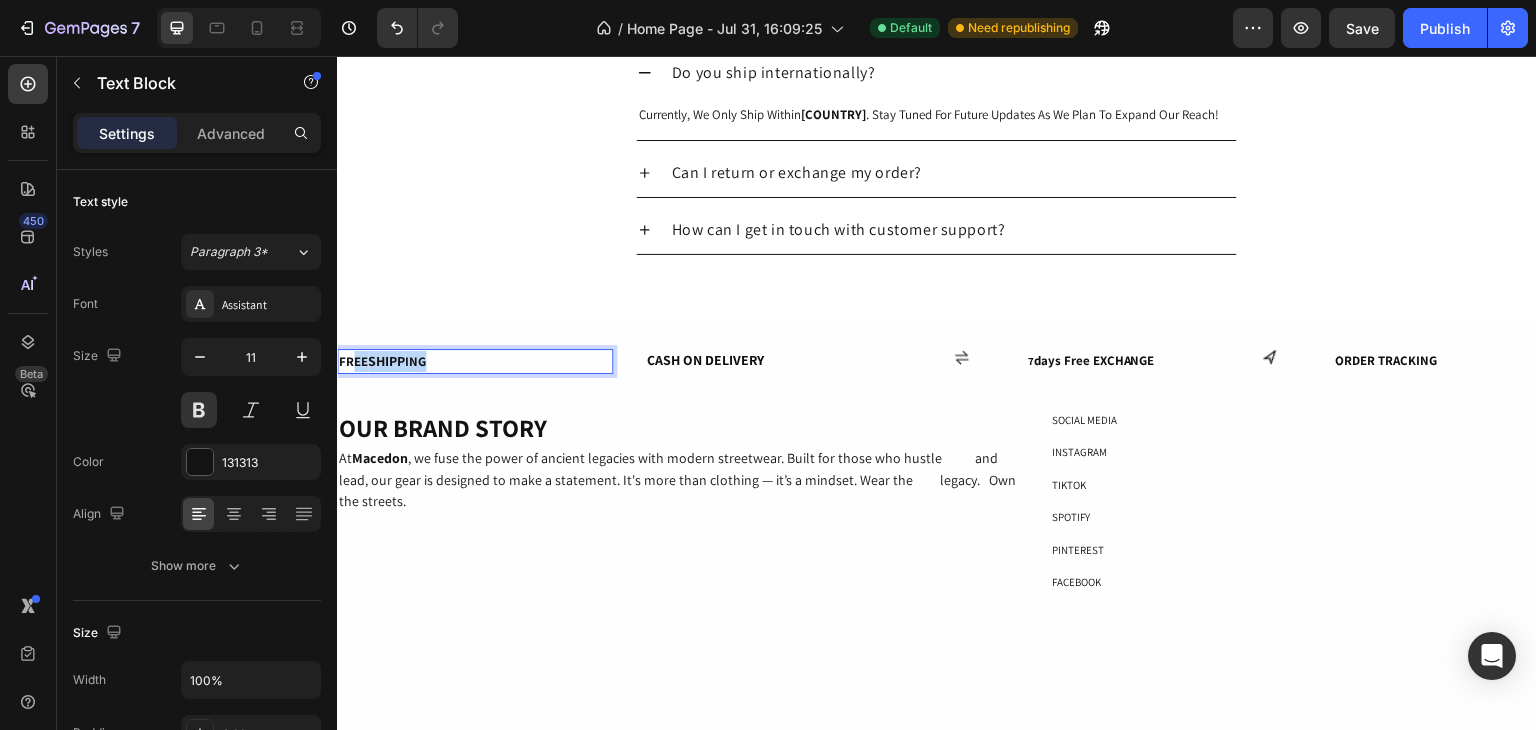 click on "FREE" at bounding box center (353, 361) 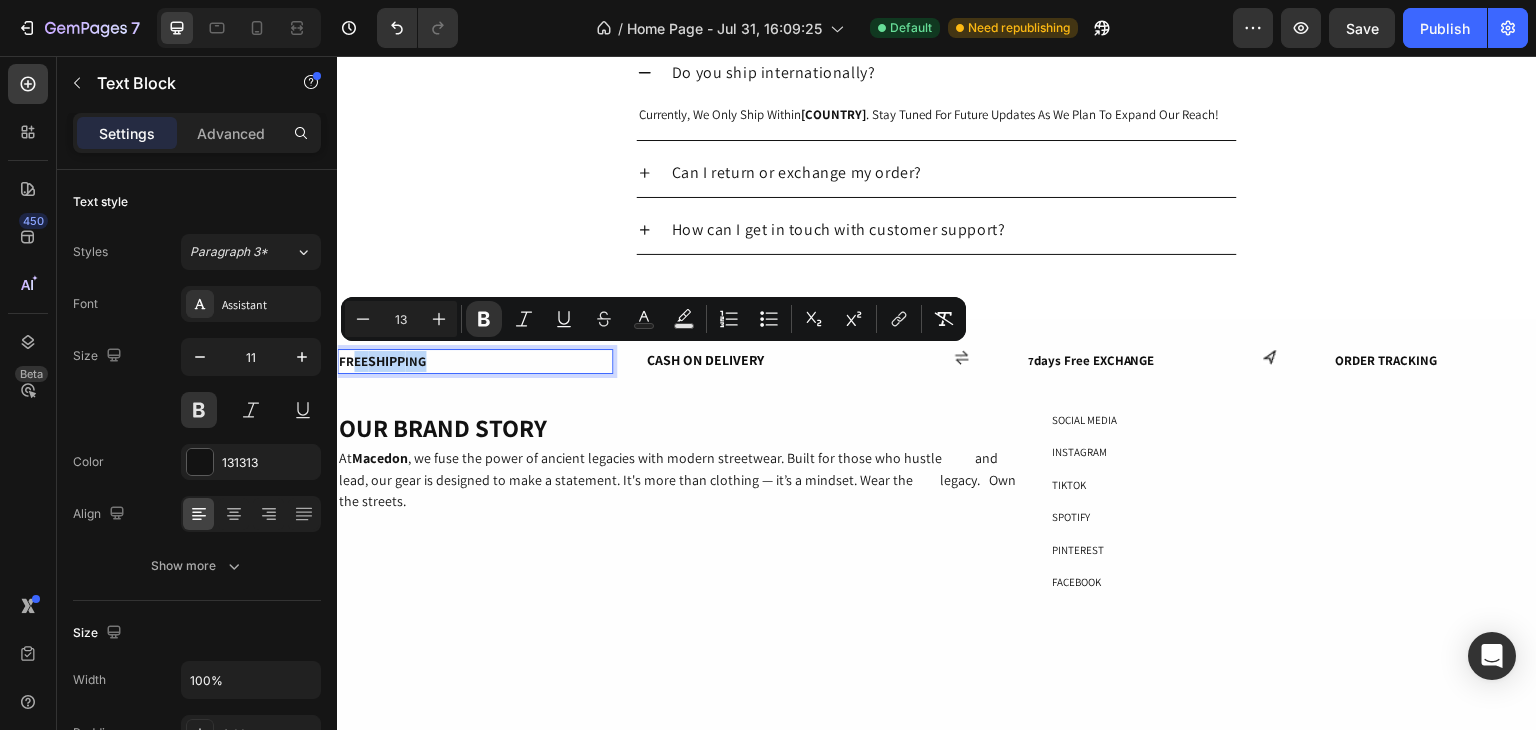 click on "SHIPP" at bounding box center (386, 361) 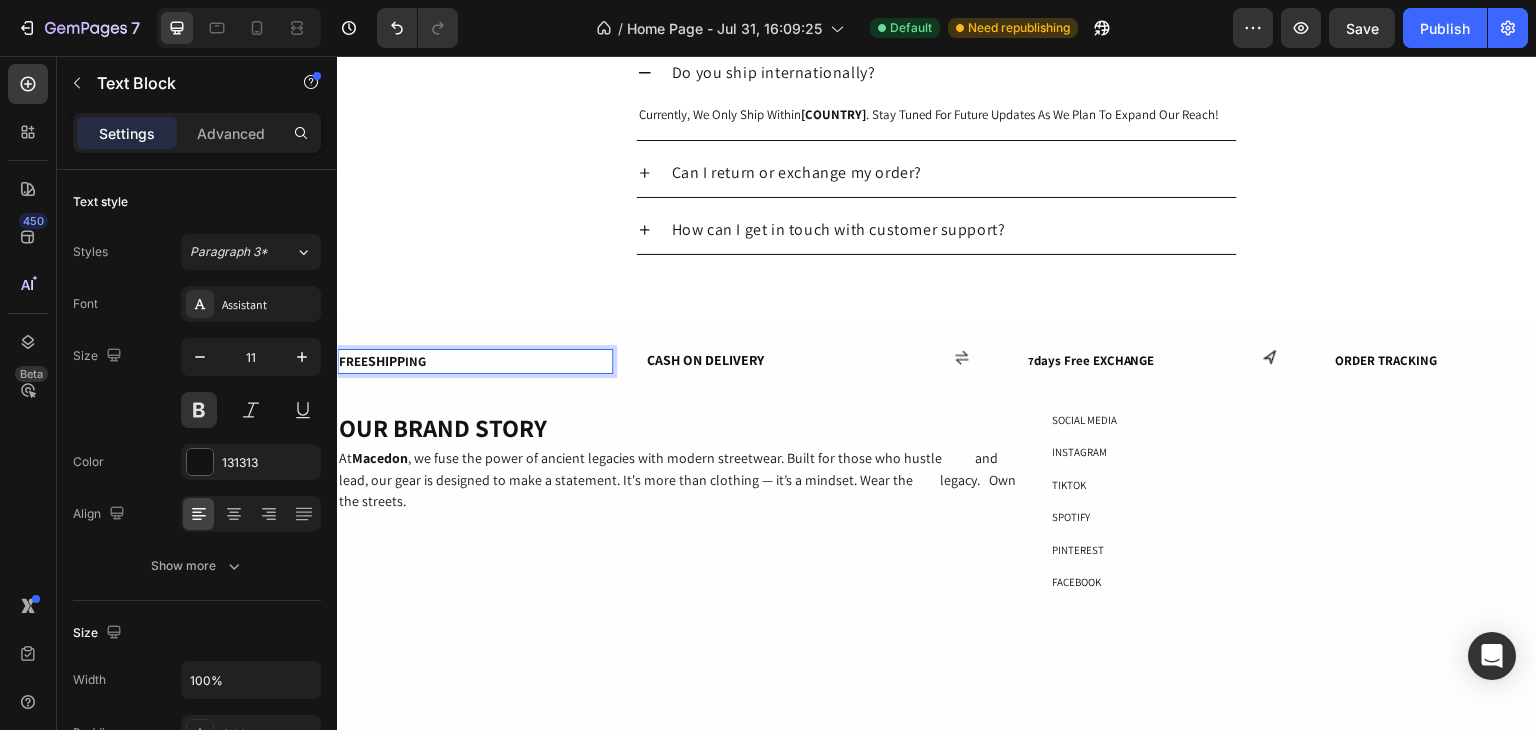click on "SHIPP" at bounding box center (386, 361) 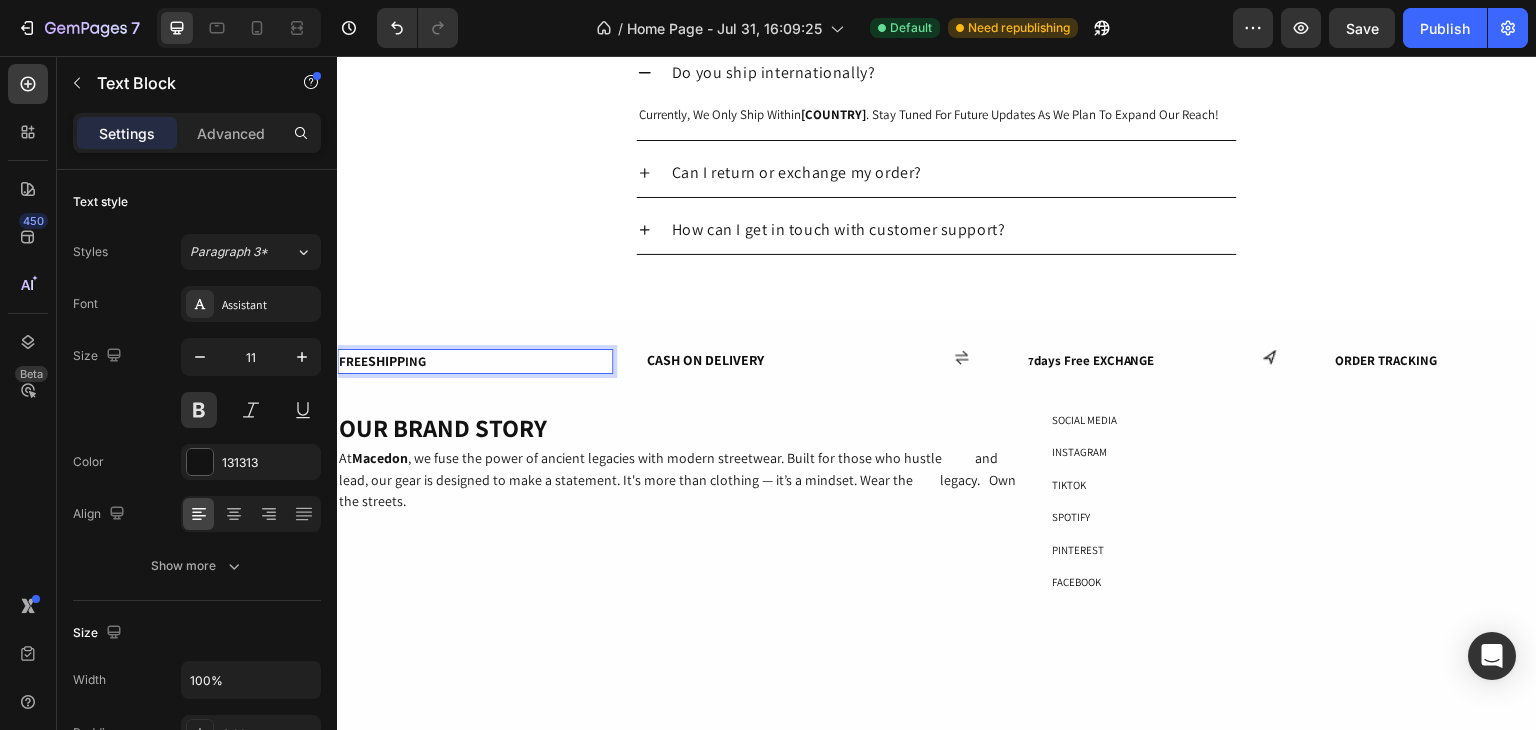 click on "SHIPP" at bounding box center (386, 361) 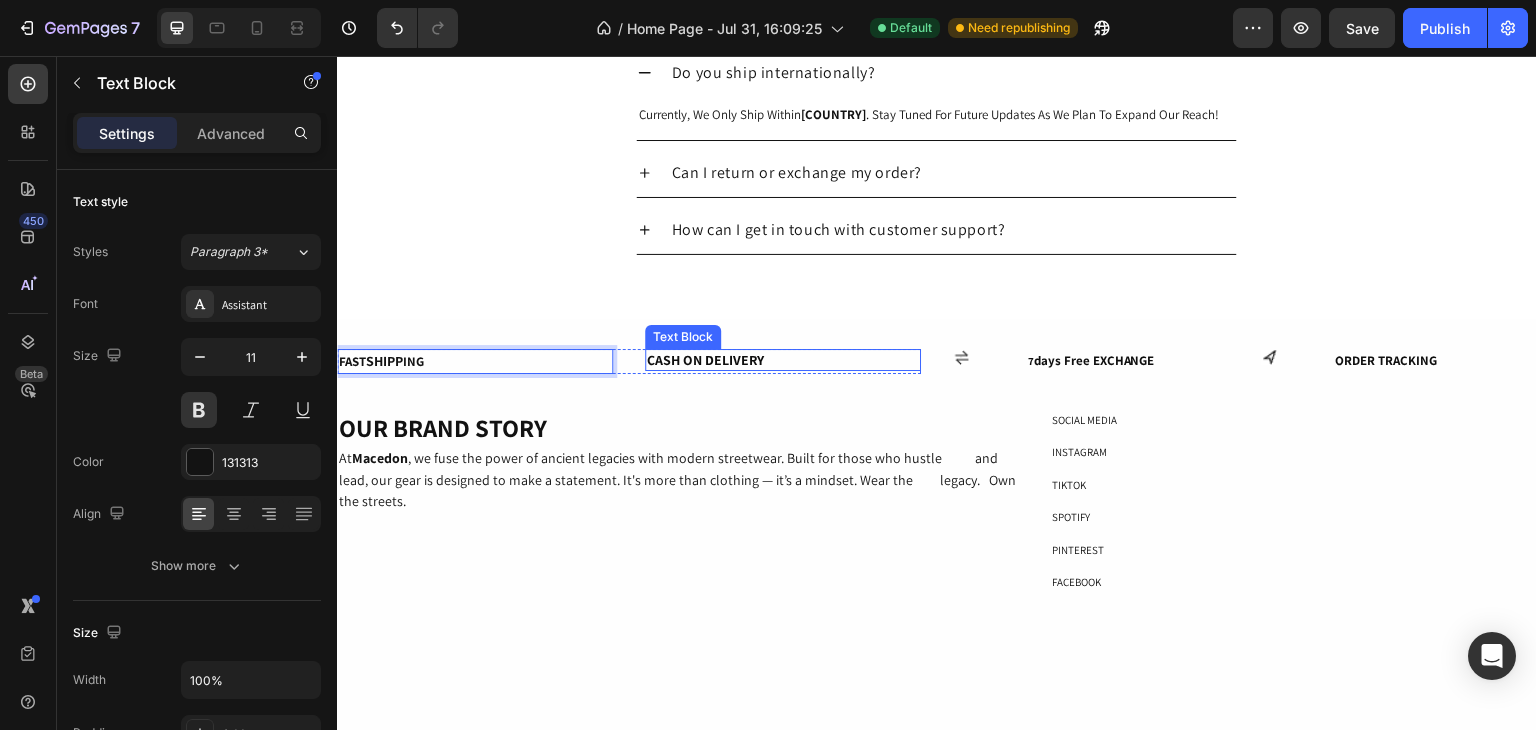 click on "CASH ON DELIVERY" at bounding box center [783, 360] 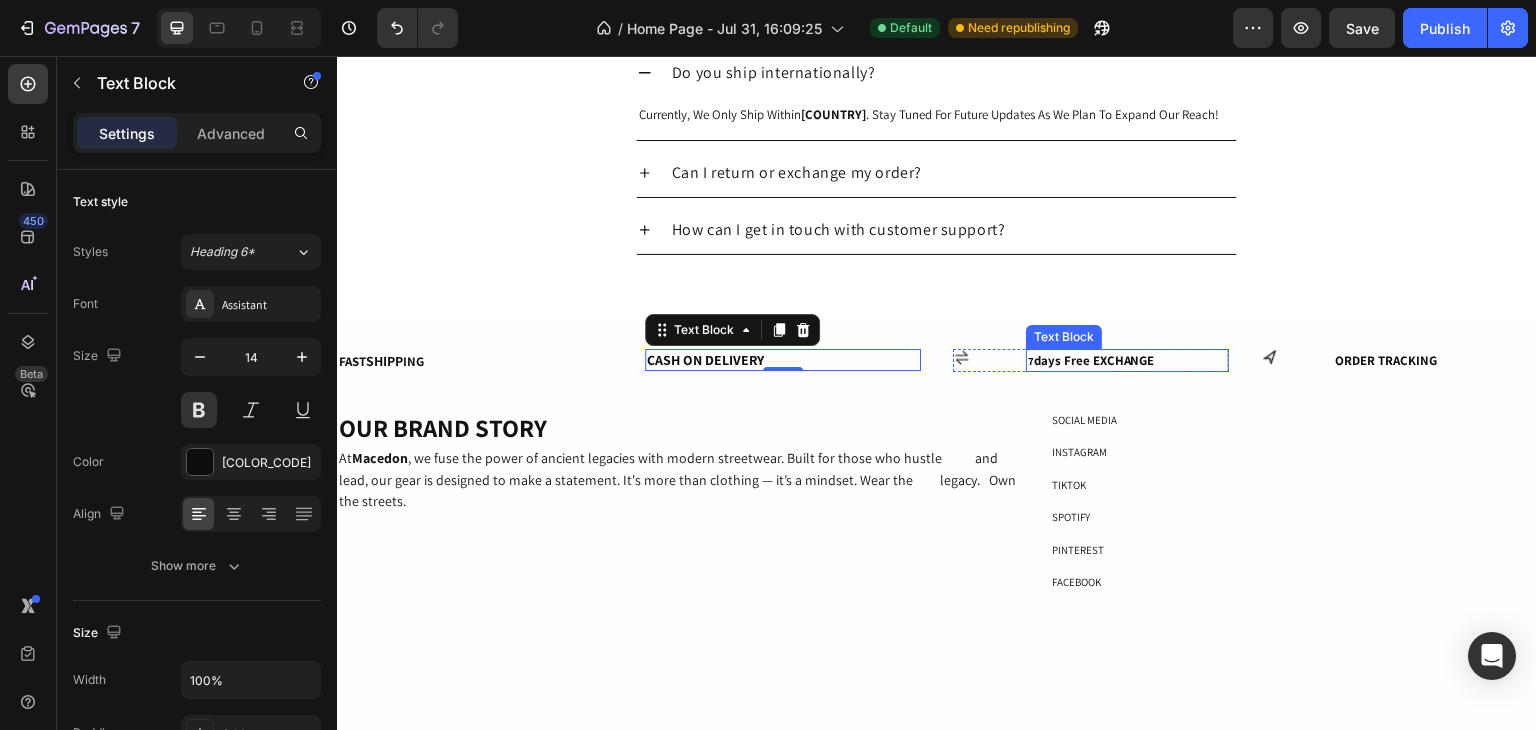 click on "days Free EXCHANGE" at bounding box center [1094, 360] 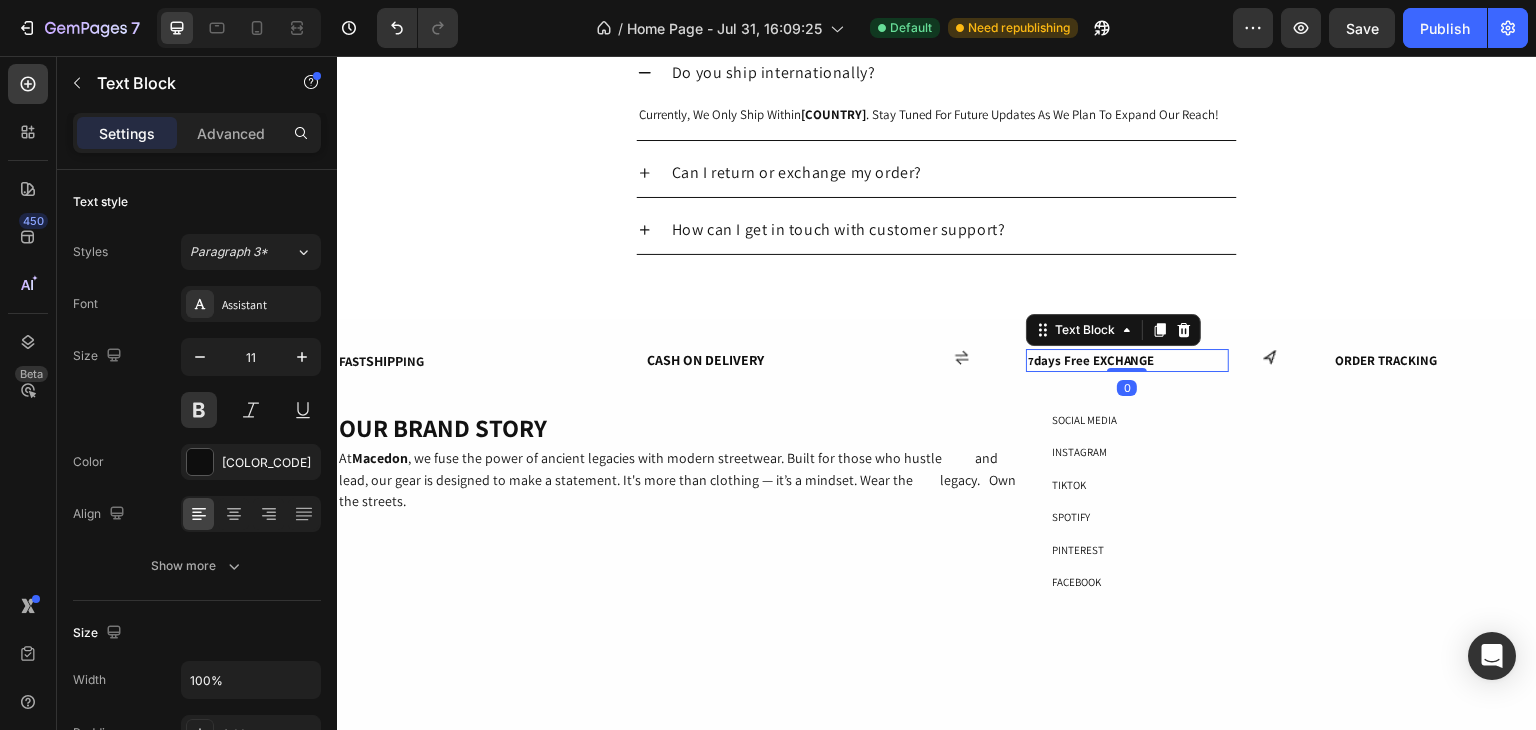 click on "days Free EXCHANGE" at bounding box center [1094, 360] 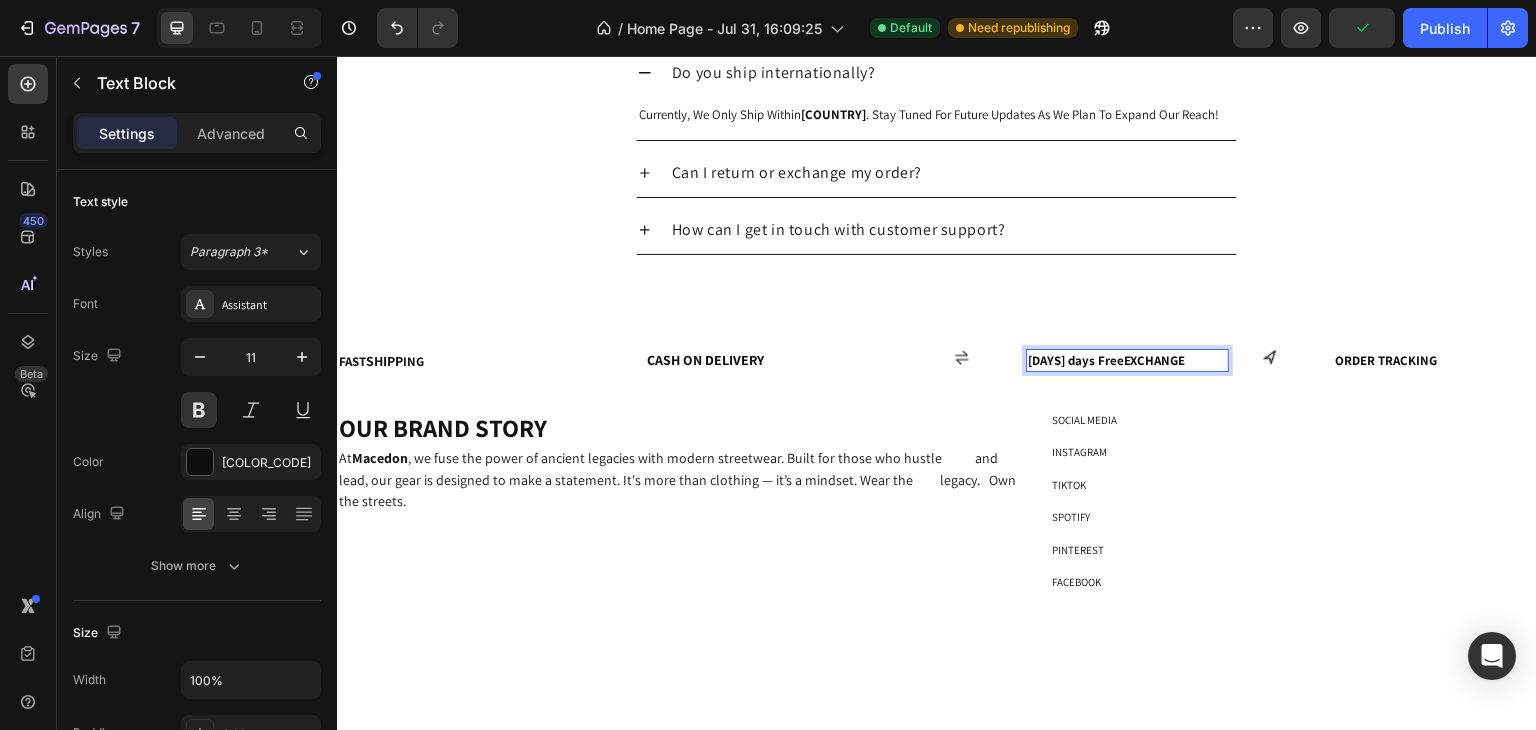 click on "[DAYS] days FreeEXCHANGE" at bounding box center (1107, 360) 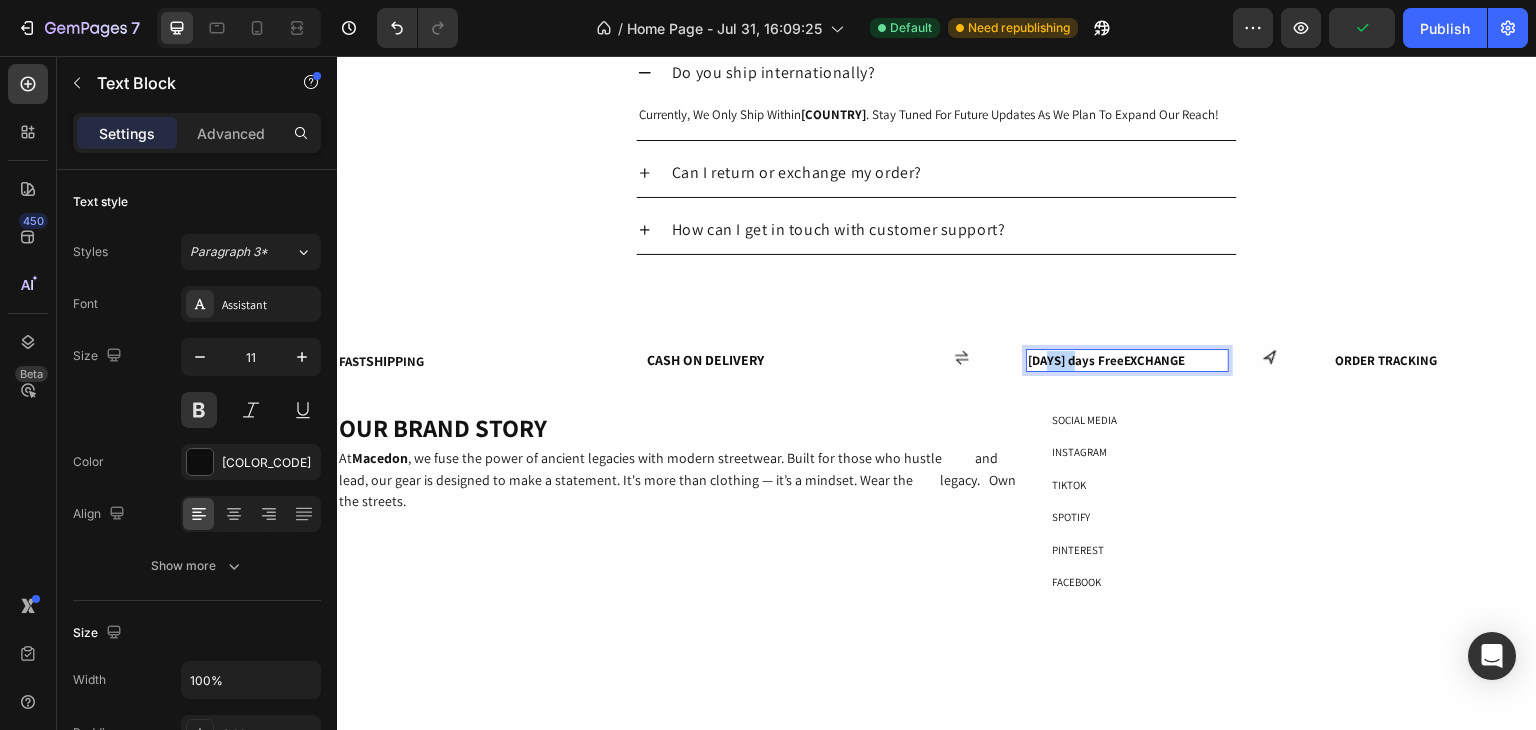 click on "[DAYS] days FreeEXCHANGE" at bounding box center (1107, 360) 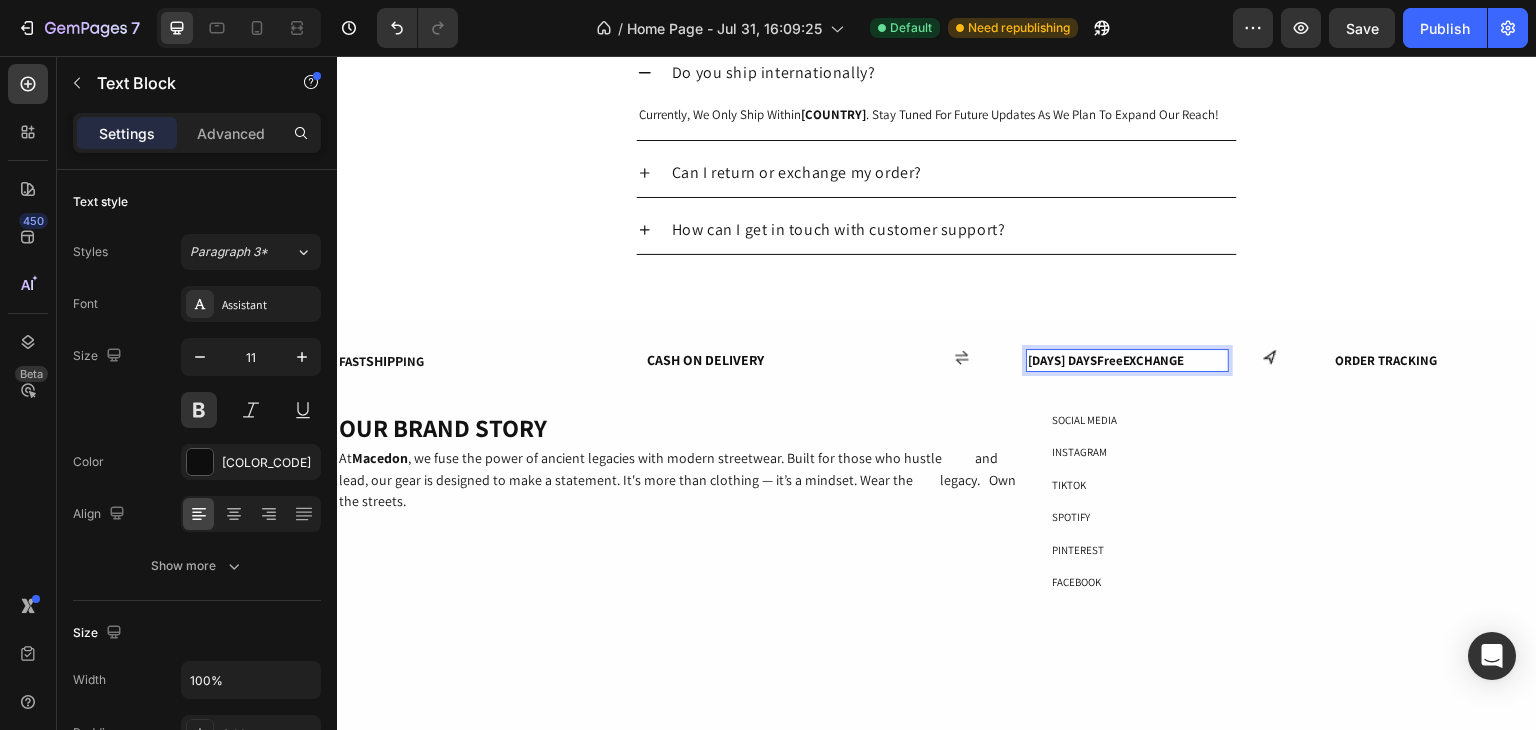 click on "[DAYS] DAYSFreeEXCHANGE" at bounding box center [1106, 360] 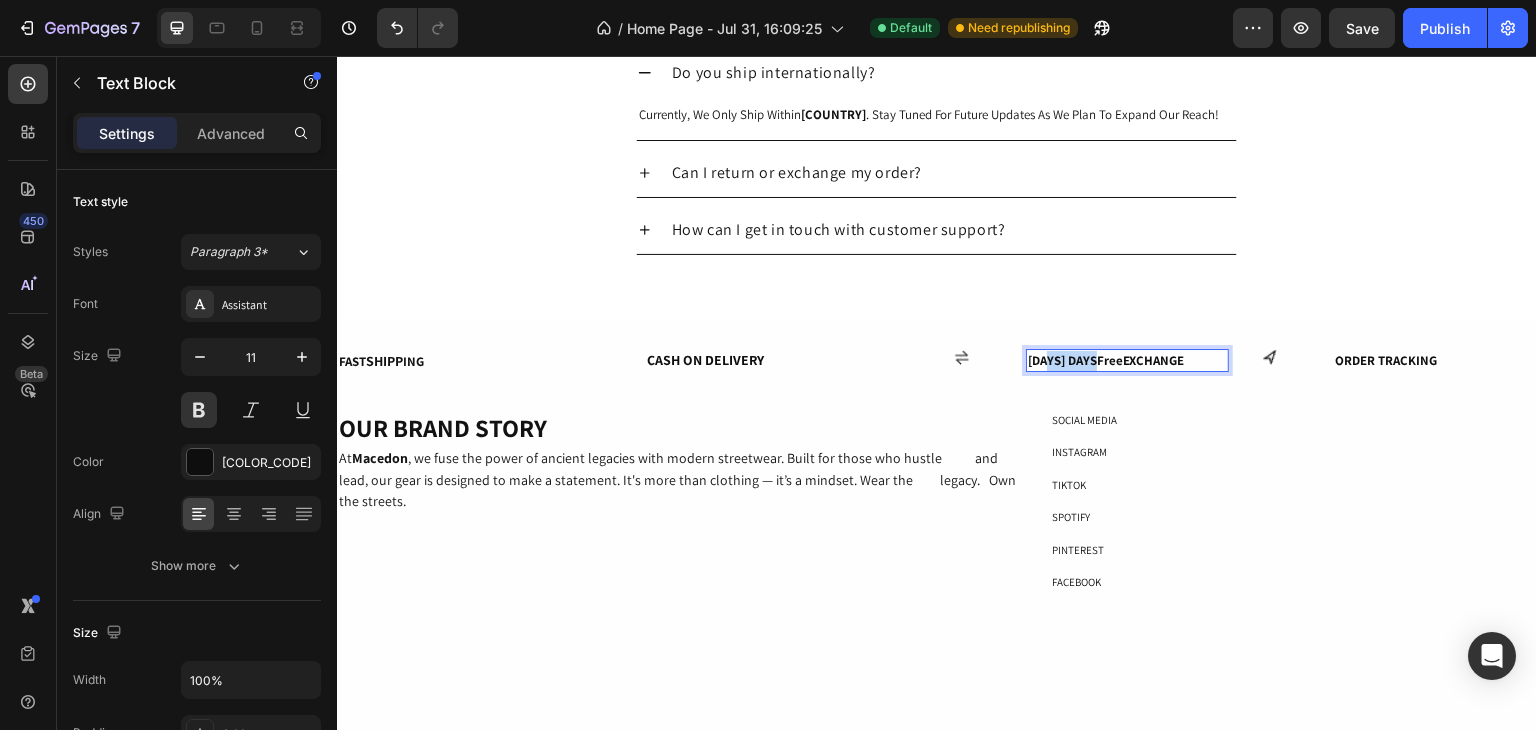 click on "[DAYS] DAYSFreeEXCHANGE" at bounding box center [1106, 360] 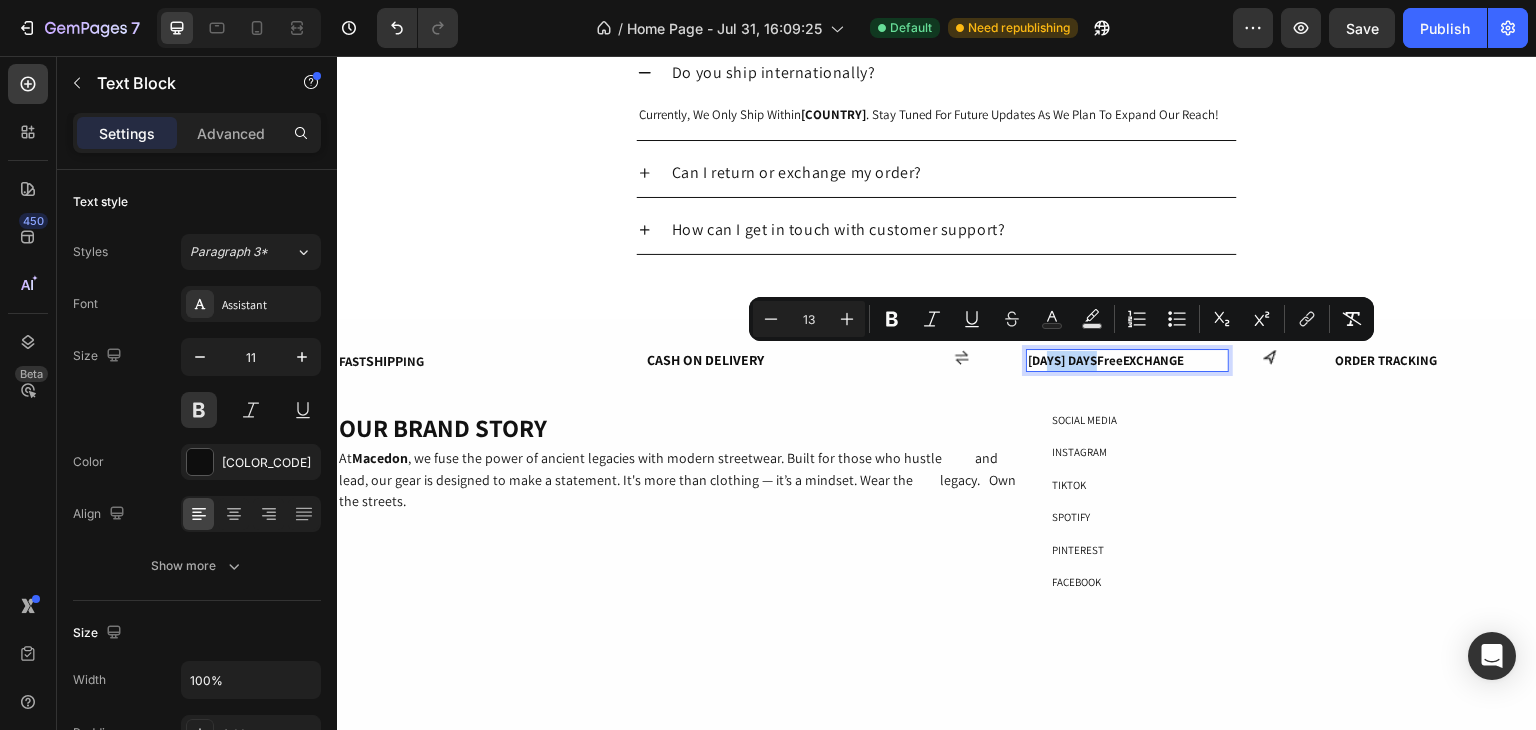 click on "[DAYS] DAYSFreeEXCHANGE" at bounding box center (1106, 360) 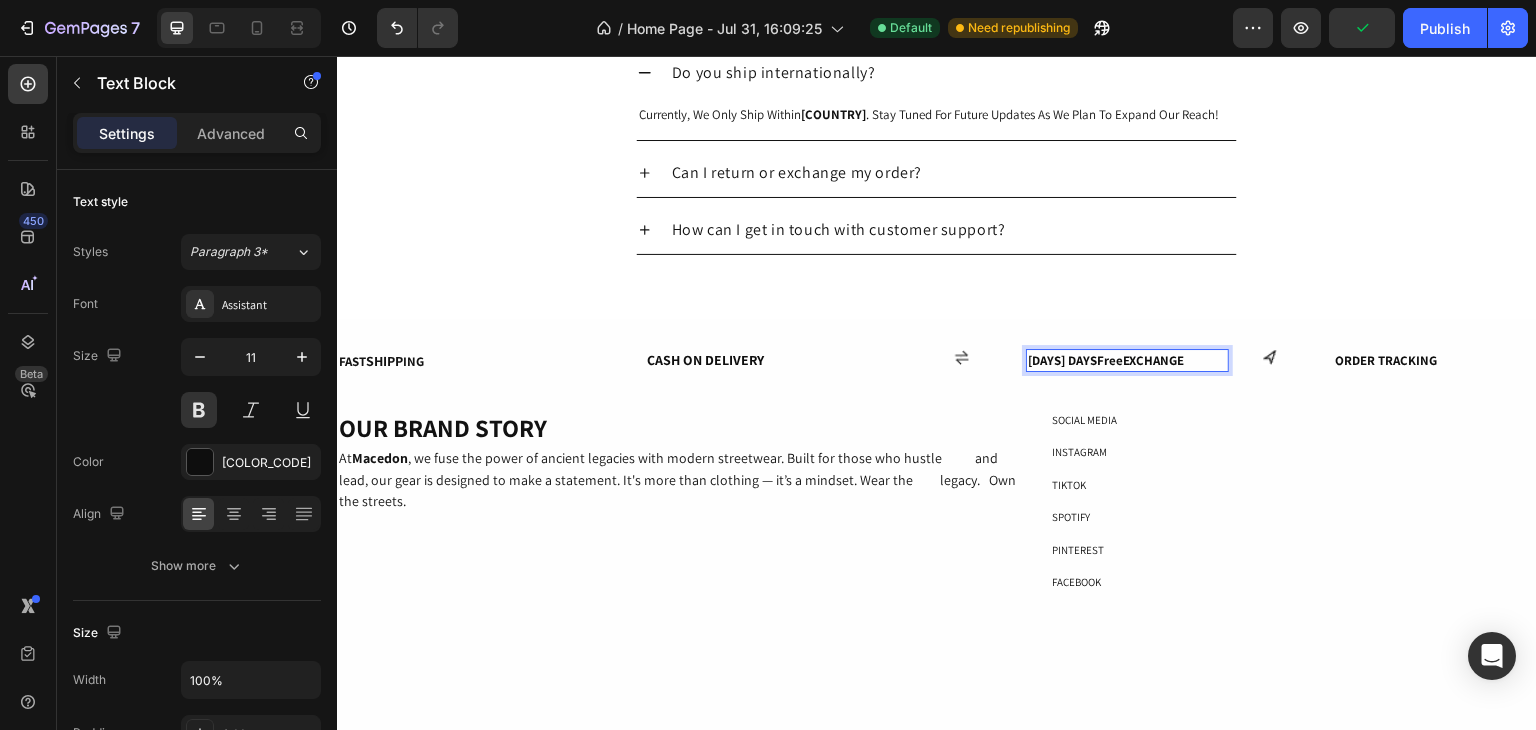 click on "[DAYS] DAYSFreeEXCHANGE" at bounding box center [1106, 360] 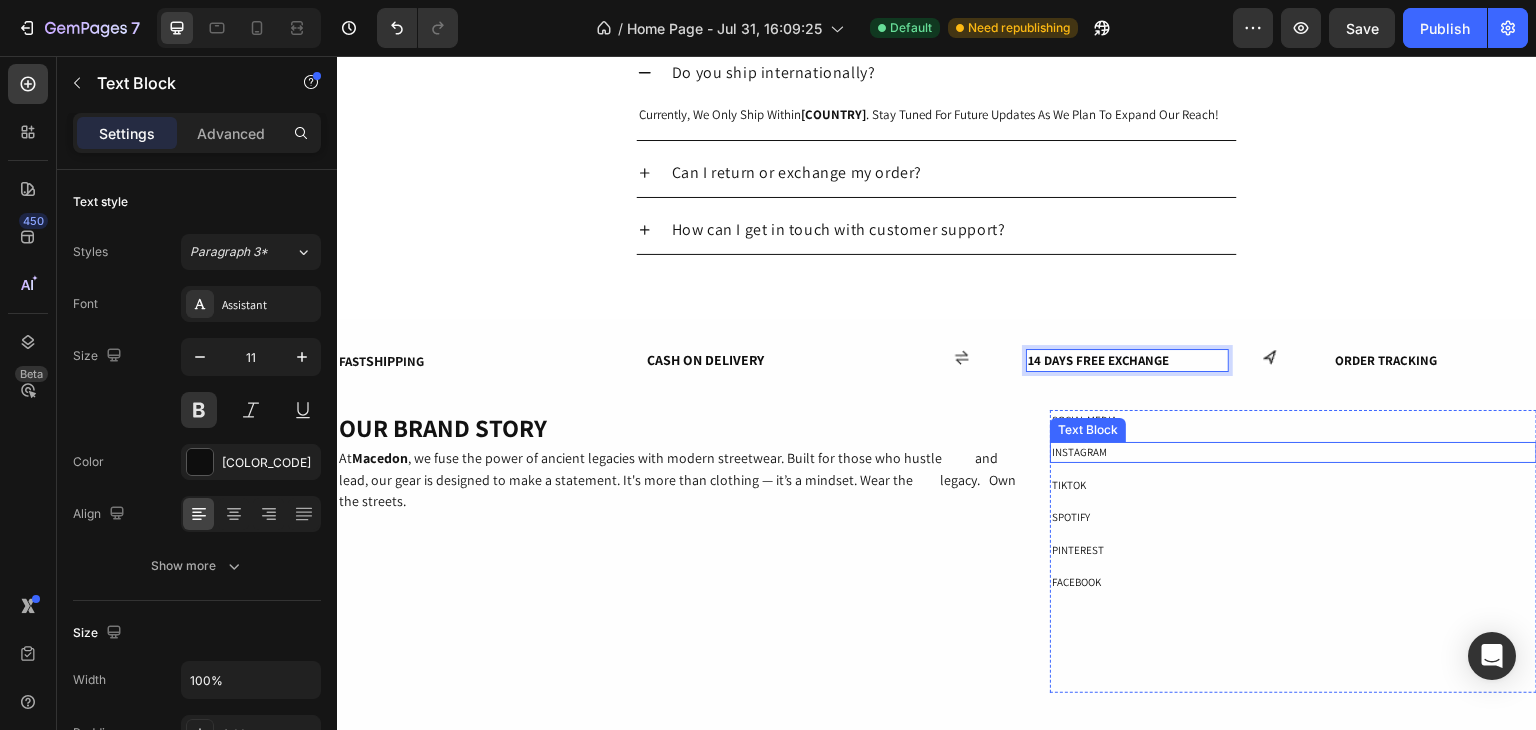 drag, startPoint x: 1325, startPoint y: 462, endPoint x: 1336, endPoint y: 465, distance: 11.401754 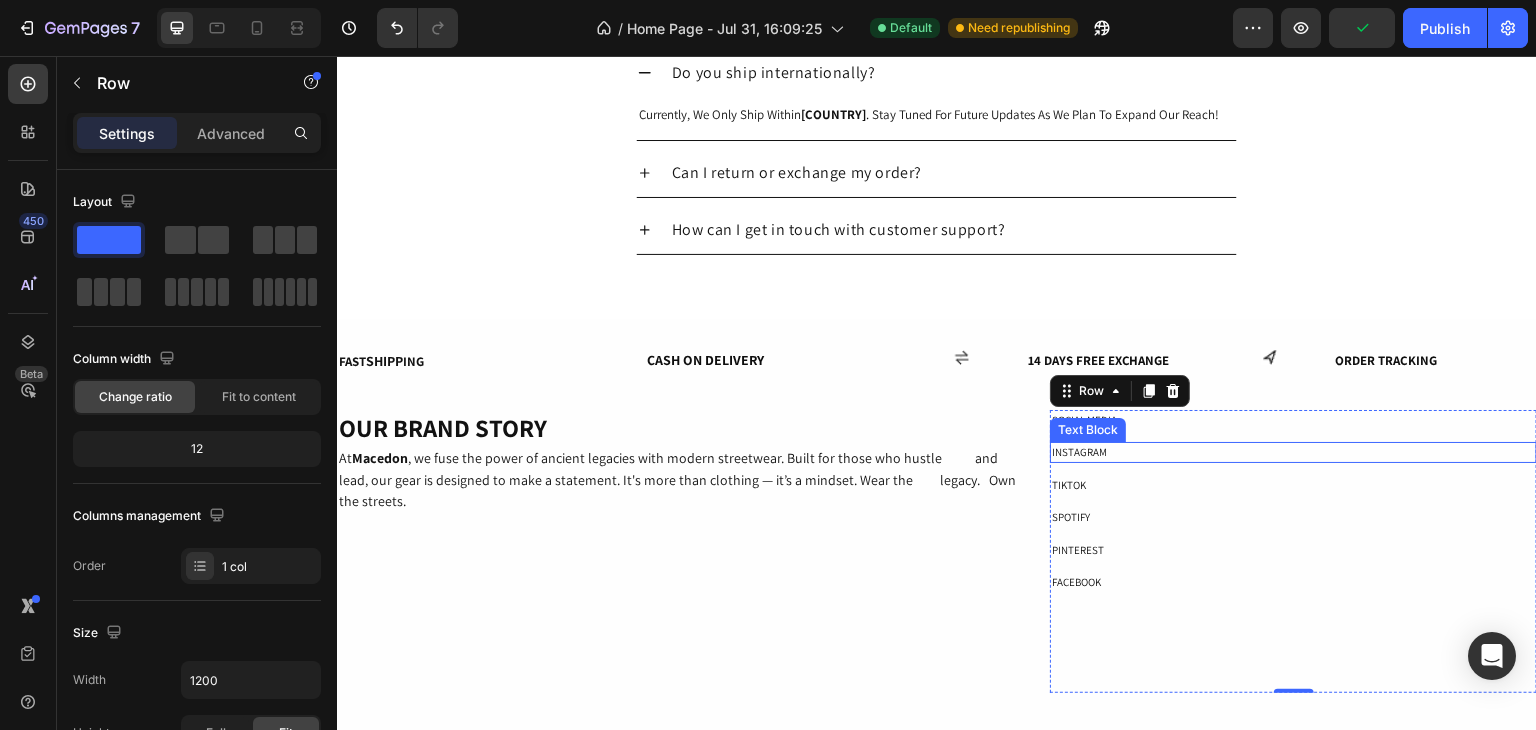click on "INSTAGRAM" at bounding box center (1293, 452) 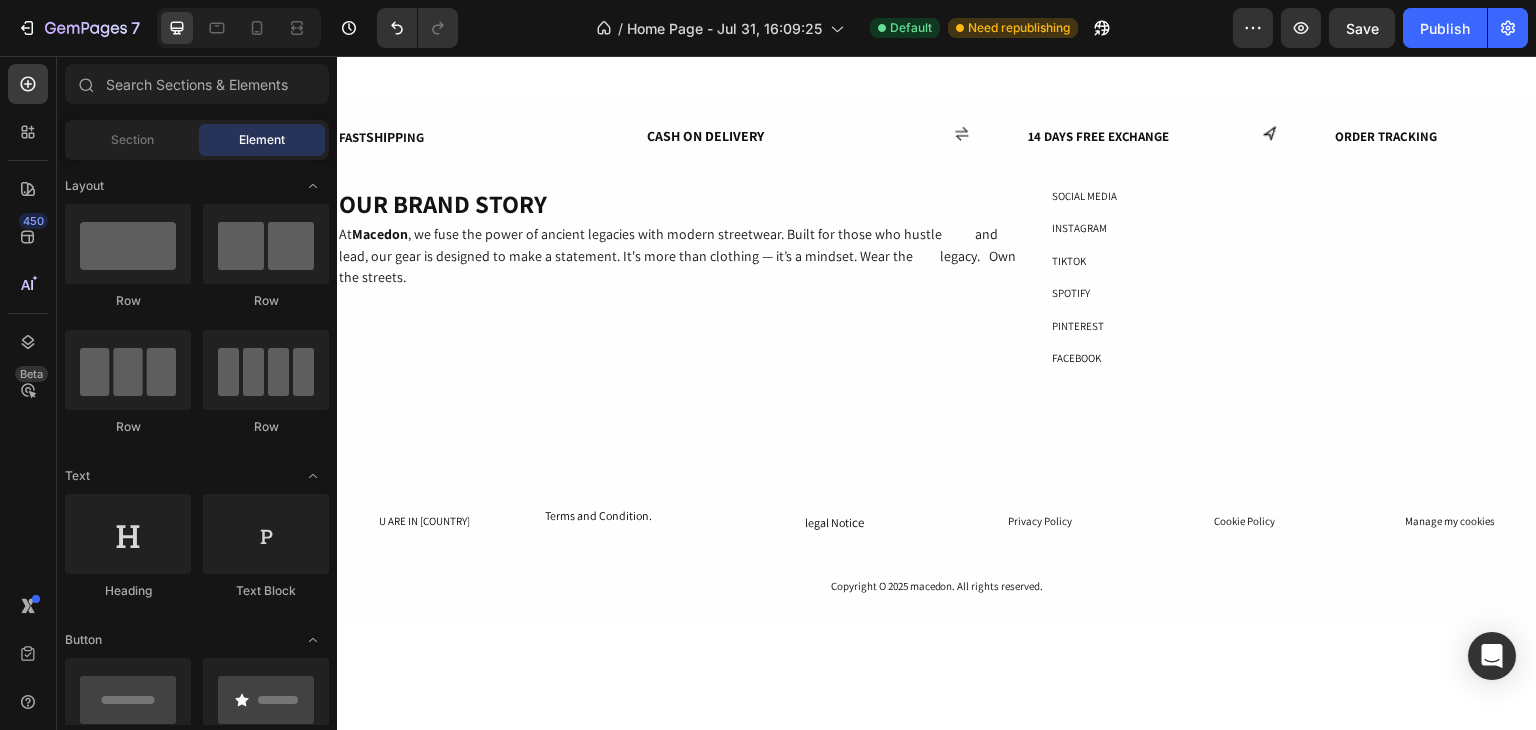 scroll, scrollTop: 2529, scrollLeft: 0, axis: vertical 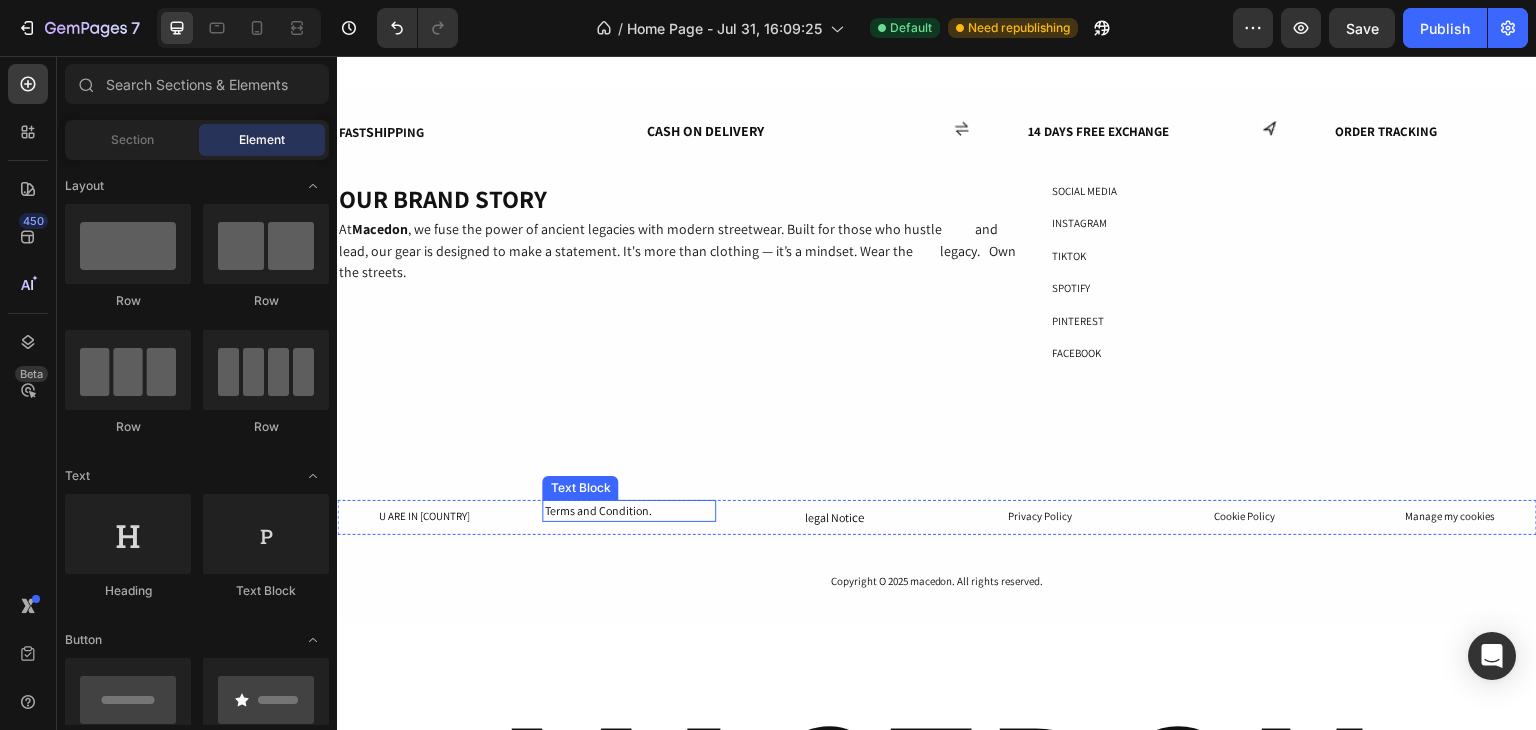 click on "Terms and Condition." at bounding box center [597, 510] 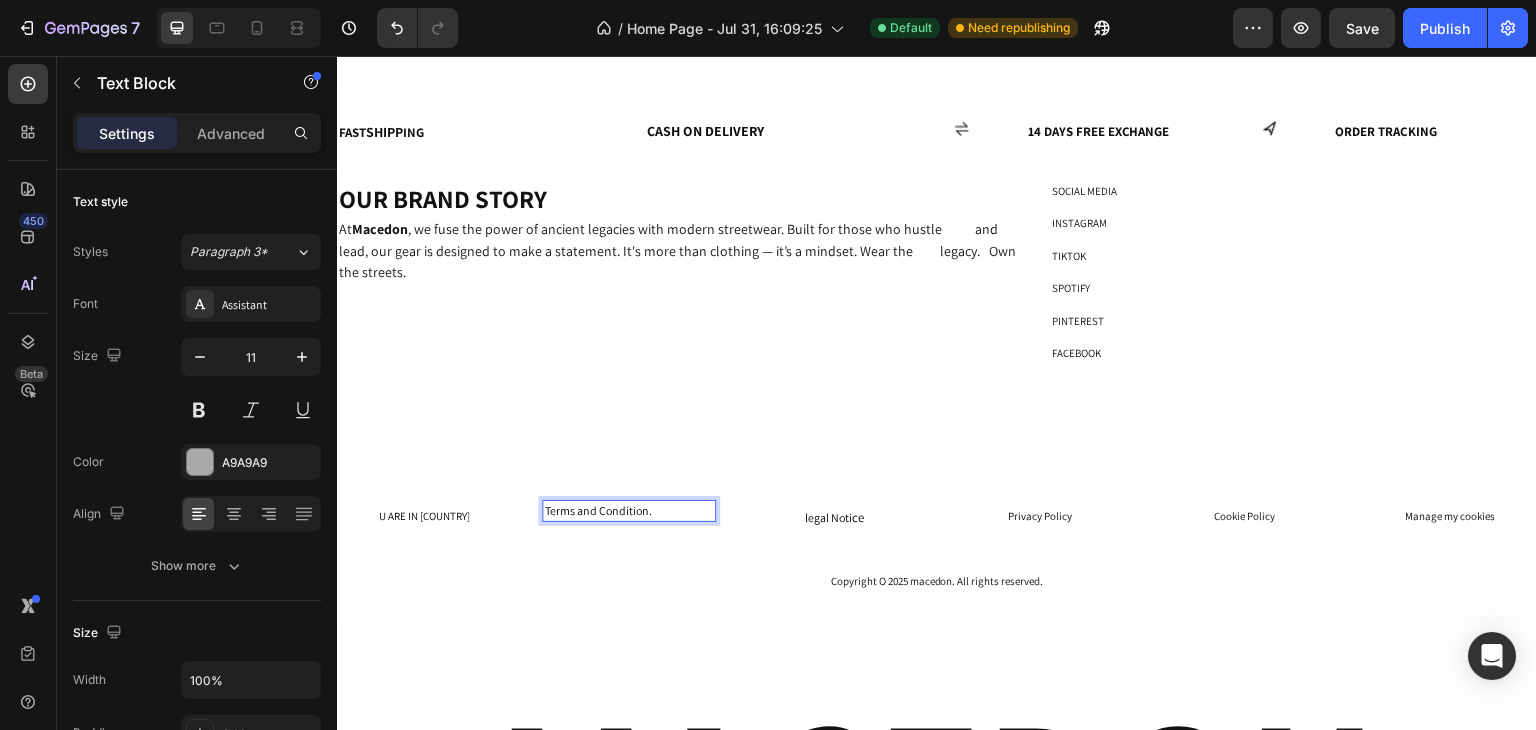 click on "Terms and Condition." at bounding box center (597, 510) 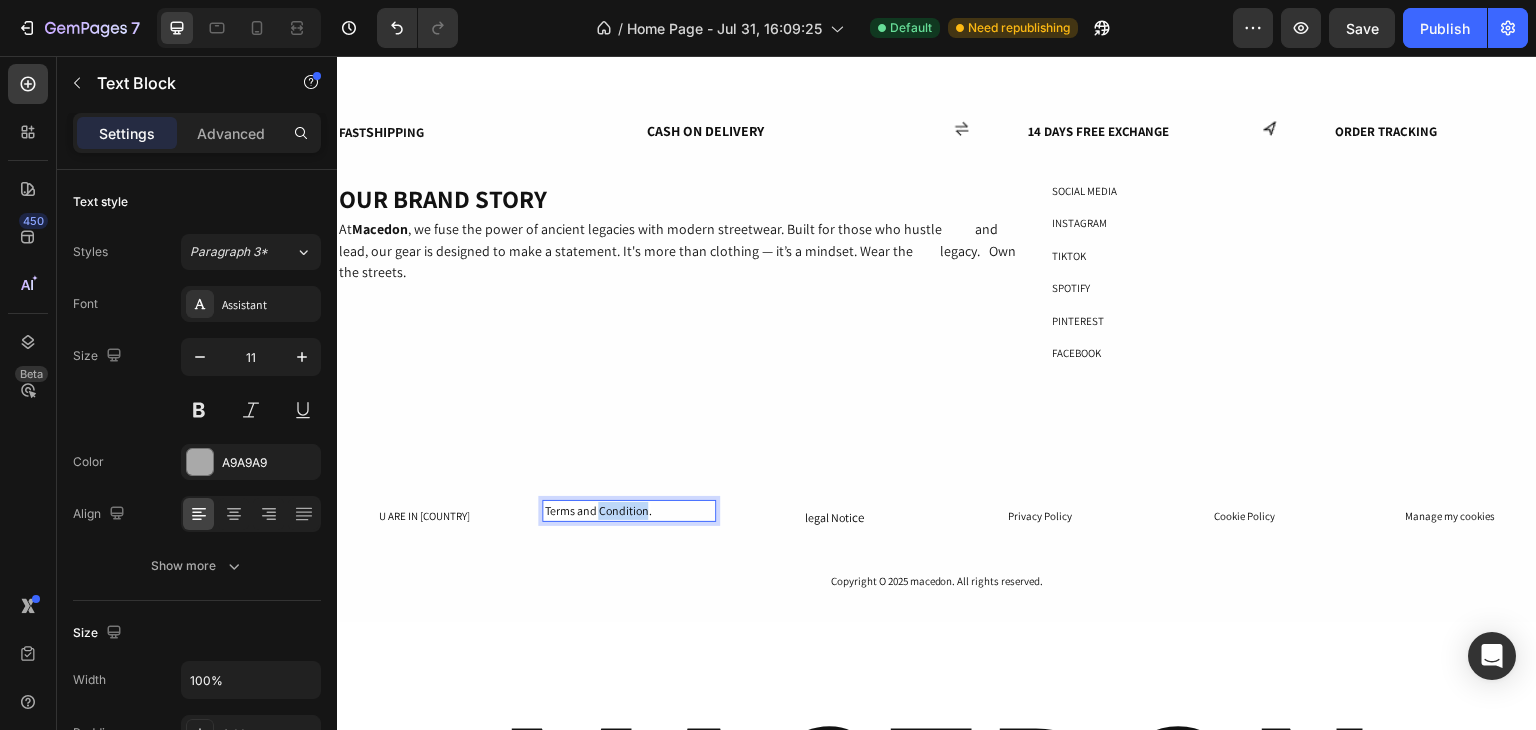 click on "Terms and Condition." at bounding box center (597, 510) 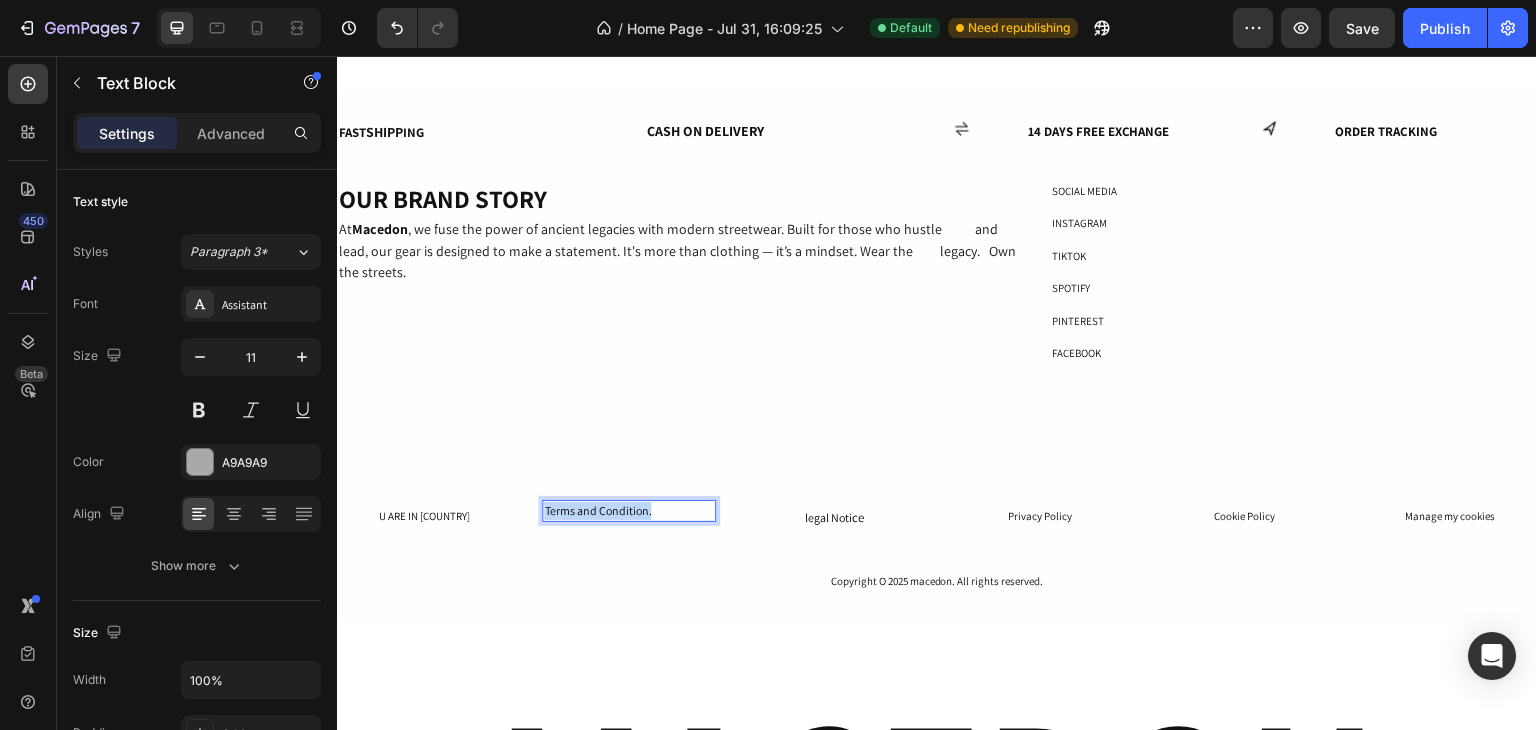 click on "Terms and Condition." at bounding box center [597, 510] 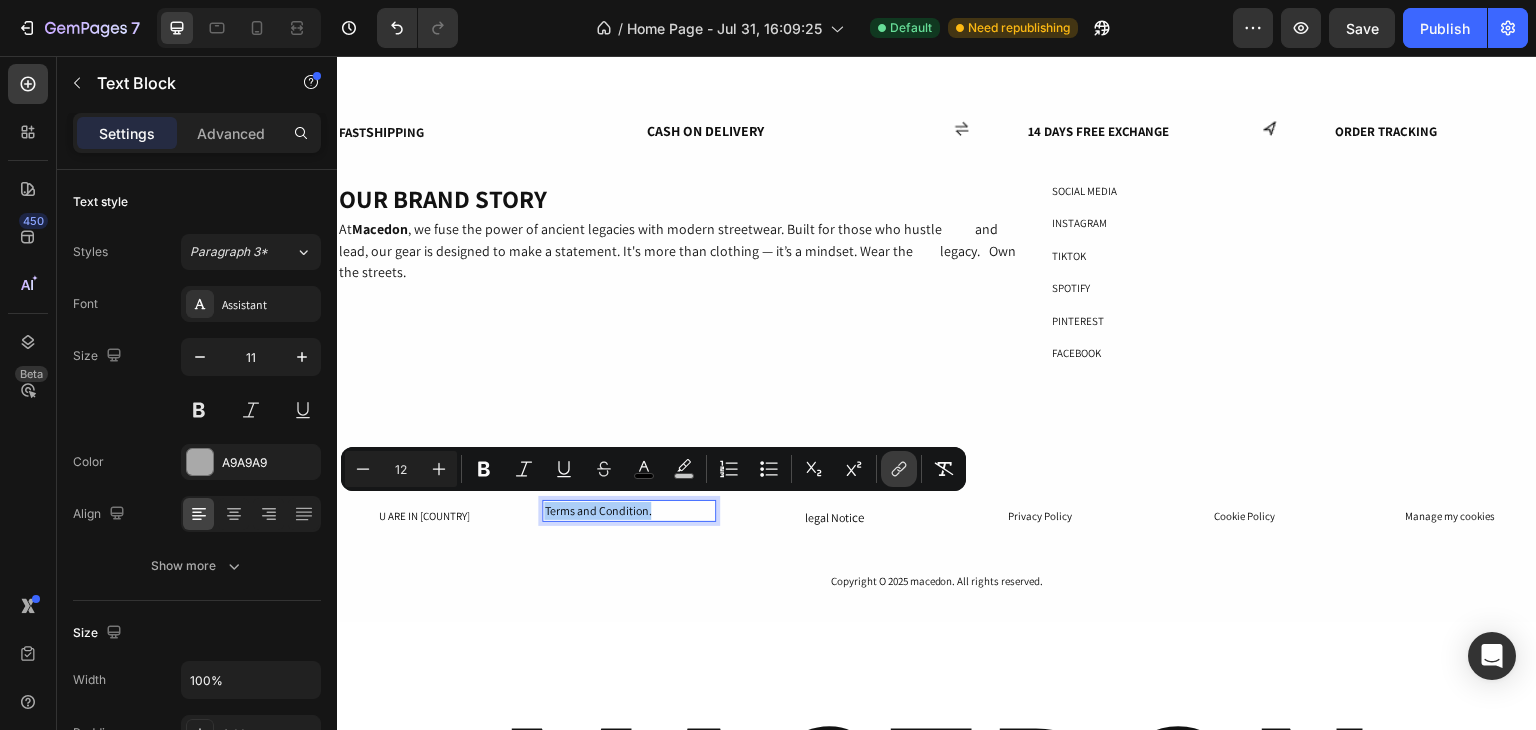 click on "link" at bounding box center [899, 469] 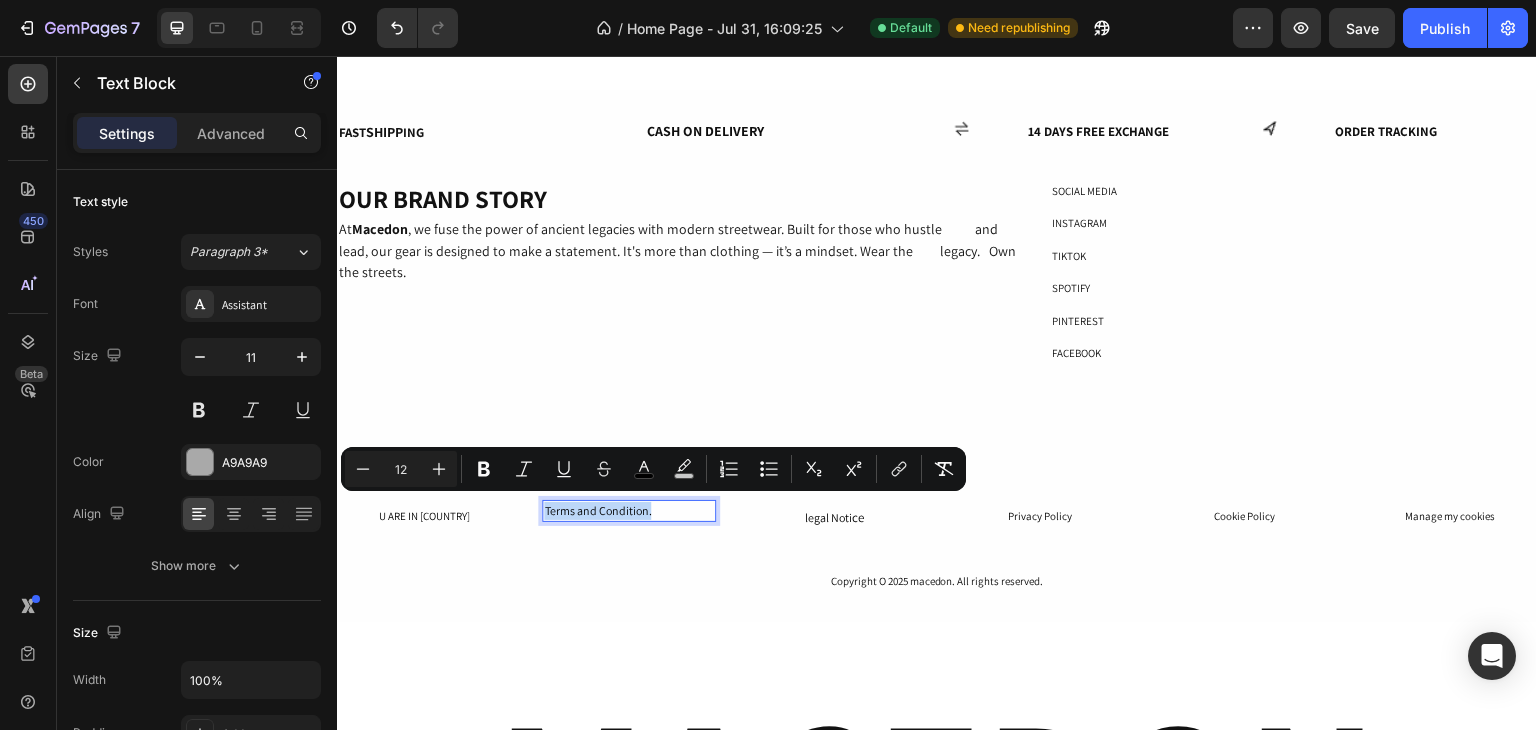click on "Terms and Condition." at bounding box center [597, 510] 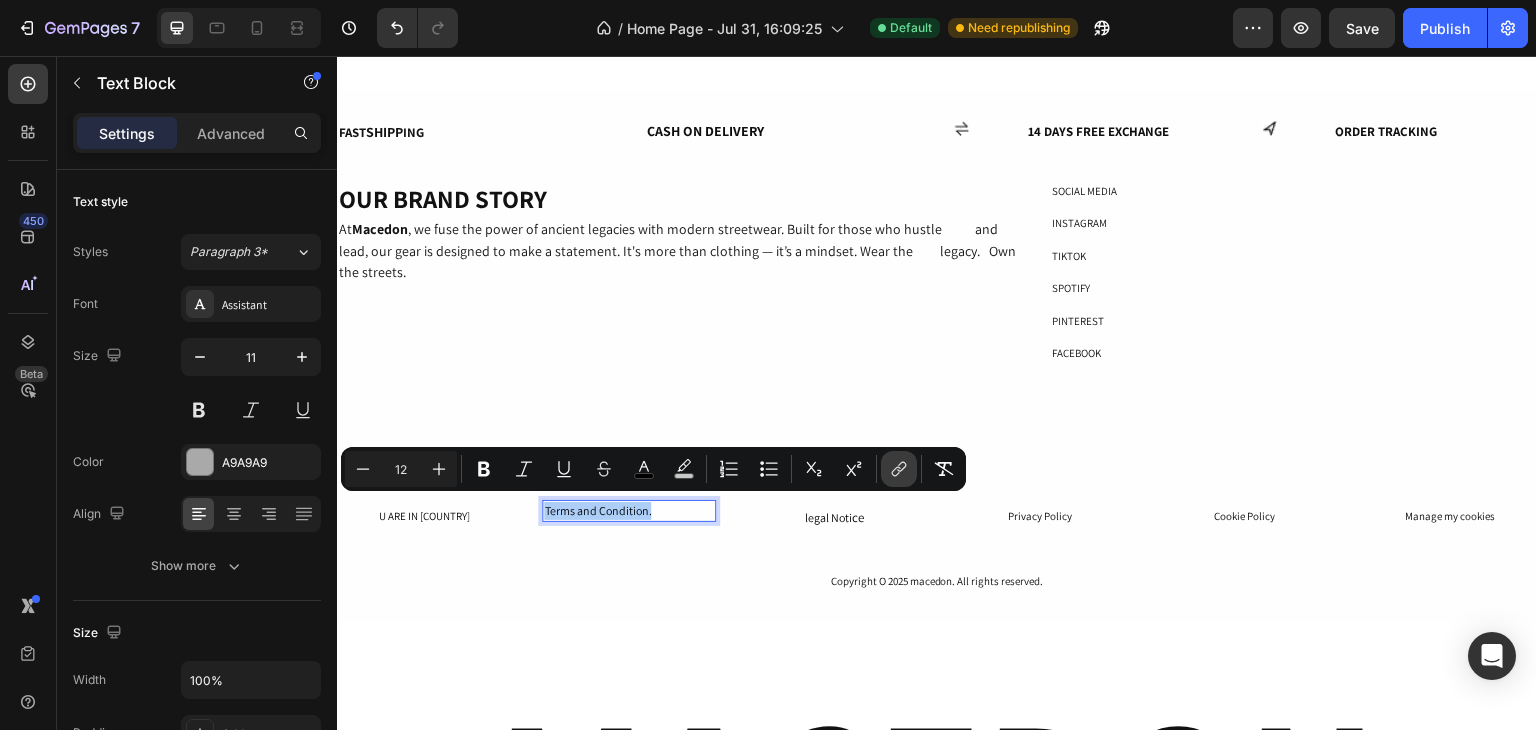 click 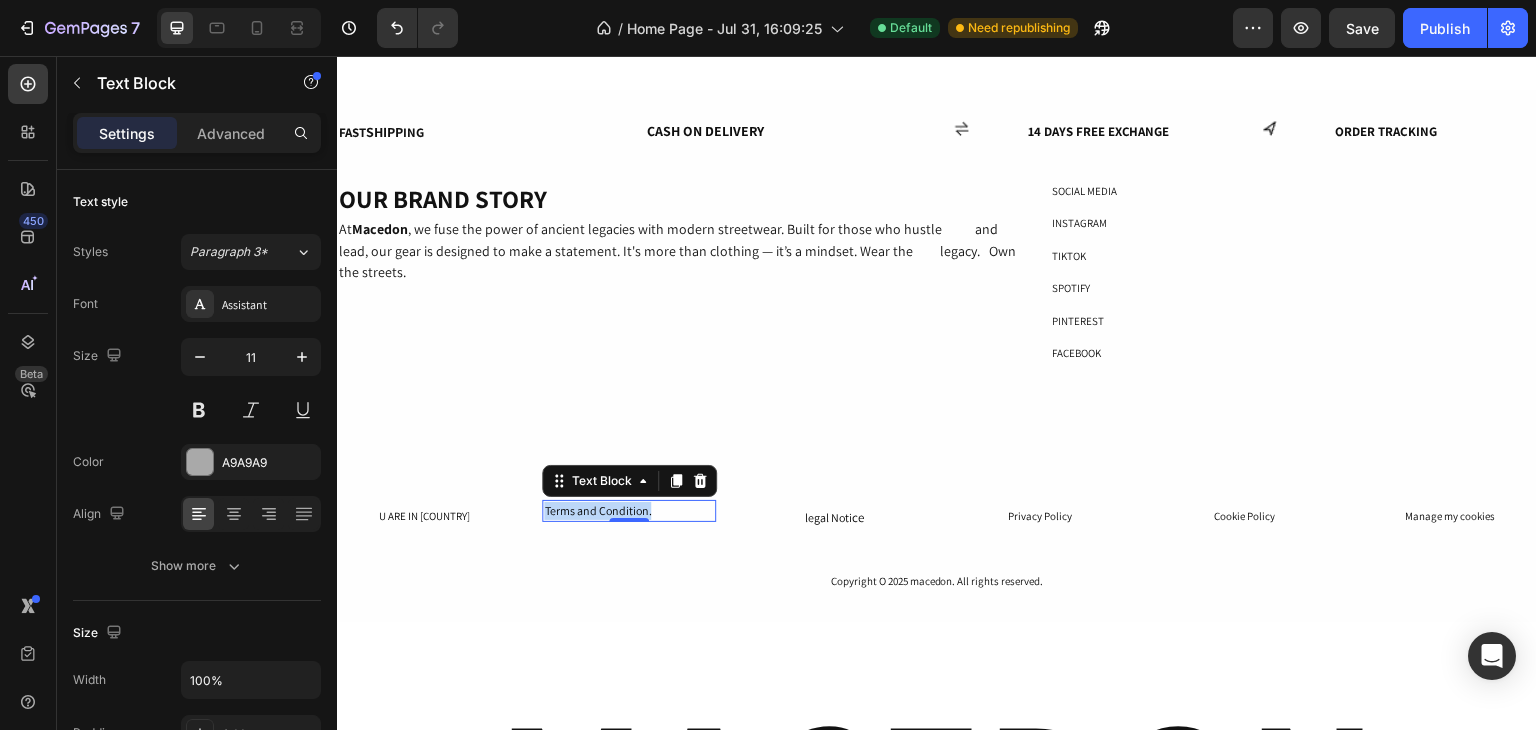 drag, startPoint x: 917, startPoint y: 629, endPoint x: 1006, endPoint y: 473, distance: 179.60234 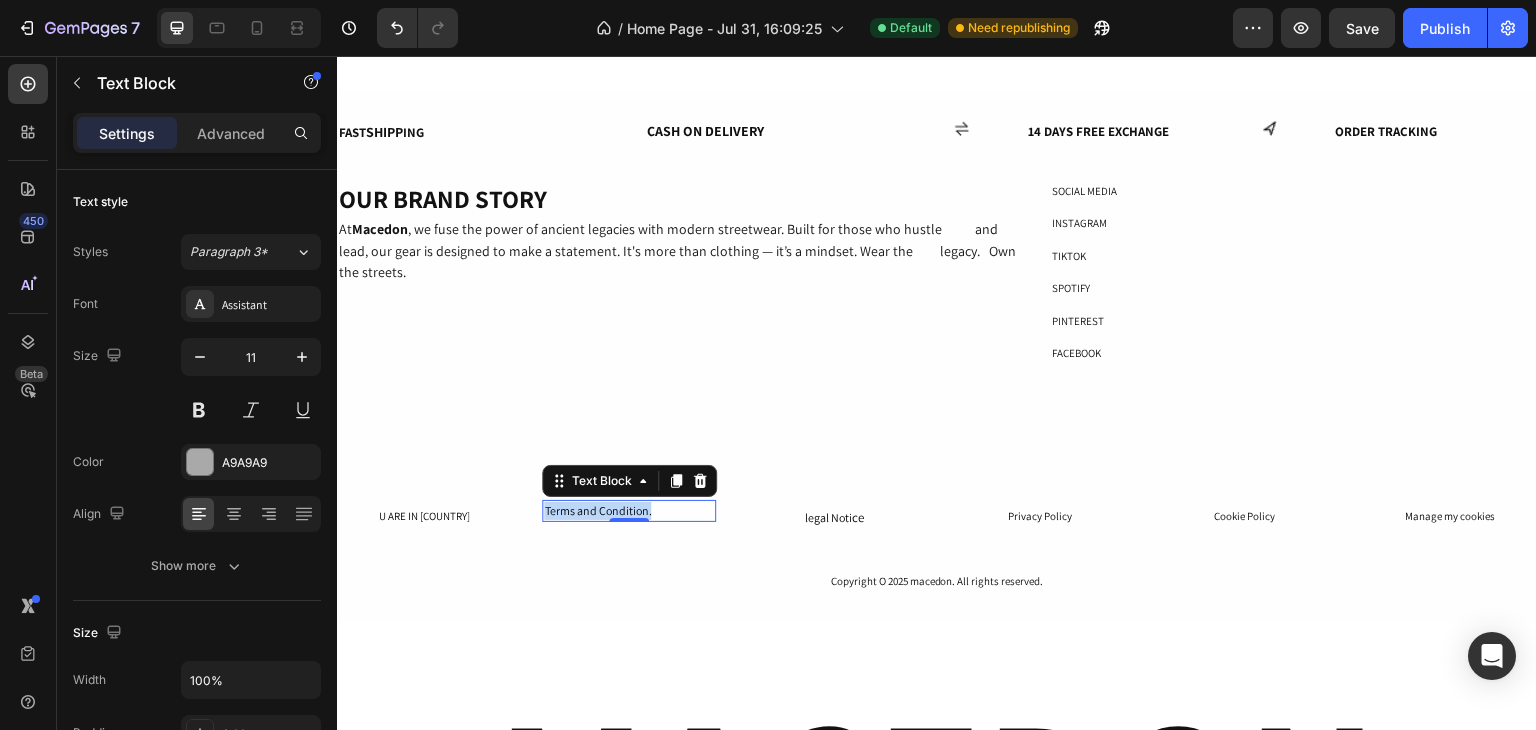 click on "SOCIAL MEDIA Text Block INSTAGRAM Text Block TIKTOK Text Block SPOTIFY Text Block PINTEREST Text Block FACEBOOK Text Block Row" at bounding box center (1293, 322) 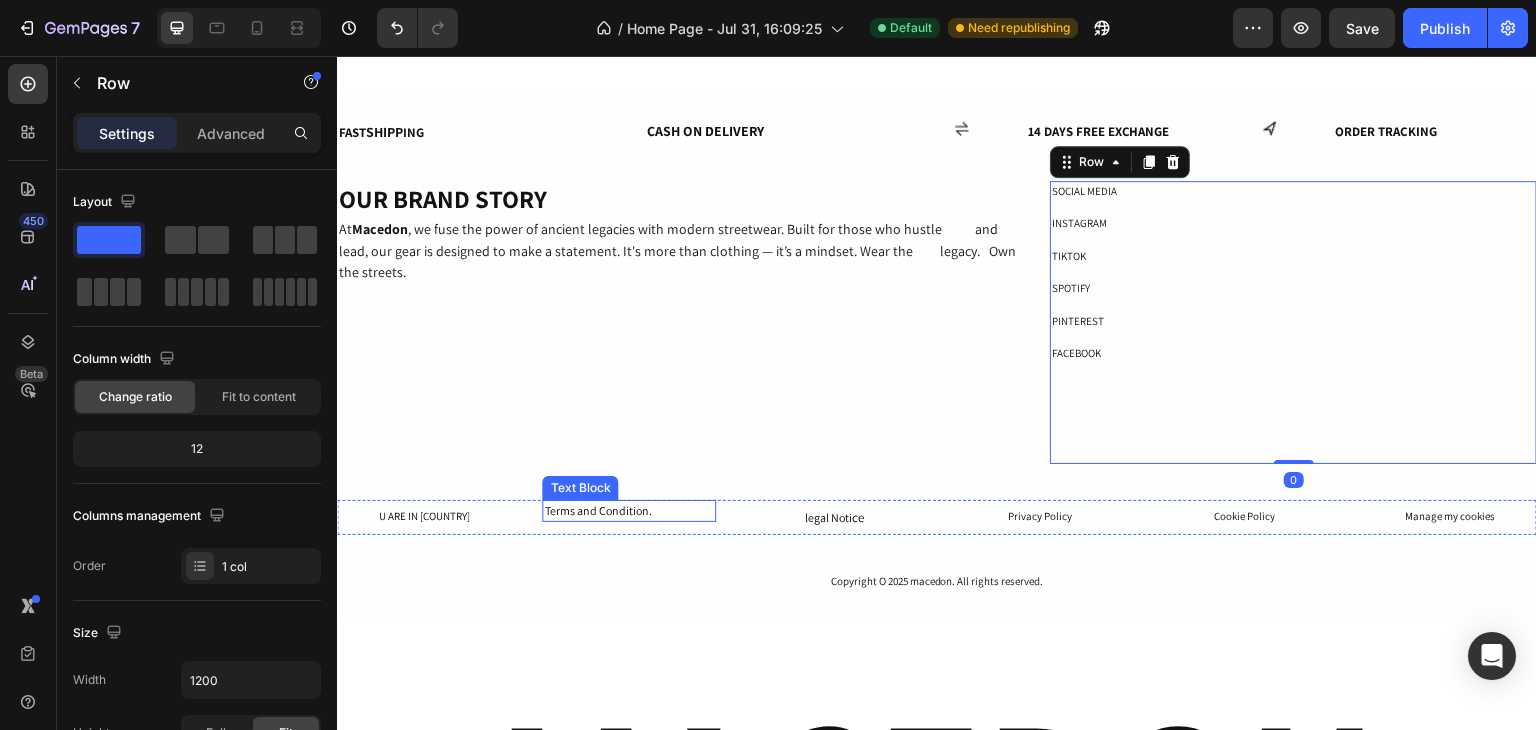 click on "Terms and Condition." at bounding box center (597, 510) 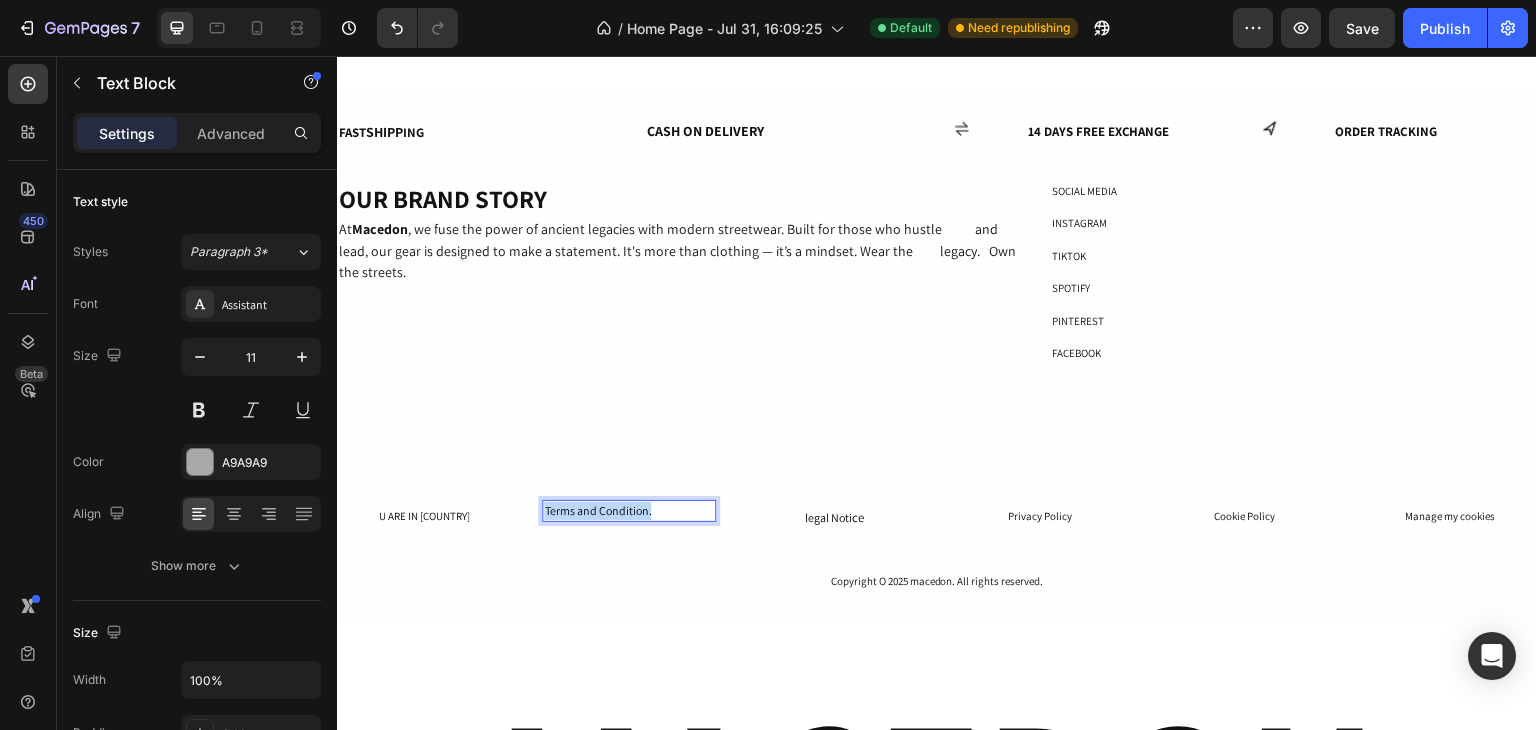 click on "Terms and Condition." at bounding box center (597, 510) 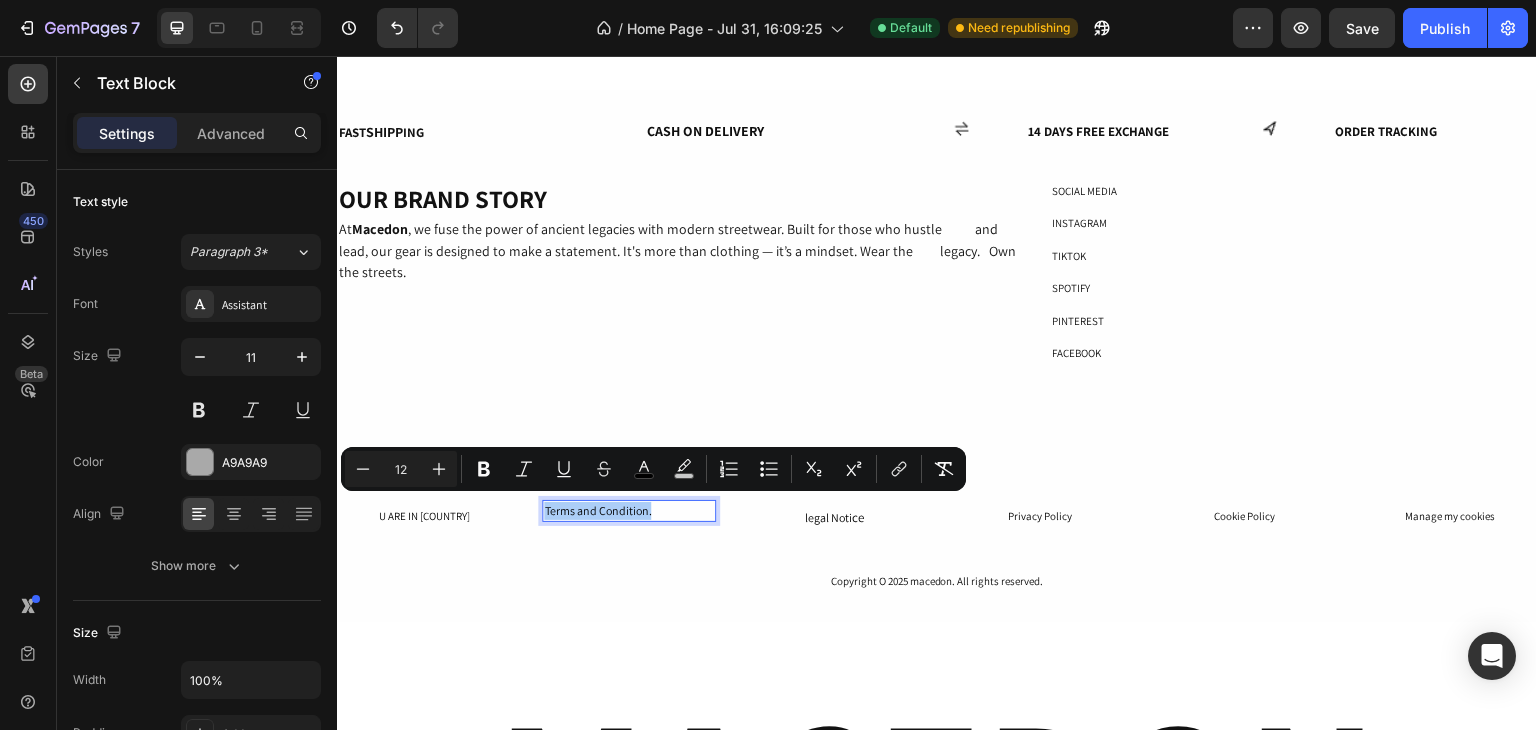 click on "link" at bounding box center [899, 469] 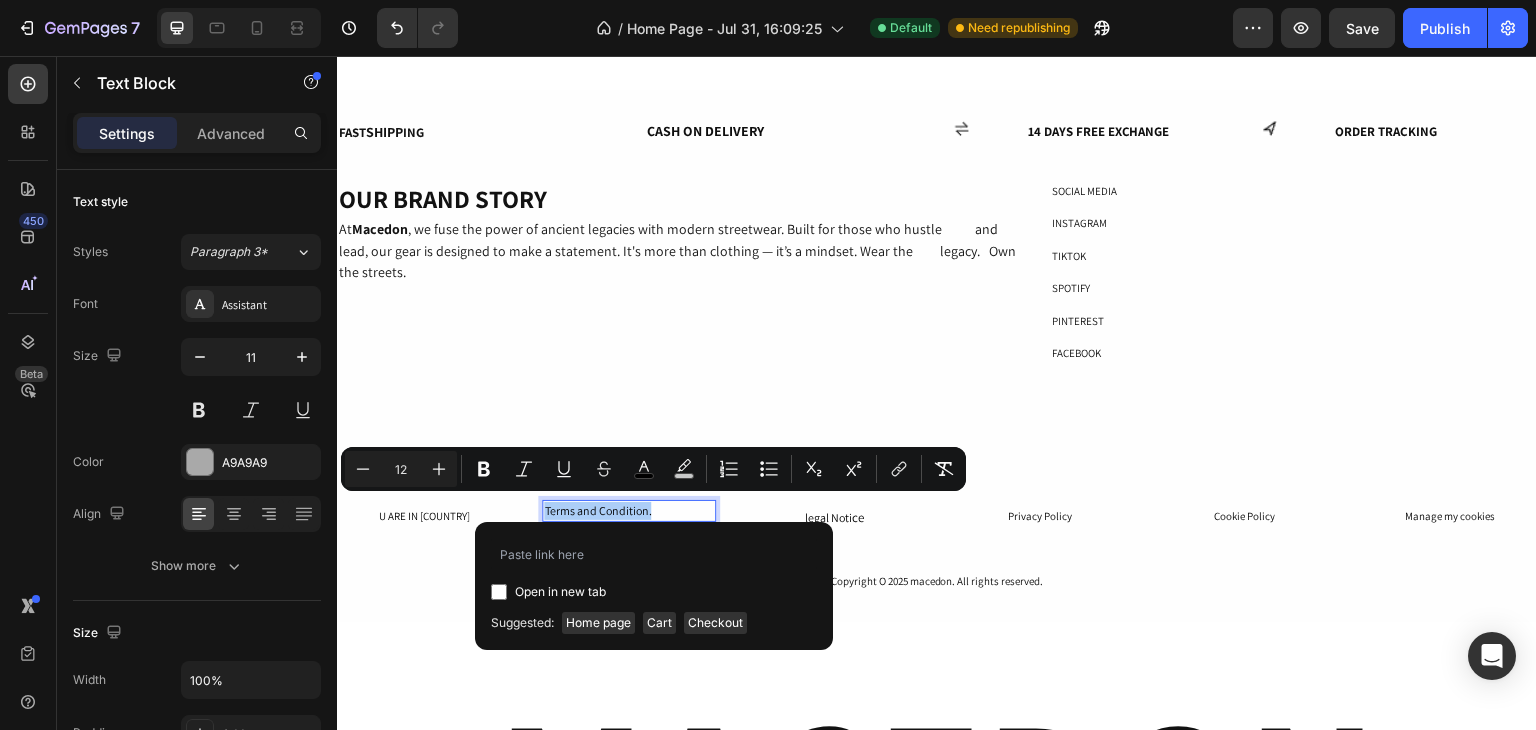 type on "[URL]" 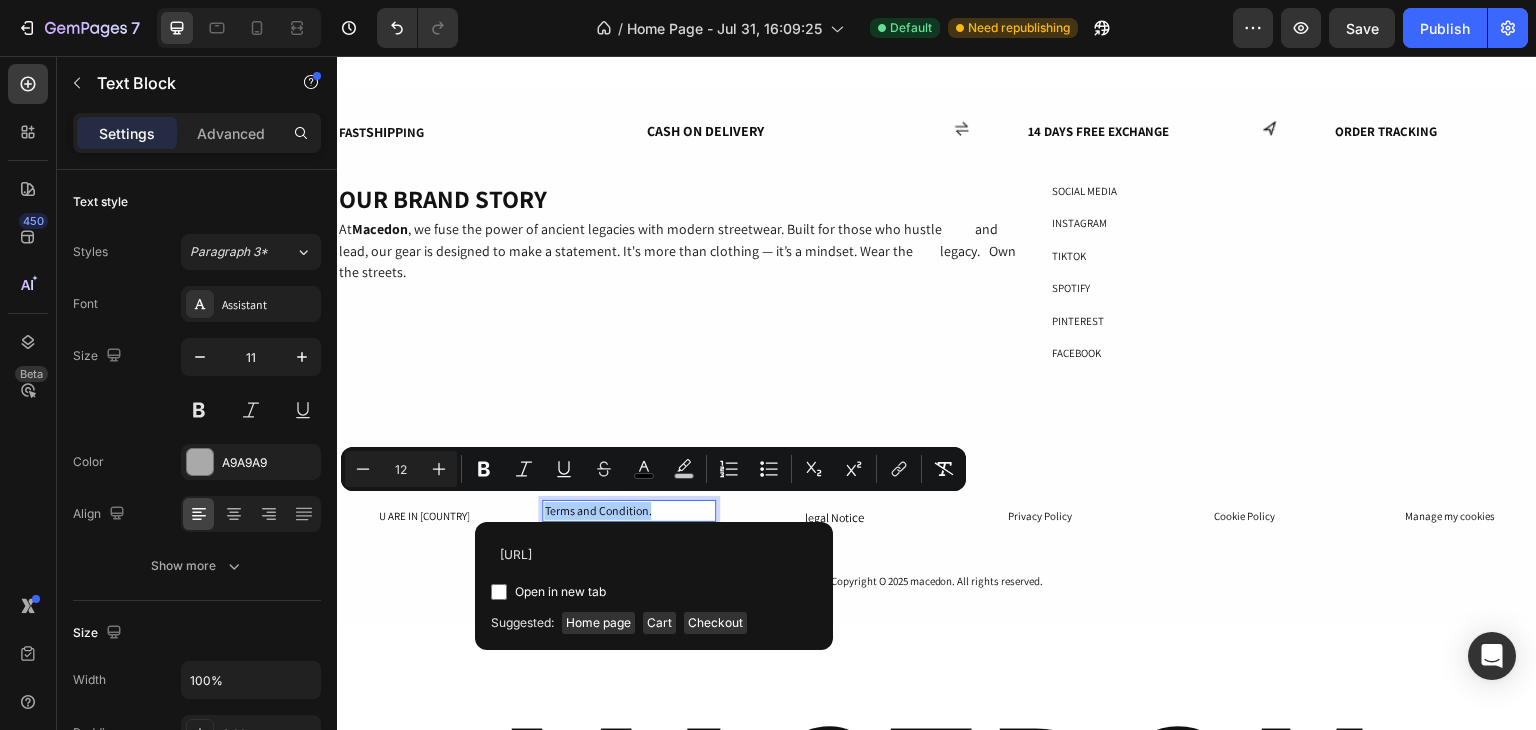 scroll, scrollTop: 0, scrollLeft: 146, axis: horizontal 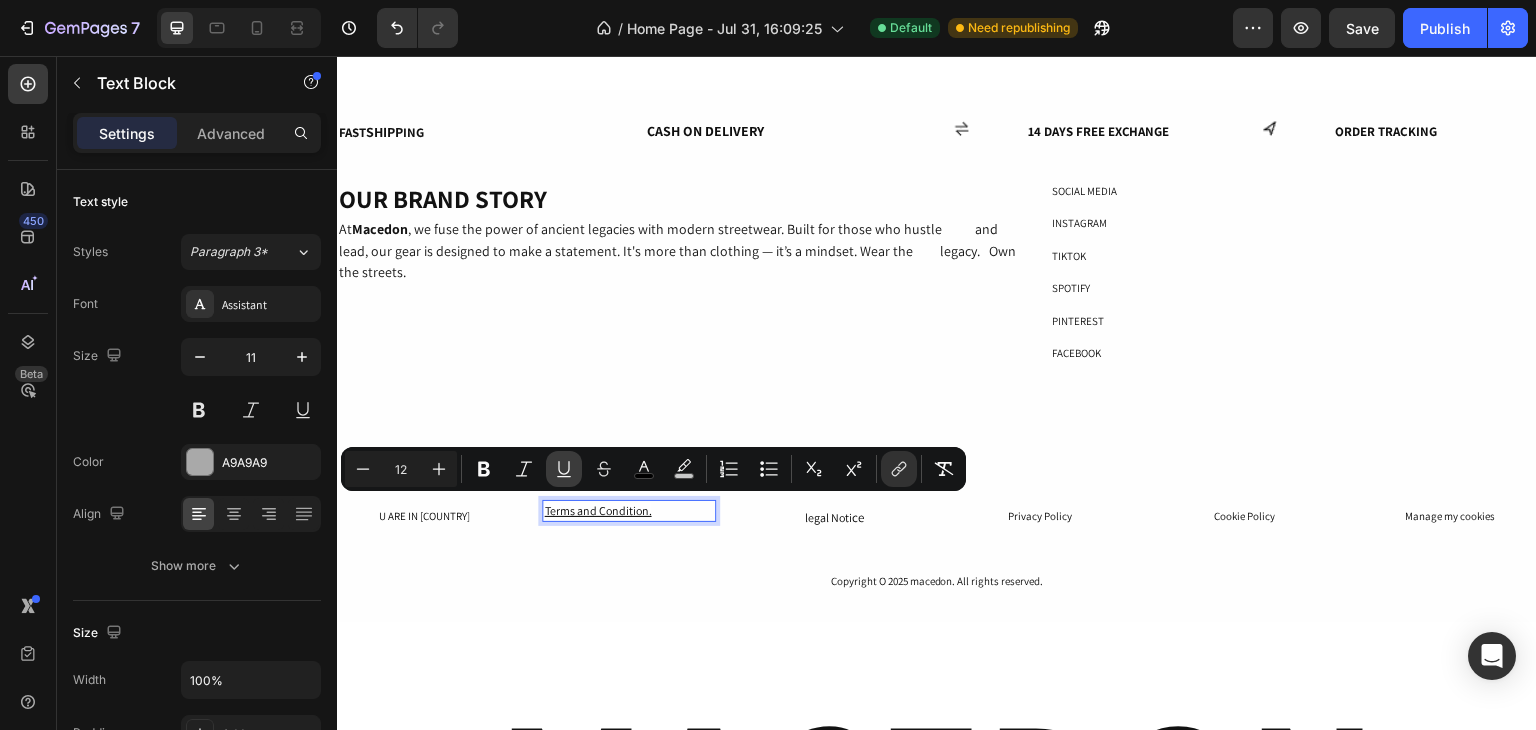 click 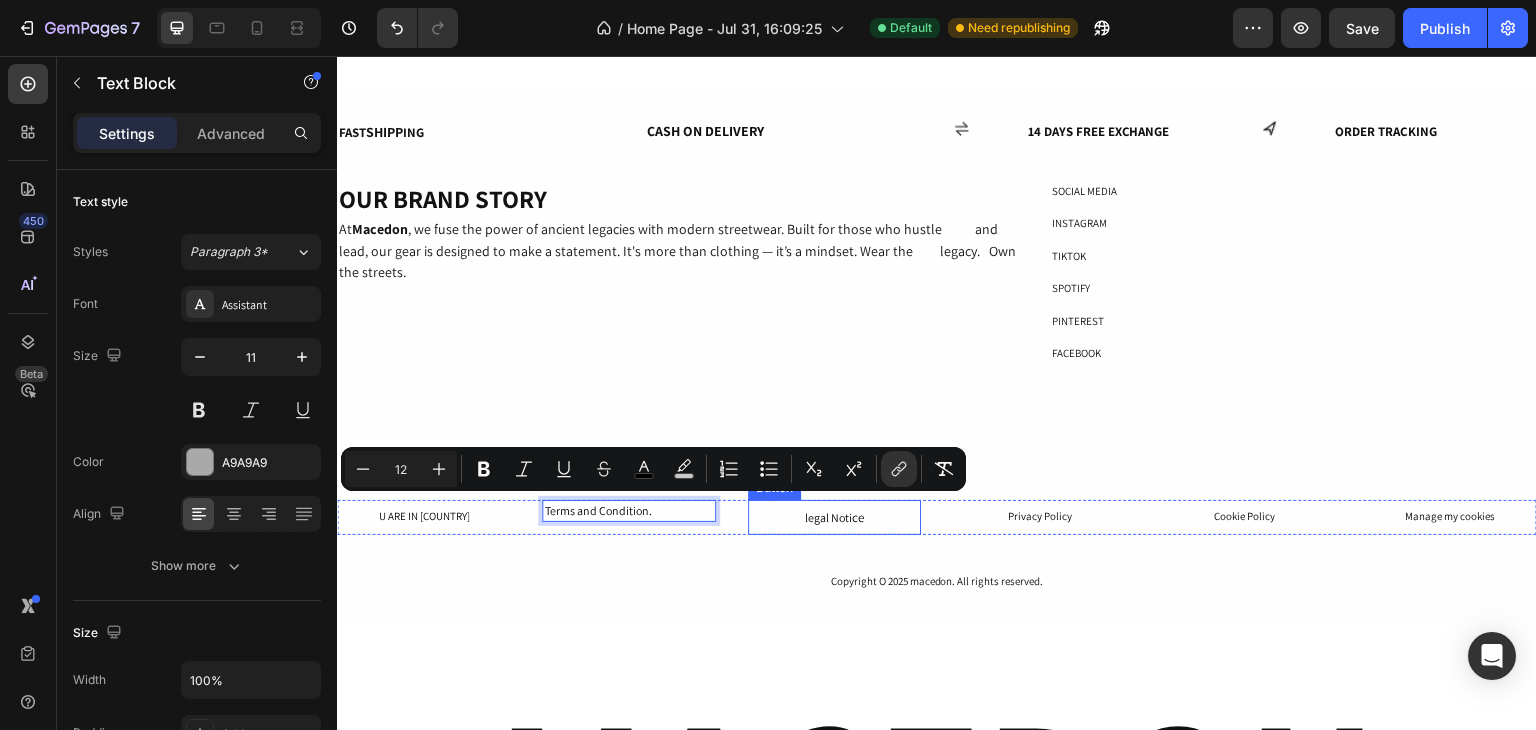 click on "ce" at bounding box center (858, 517) 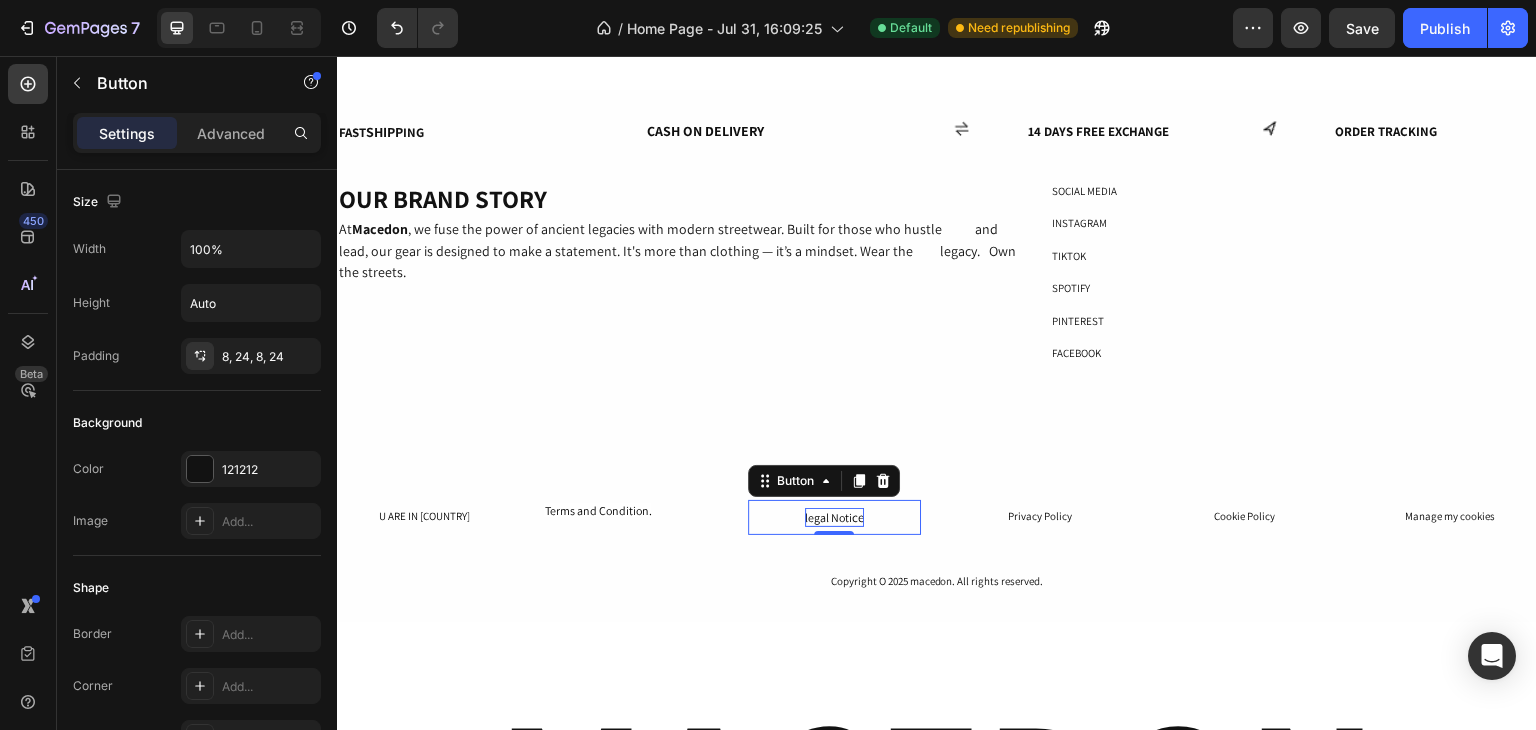 click on "legal Noti" at bounding box center [828, 517] 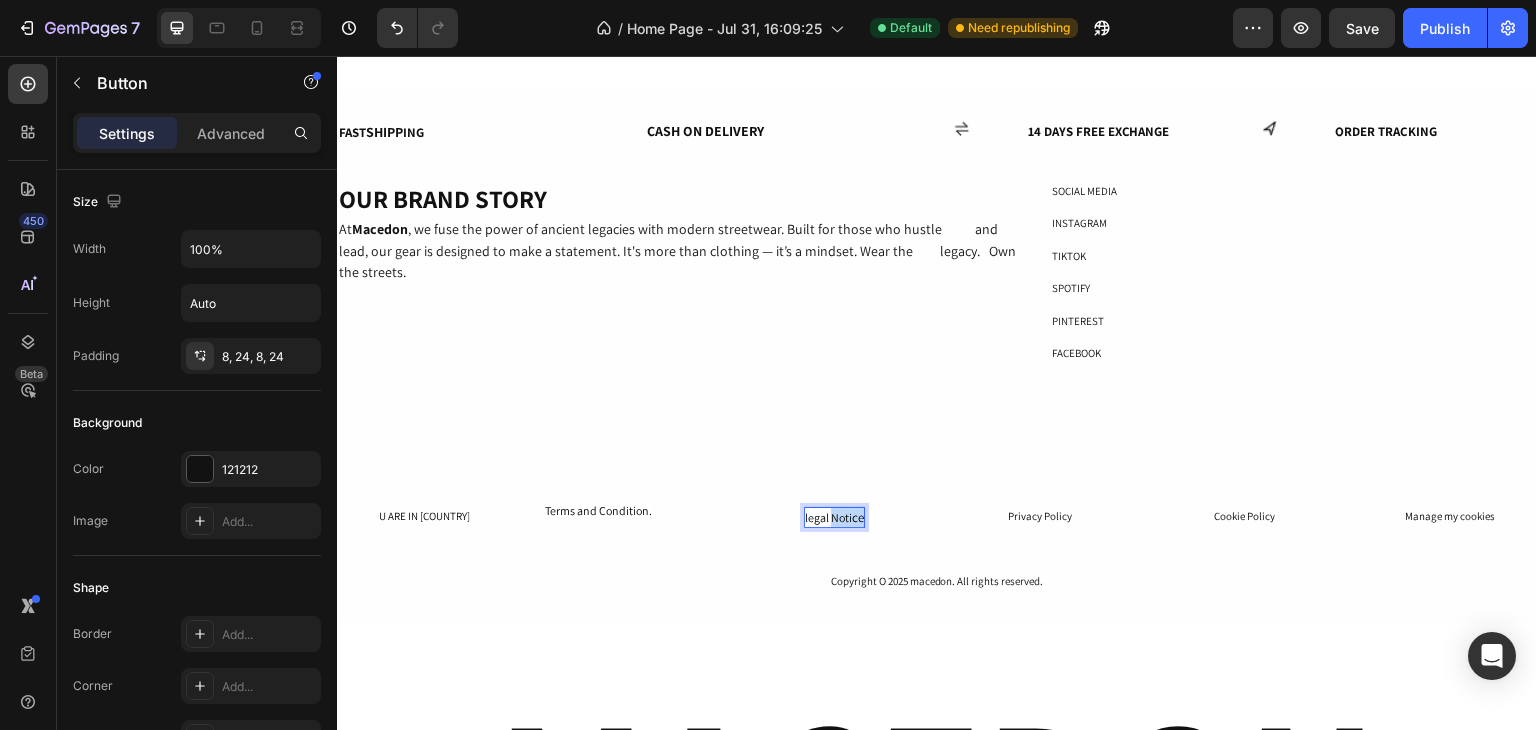 click on "legal Noti" at bounding box center [828, 517] 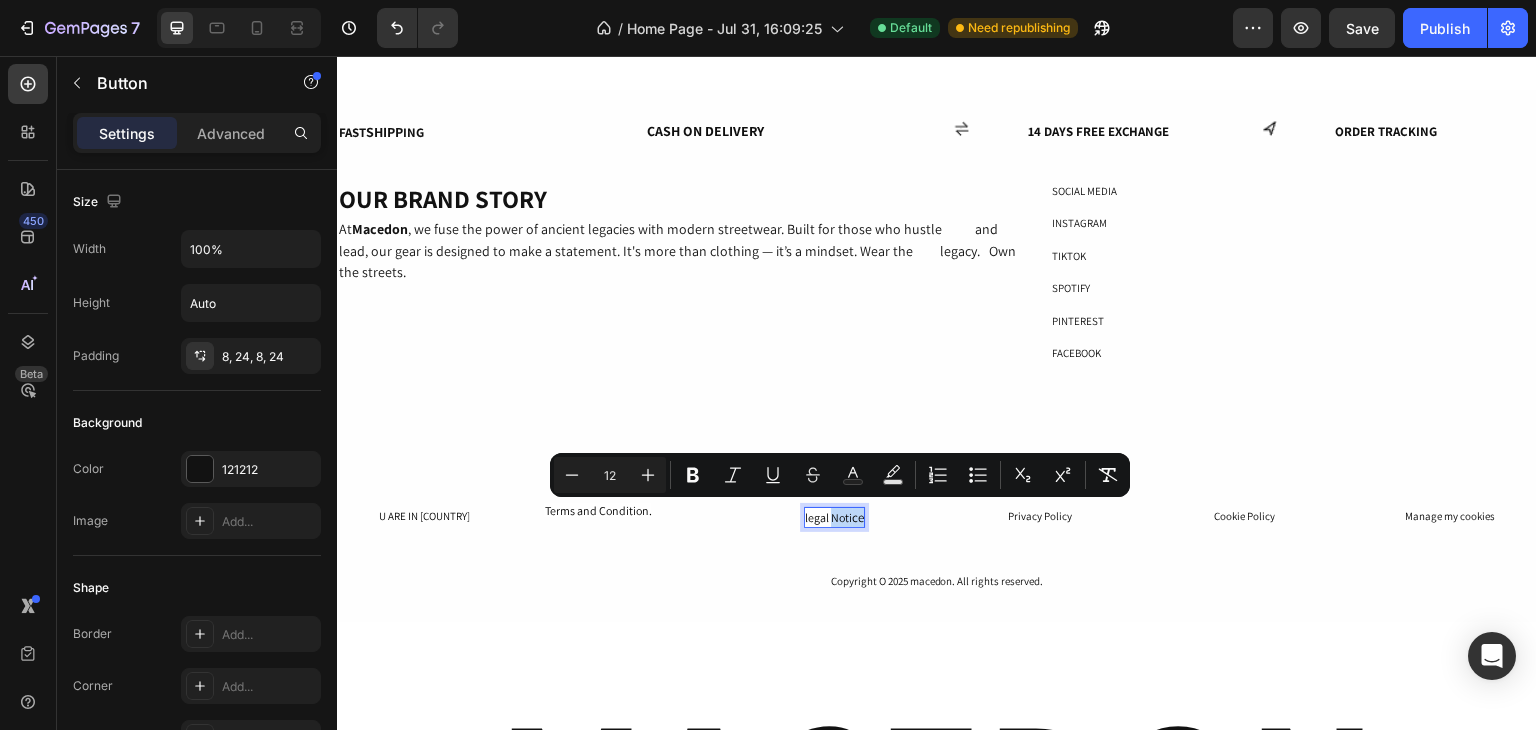 click on "legal Noti" at bounding box center [828, 517] 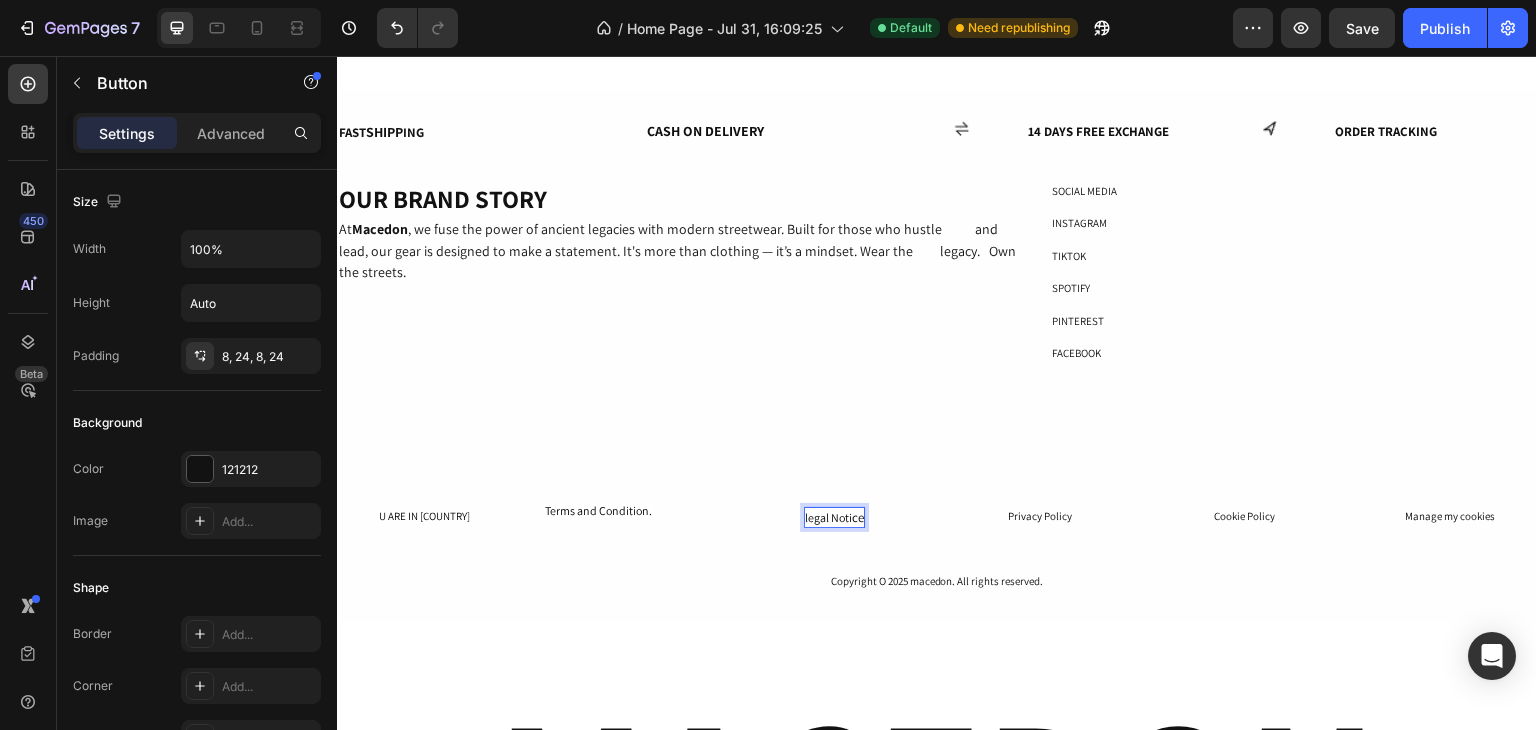 click on "legal Noti" at bounding box center (828, 517) 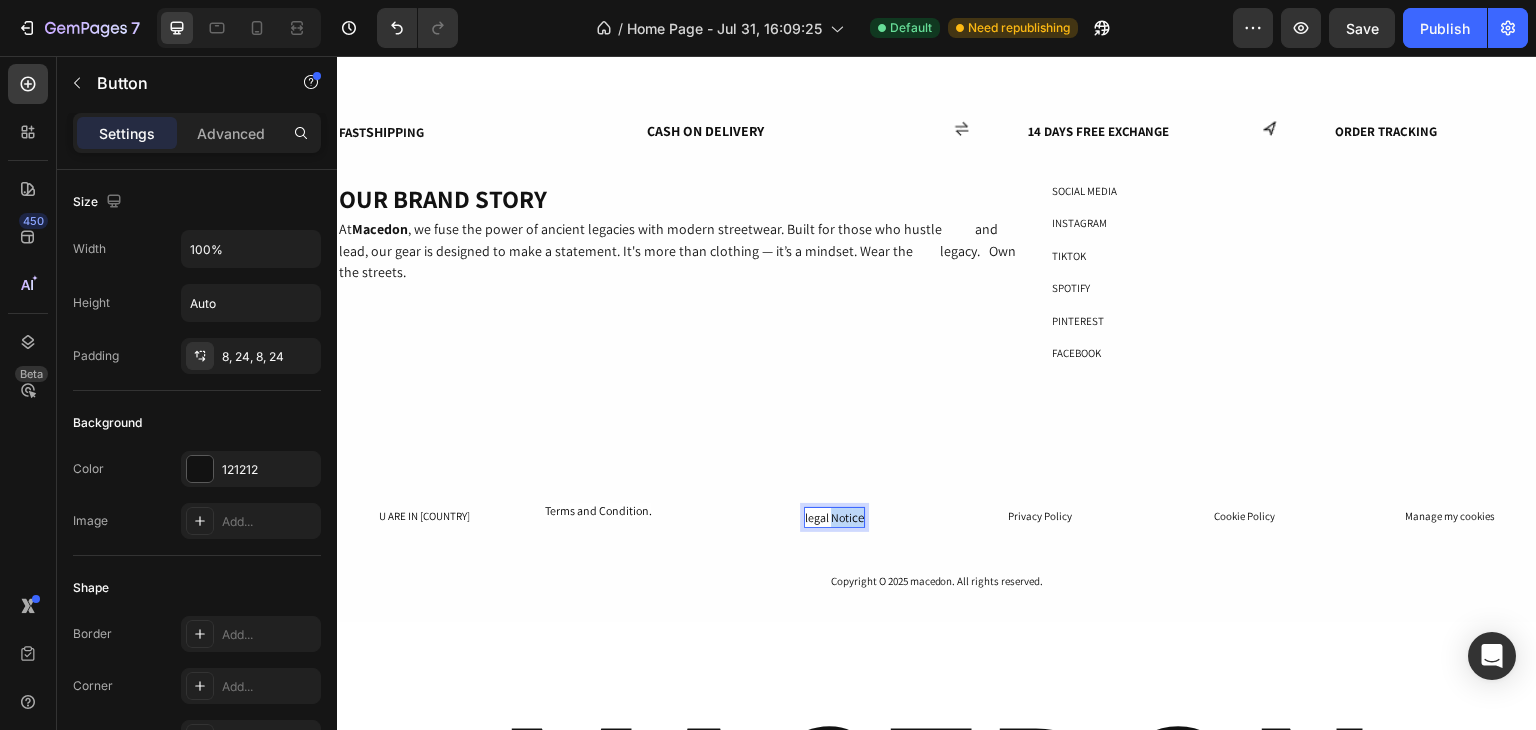 click on "legal Noti" at bounding box center (828, 517) 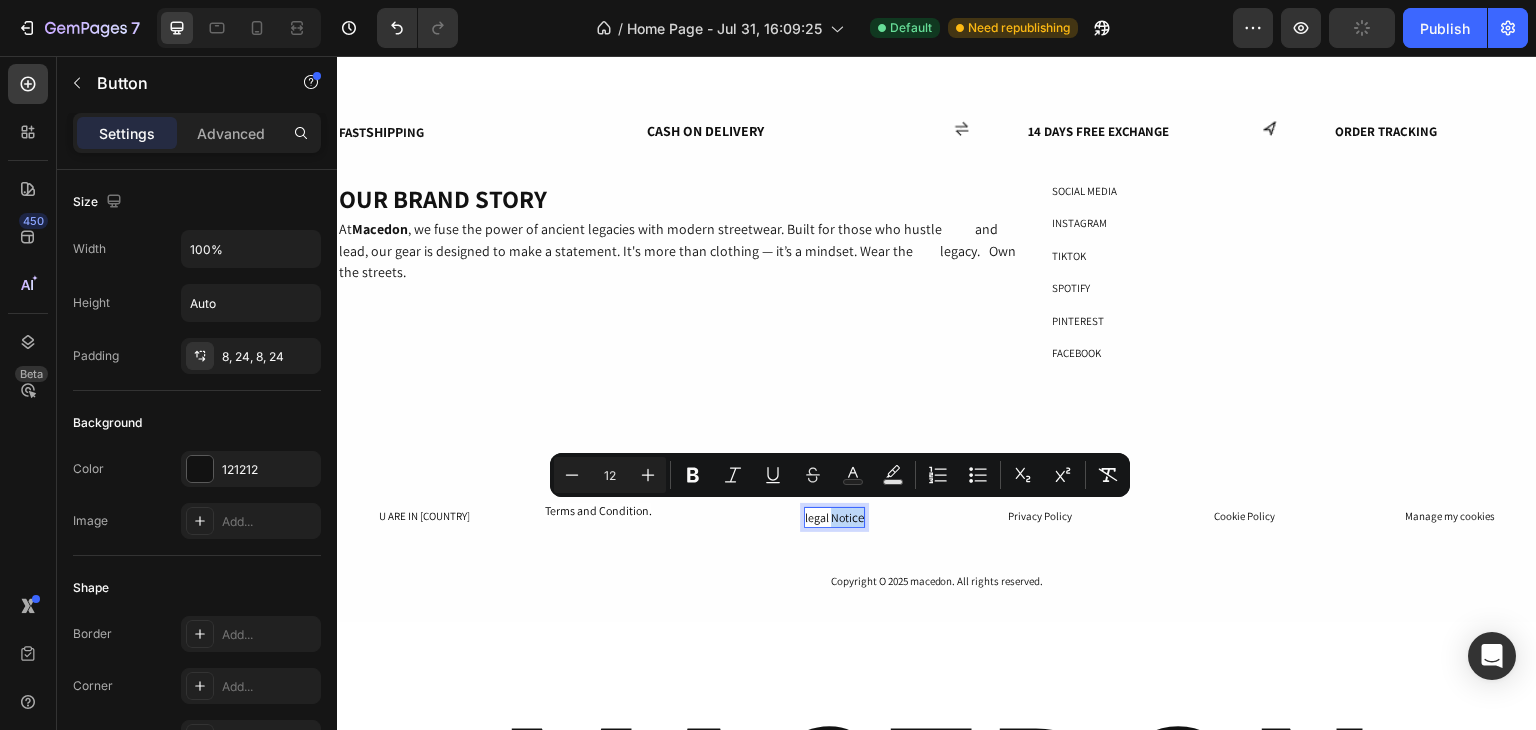 click on "legal Noti" at bounding box center [828, 517] 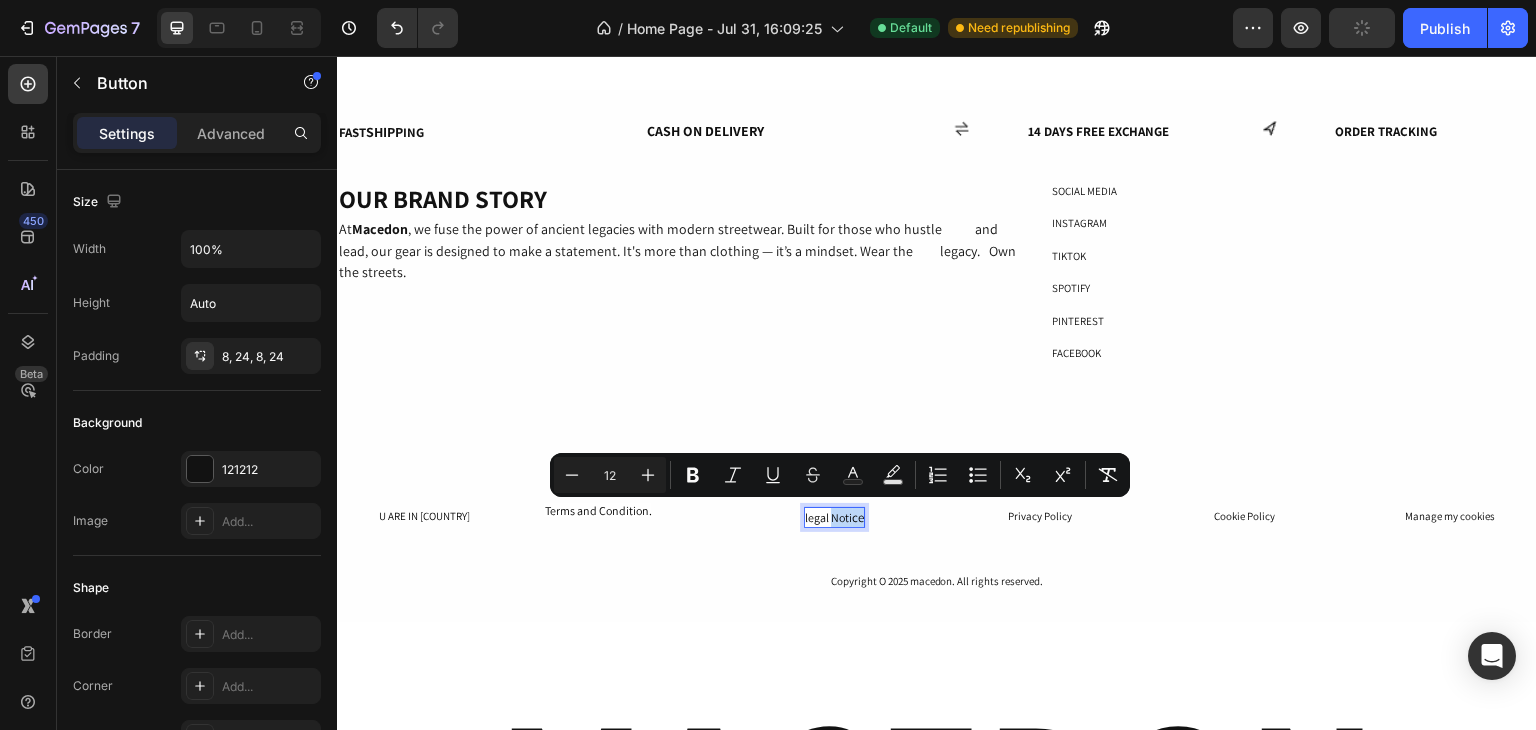 click on "legal Noti" at bounding box center (828, 517) 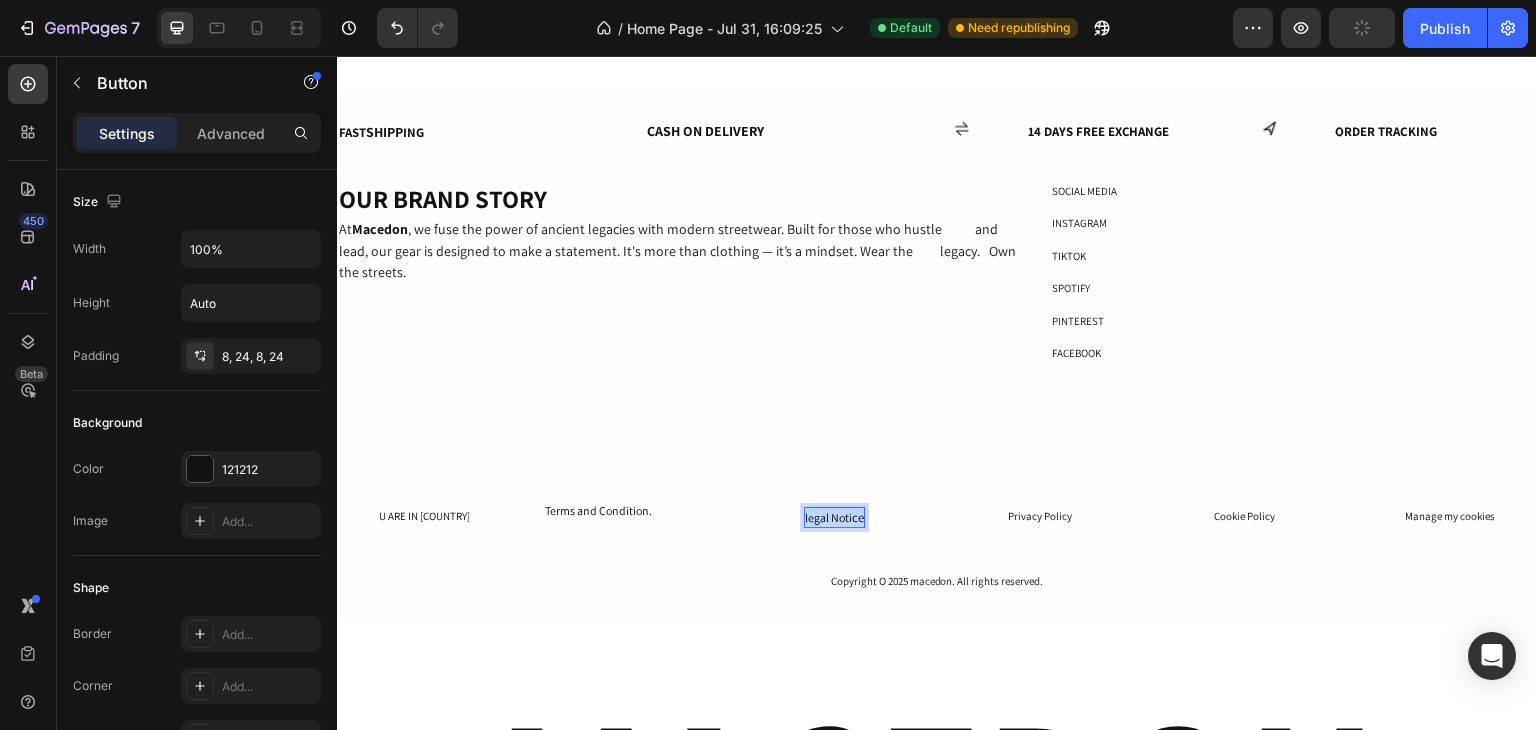 click on "legal Noti" at bounding box center (828, 517) 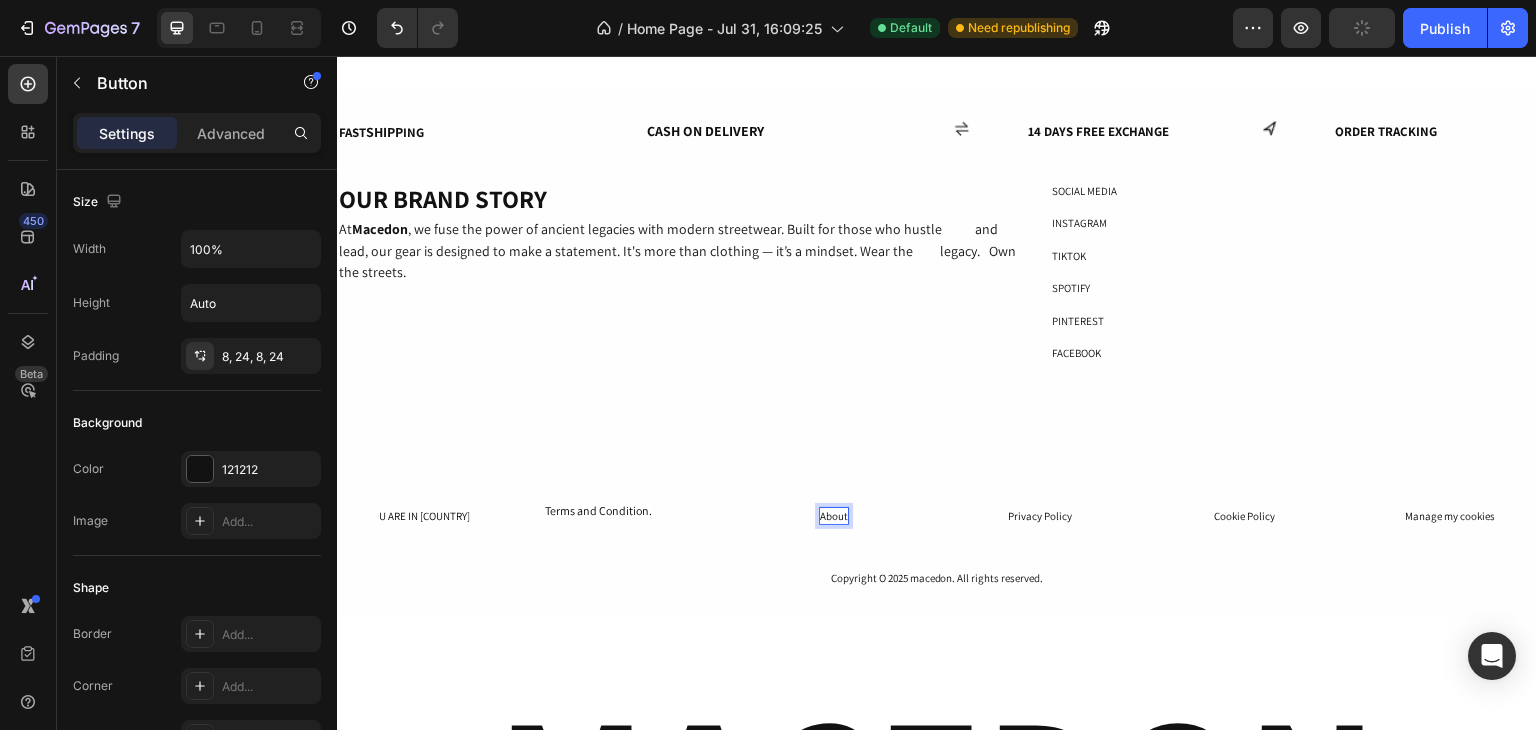 click on "About" at bounding box center [834, 516] 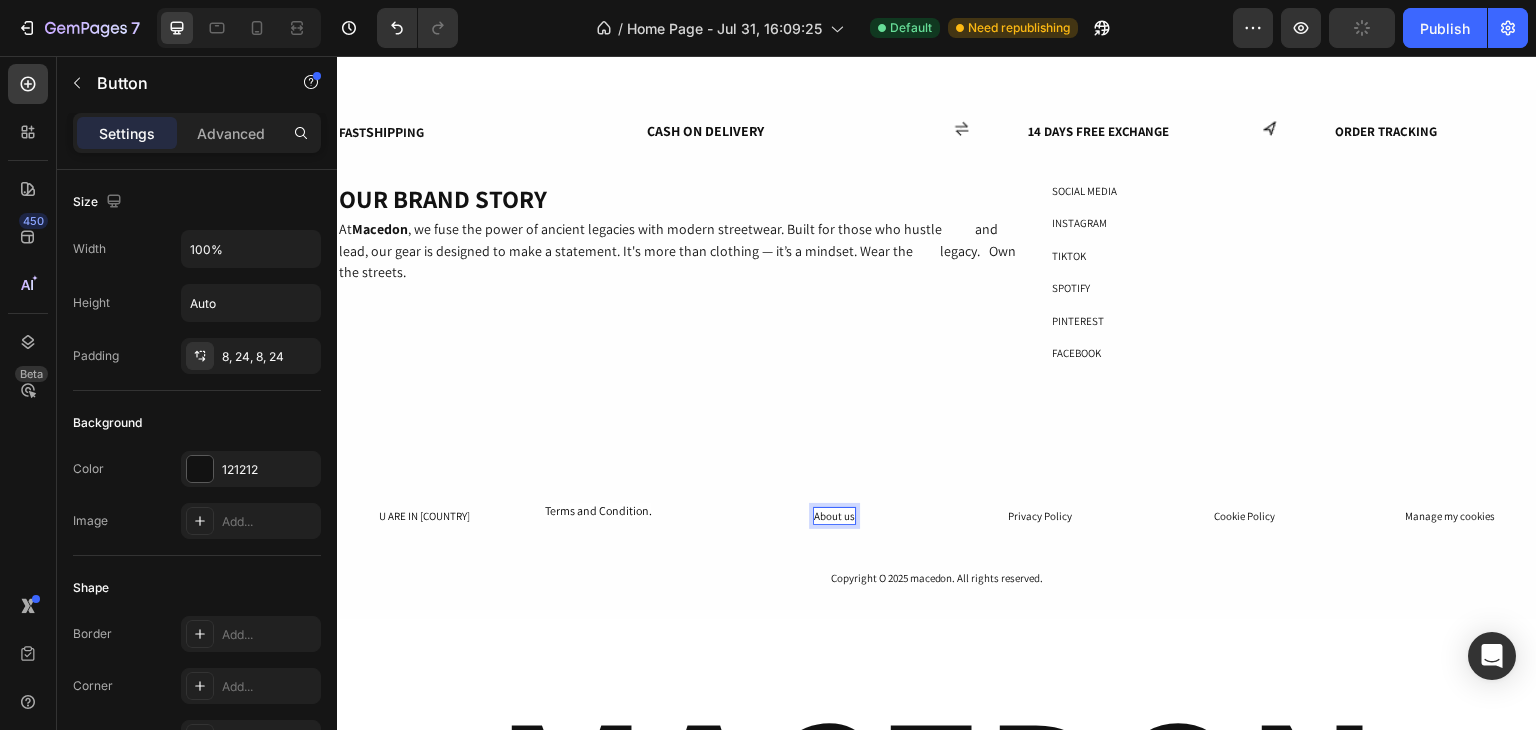 click on "About us" at bounding box center [834, 516] 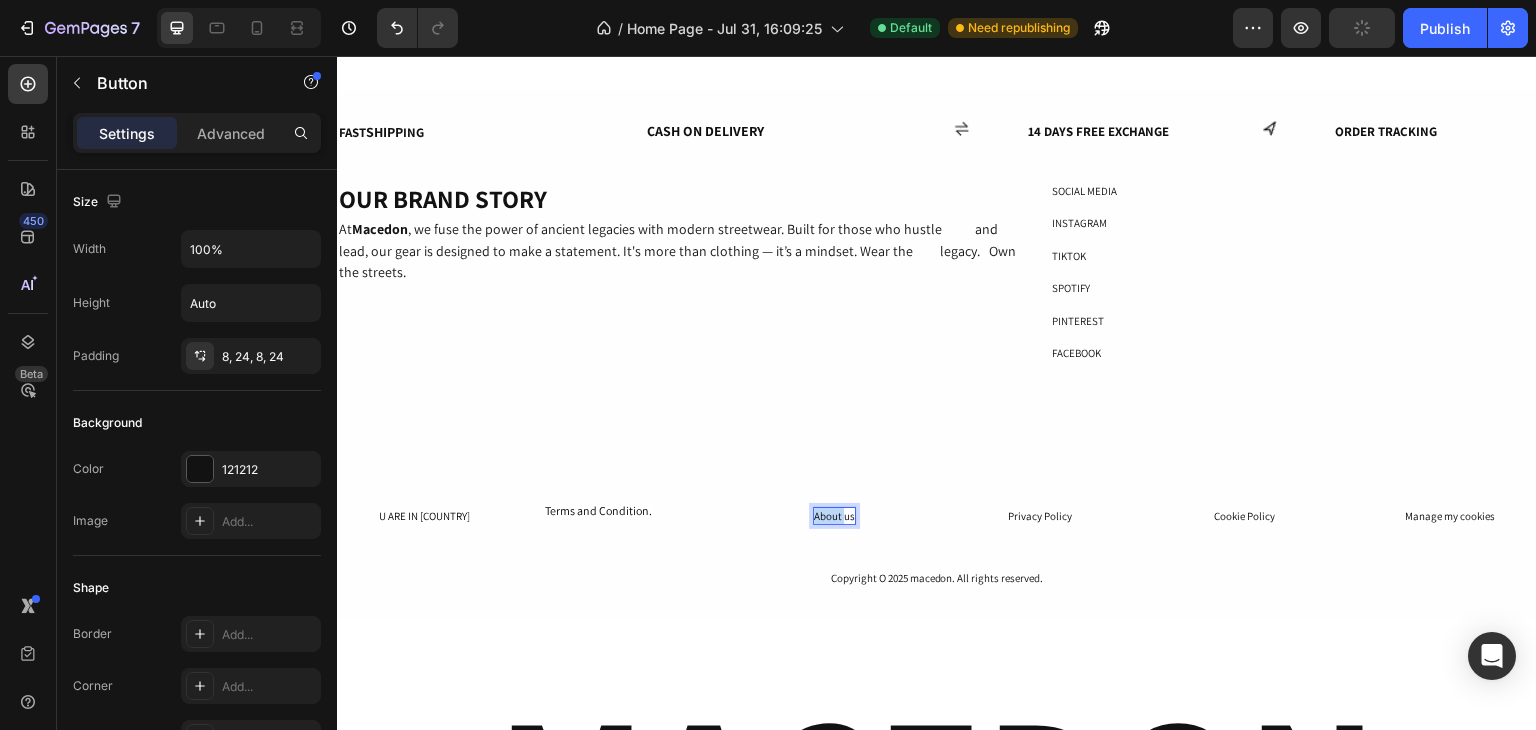 click on "About us" at bounding box center (834, 516) 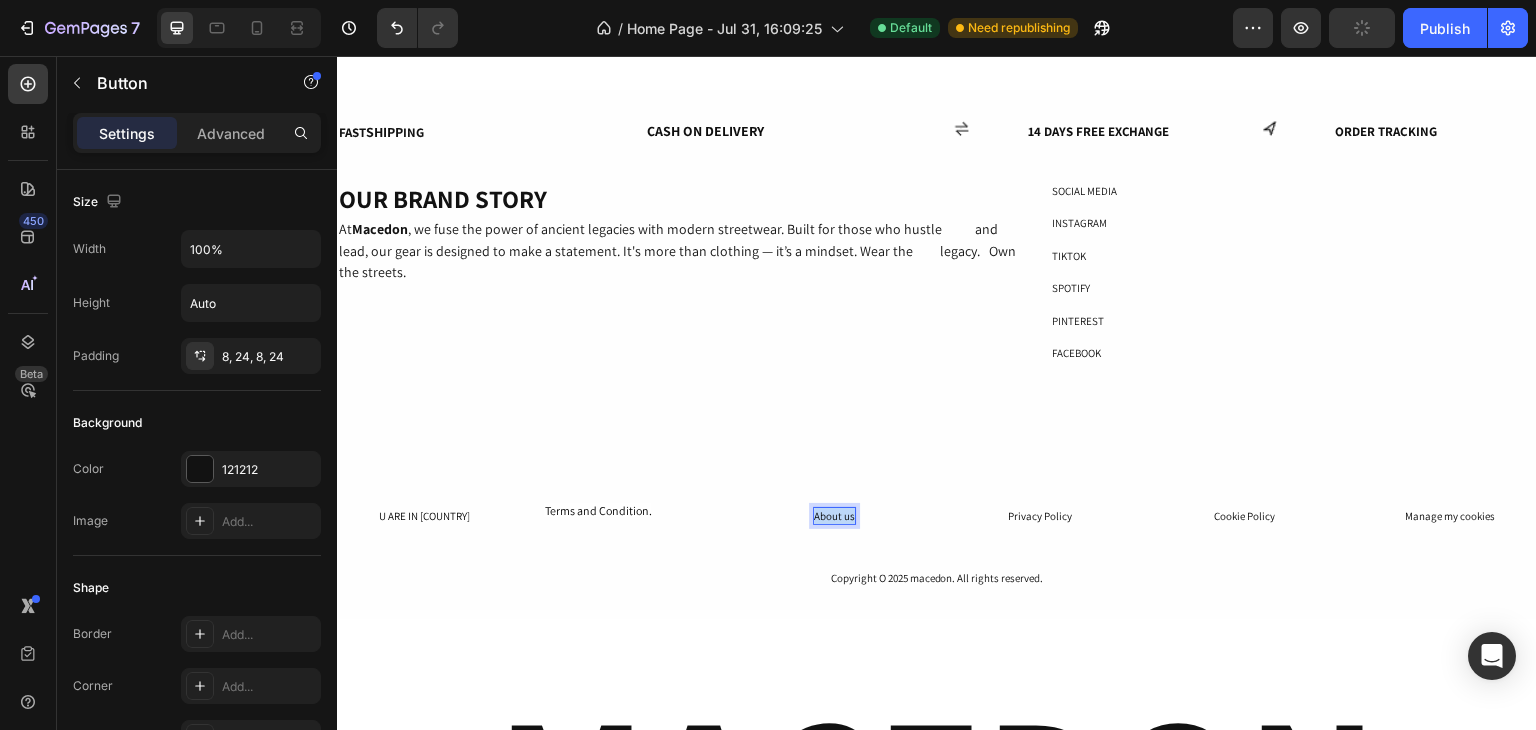 click on "About us" at bounding box center (834, 516) 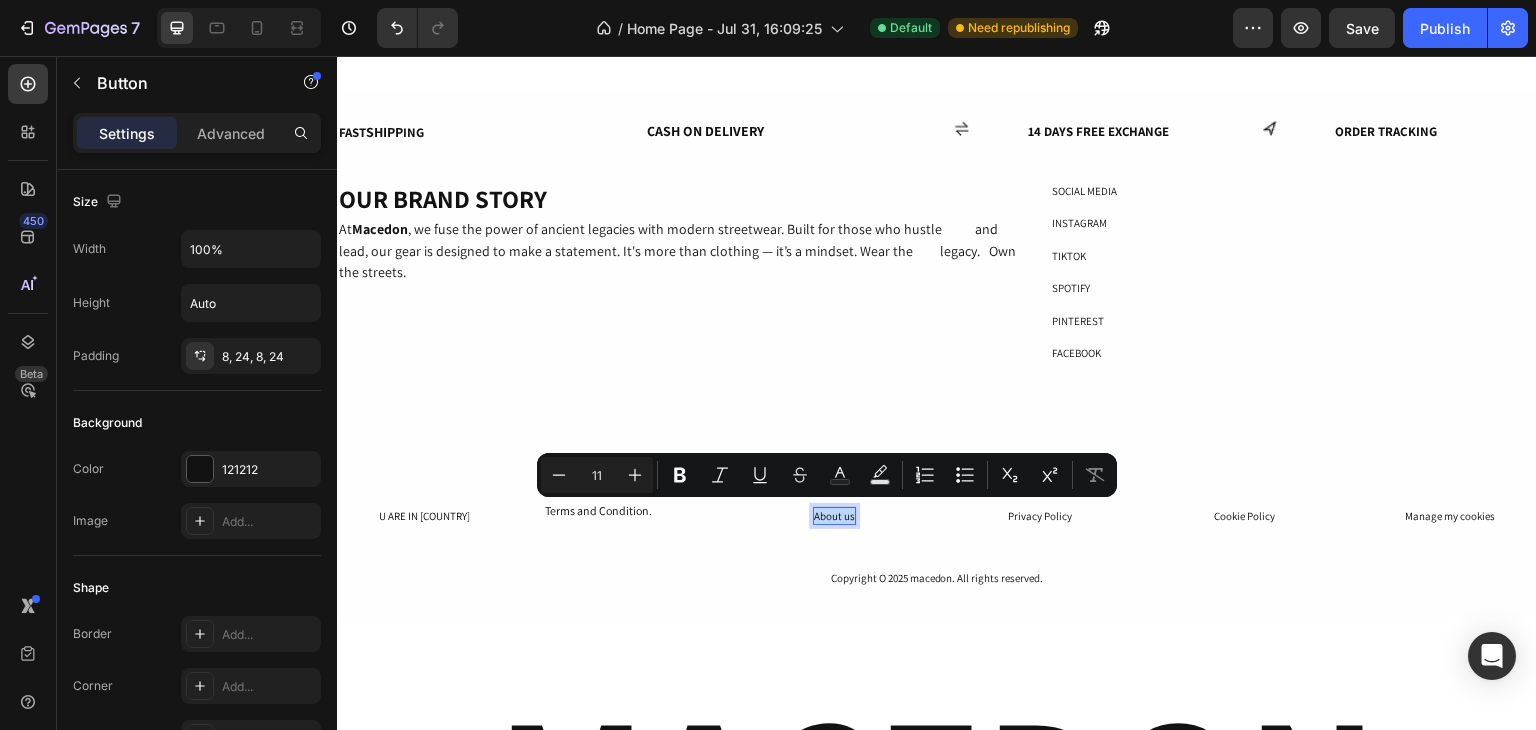 click on "About us" at bounding box center (834, 516) 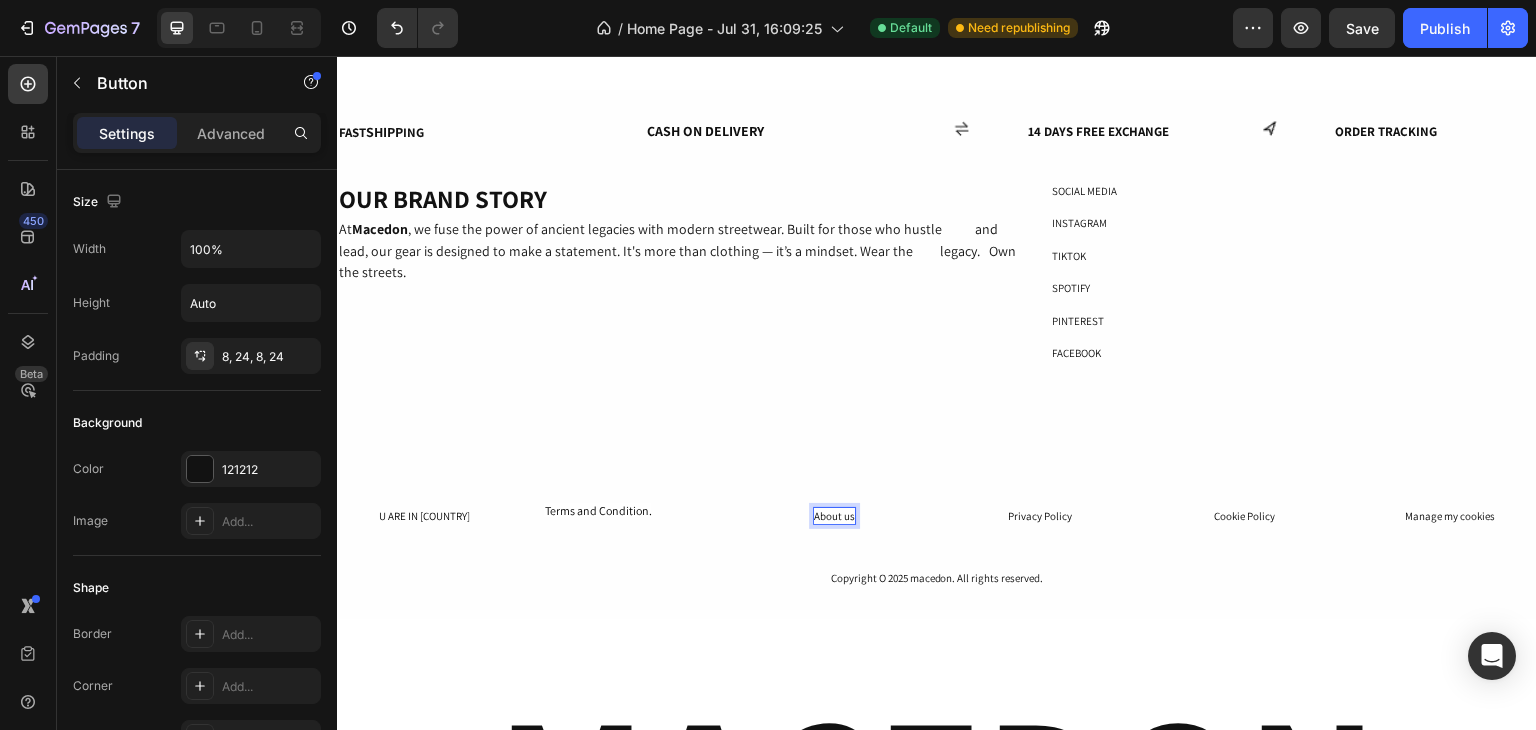 click on "About us" at bounding box center (834, 516) 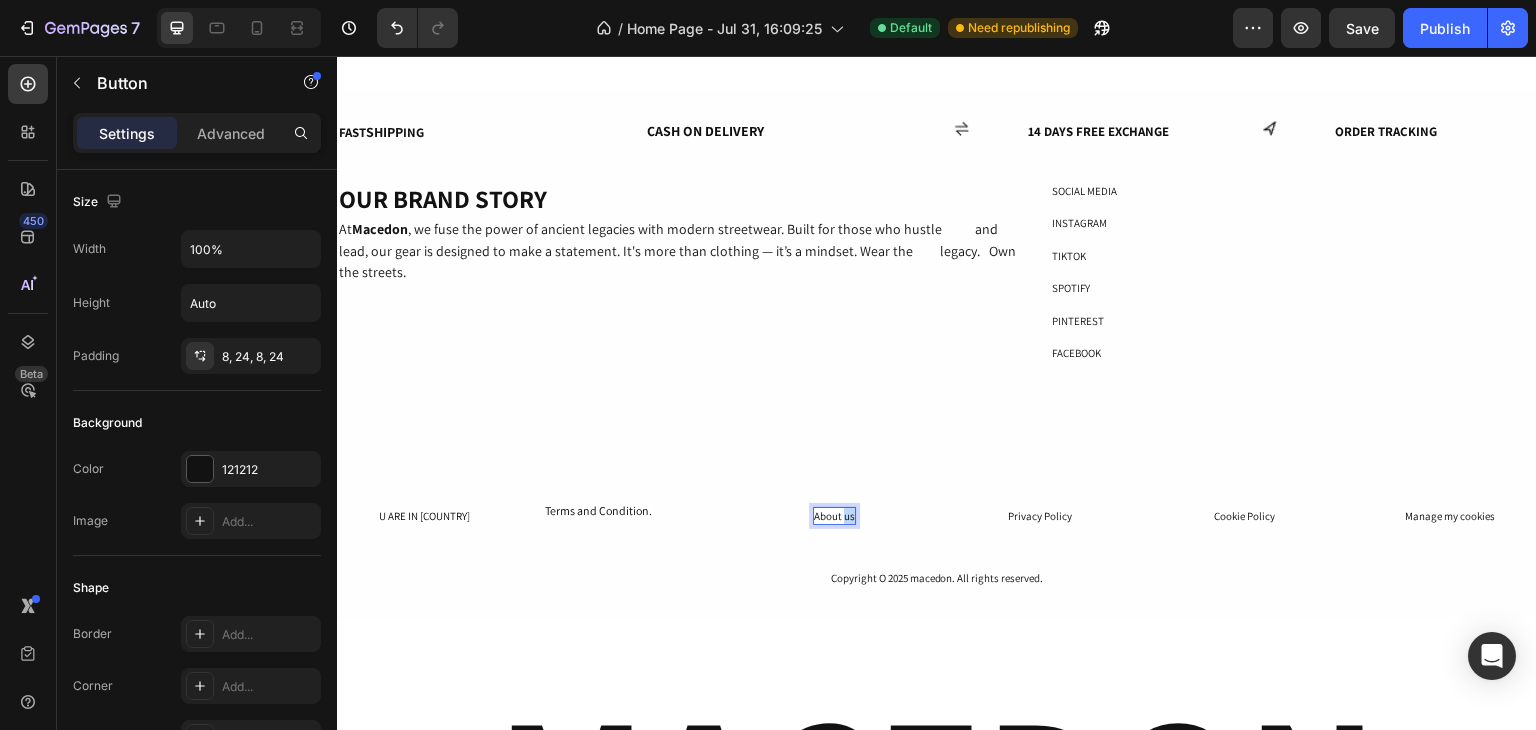 click on "About us" at bounding box center (834, 516) 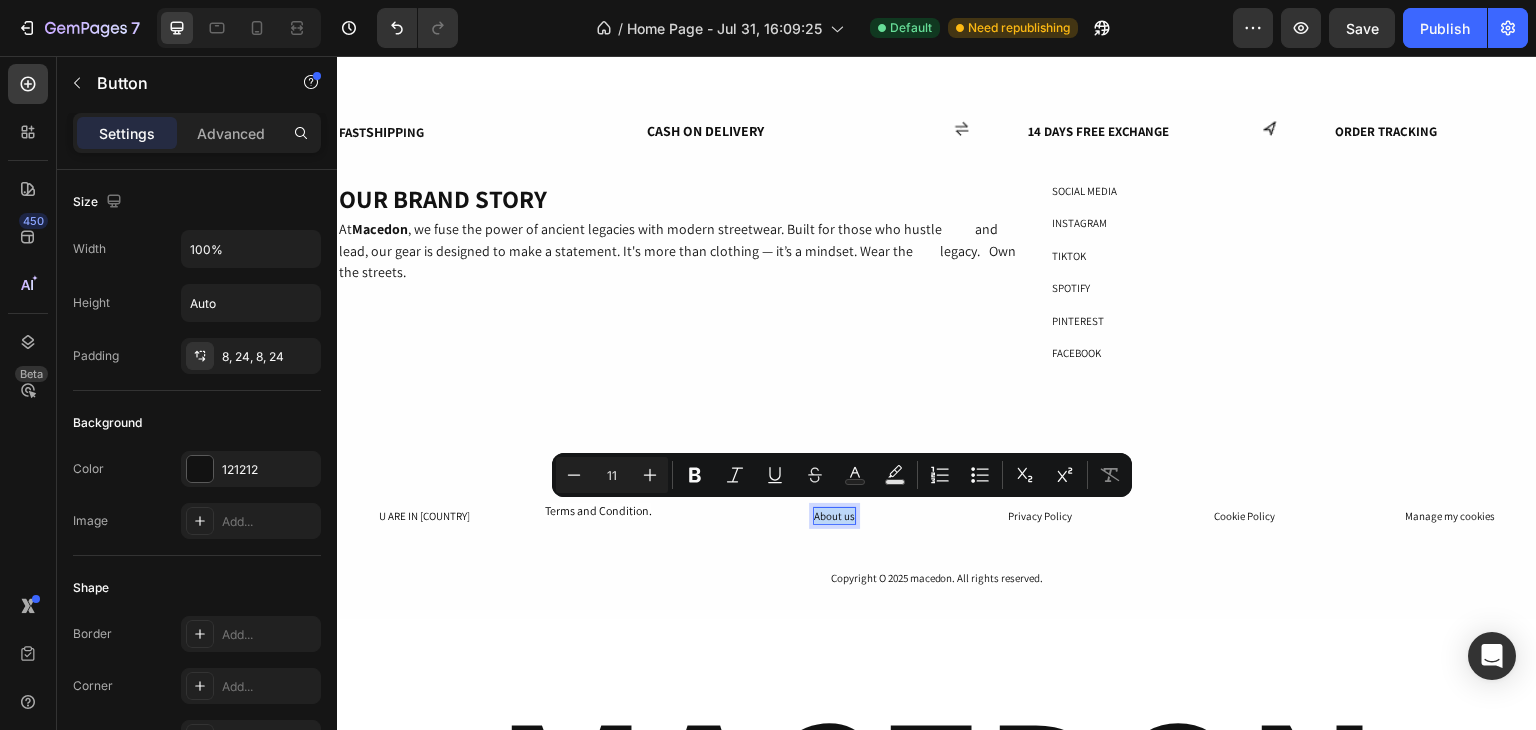 click on "About us" at bounding box center [834, 516] 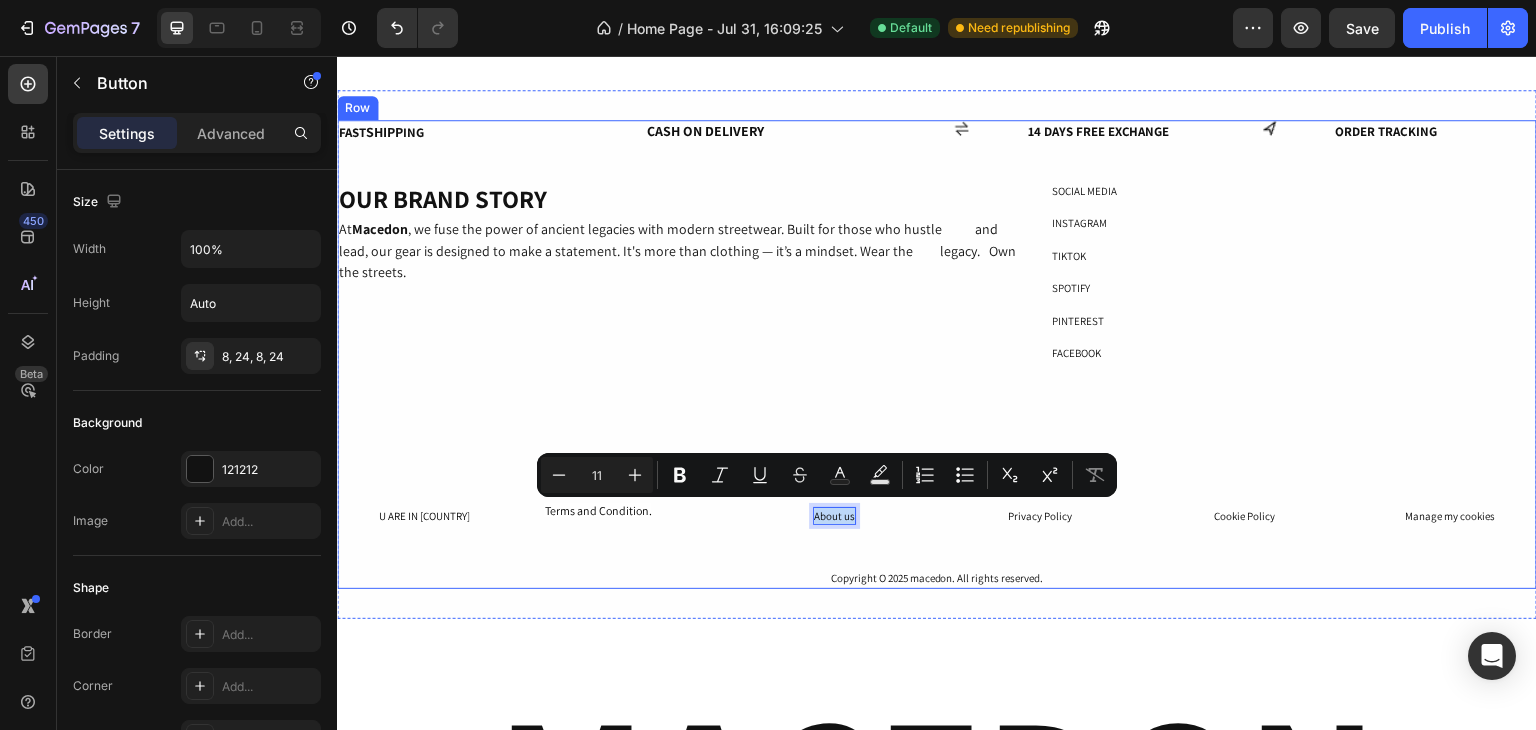 click on "FAST  SHIPP ING Text Block CASH ON DELIVERY Text Block Row     Icon [DAYS] DAYS FREE EXCHANGE Text Block Row     Icon ORDER TRACKING Text Block Row Row Row  OUR BRAND   STORY Heading Row      At  Macedon , we fuse the power of ancient legacies with modern streetwear. Built for those who hustle           and   lead, our gear is designed to make a statement. It's more than clothing — it’s a mindset. Wear the         legacy.   Own the streets. Text Block SOCIAL MEDIA Text Block INSTAGRAM Text Block TIKTOK Text Block SPOTIFY Text Block PINTEREST Text Block FACEBOOK Text Block Row Row Row U ARE IN [COUNTRY] Button Terms and Condition. Text Block About us Button   0 Privacy Policy Button Cookie Policy Button Manage my cookies Button Row Copyright O [YEAR] macedon. All rights reserved. Text Block" at bounding box center [937, 354] 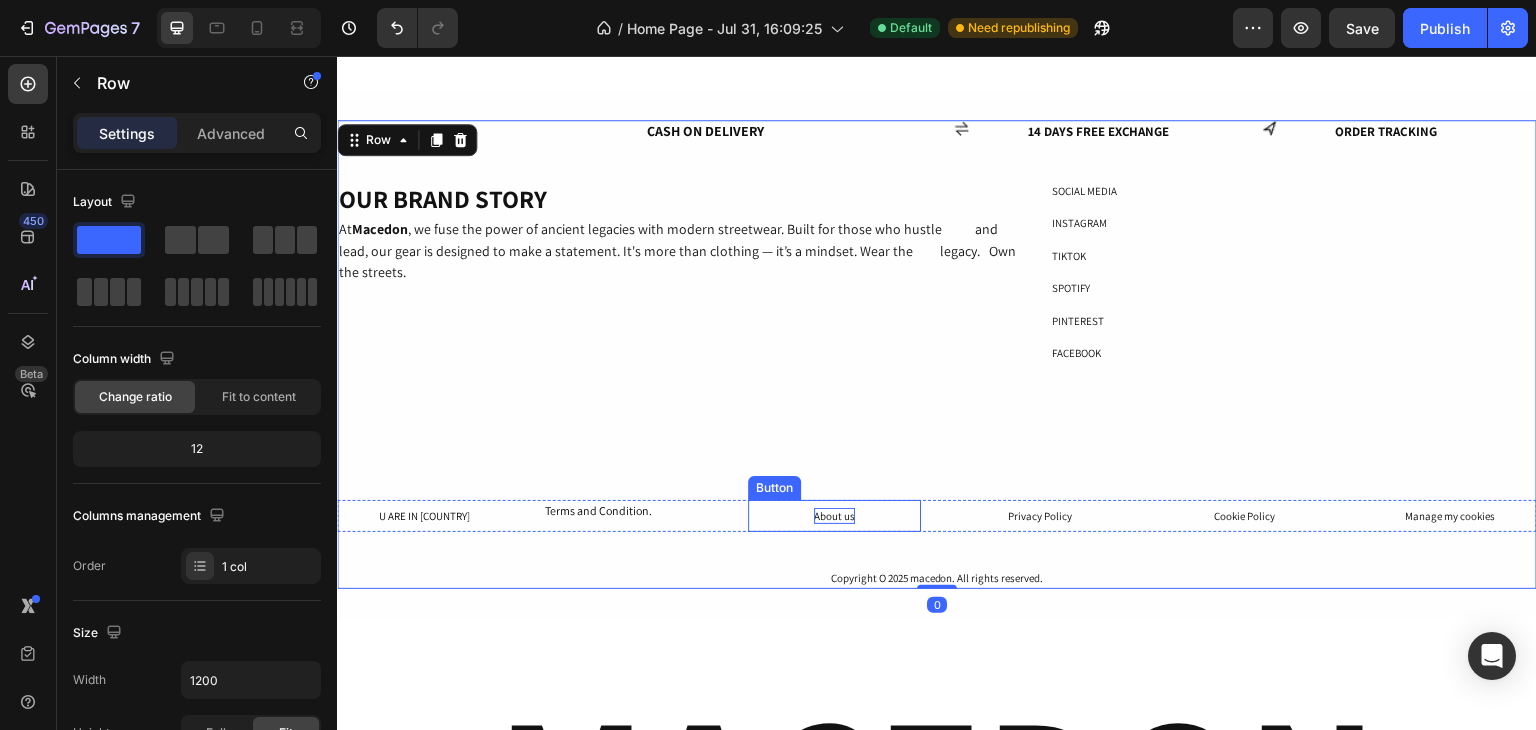 click on "About us" at bounding box center [834, 516] 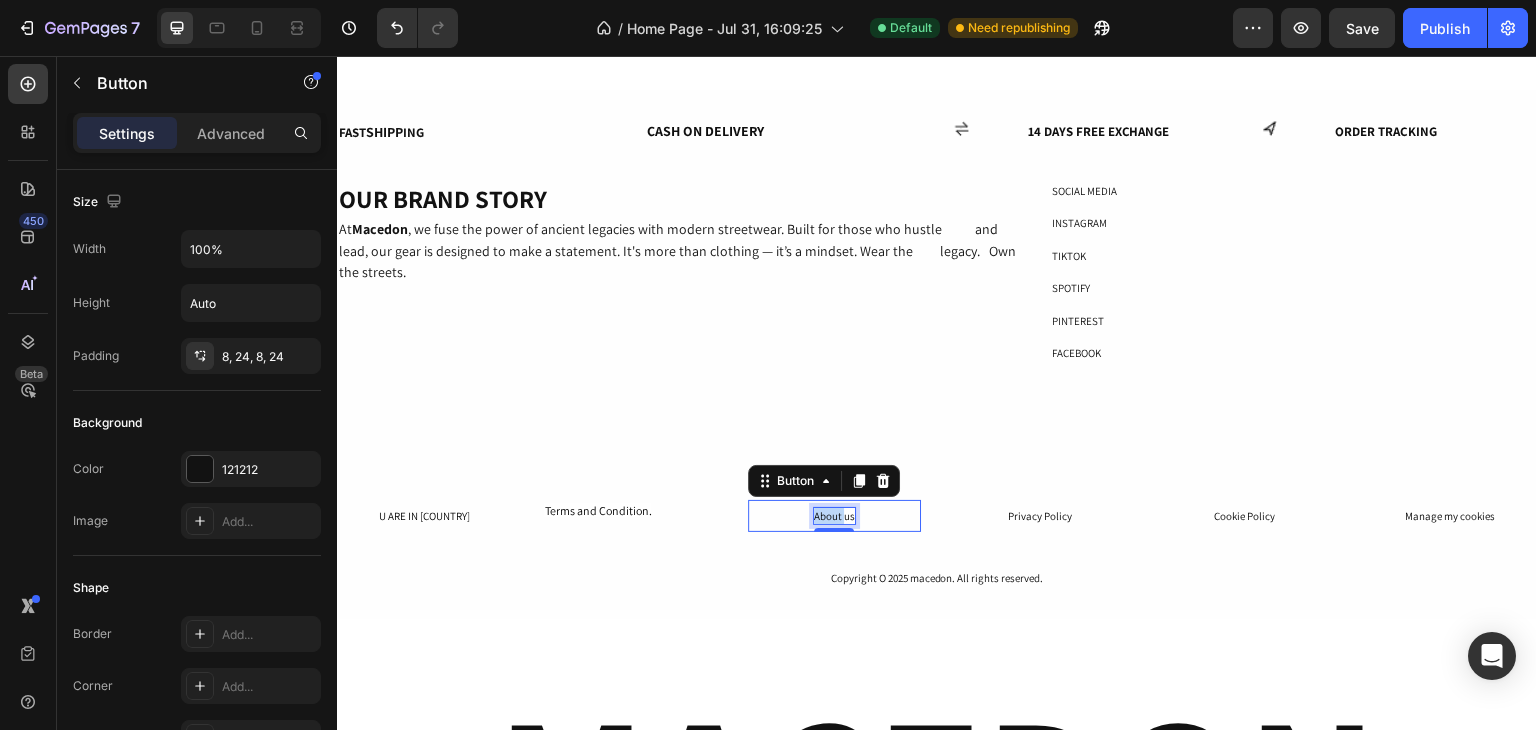 click on "About us" at bounding box center (834, 516) 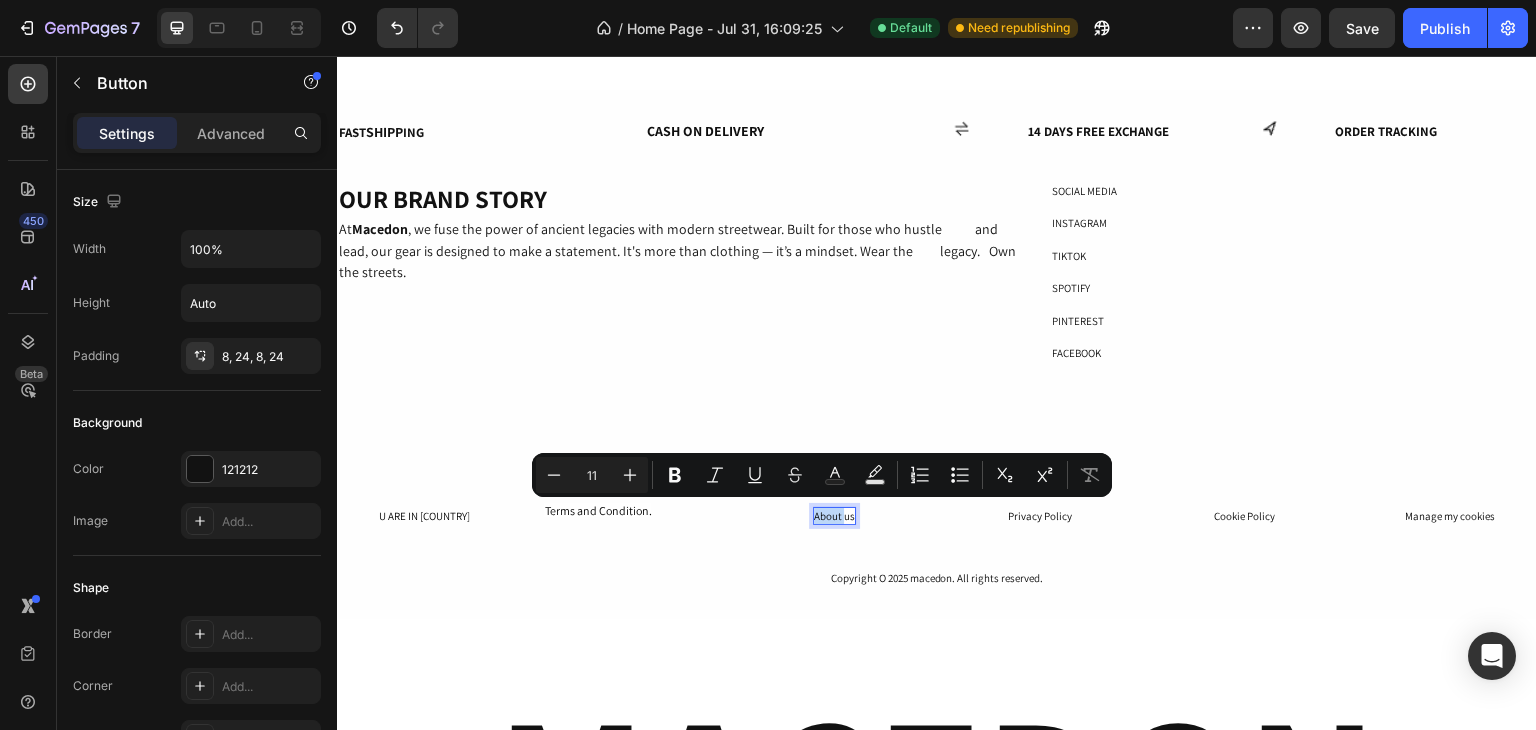 click on "About us" at bounding box center [834, 516] 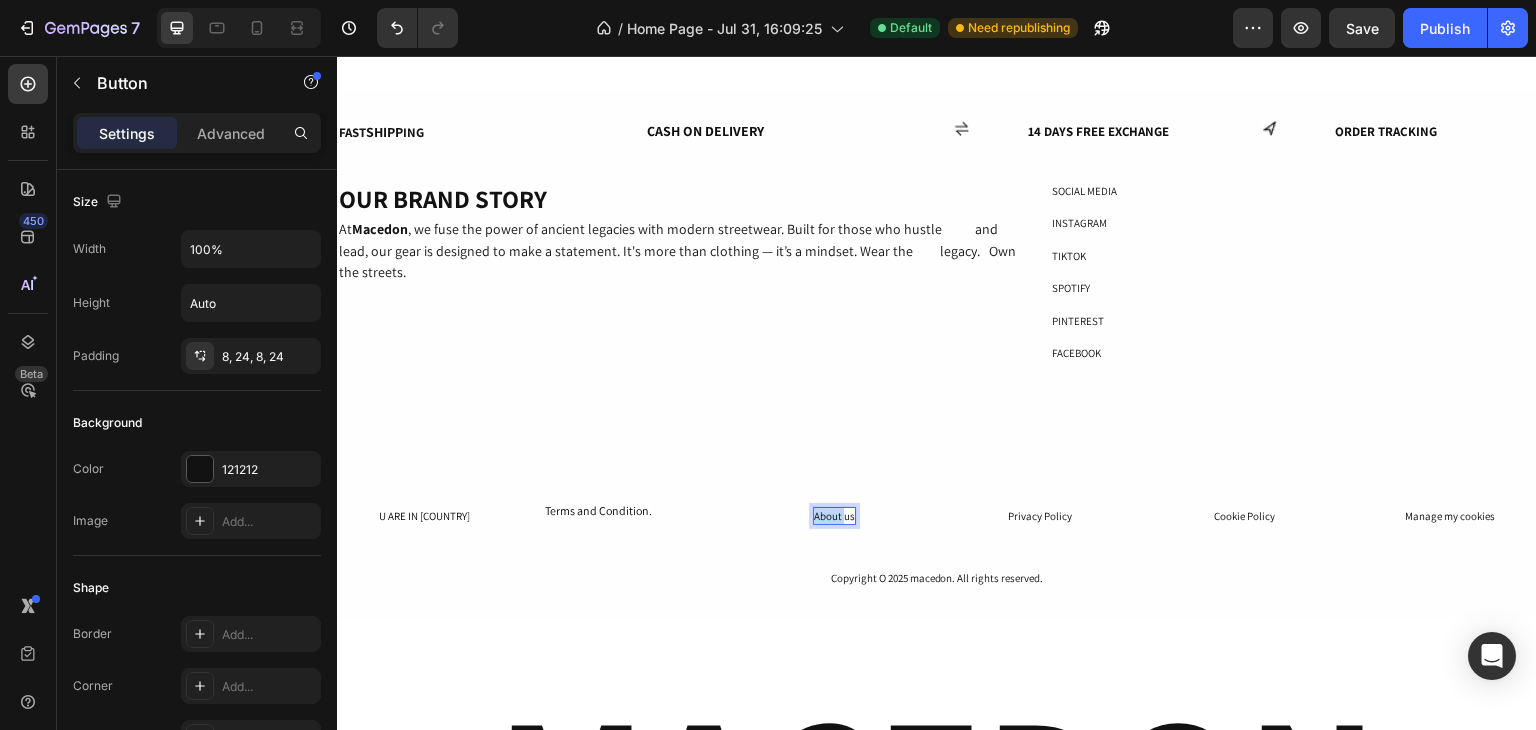 click on "About us" at bounding box center [834, 516] 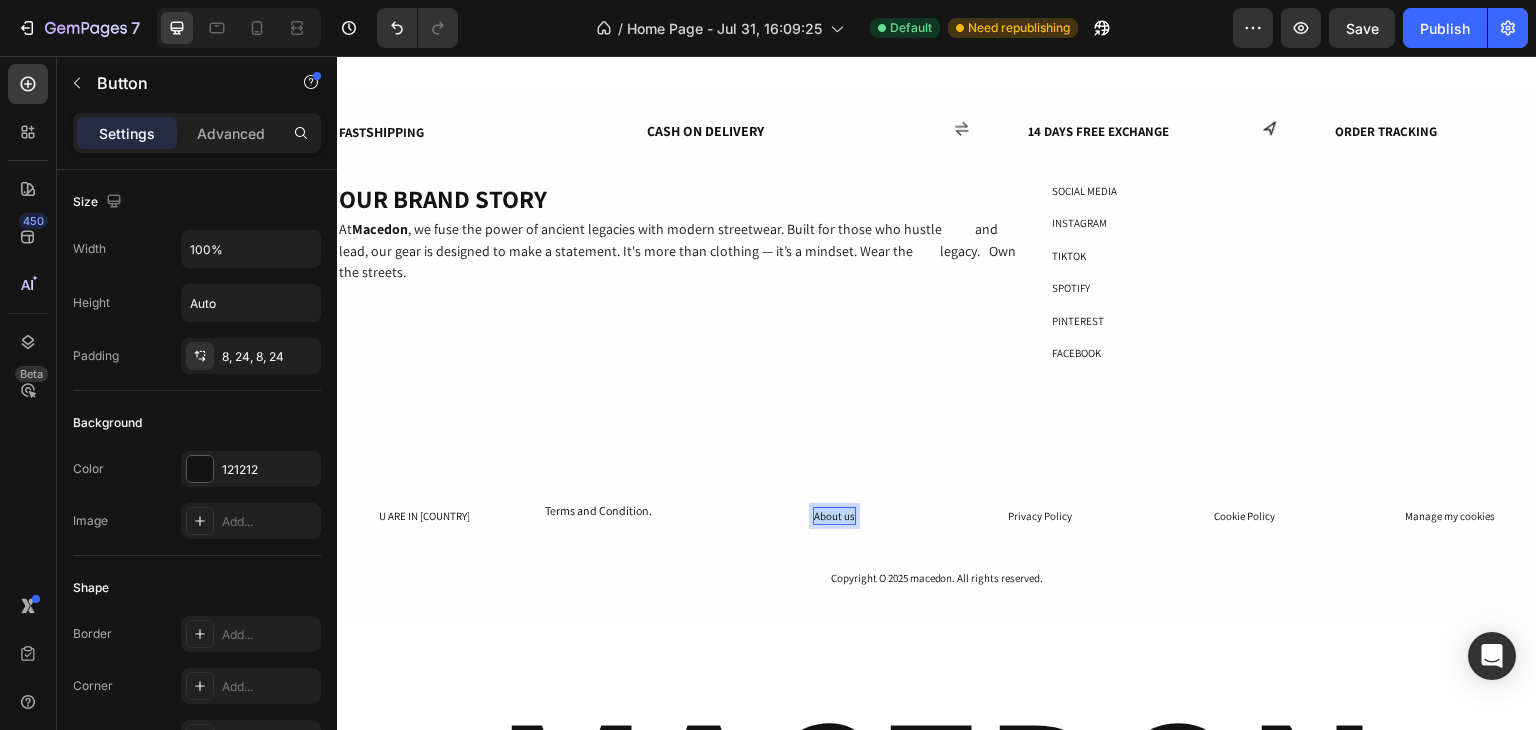 click on "About us" at bounding box center [834, 516] 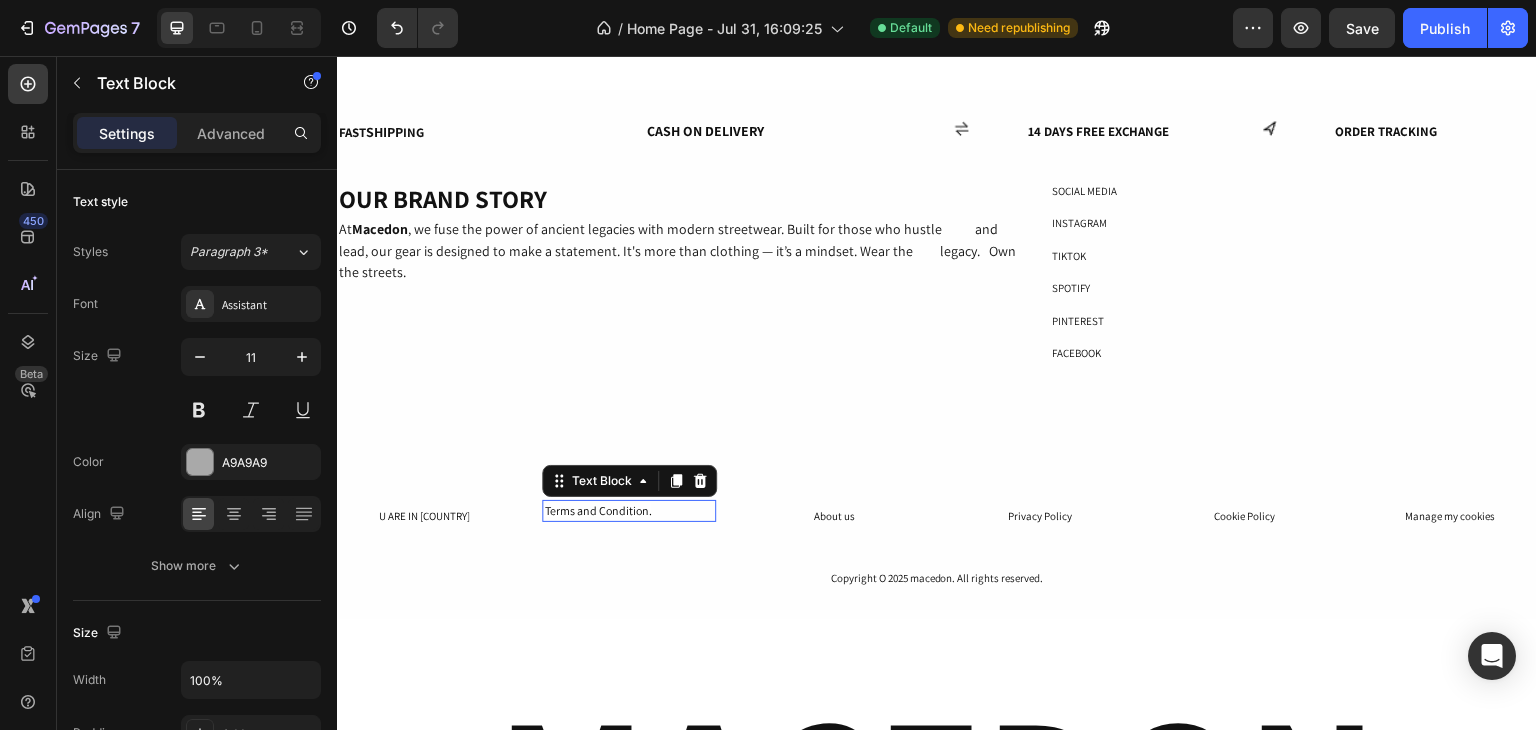 click on "Terms and Condition." at bounding box center (597, 510) 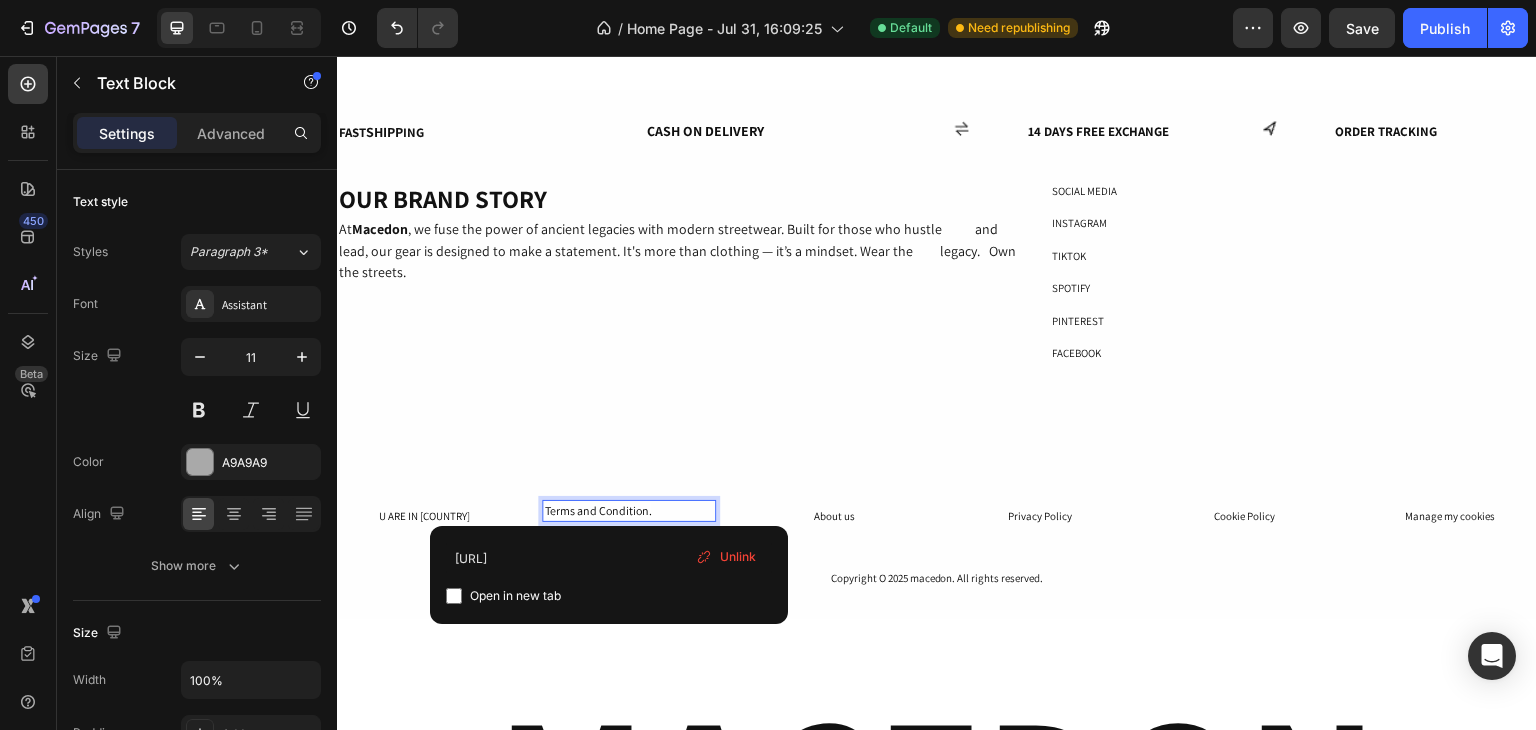 click on "Terms and Condition." at bounding box center (597, 510) 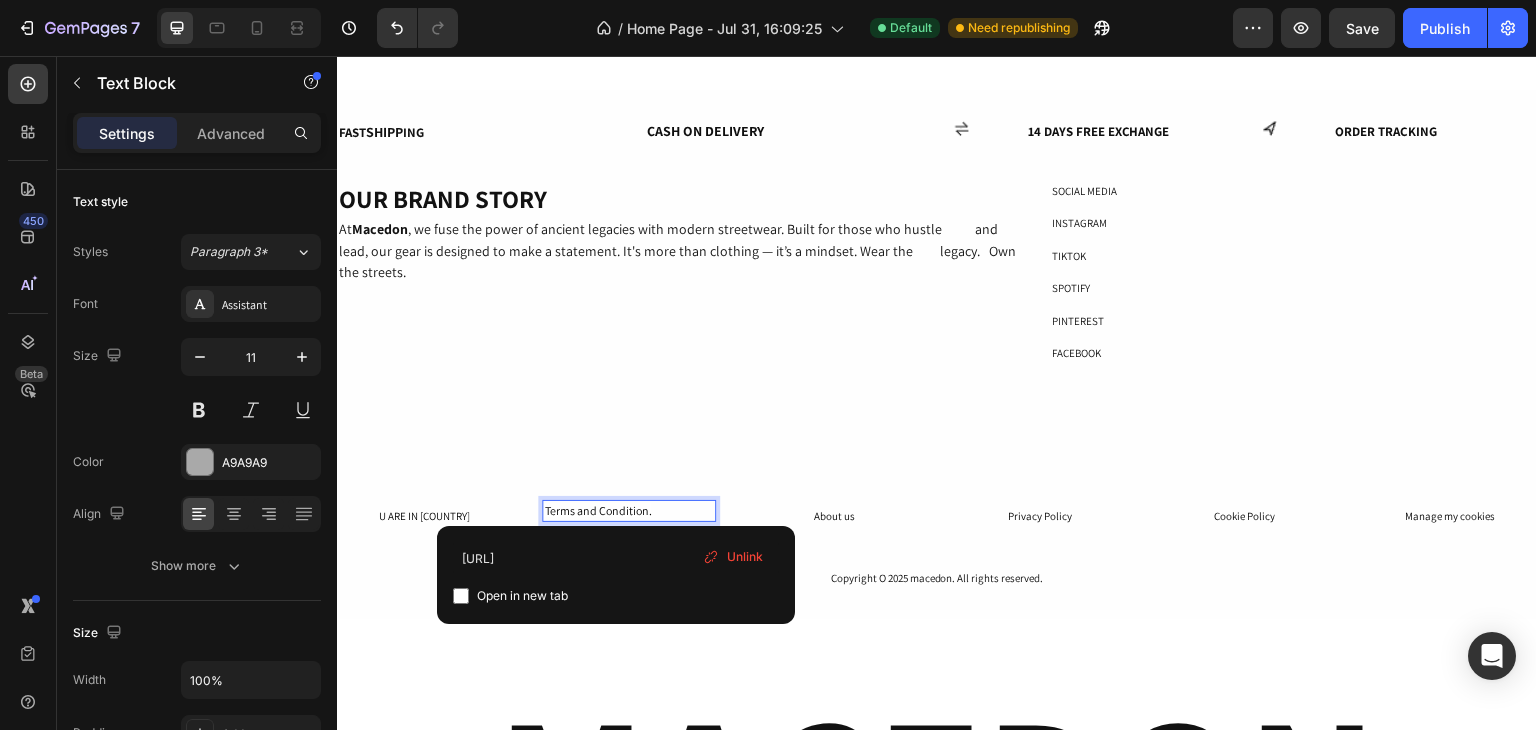 click on "Terms and Condition." at bounding box center (597, 510) 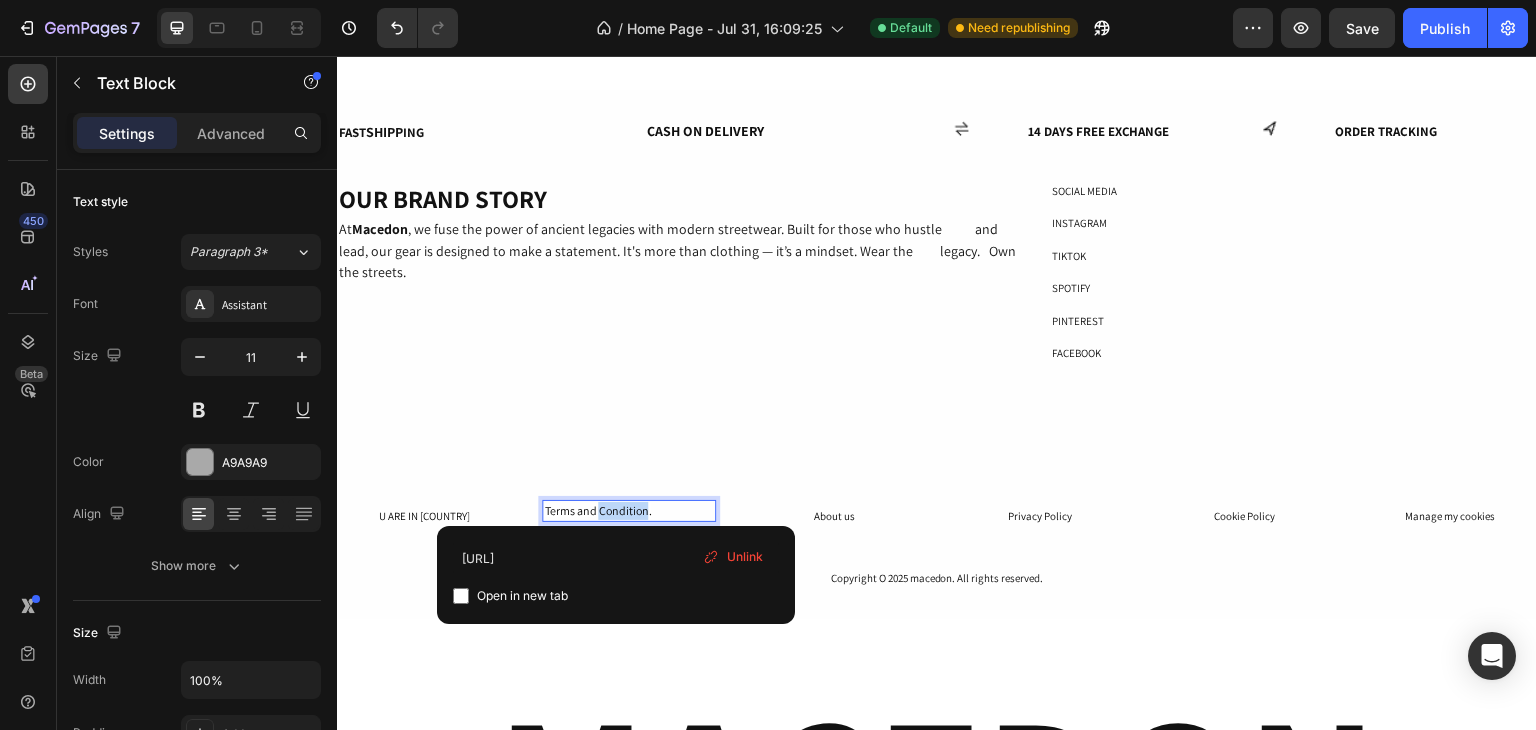 click on "Terms and Condition." at bounding box center (597, 510) 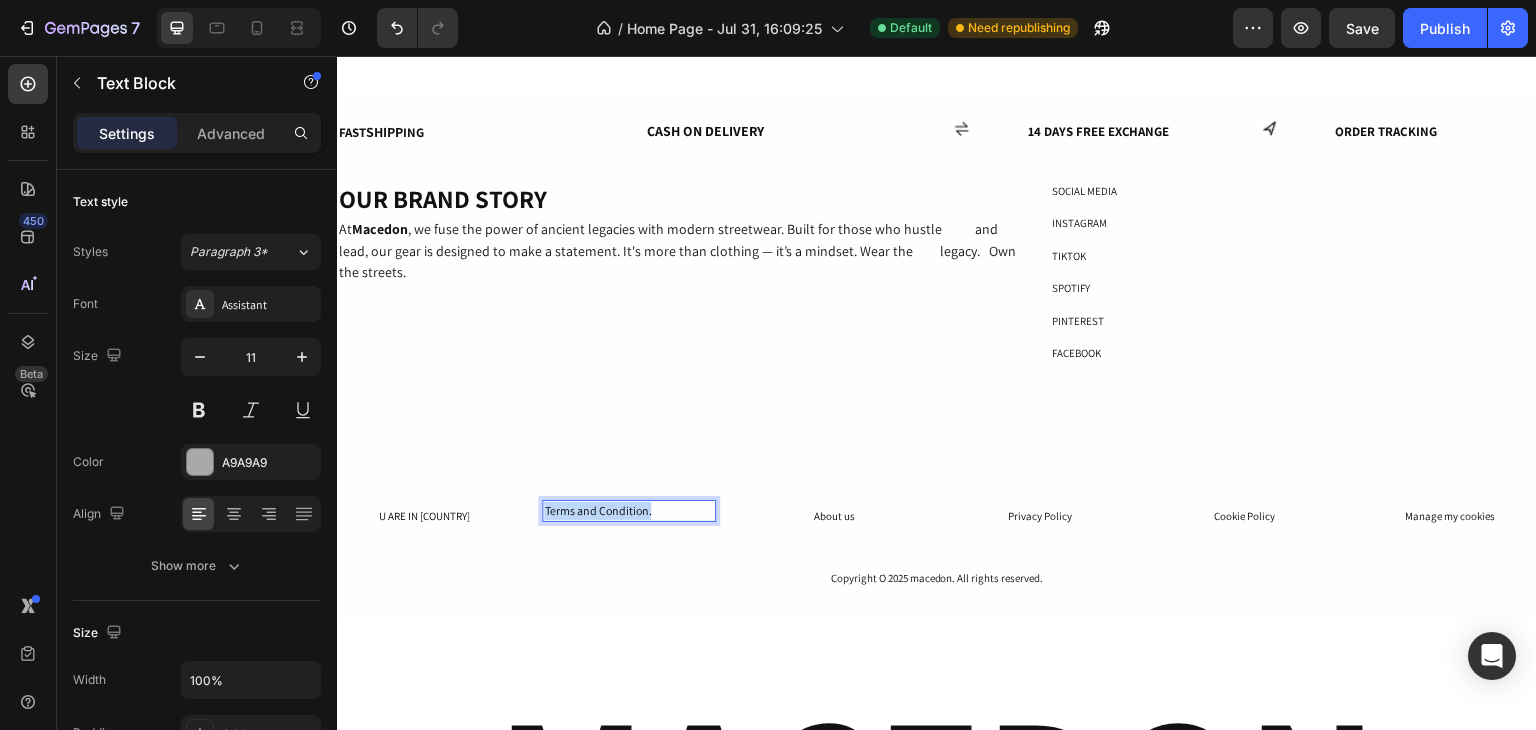 click on "Terms and Condition." at bounding box center (597, 510) 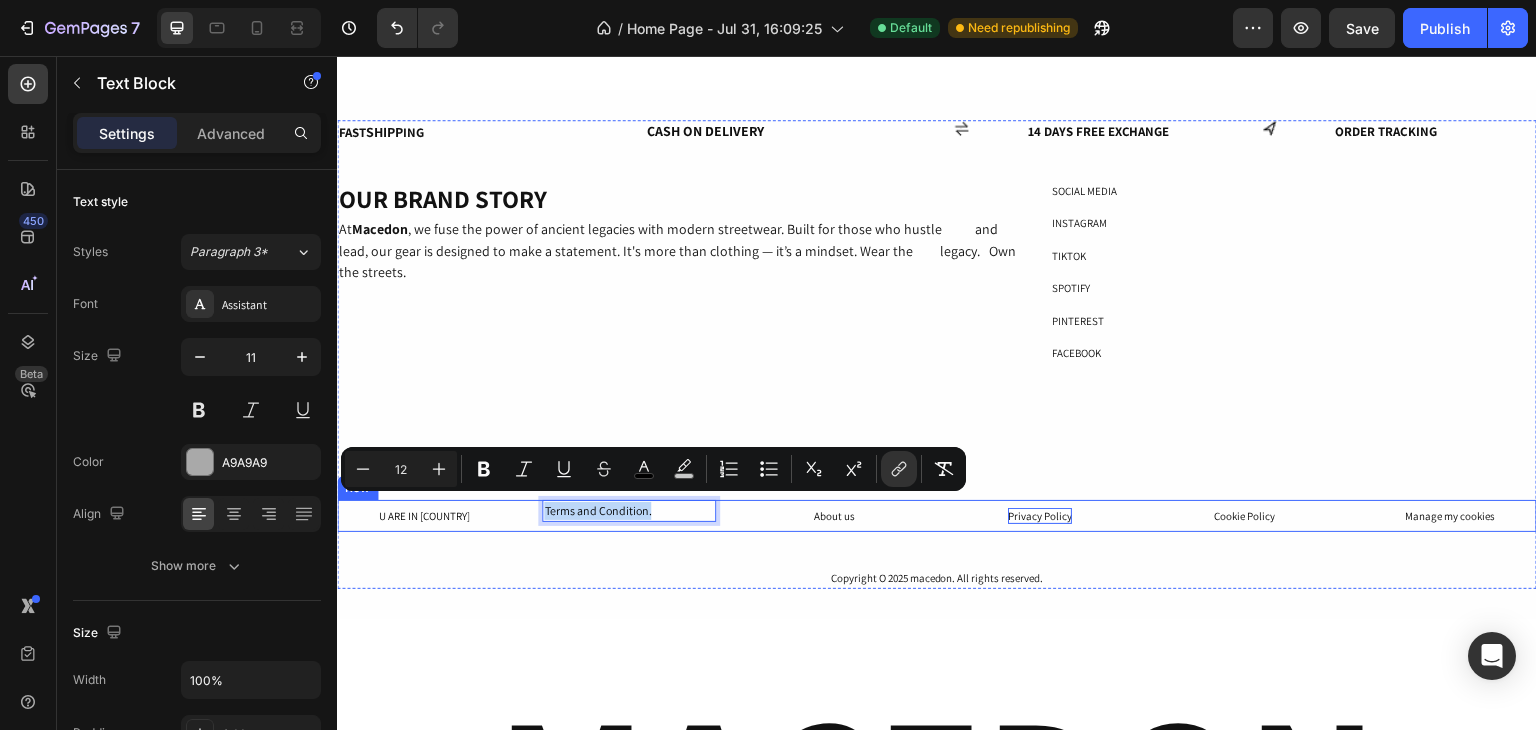 click on "Privacy Policy" at bounding box center [1040, 516] 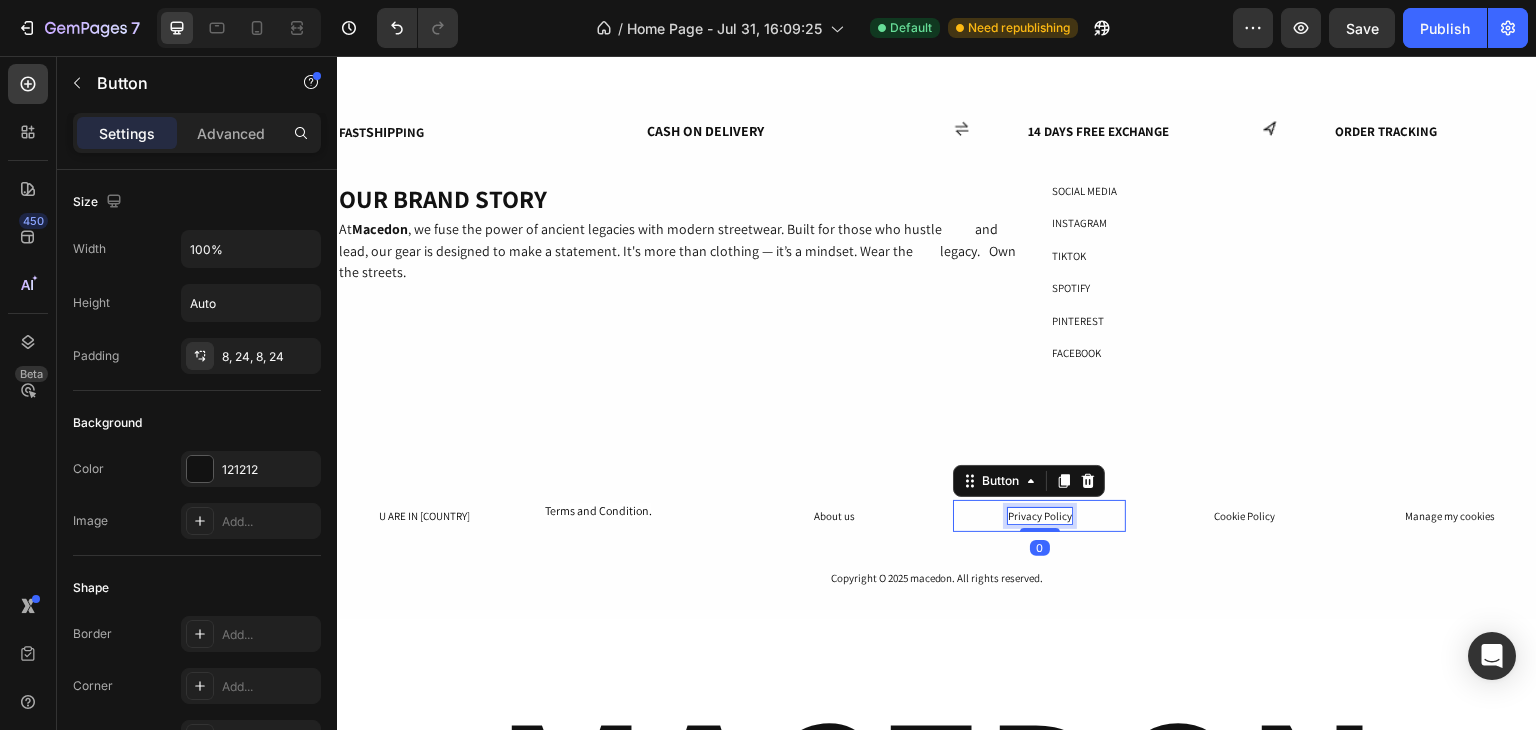 click on "Privacy Policy" at bounding box center [1040, 516] 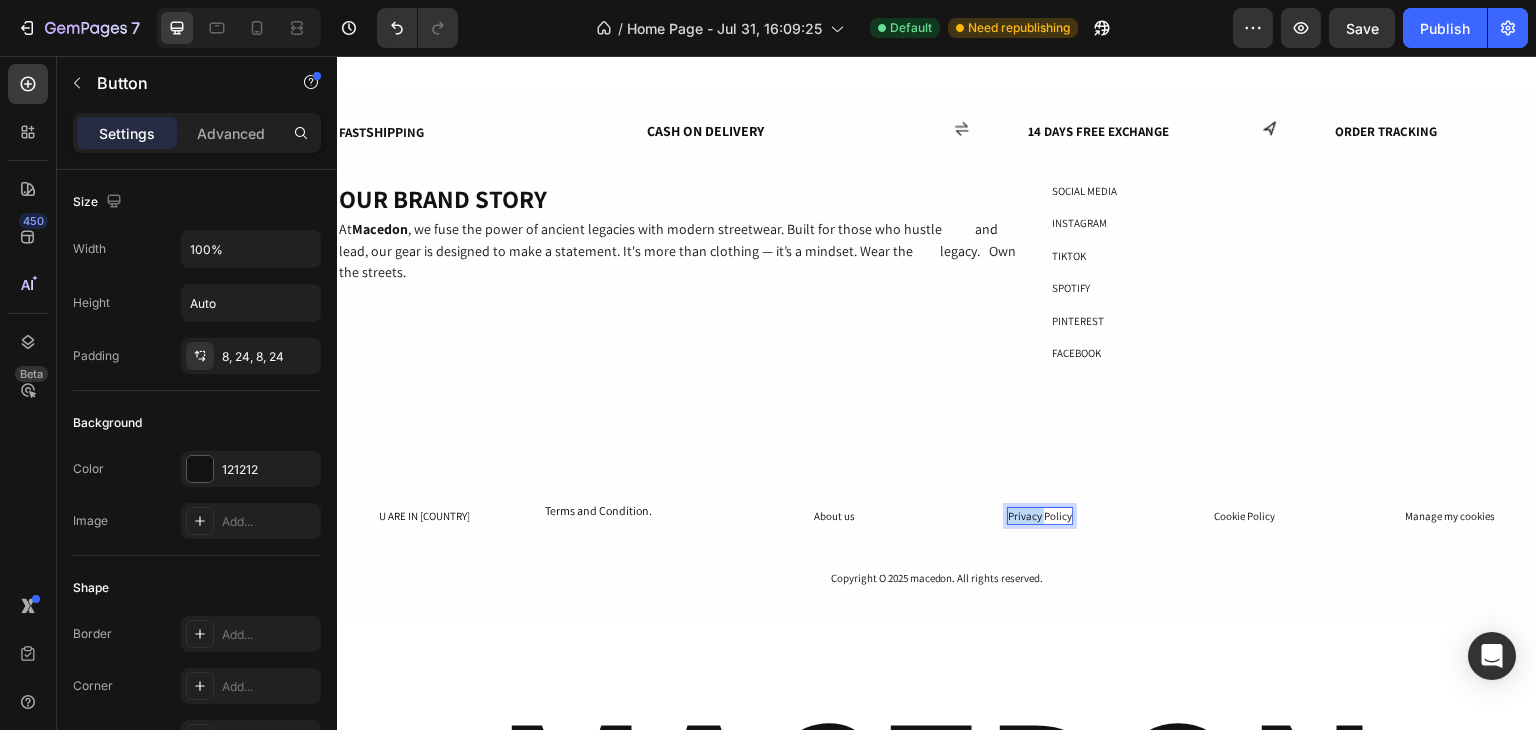 click on "Privacy Policy" at bounding box center (1040, 516) 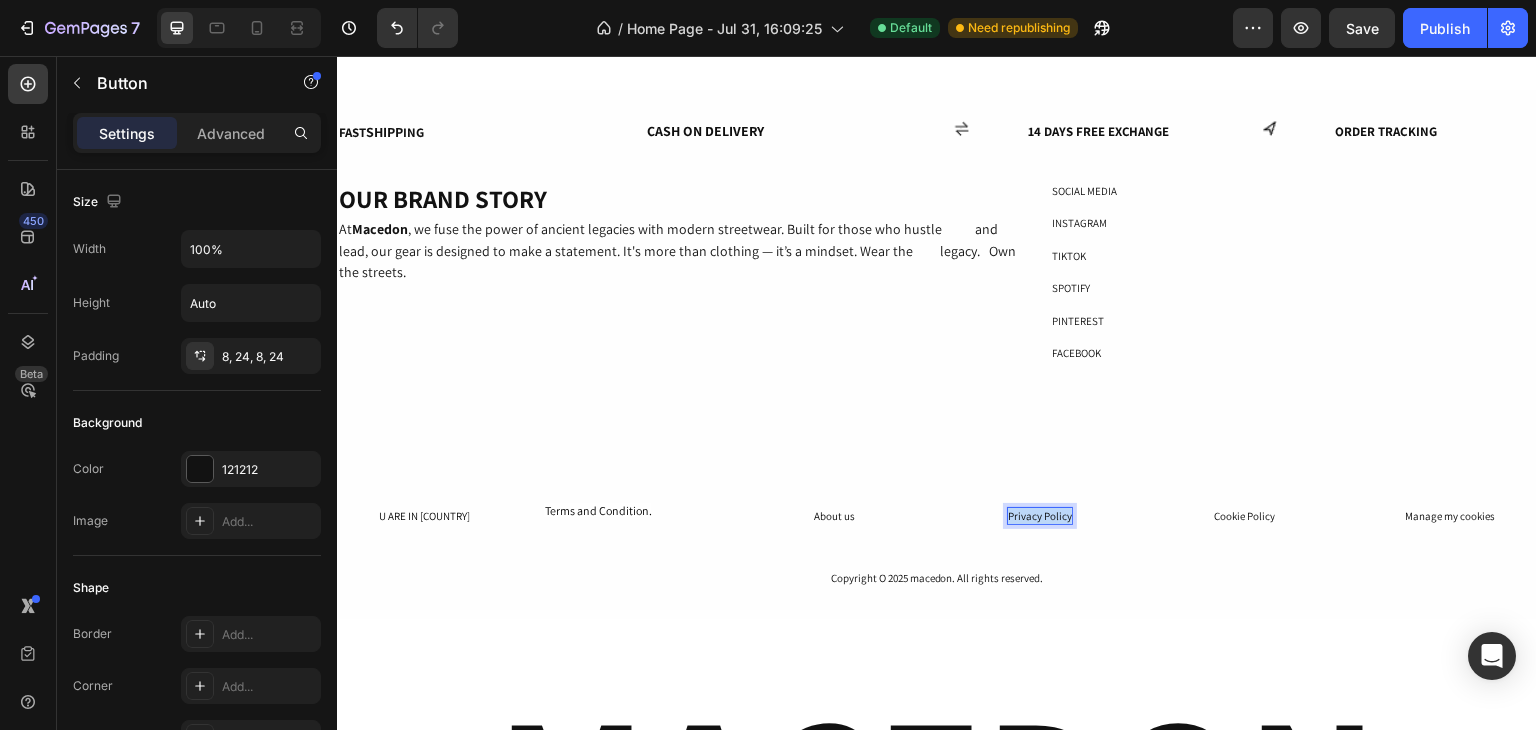 click on "Privacy Policy" at bounding box center [1040, 516] 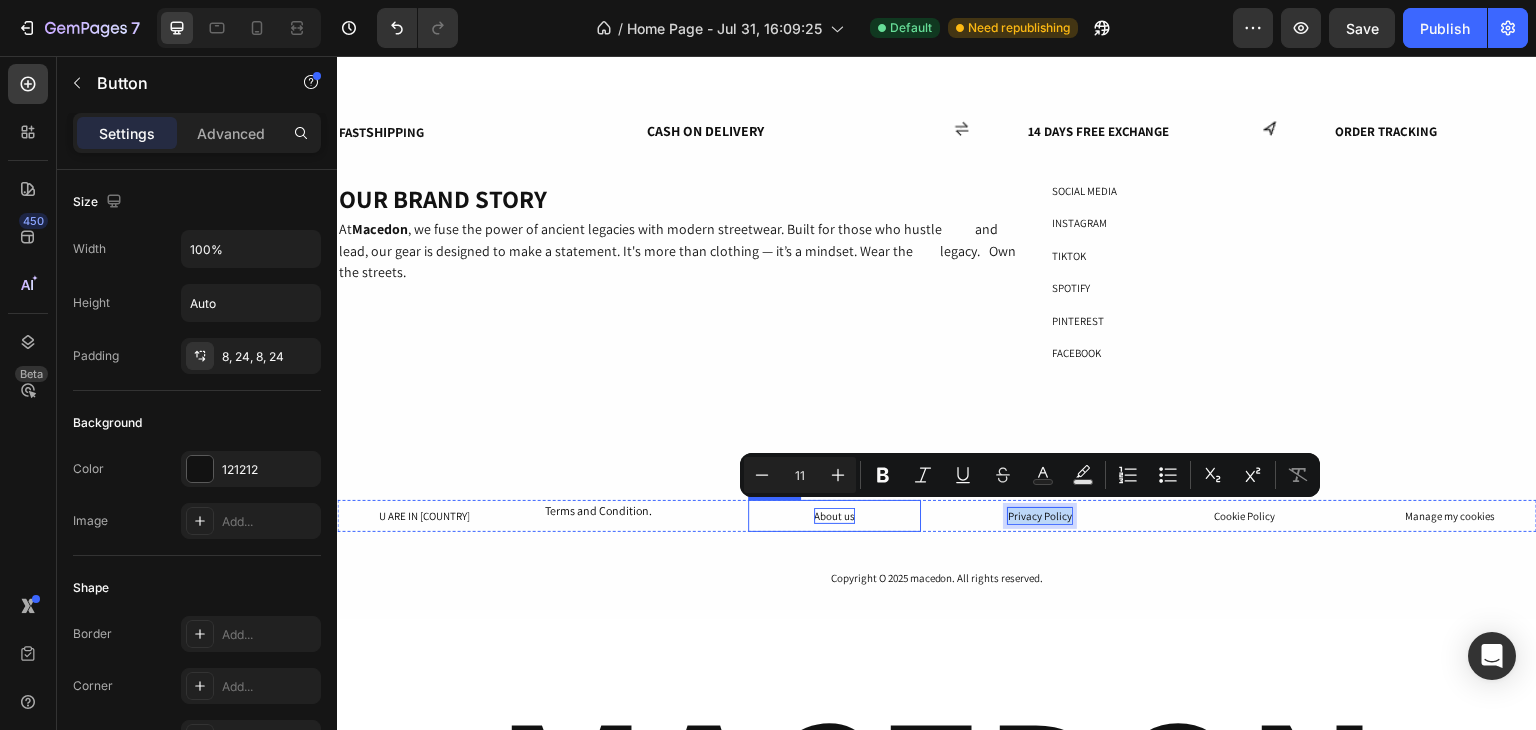 click on "About us" at bounding box center (834, 516) 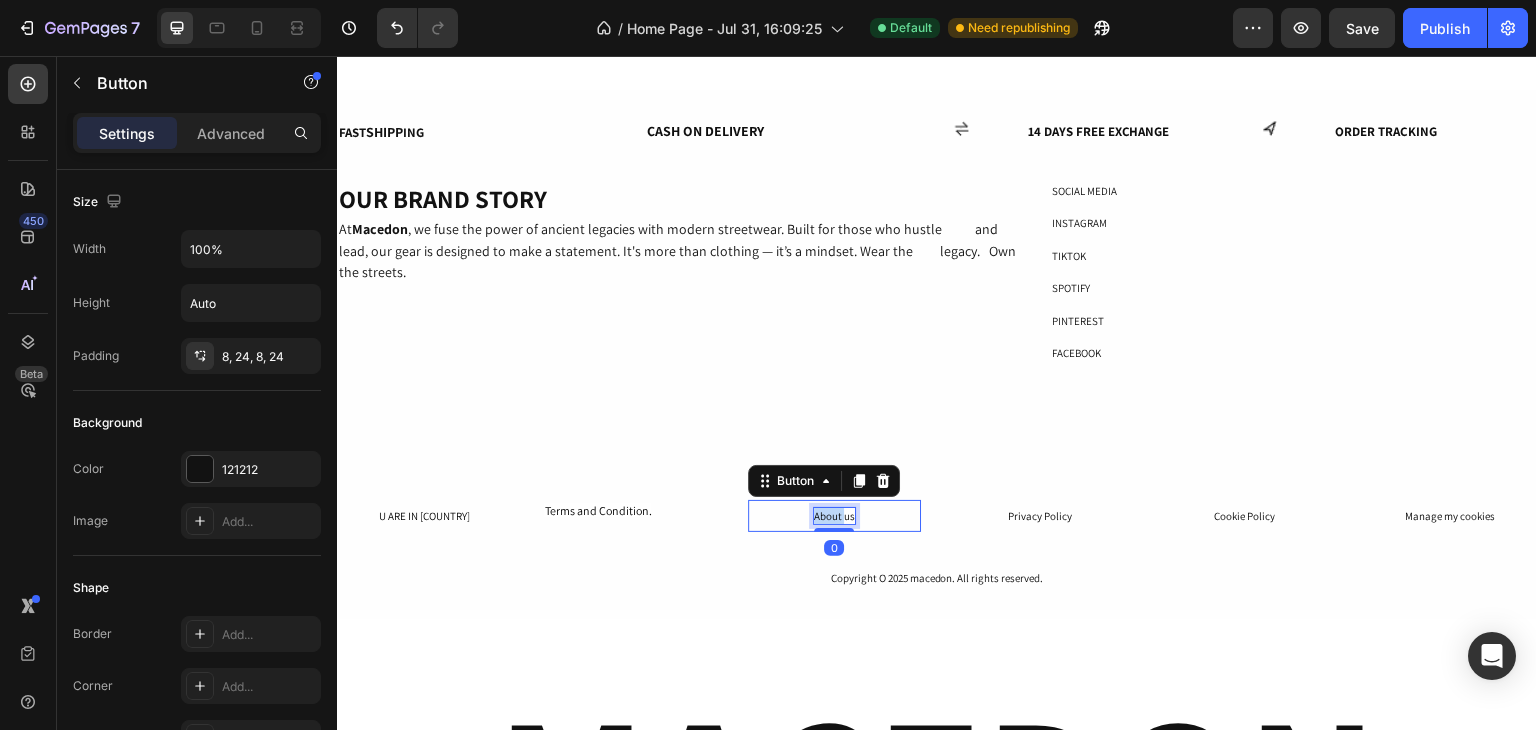 click on "About us" at bounding box center [834, 516] 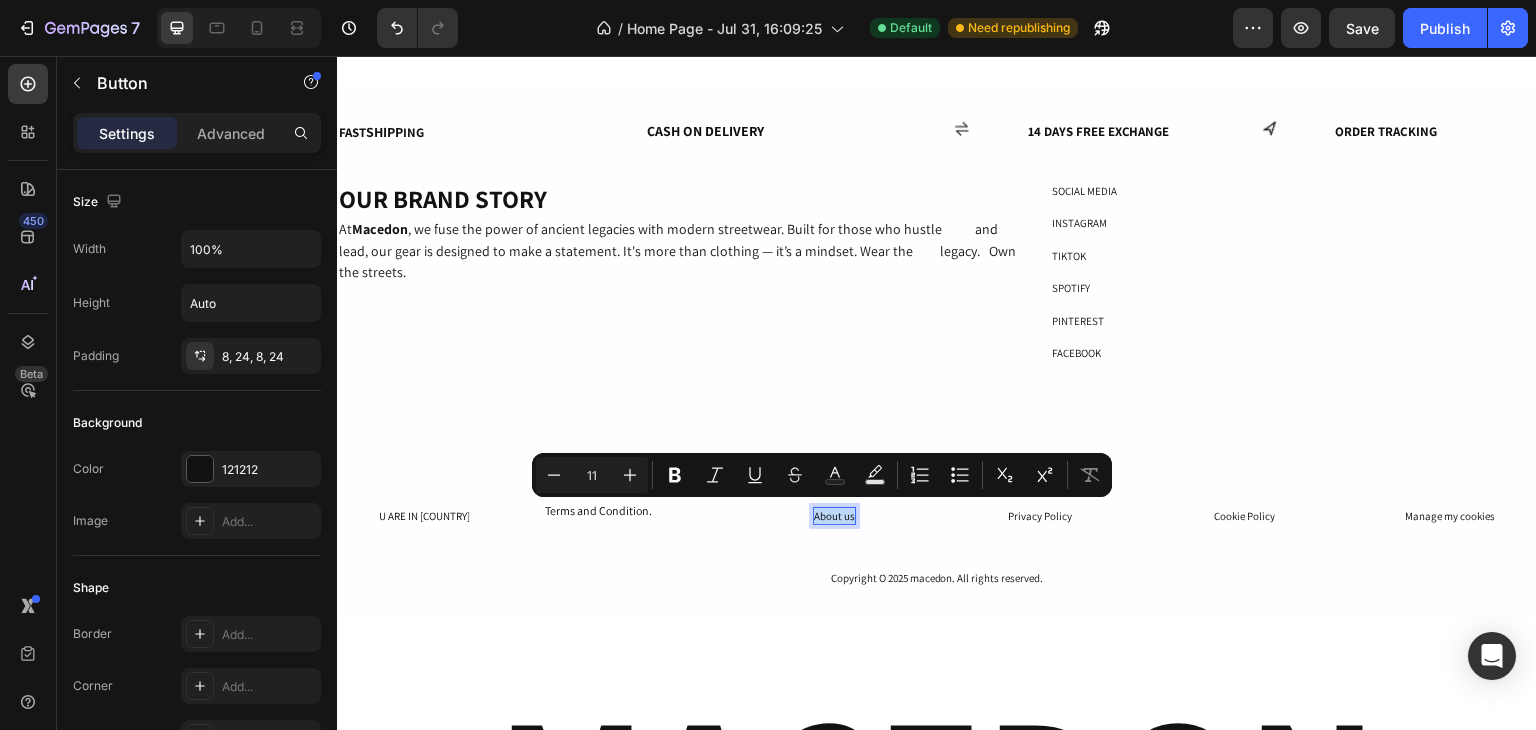 click on "About us" at bounding box center [834, 516] 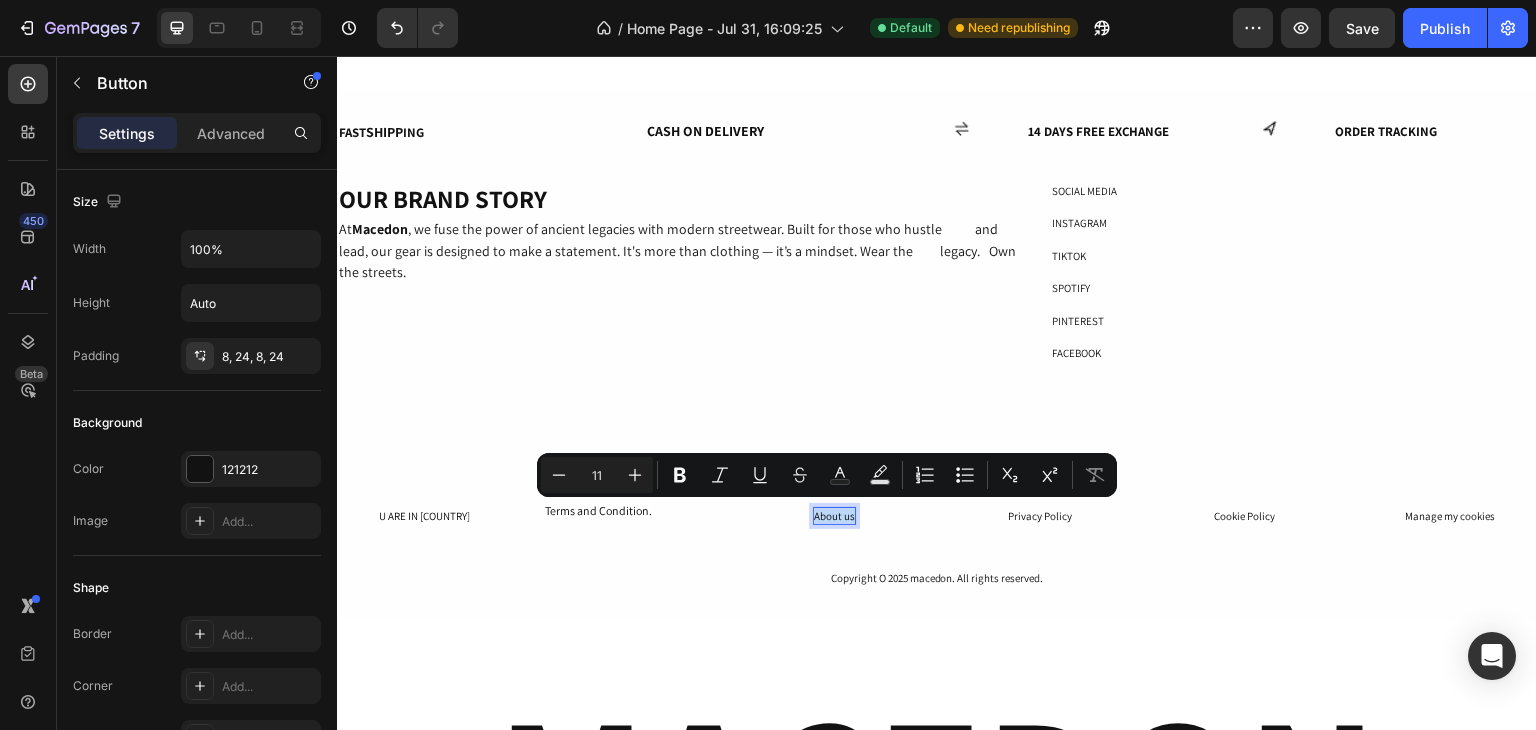 click on "About us" at bounding box center (834, 516) 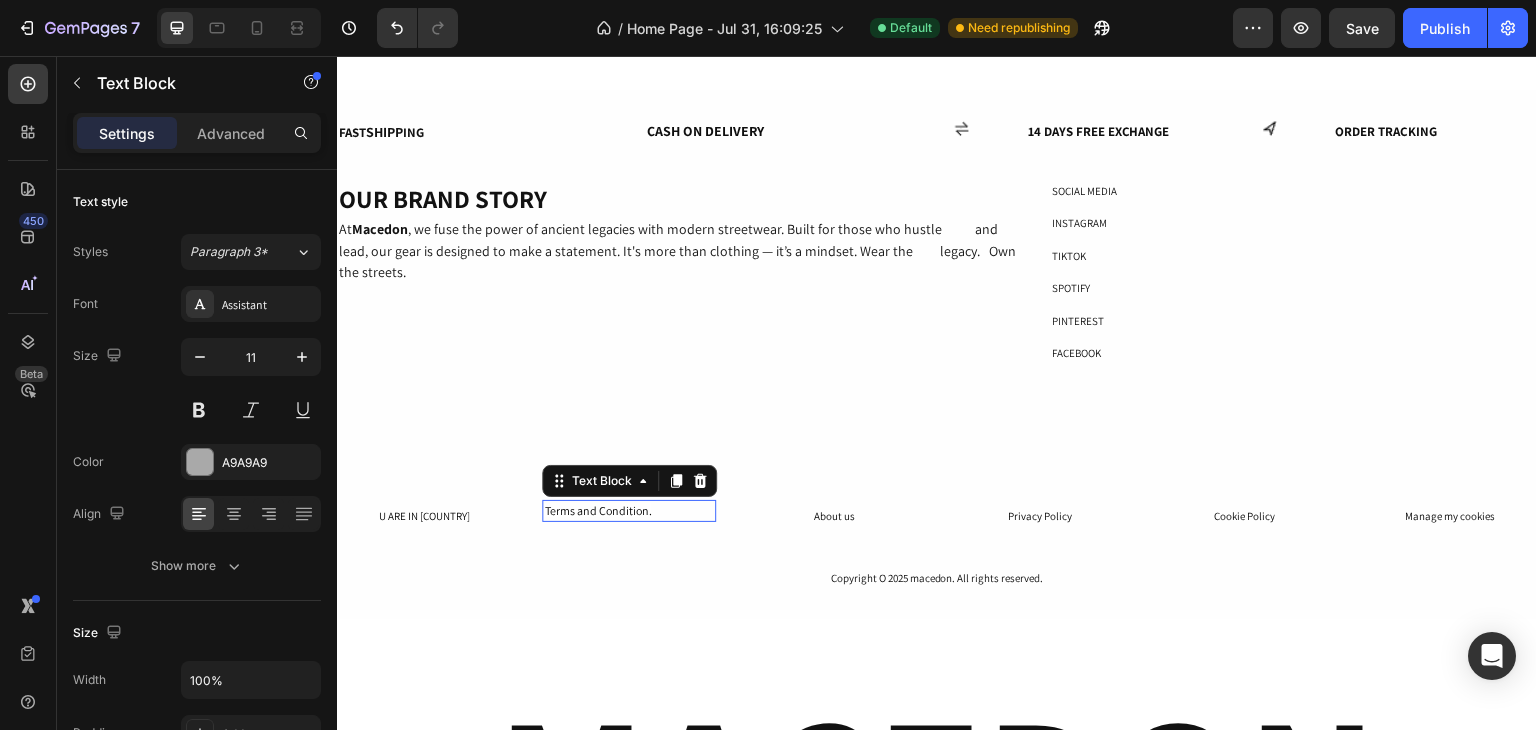 click on "Terms and Condition." at bounding box center (628, 511) 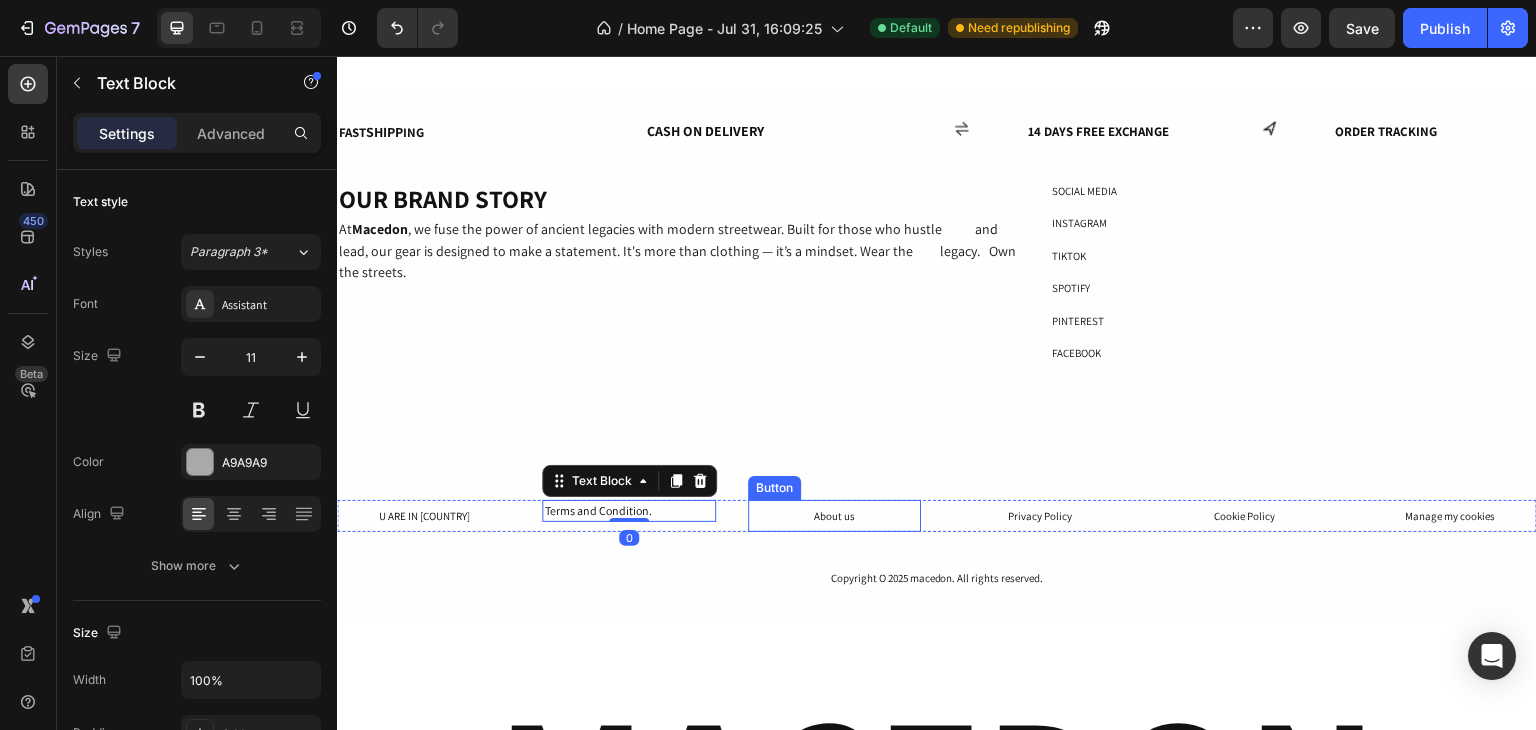 click on "About us" at bounding box center (834, 516) 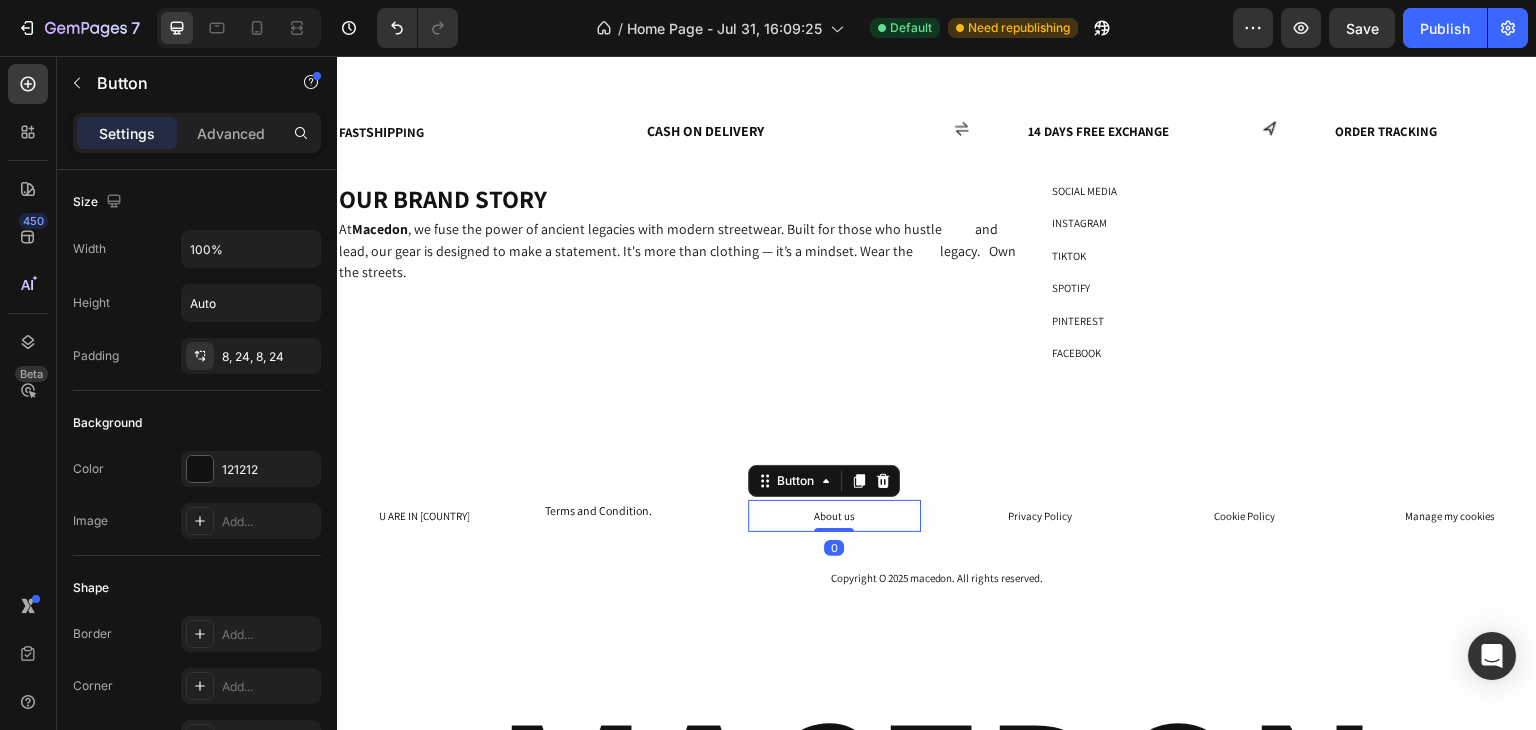 click 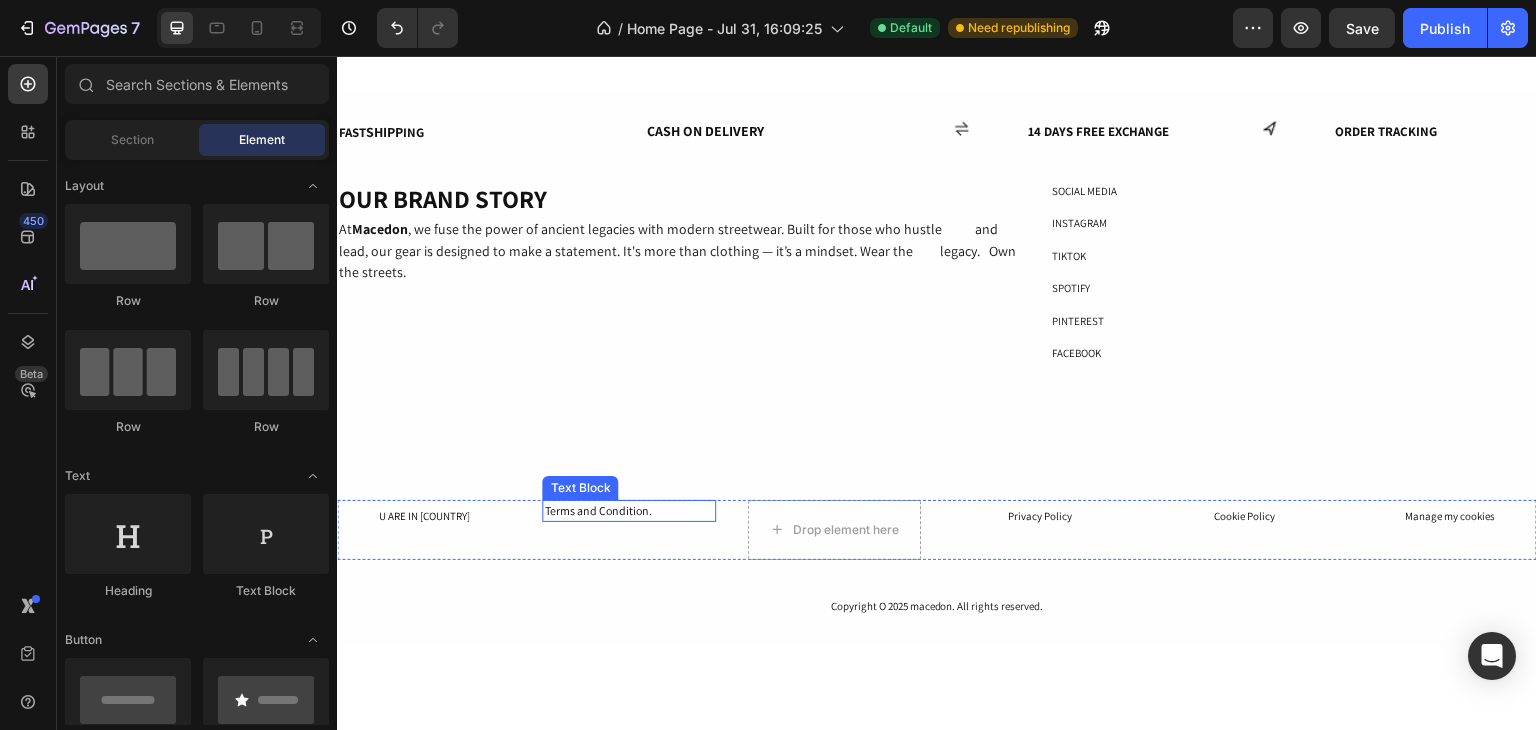 click on "Terms and Condition." at bounding box center [628, 511] 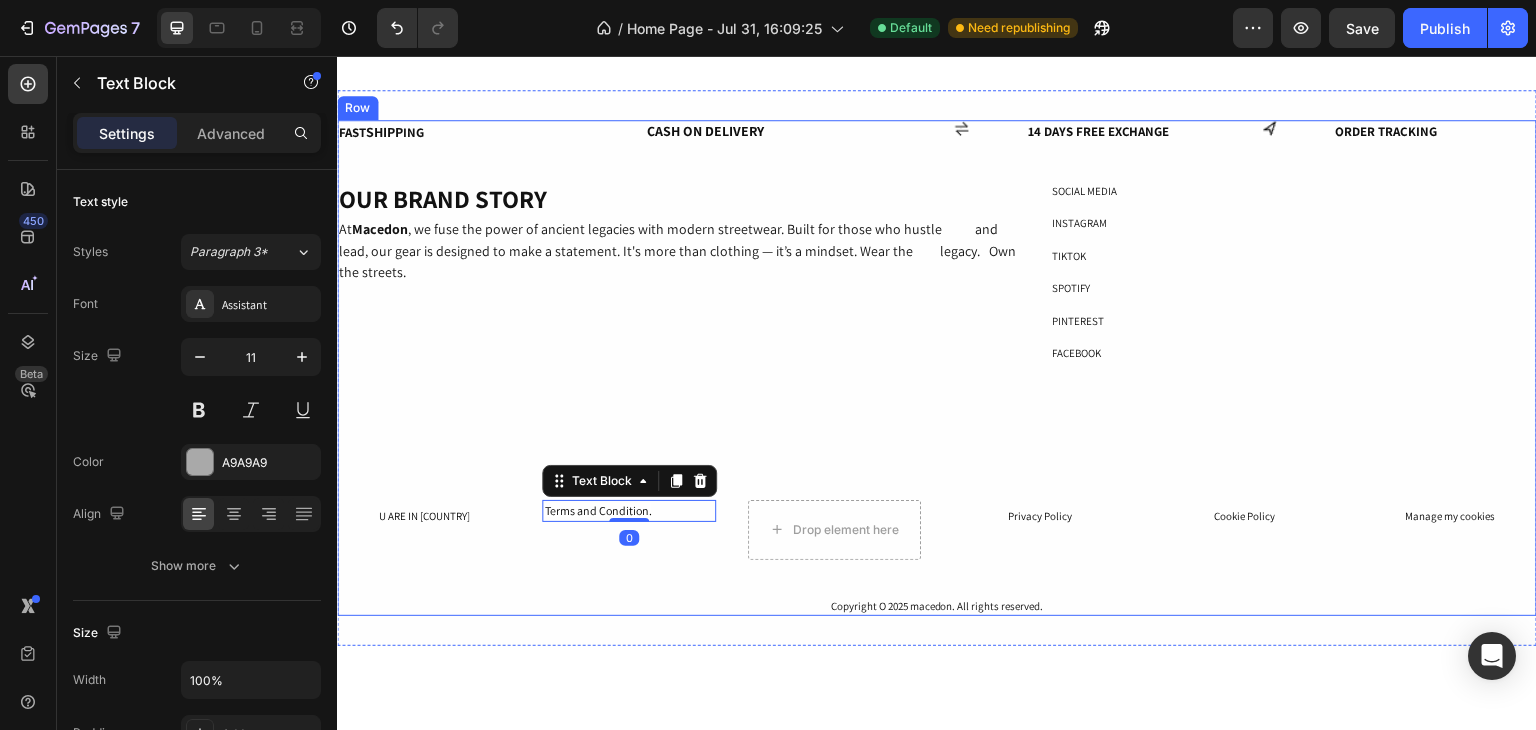 drag, startPoint x: 673, startPoint y: 478, endPoint x: 750, endPoint y: 486, distance: 77.41447 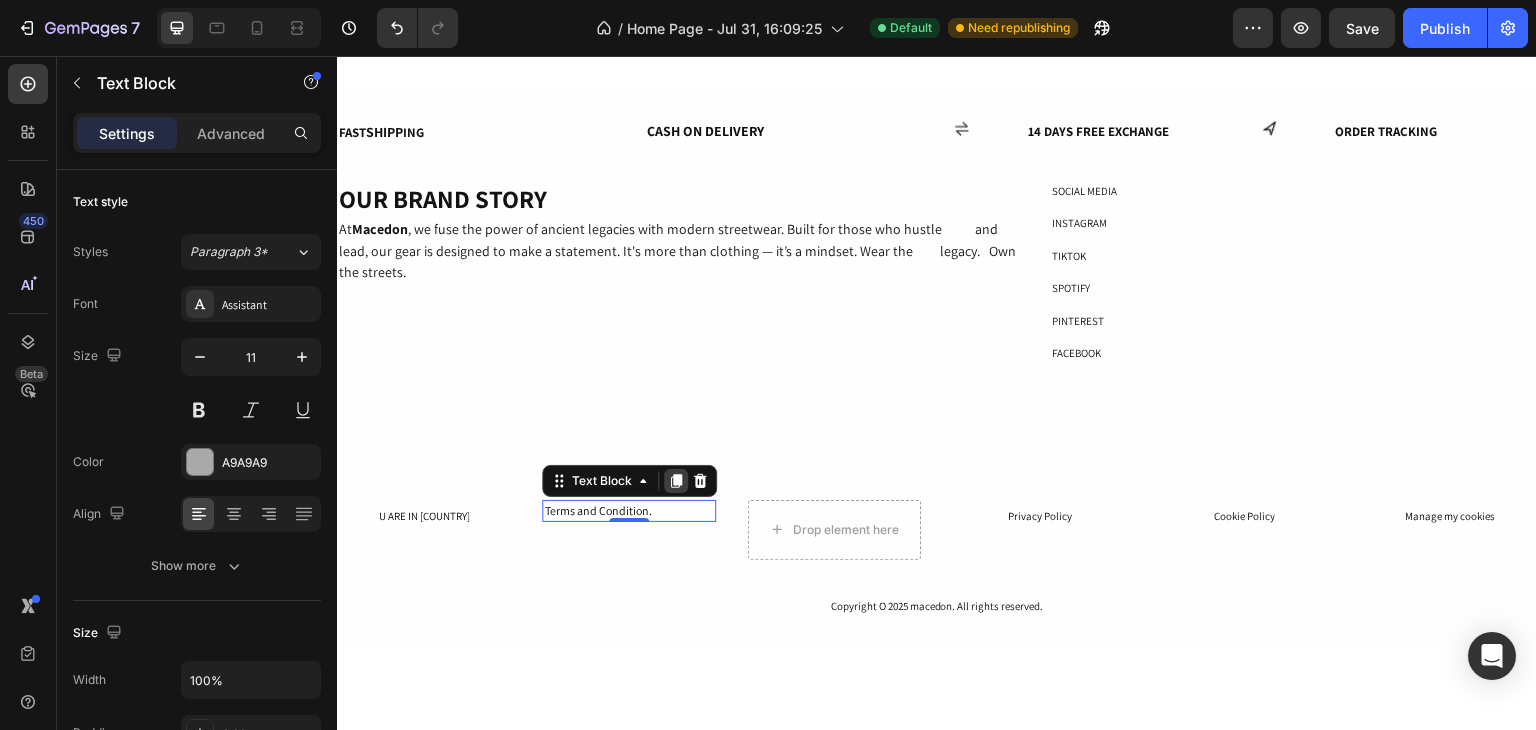 click 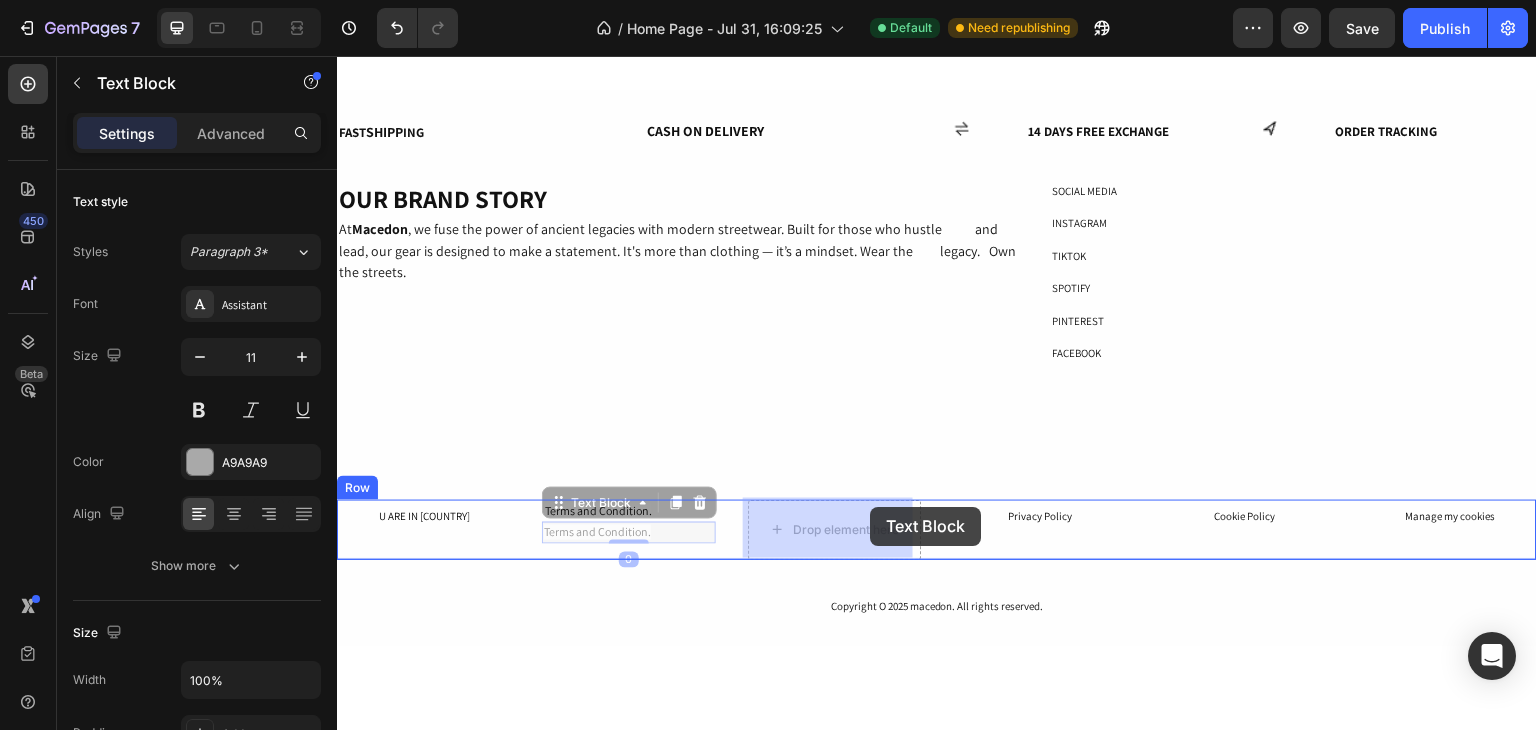 drag, startPoint x: 588, startPoint y: 499, endPoint x: 838, endPoint y: 516, distance: 250.57733 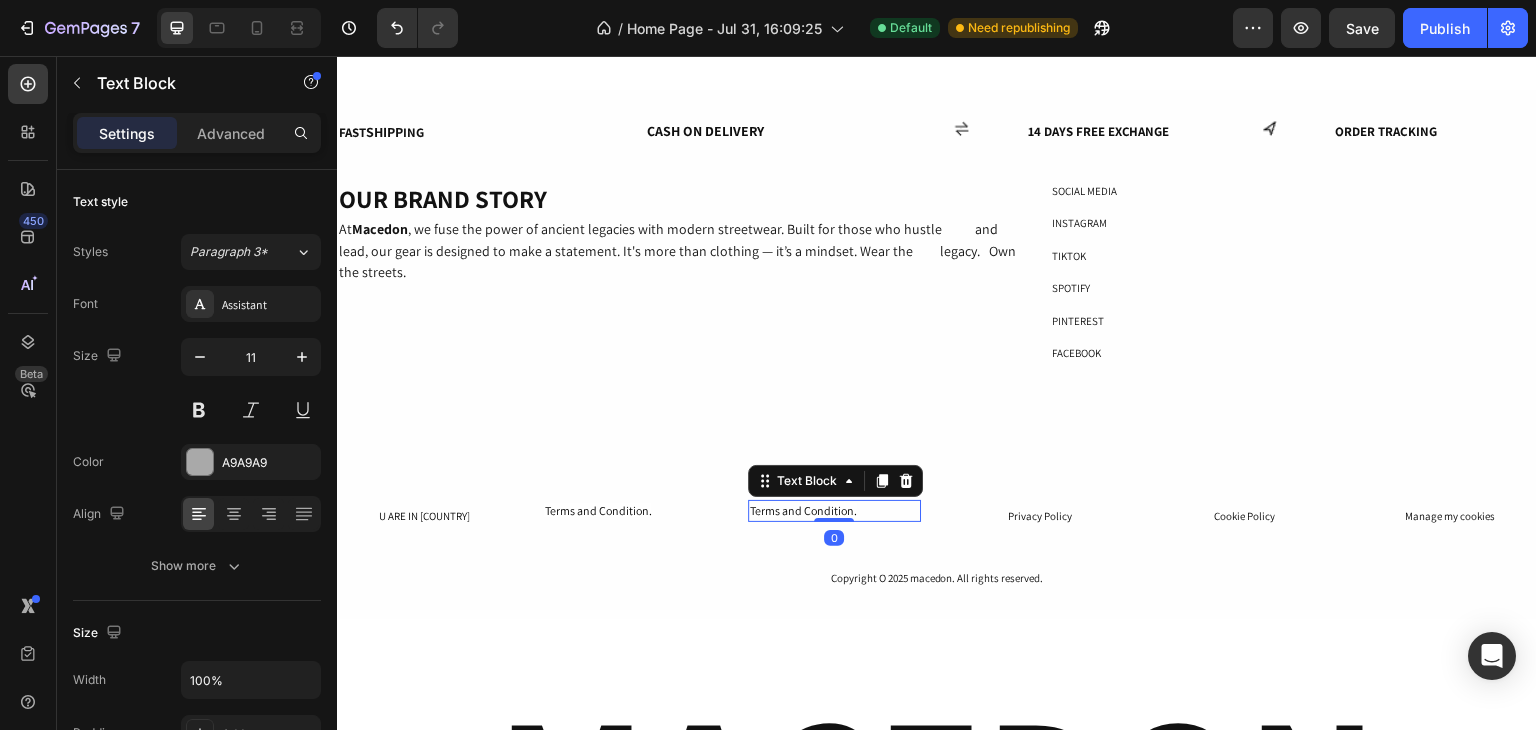 click on "Terms and Condition." at bounding box center (803, 510) 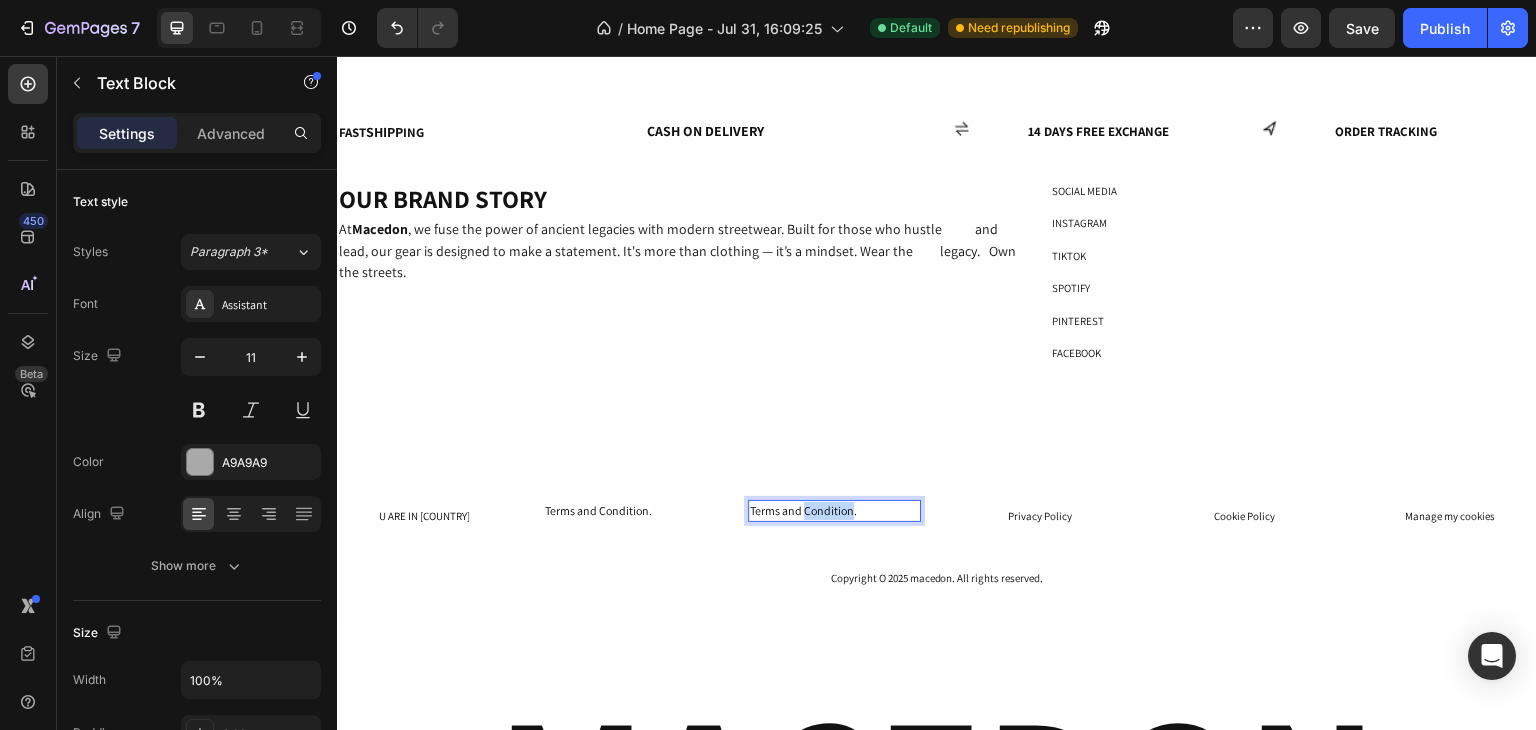 click on "Terms and Condition." at bounding box center [803, 510] 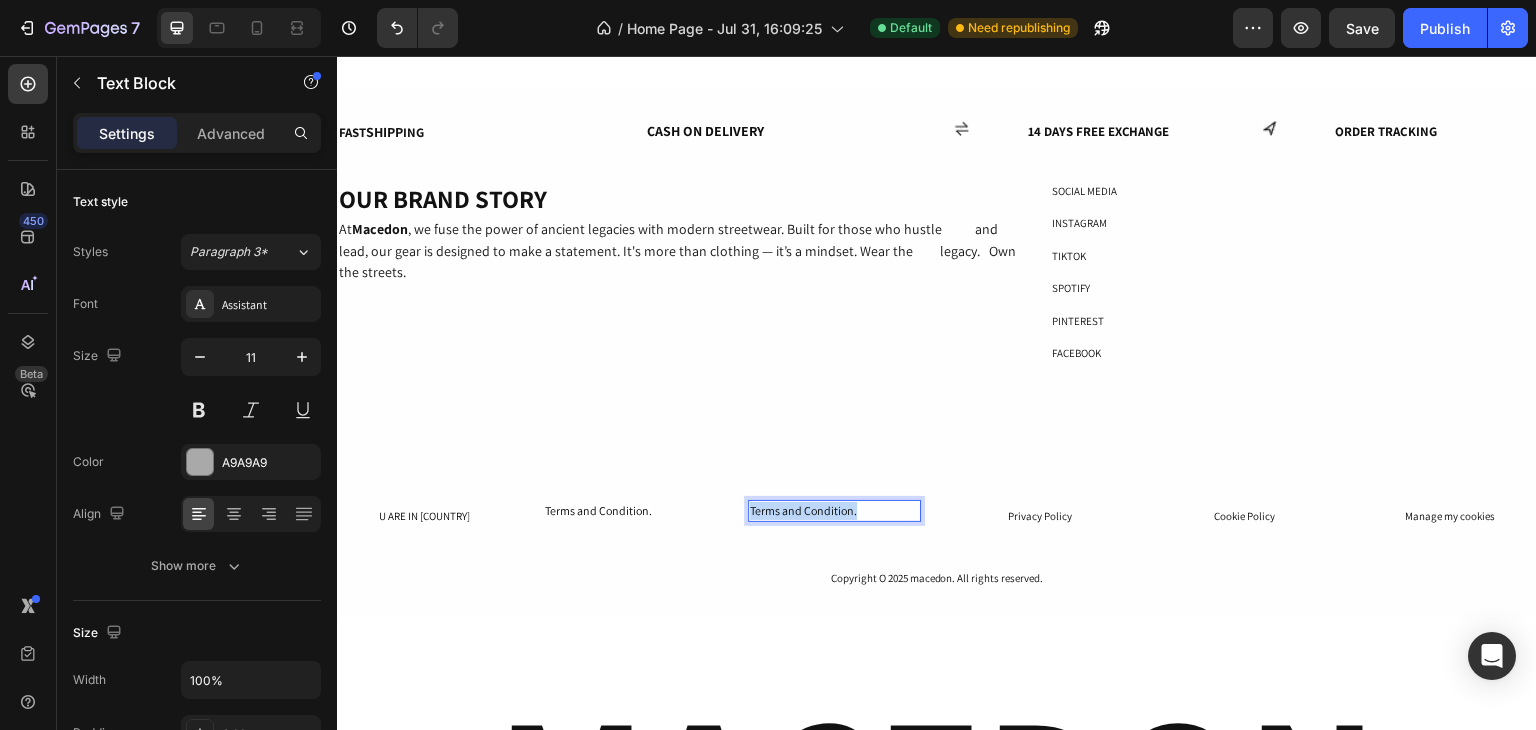 click on "Terms and Condition." at bounding box center (803, 510) 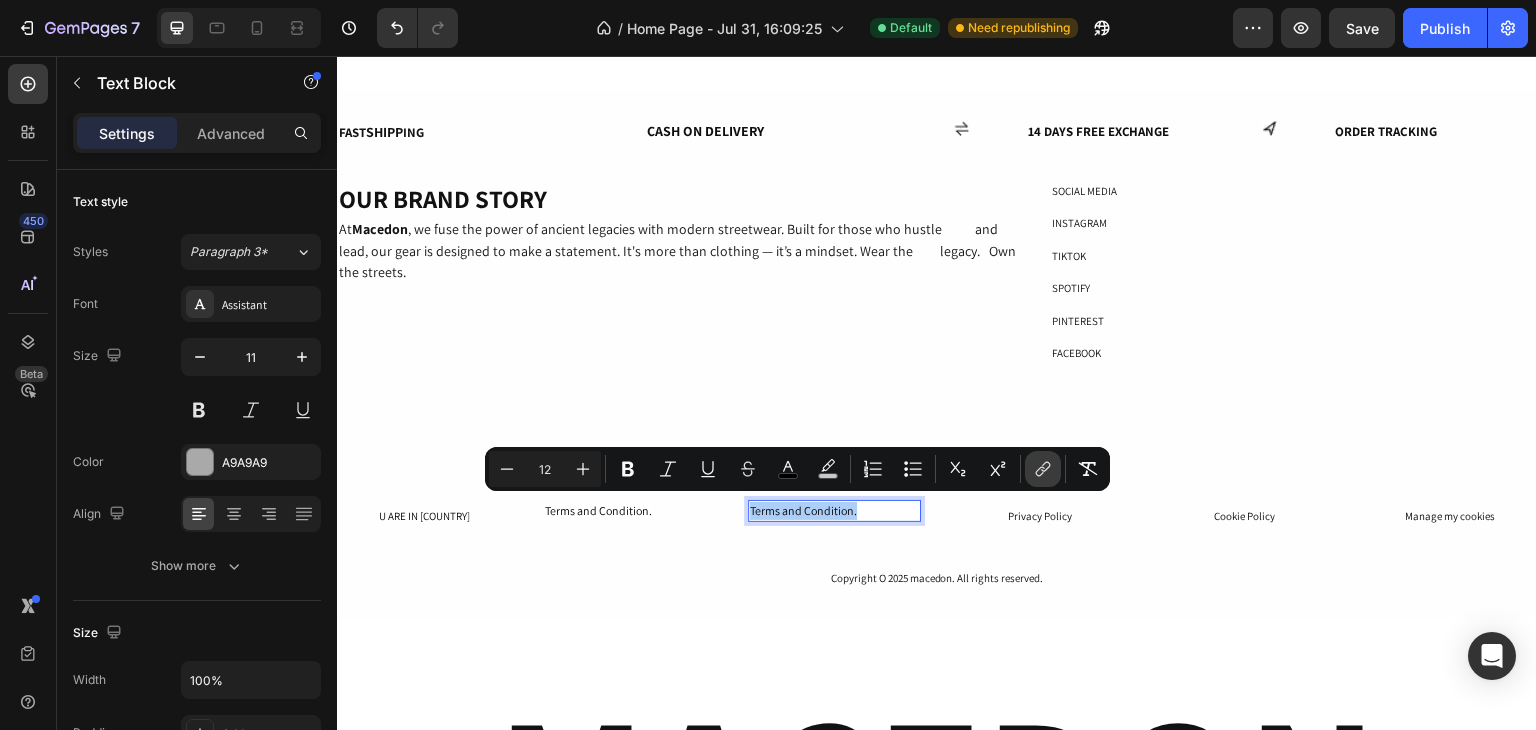 click on "Minus 12 Plus Bold Italic Underline       Strikethrough
color
color Numbered List Bulleted List Subscript Superscript       link Remove Format" at bounding box center [797, 469] 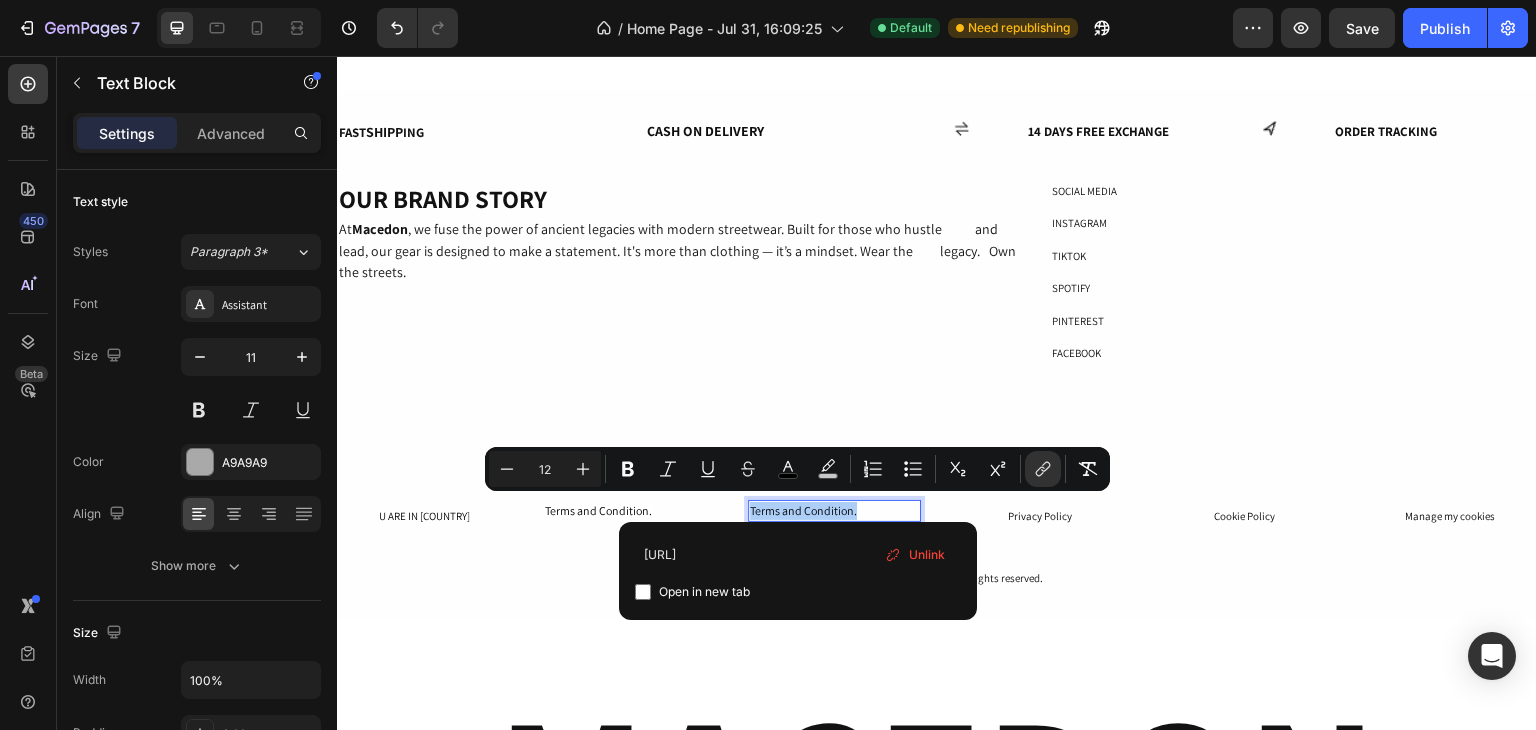 scroll, scrollTop: 0, scrollLeft: 146, axis: horizontal 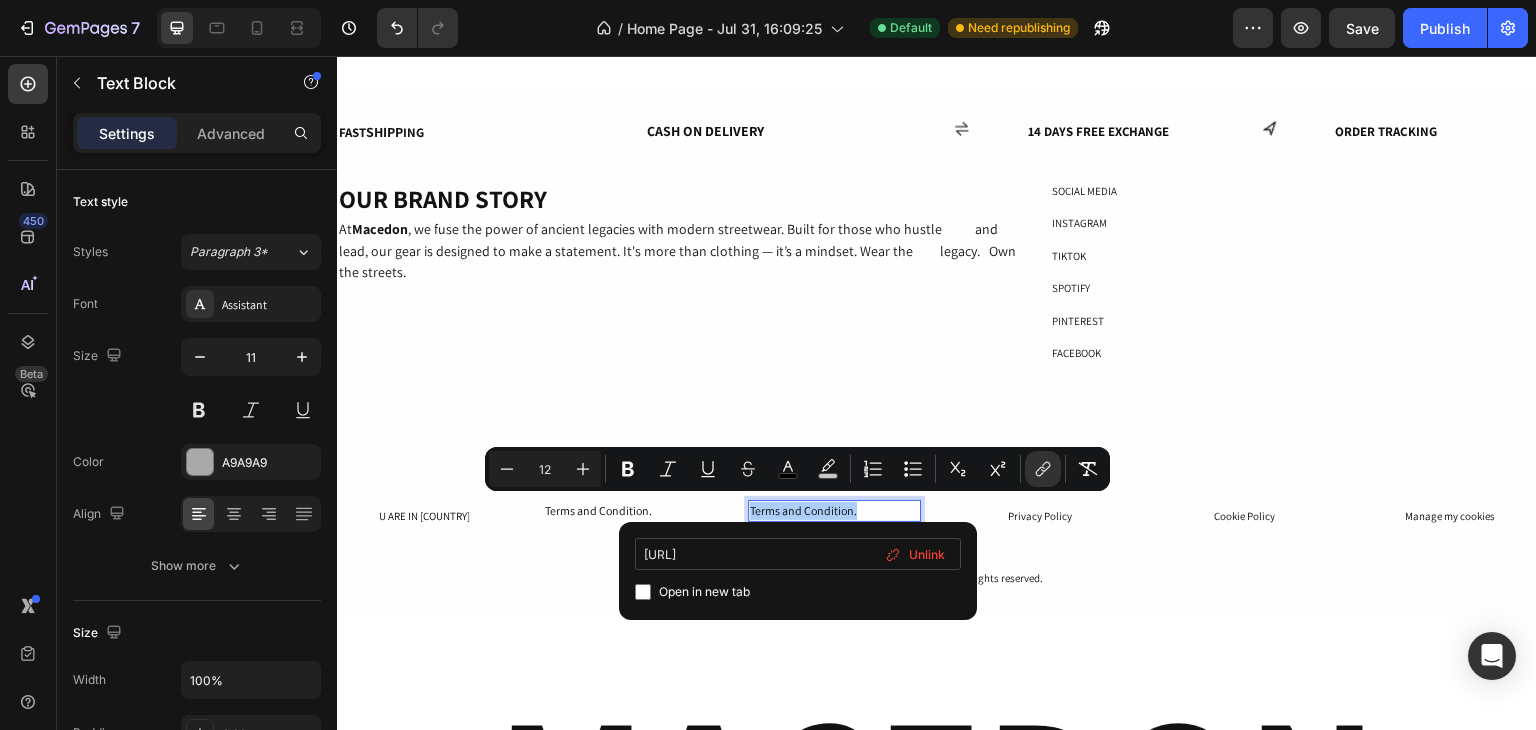 click on "[URL]" at bounding box center (798, 554) 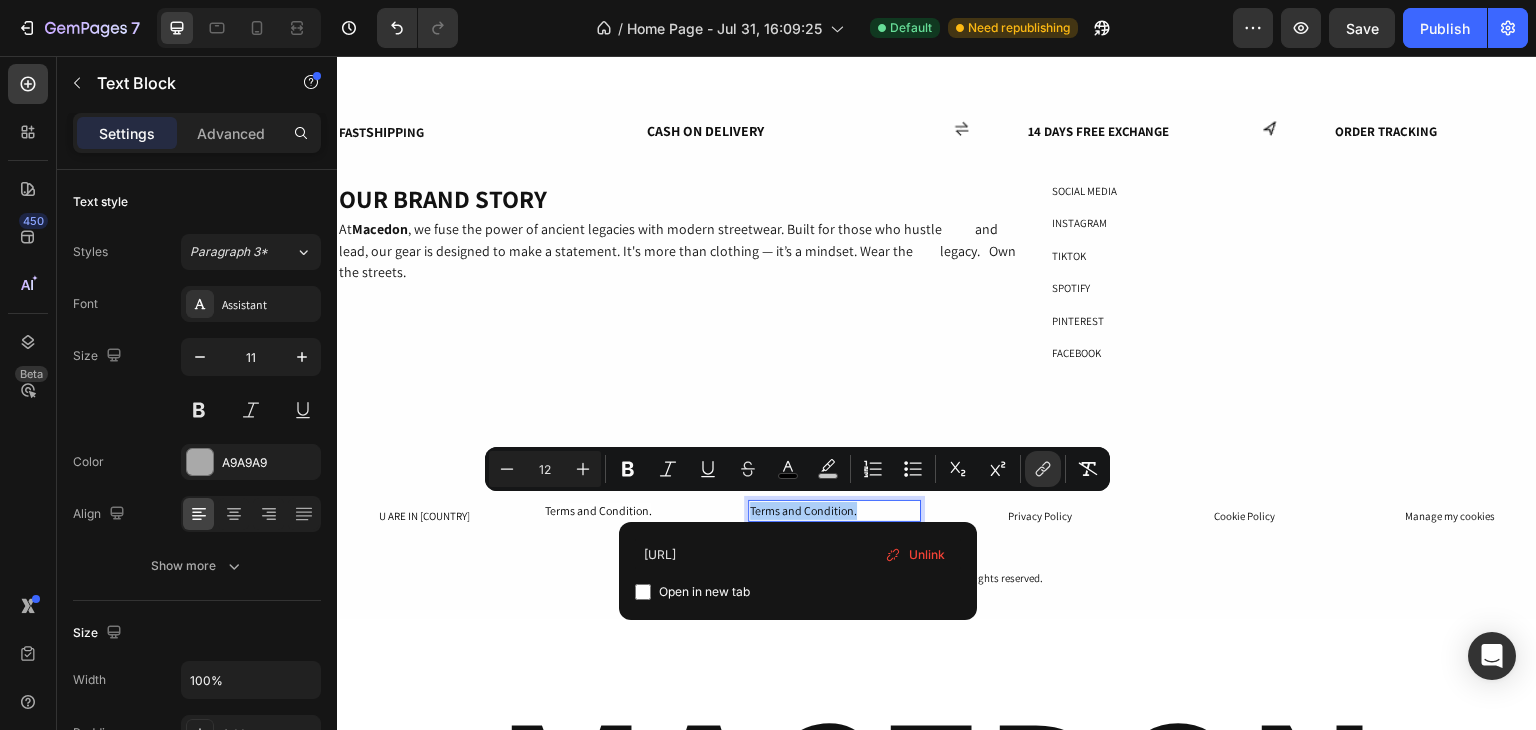 type on "[URL]" 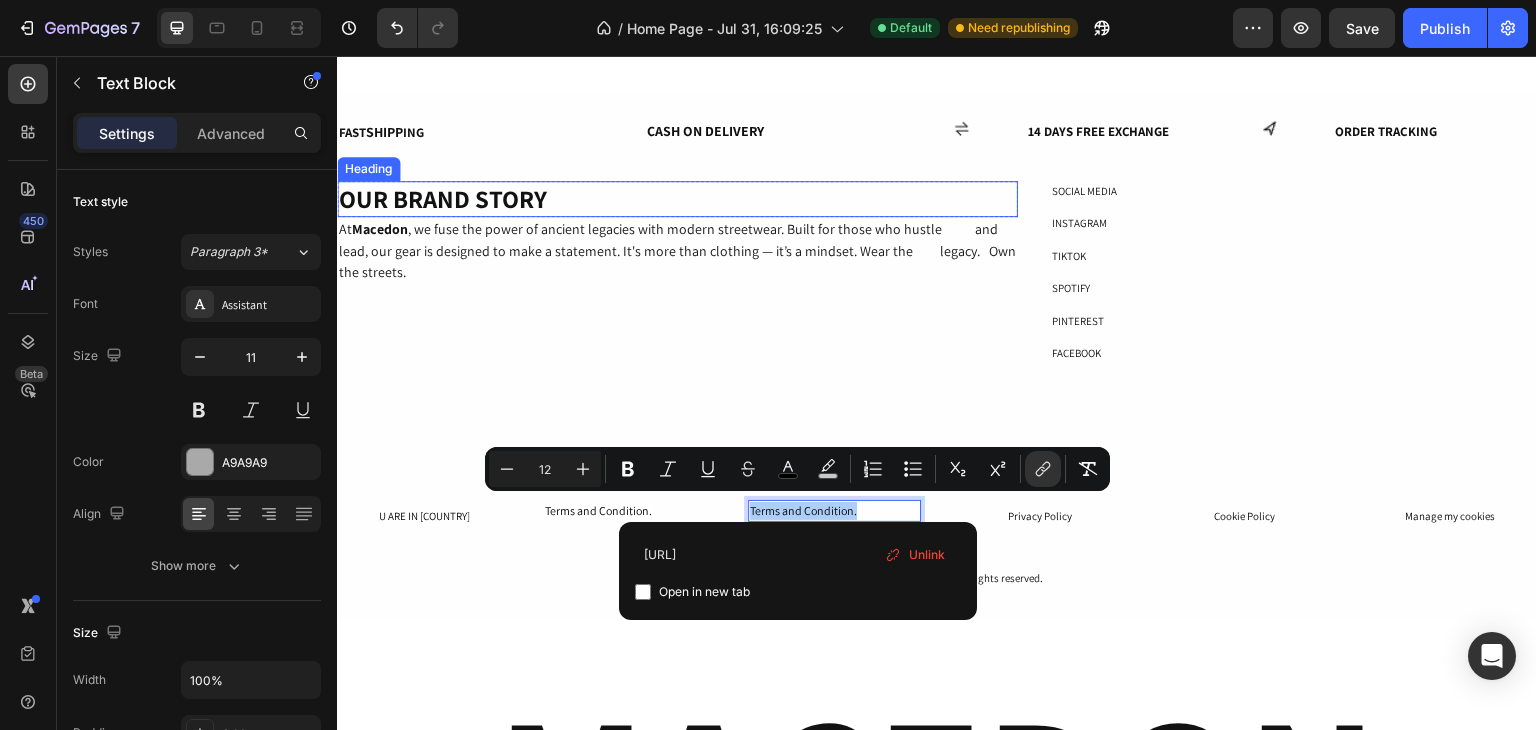 scroll, scrollTop: 0, scrollLeft: 92, axis: horizontal 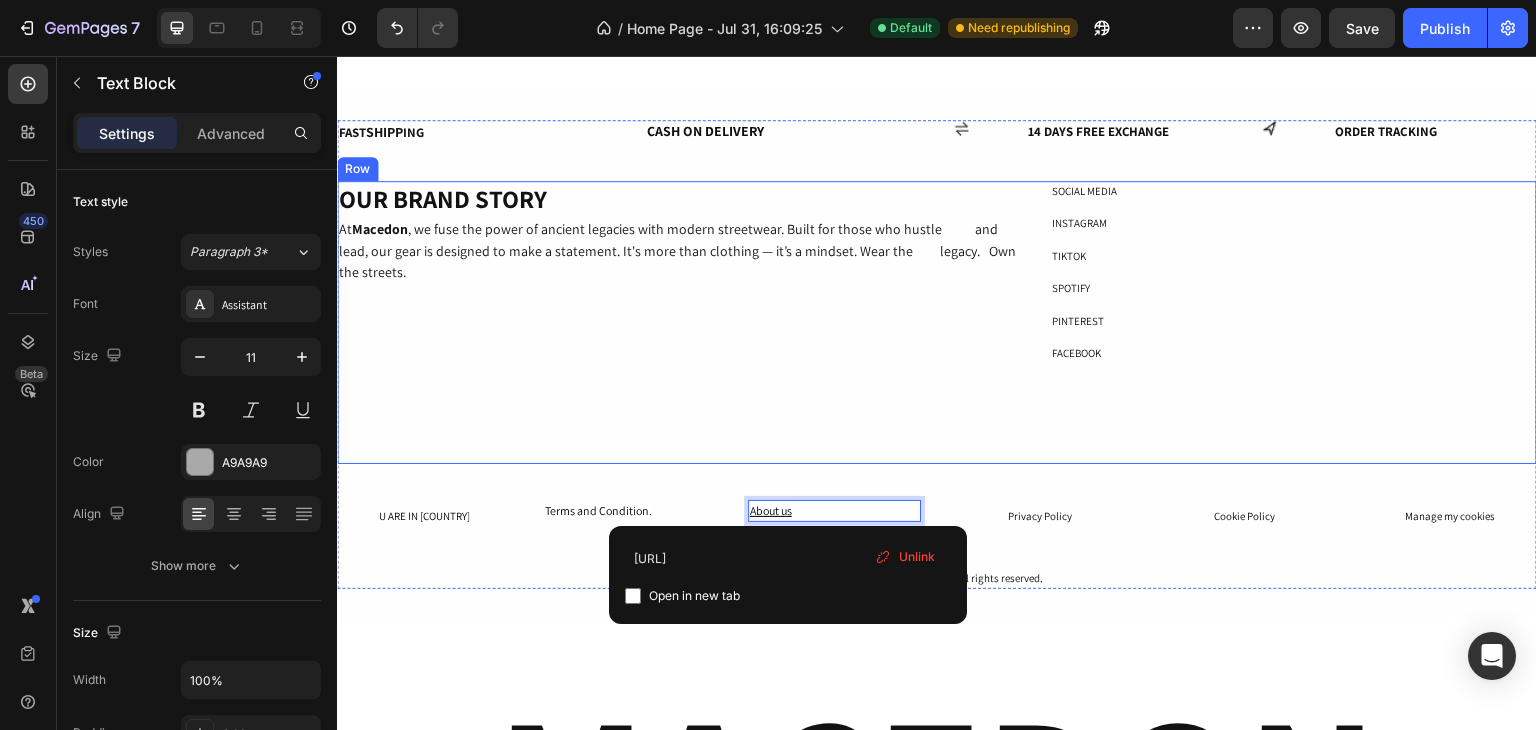 click on "OUR BRAND   STORY Heading Row      At  Macedon , we fuse the power of ancient legacies with modern streetwear. Built for those who hustle           and   lead, our gear is designed to make a statement. It's more than clothing — it’s a mindset. Wear the         legacy.   Own the streets. Text Block" at bounding box center (677, 322) 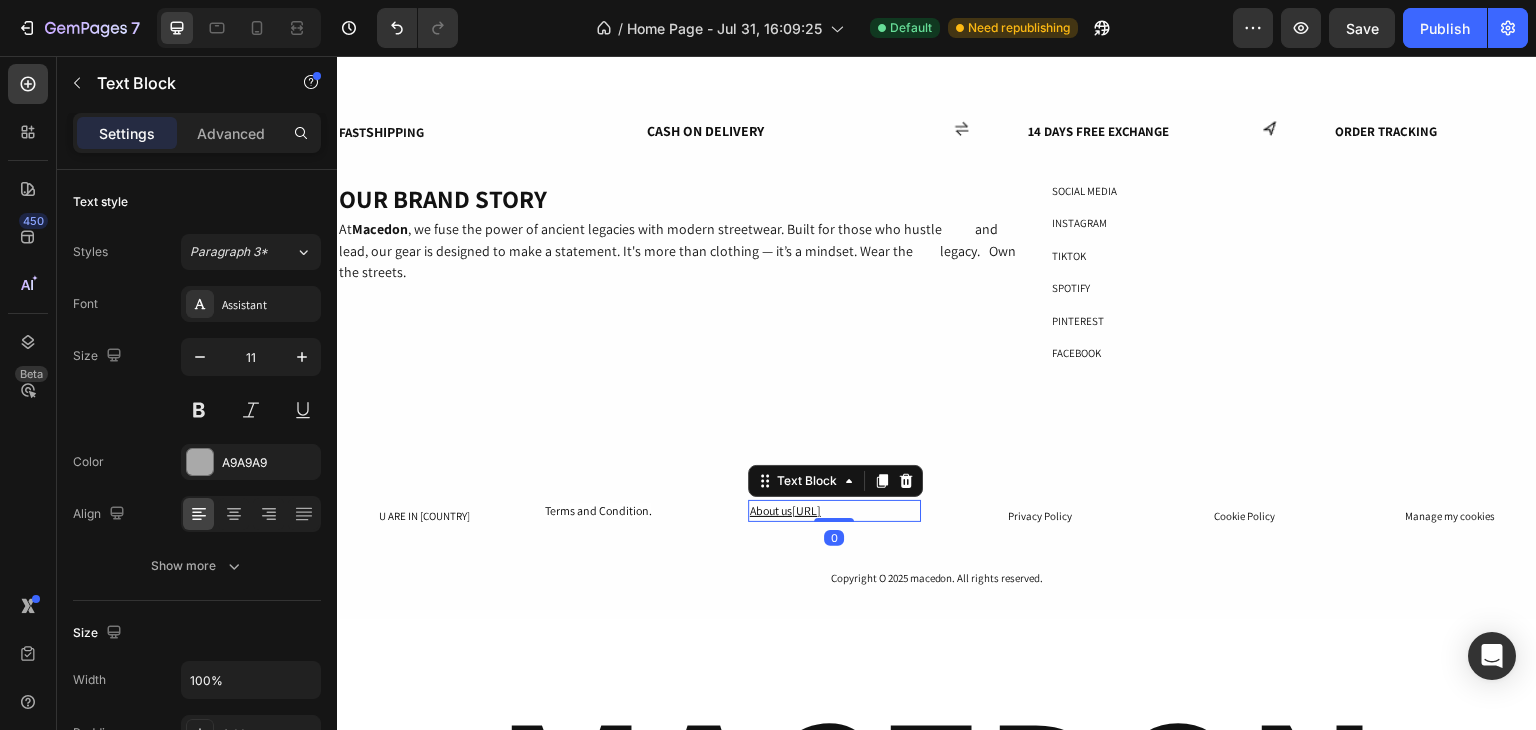 click on "About us[URL]" at bounding box center (834, 511) 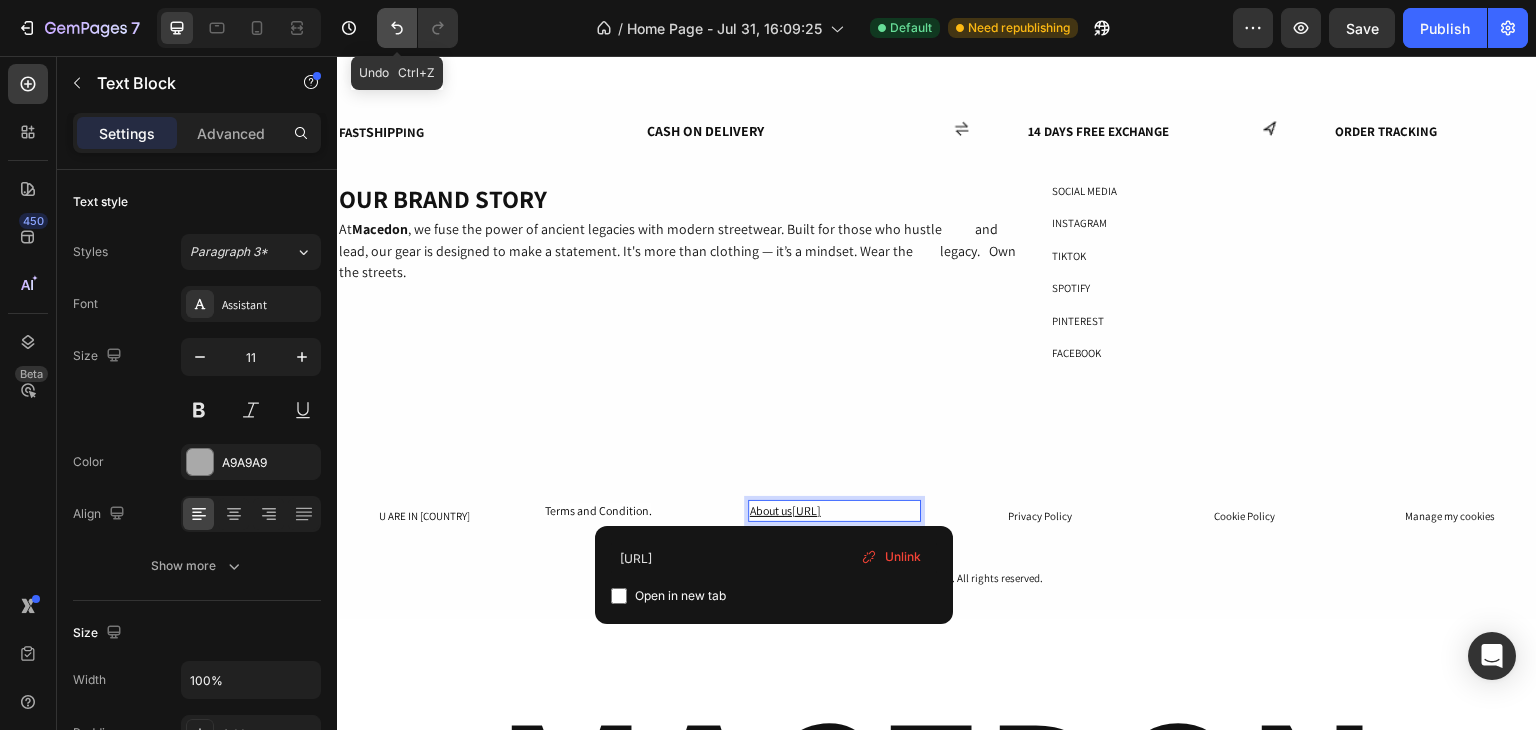 click 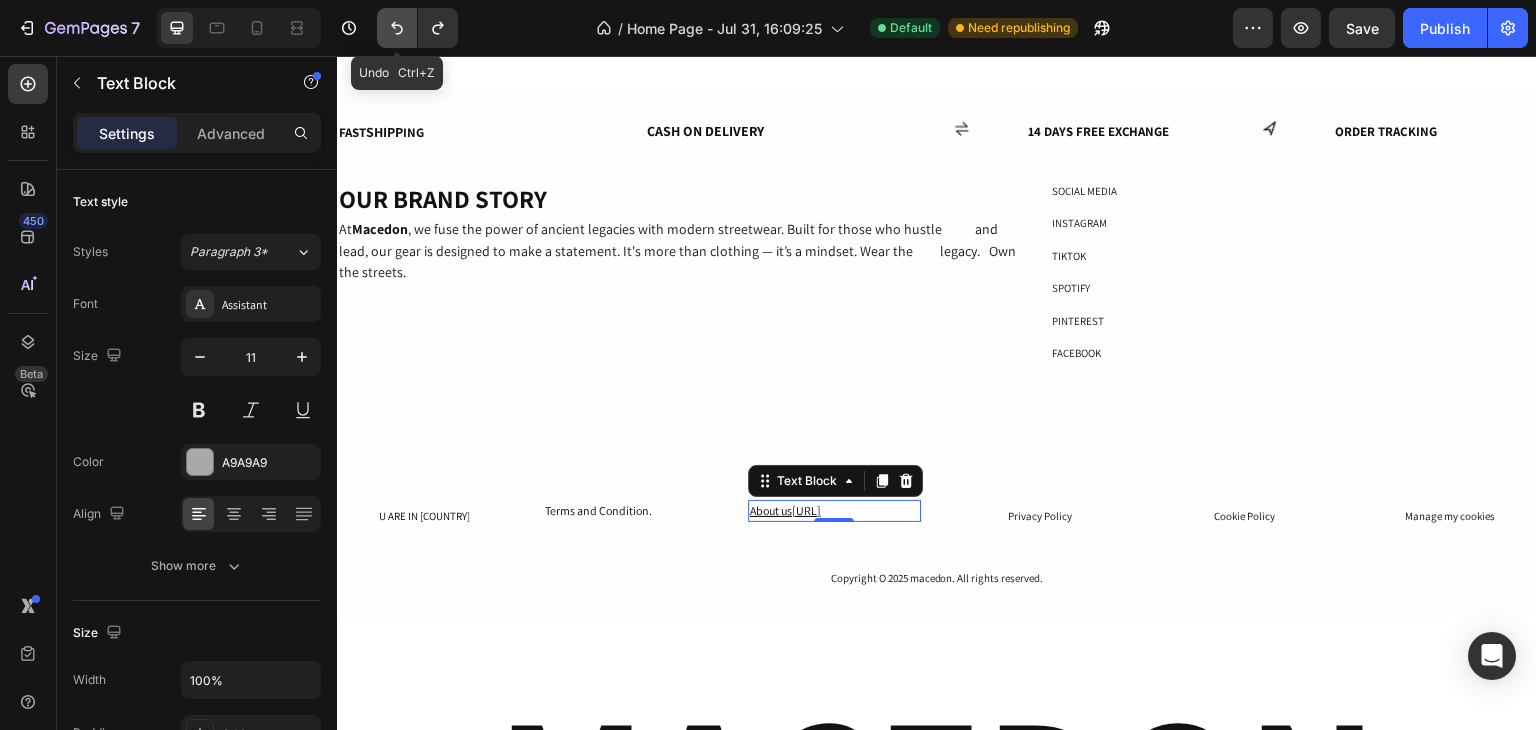click 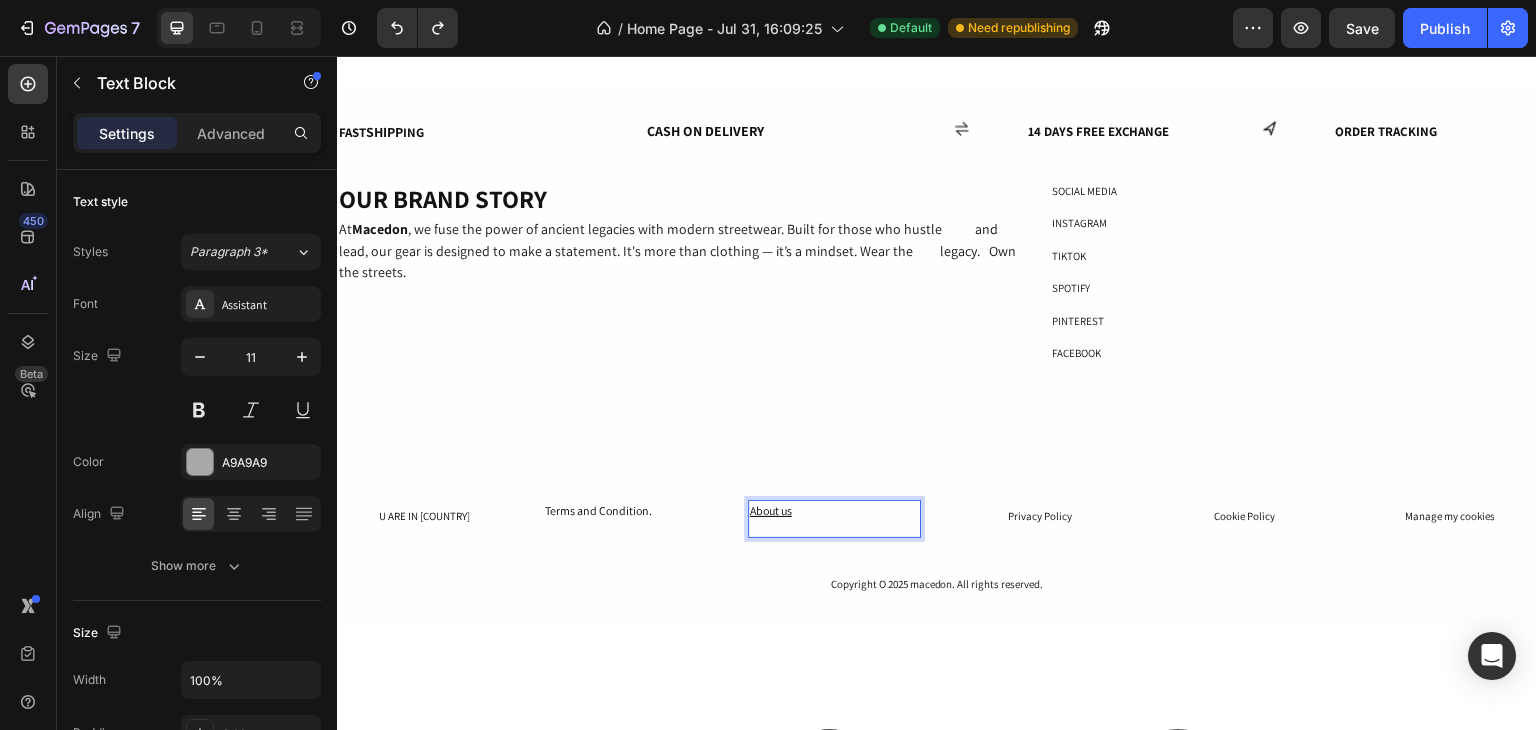 click at bounding box center (834, 528) 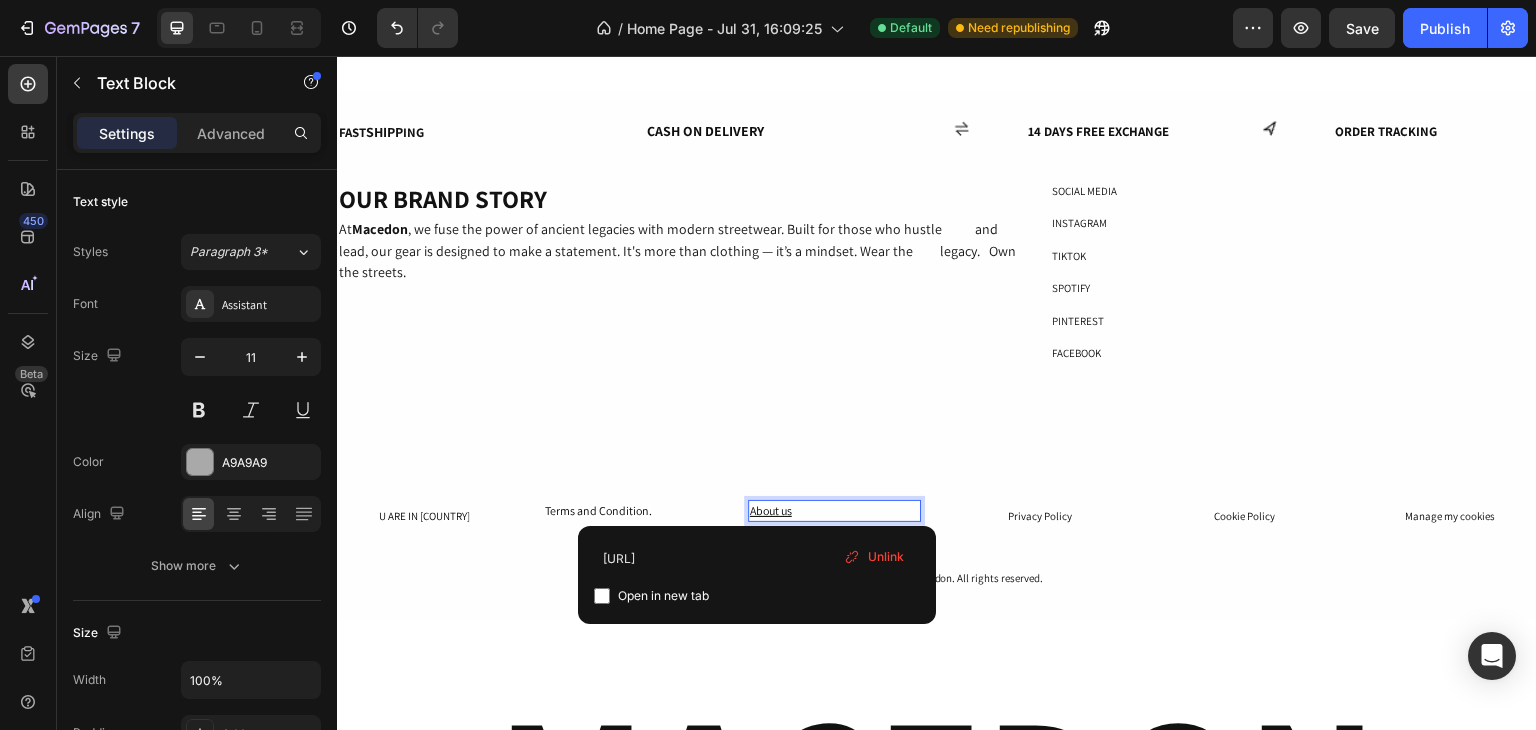 click on "About us" at bounding box center [771, 510] 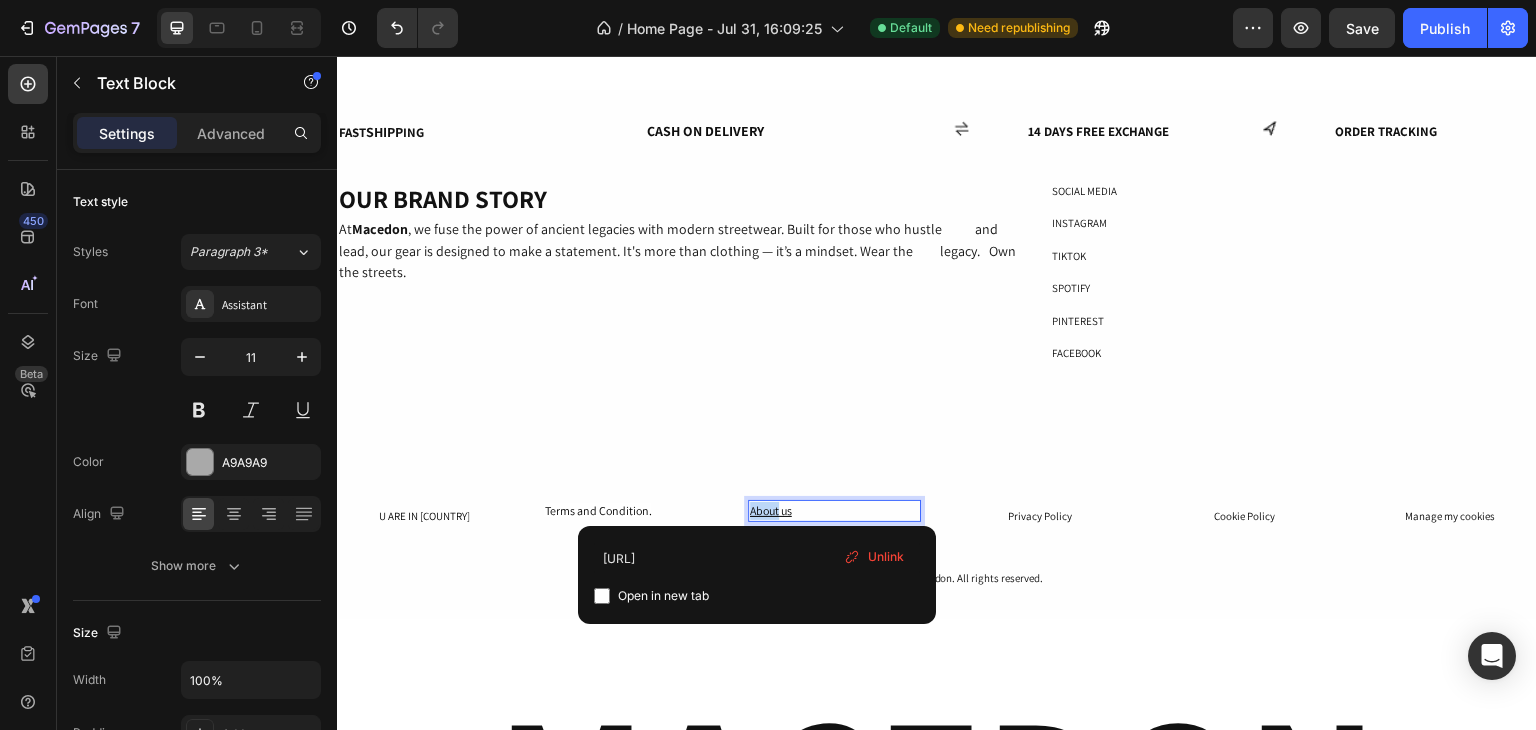 click on "About us" at bounding box center (771, 510) 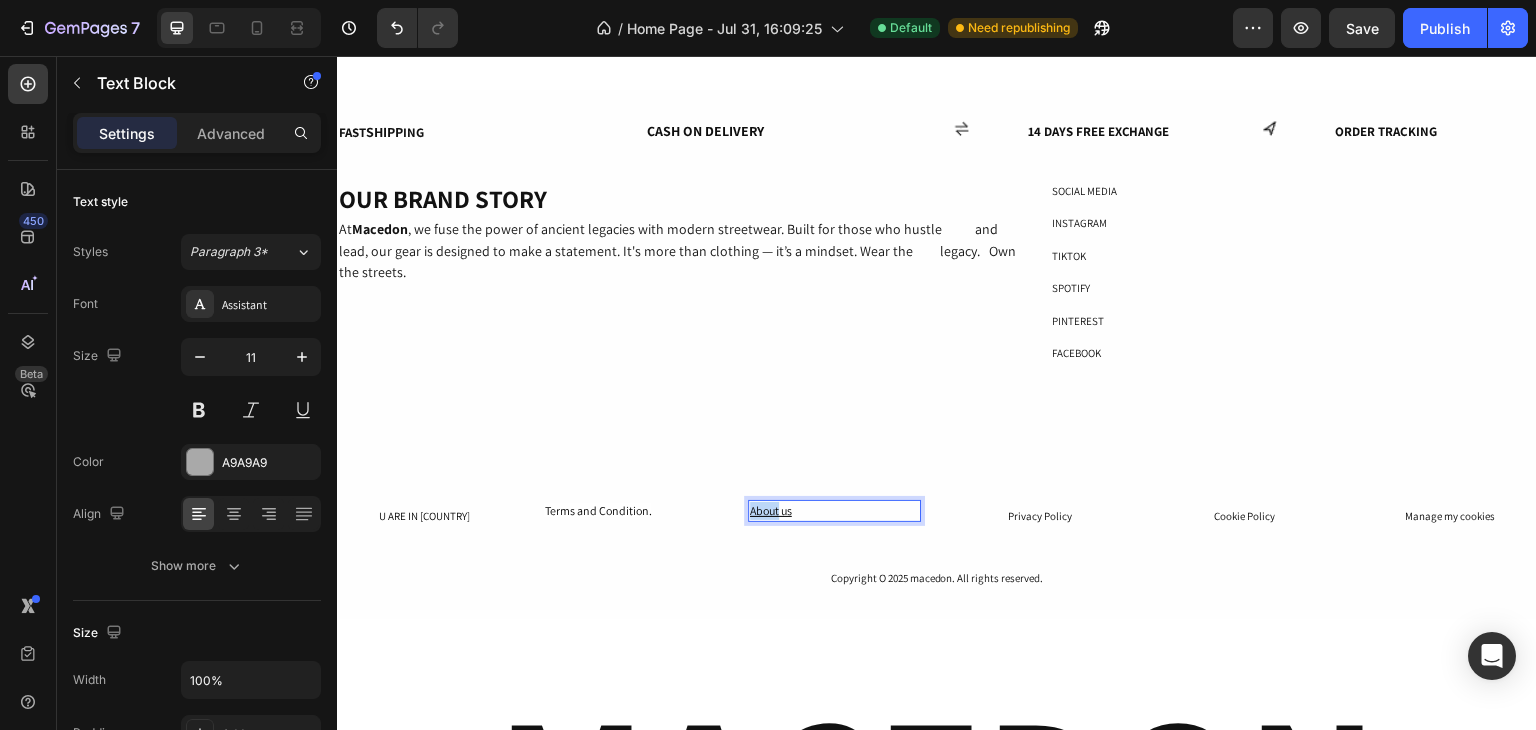 click on "About us" at bounding box center (771, 510) 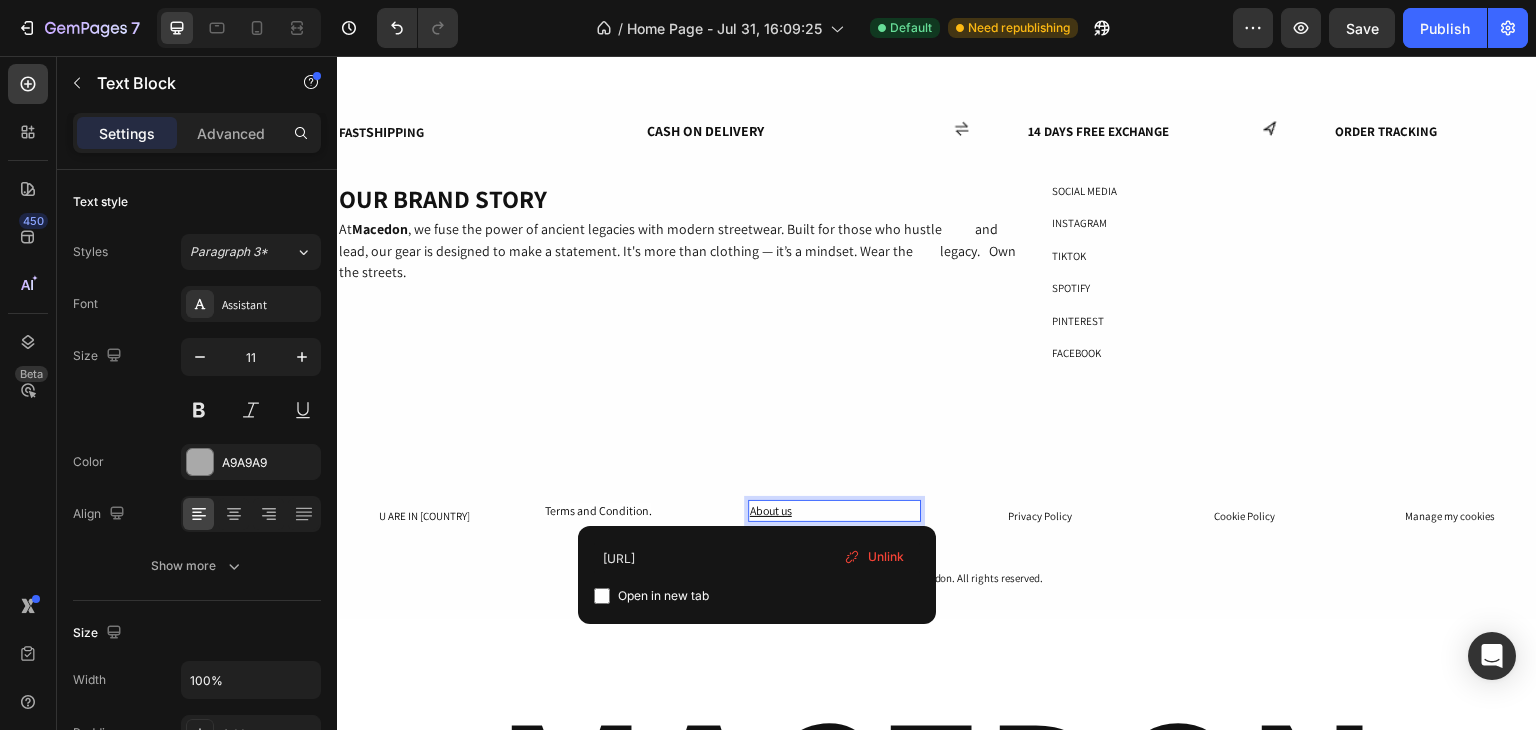 click on "About us" at bounding box center (771, 510) 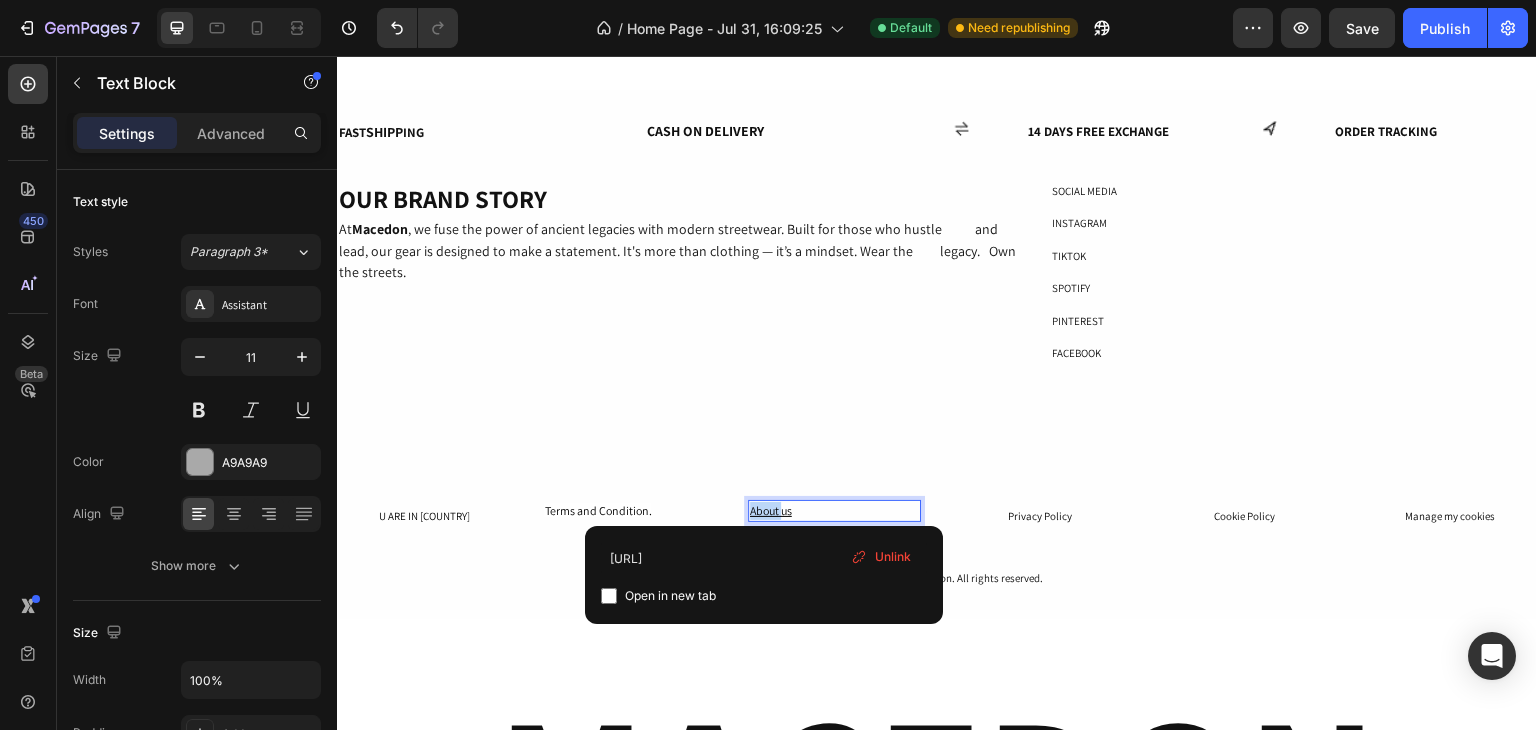 click on "About us" at bounding box center (771, 510) 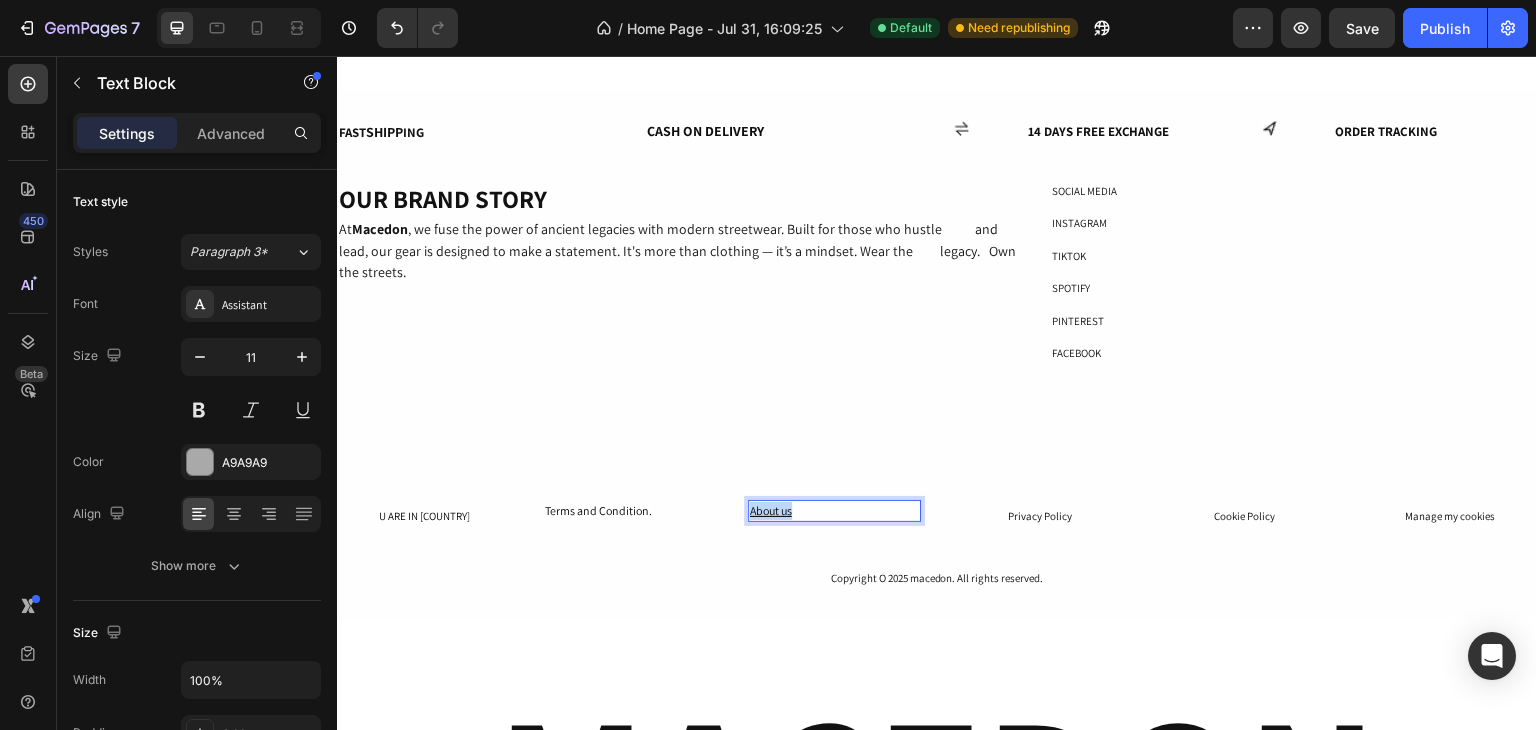 click on "About us" at bounding box center [771, 510] 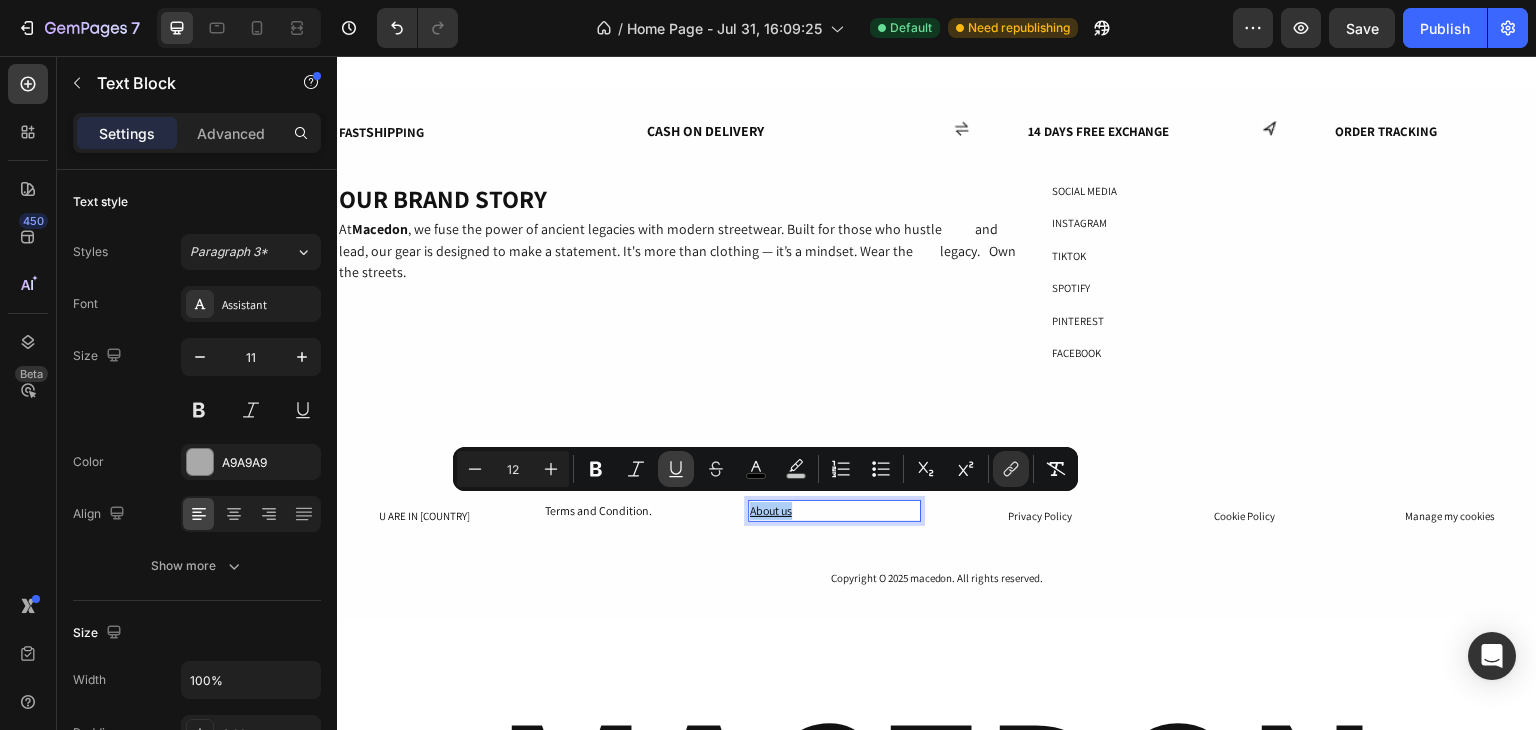 click 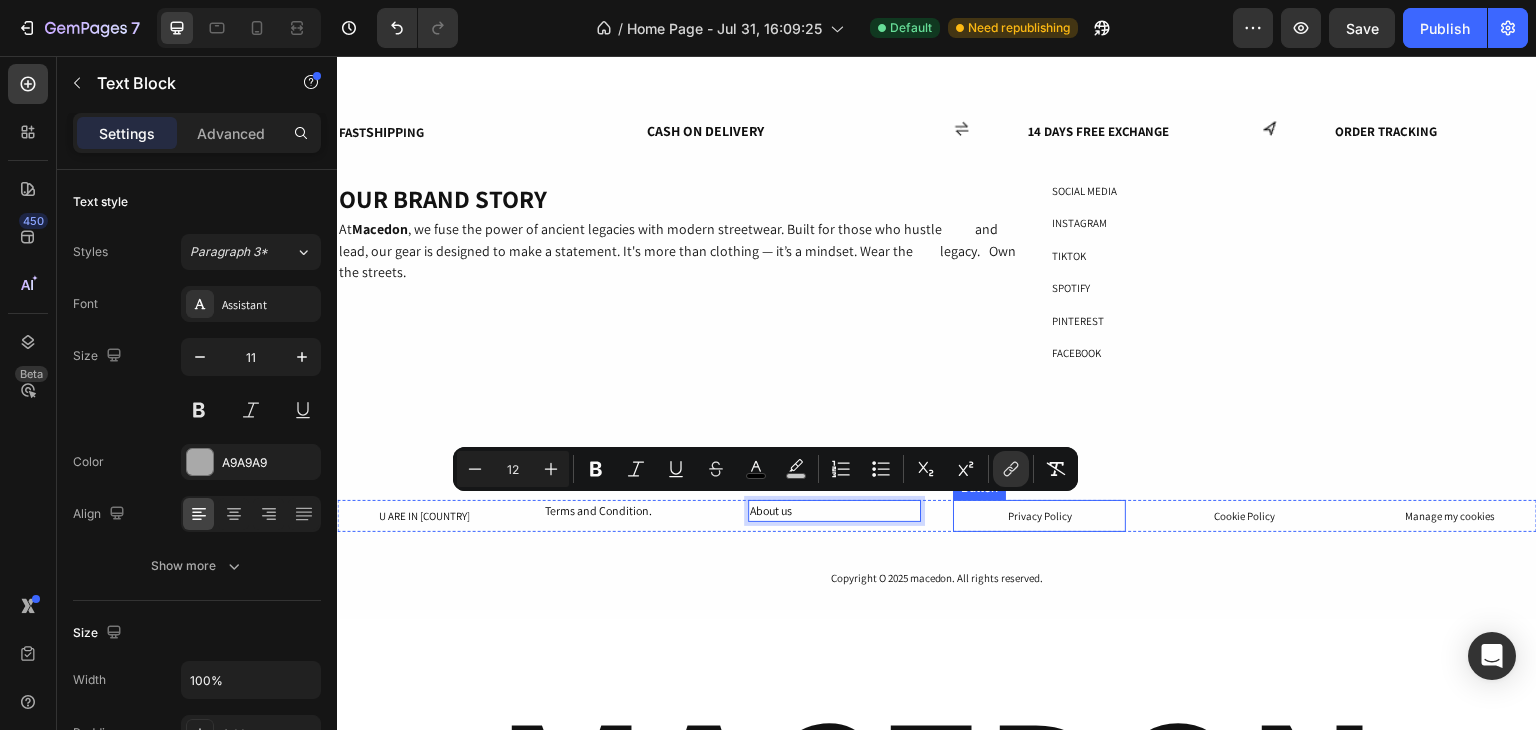 click on "Privacy Policy" at bounding box center (1039, 516) 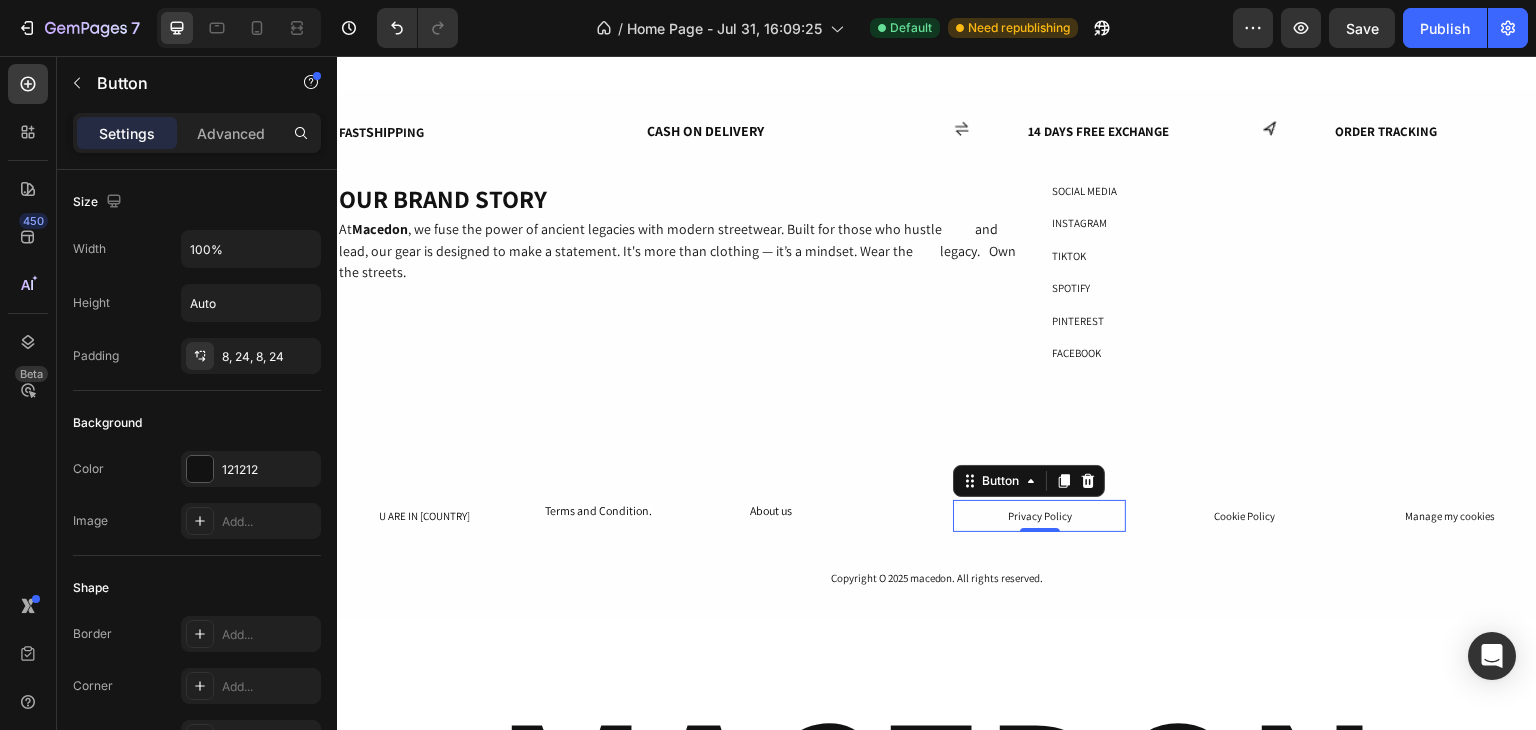 click on "Privacy Policy" at bounding box center (1039, 516) 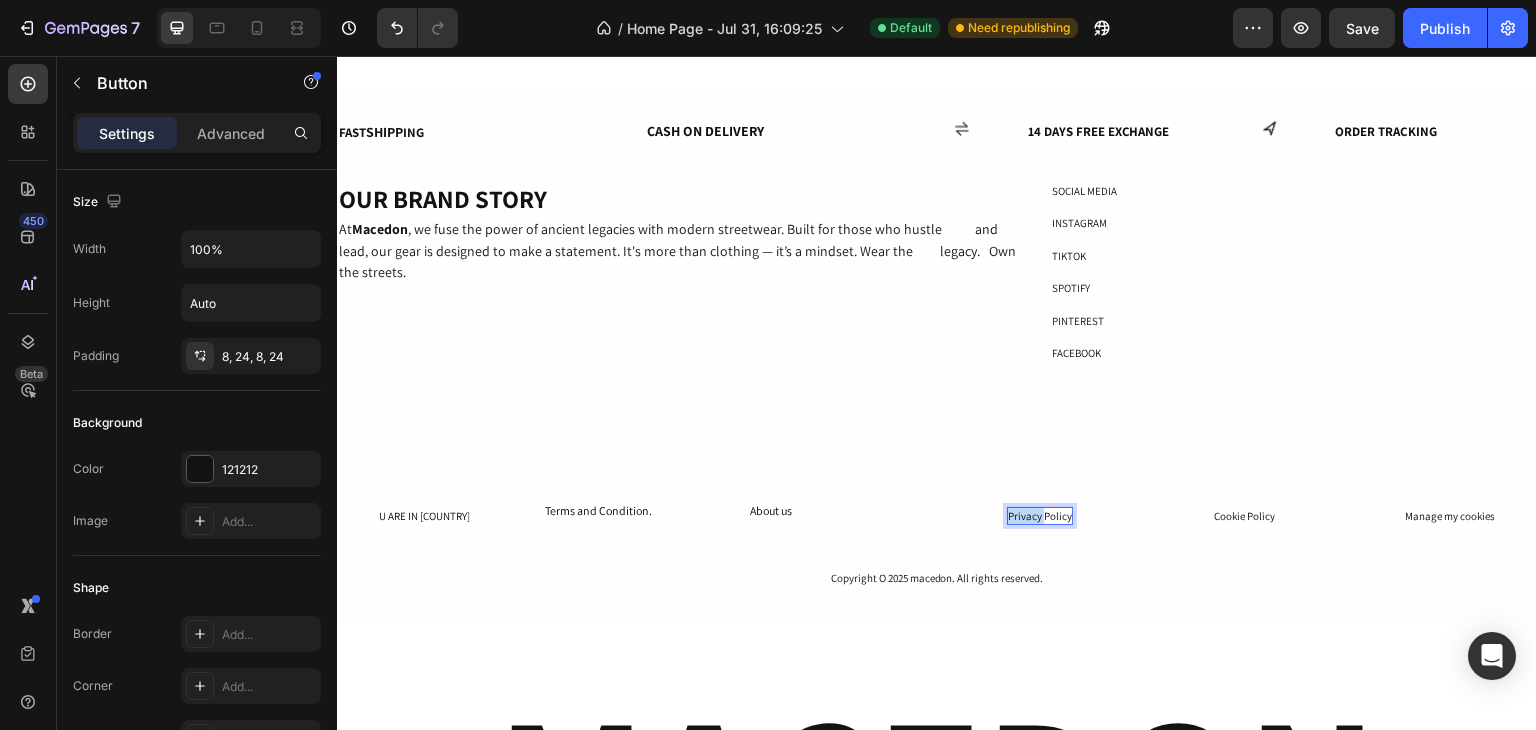 click on "Privacy Policy" at bounding box center [1040, 516] 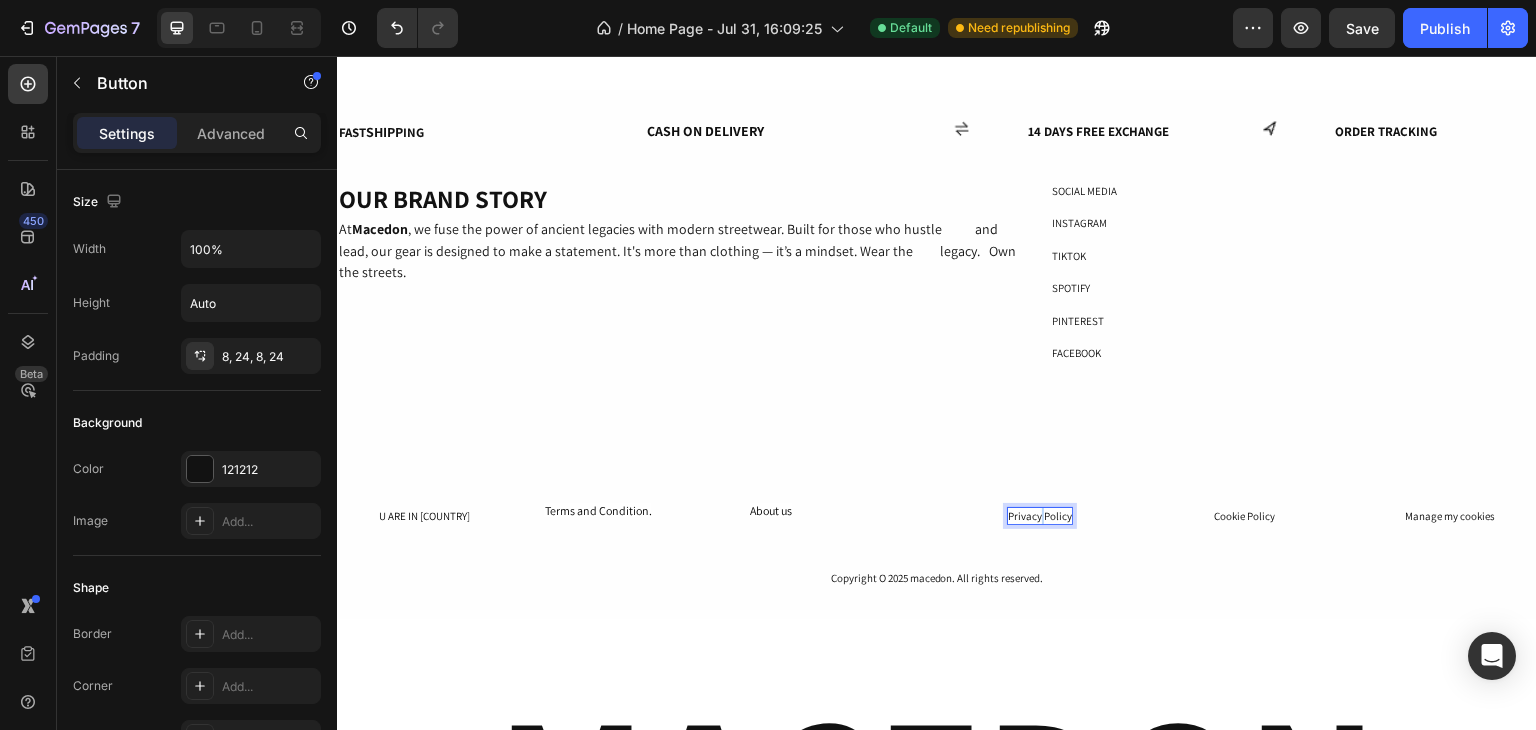 click on "Privacy Policy" at bounding box center (1040, 516) 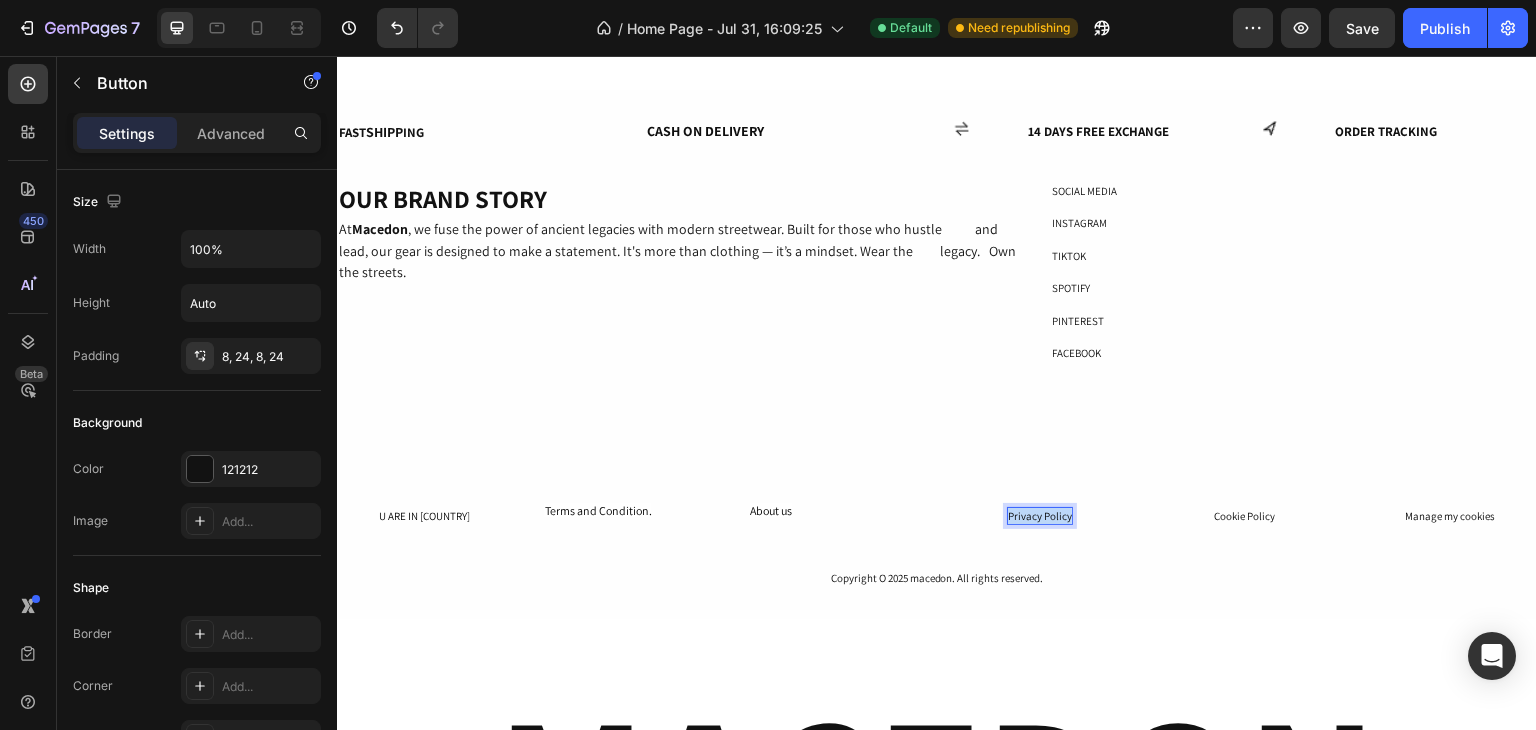 click on "Privacy Policy" at bounding box center (1040, 516) 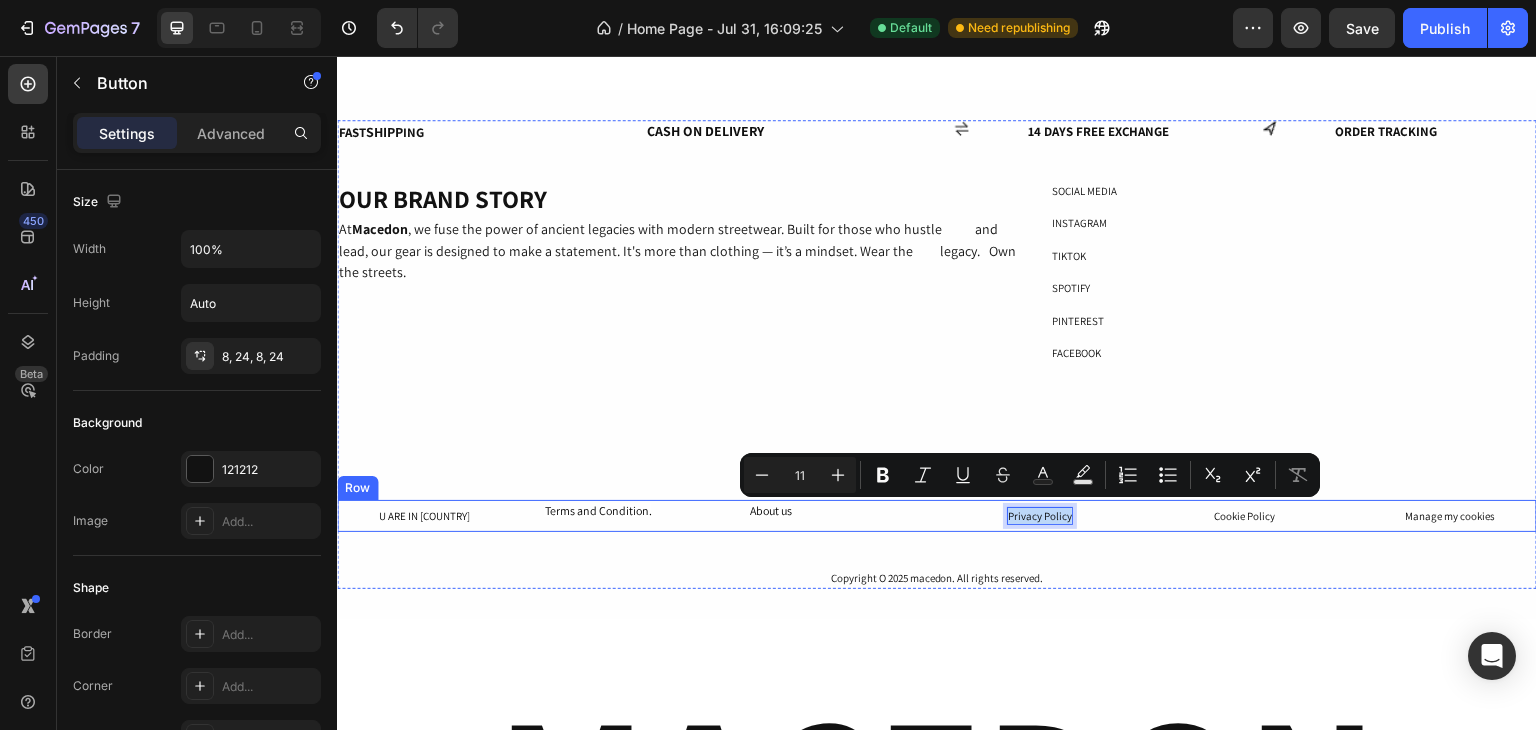 click on "Privacy Policy" at bounding box center (1039, 516) 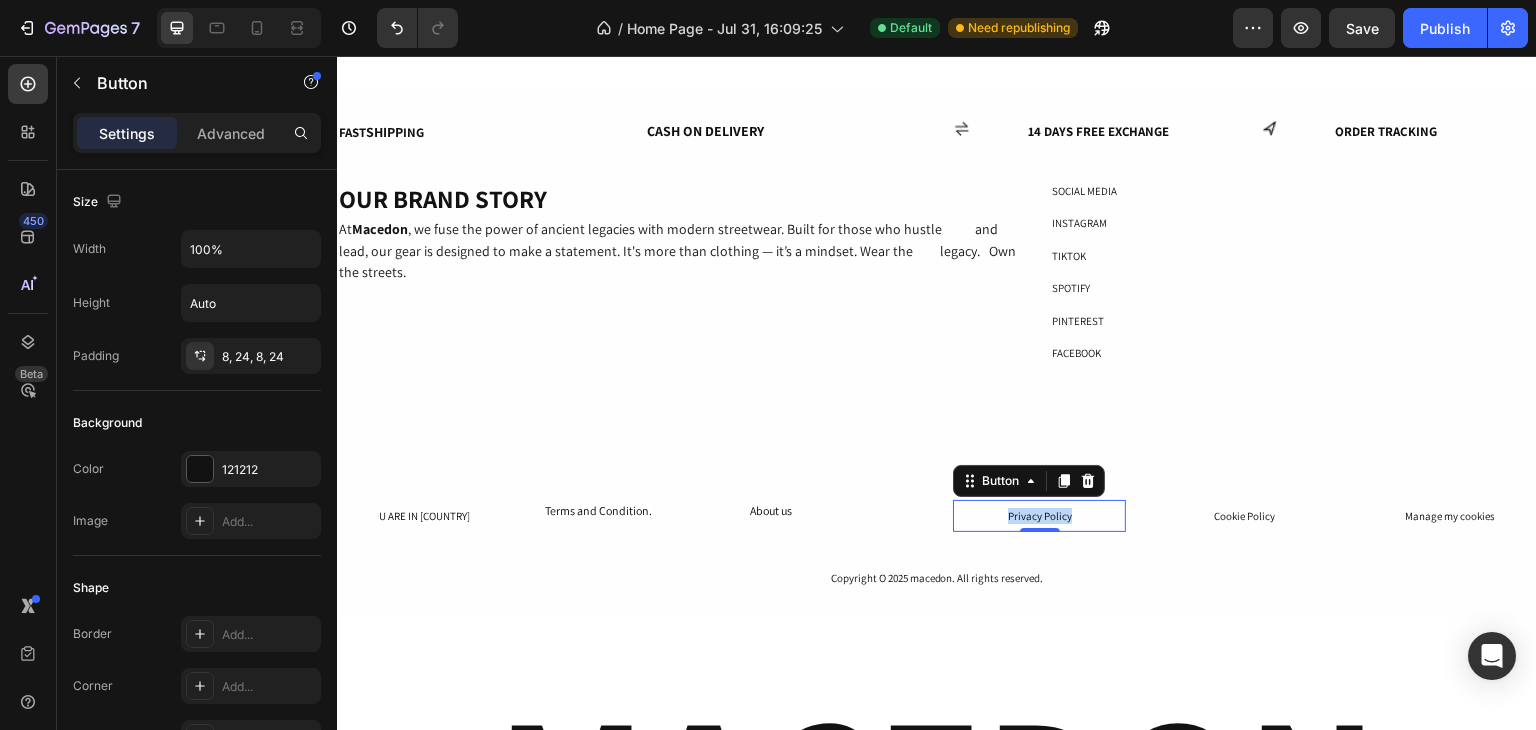 click on "Privacy Policy" at bounding box center (1039, 516) 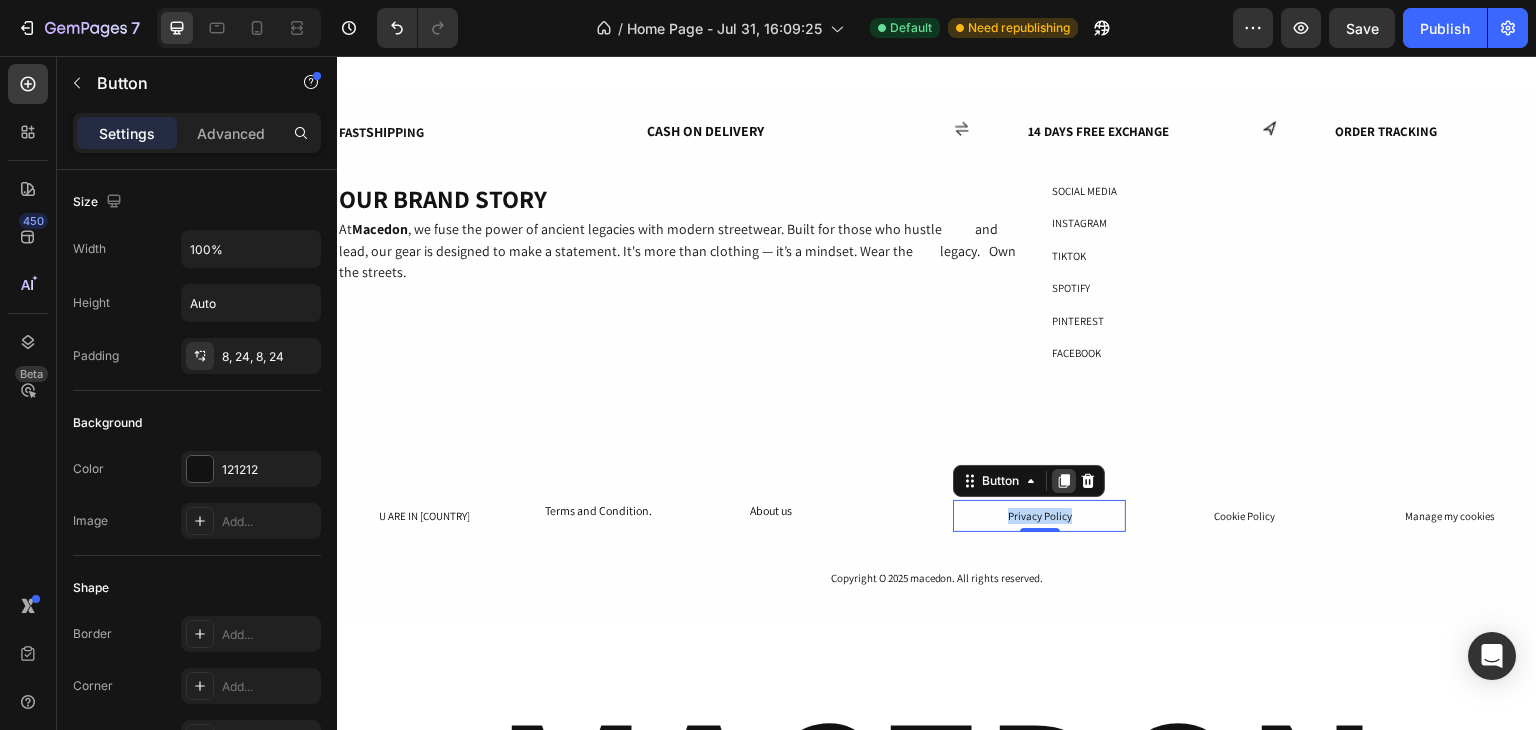 drag, startPoint x: 1059, startPoint y: 476, endPoint x: 1091, endPoint y: 470, distance: 32.55764 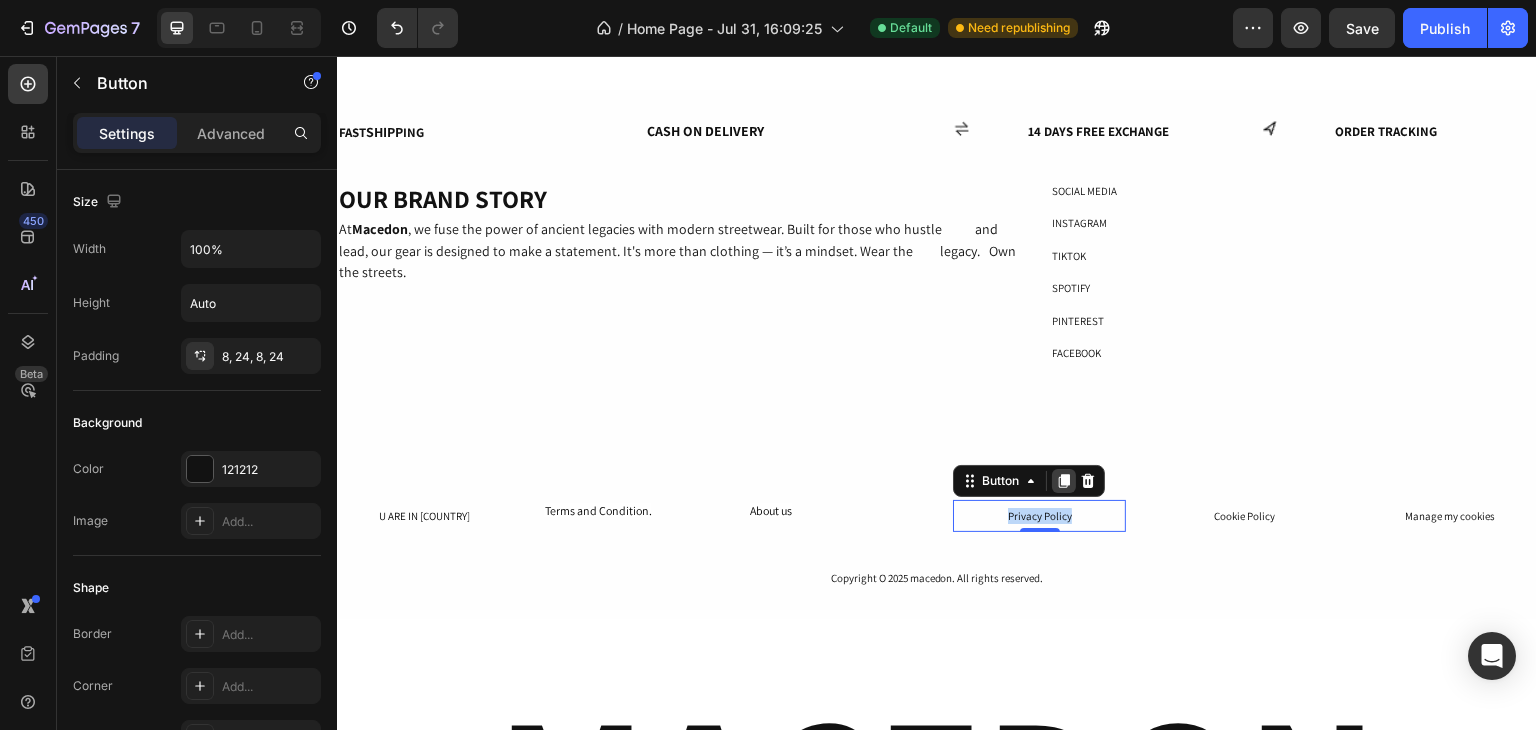 click 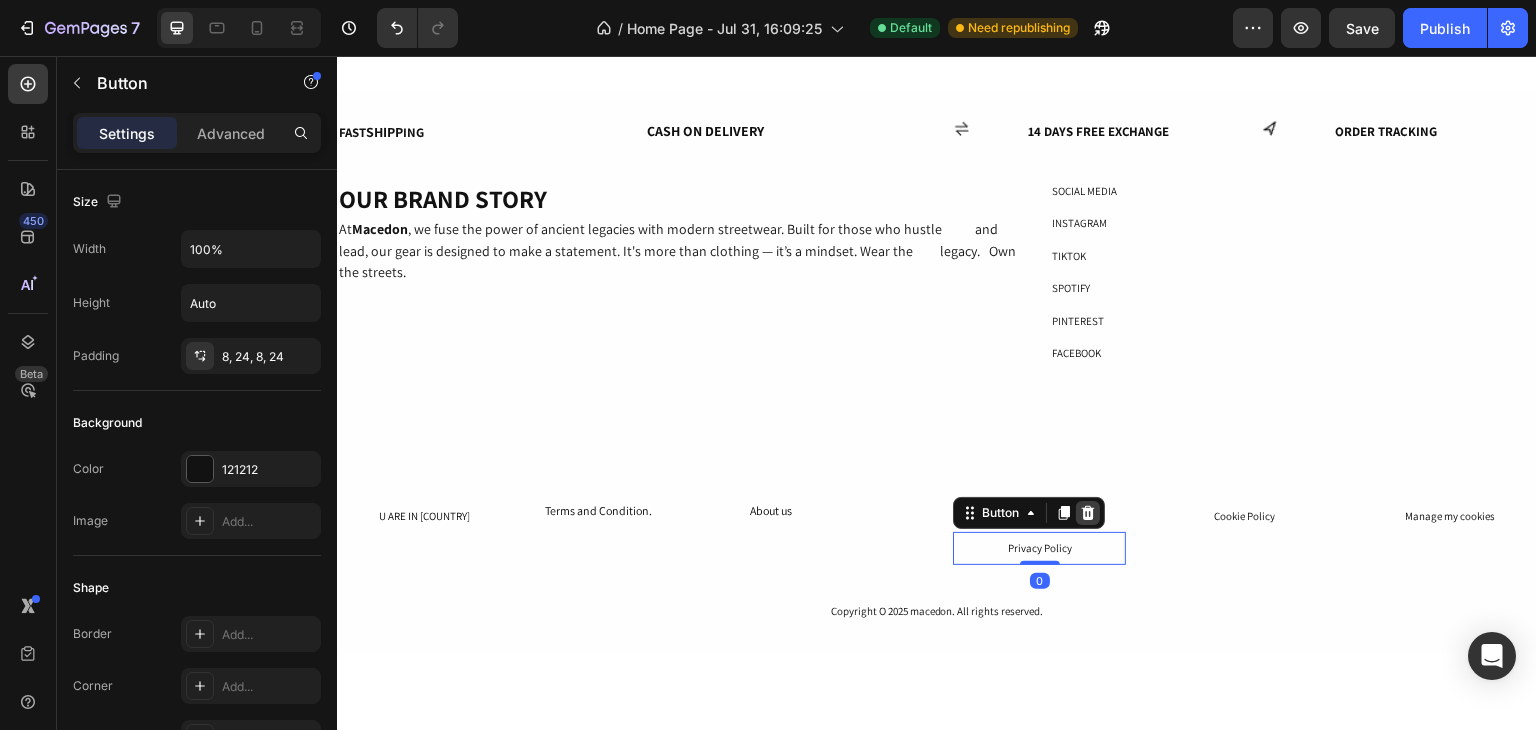 click 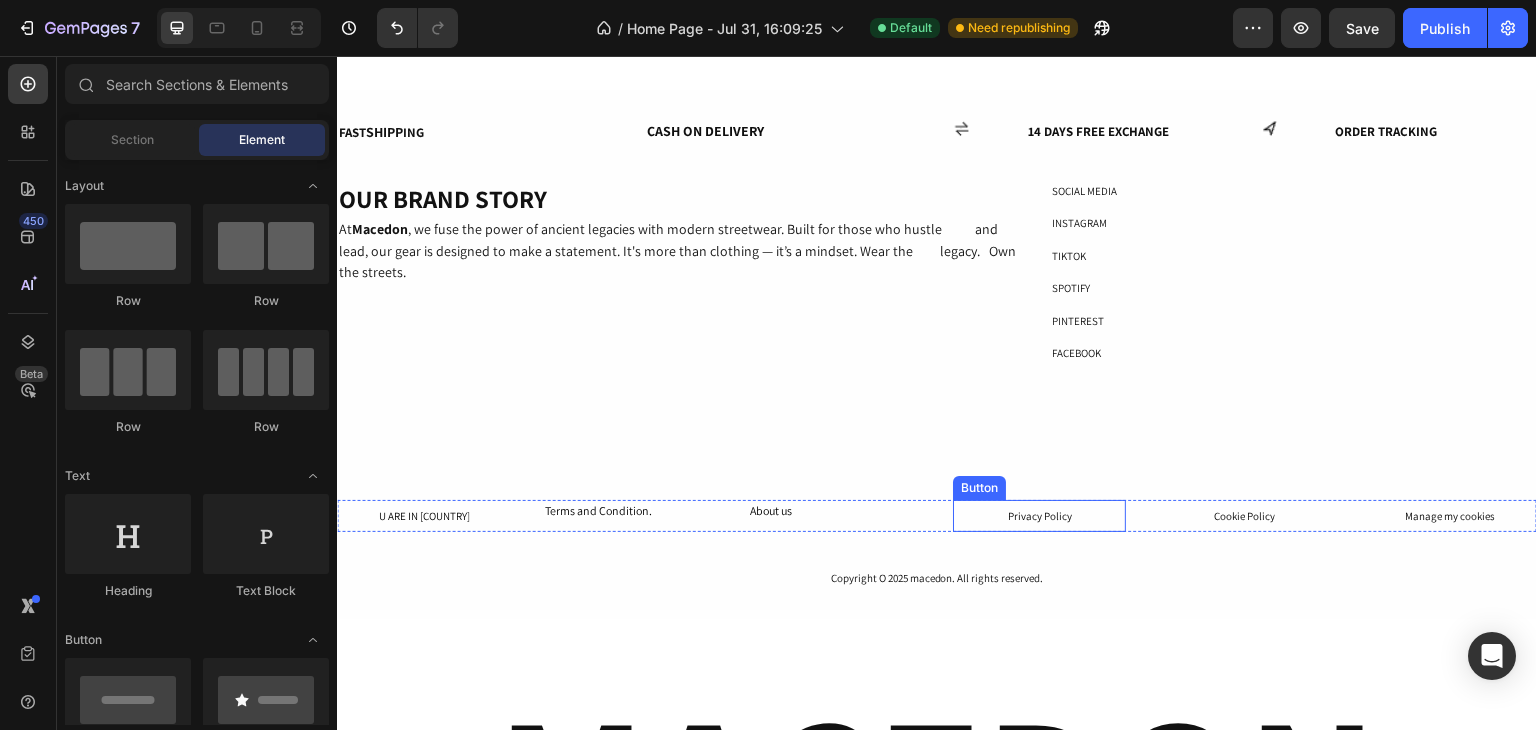 click on "U ARE IN PAKISTAN Button Terms and Condition. Text Block About us Text Block Privacy Policy Button Cookie Policy Button Manage my cookies Button Row" at bounding box center (937, 516) 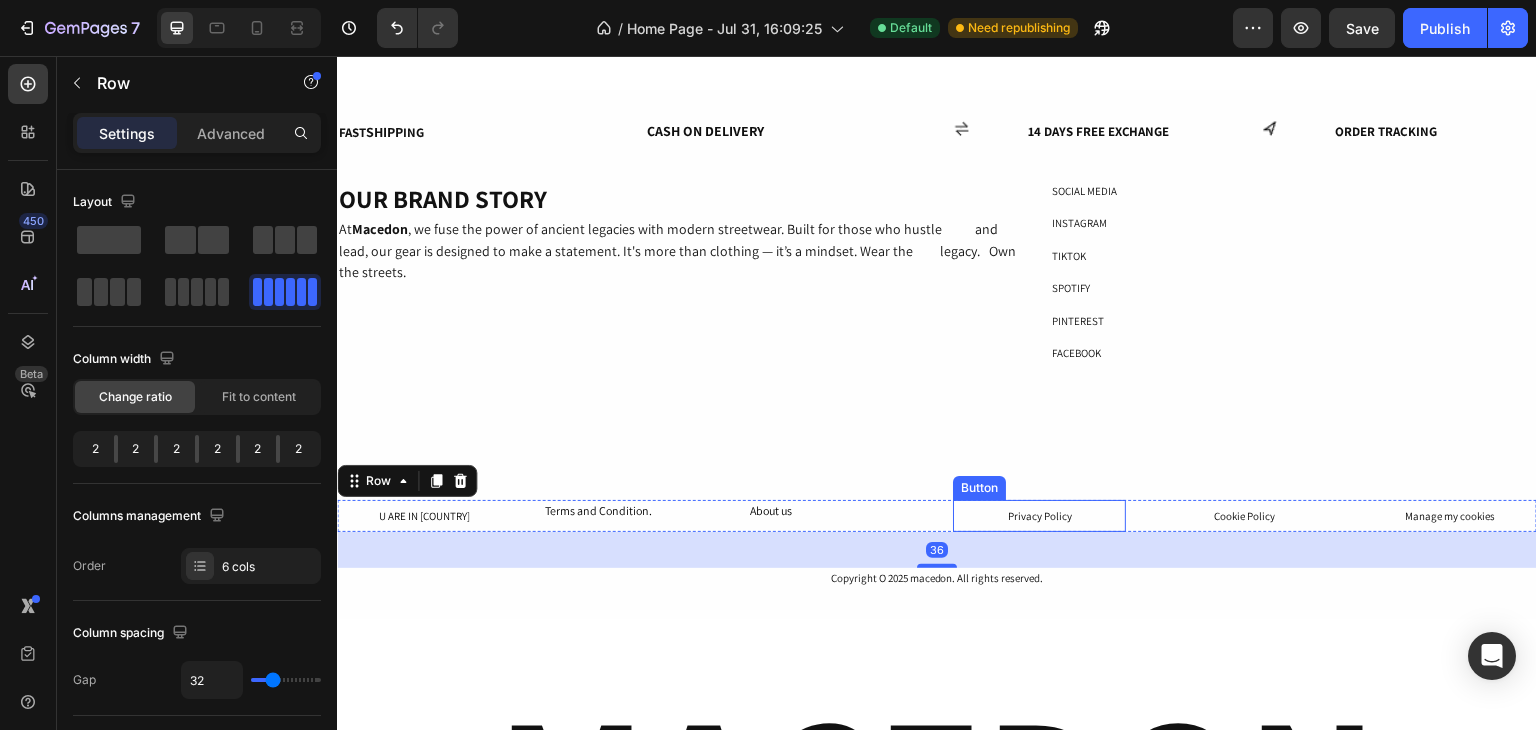 click on "Privacy Policy" at bounding box center (1039, 516) 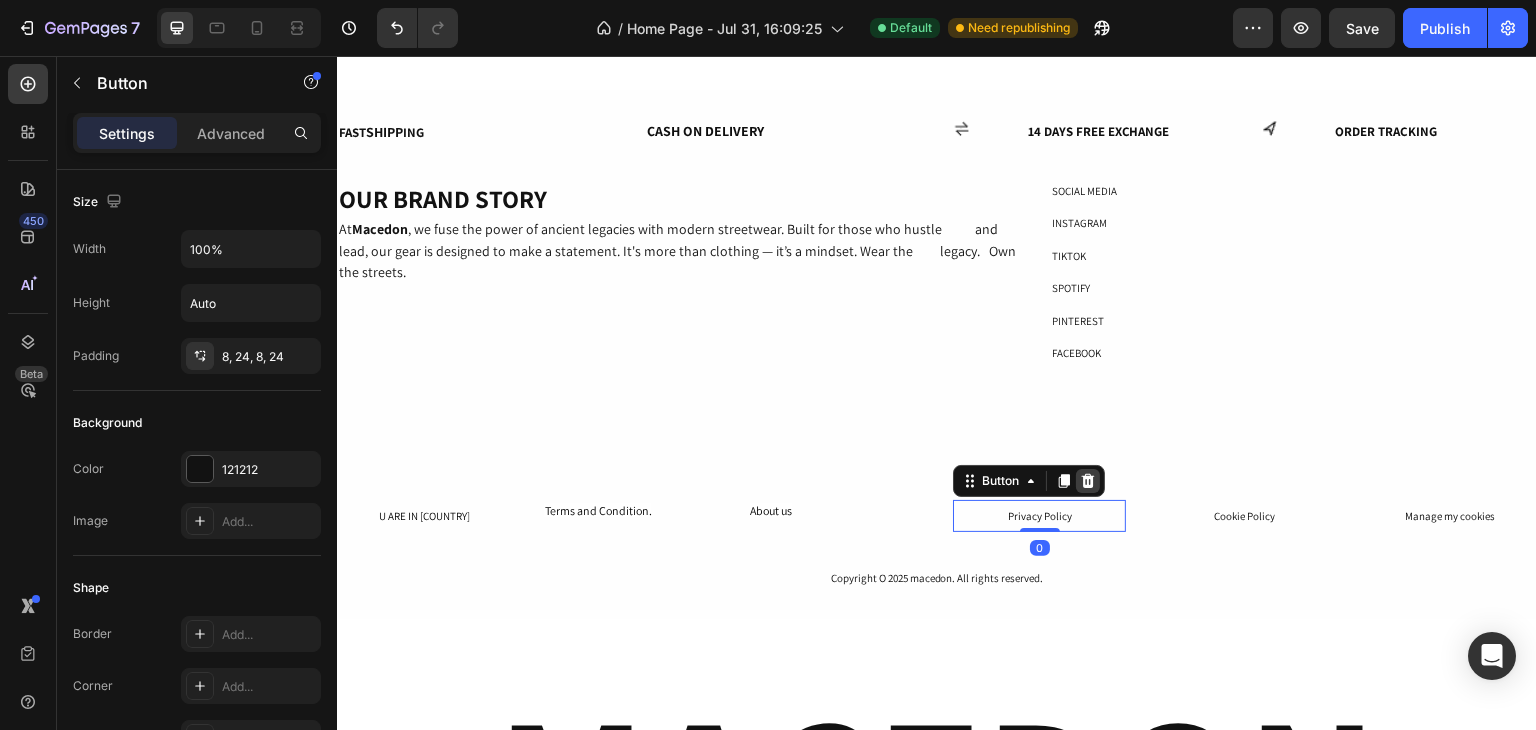 click 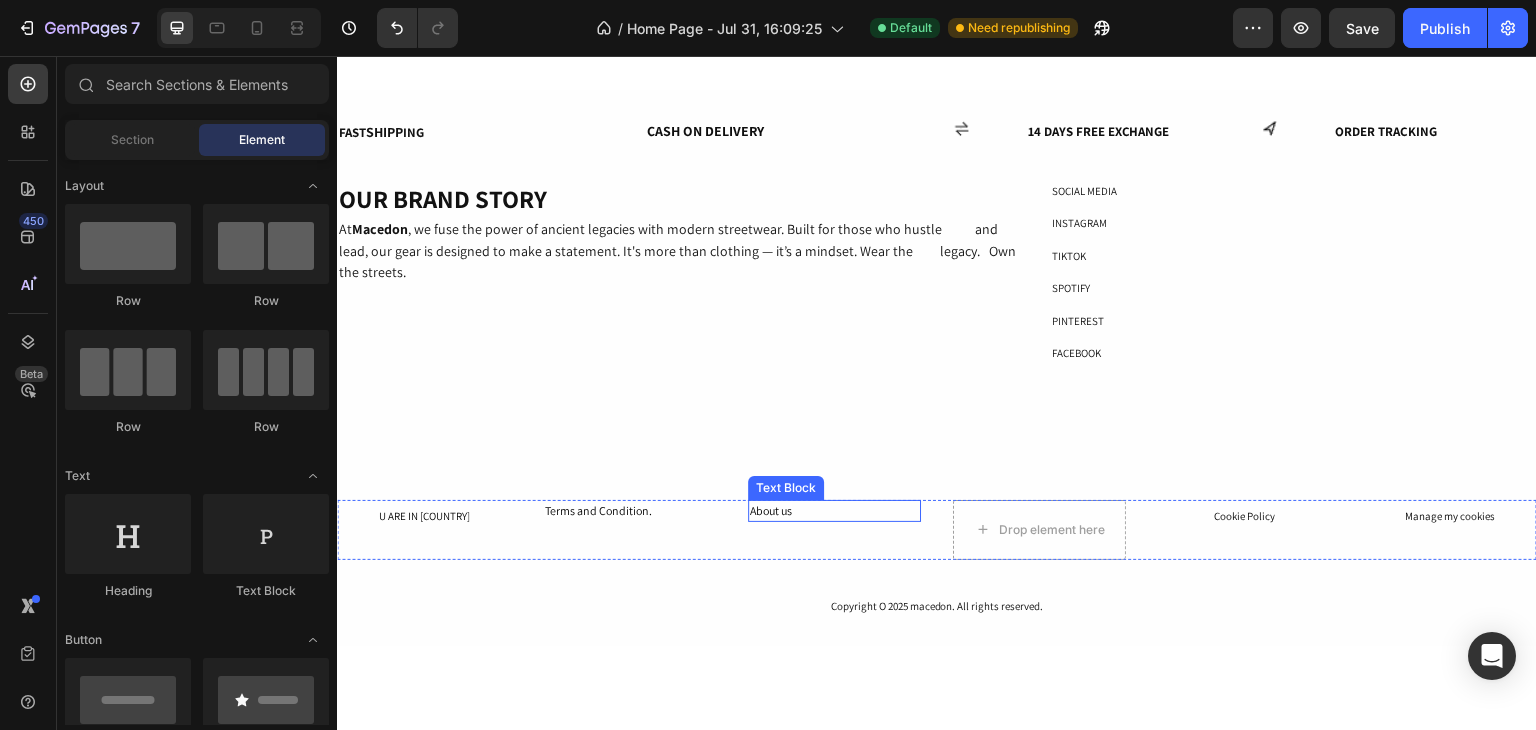 click on "About us" at bounding box center (834, 511) 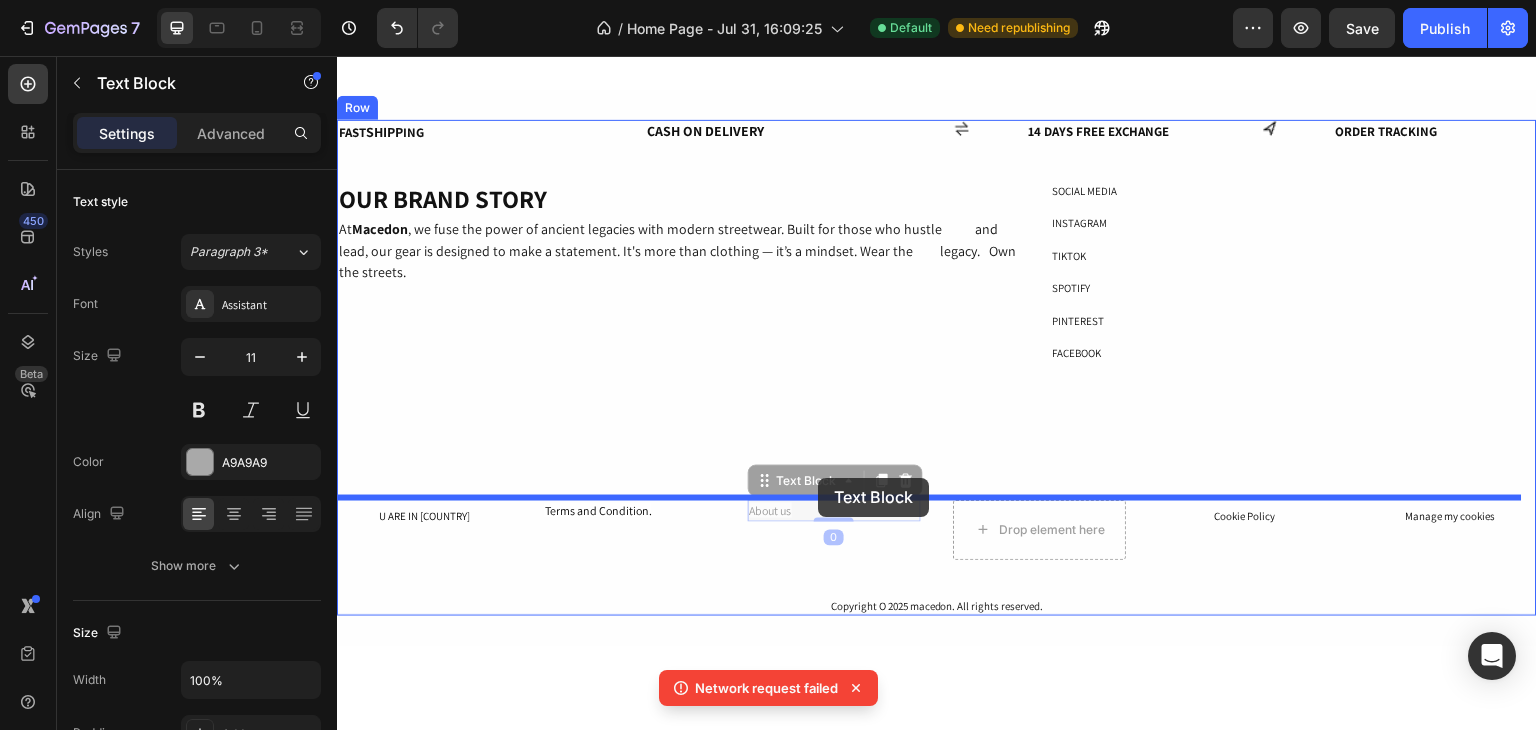drag, startPoint x: 763, startPoint y: 486, endPoint x: 811, endPoint y: 479, distance: 48.507732 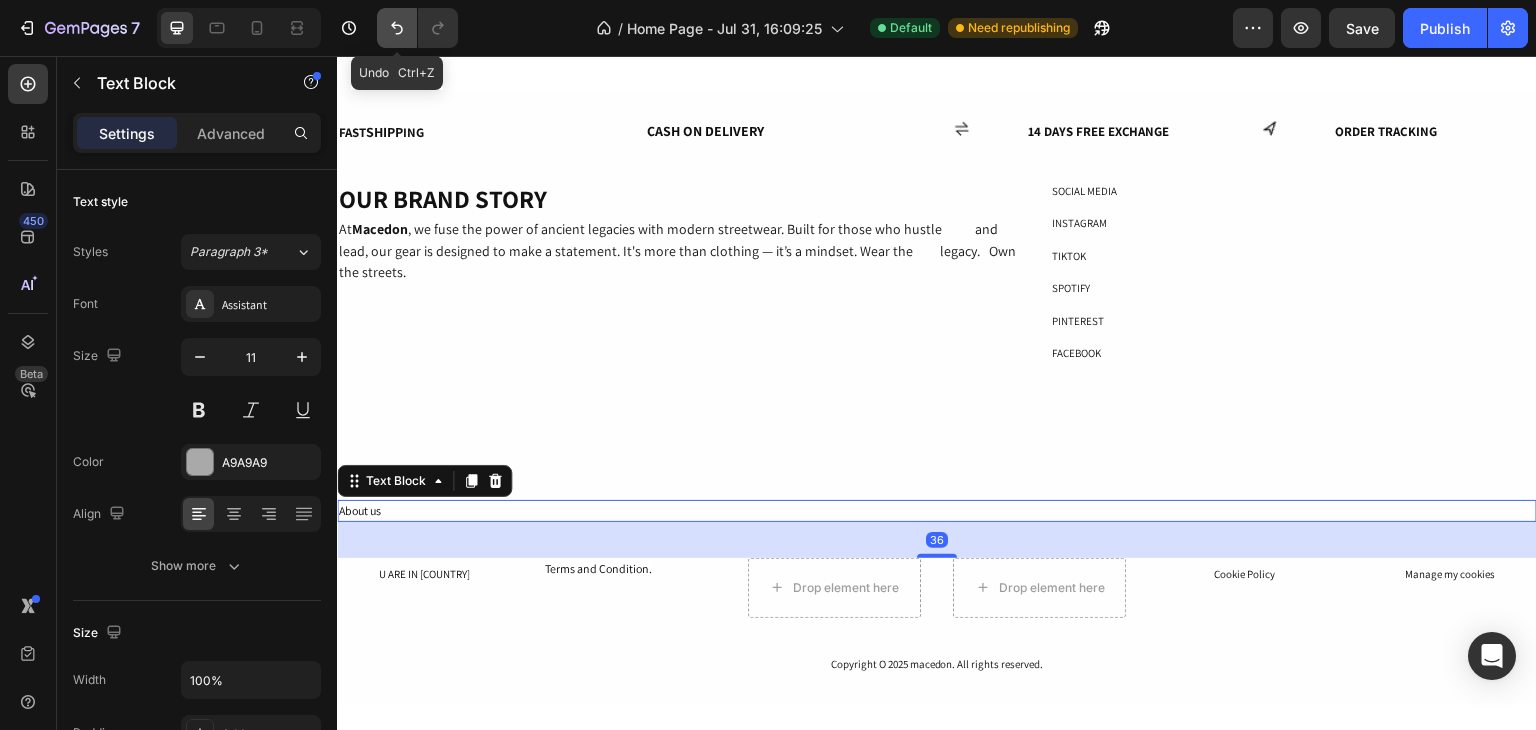 click 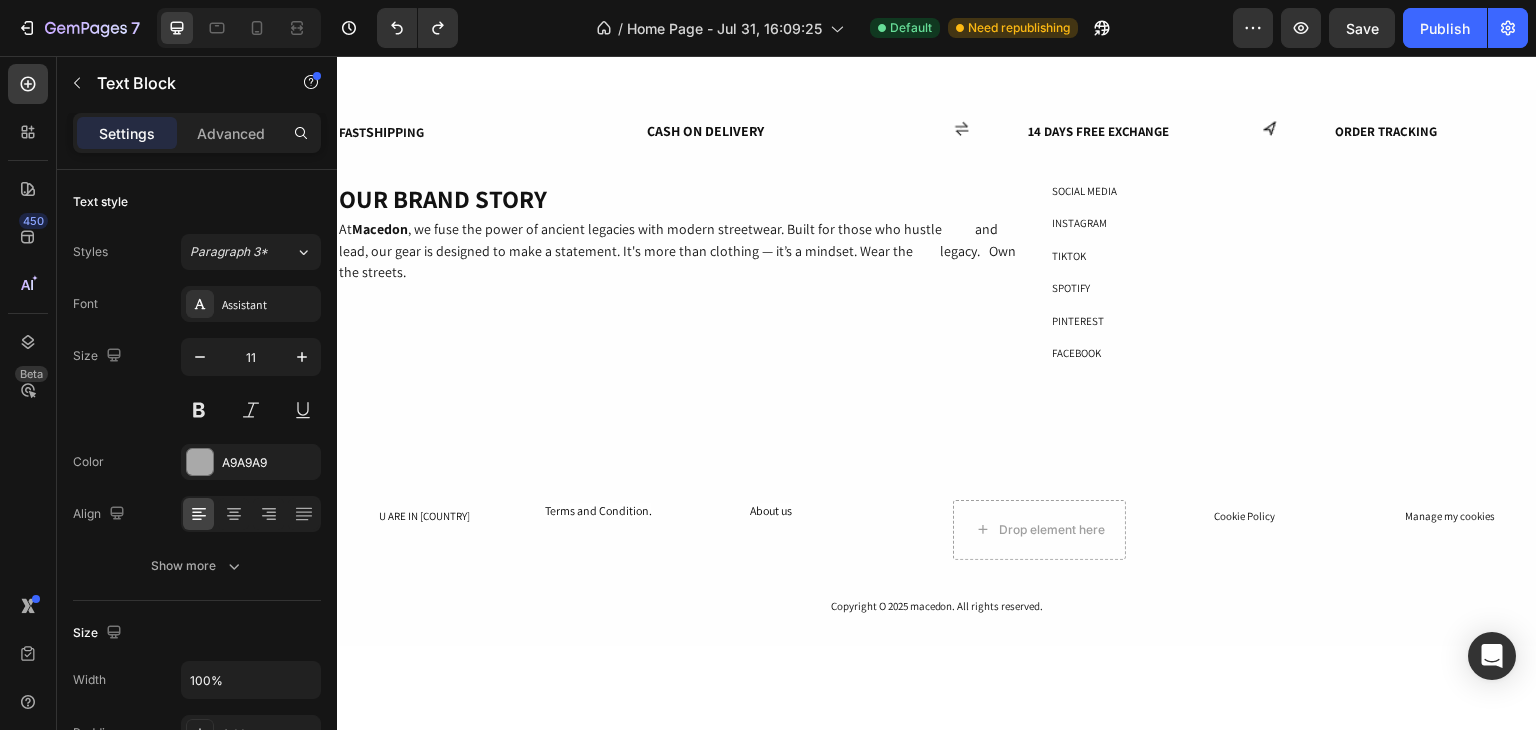 click on "About us" at bounding box center (834, 511) 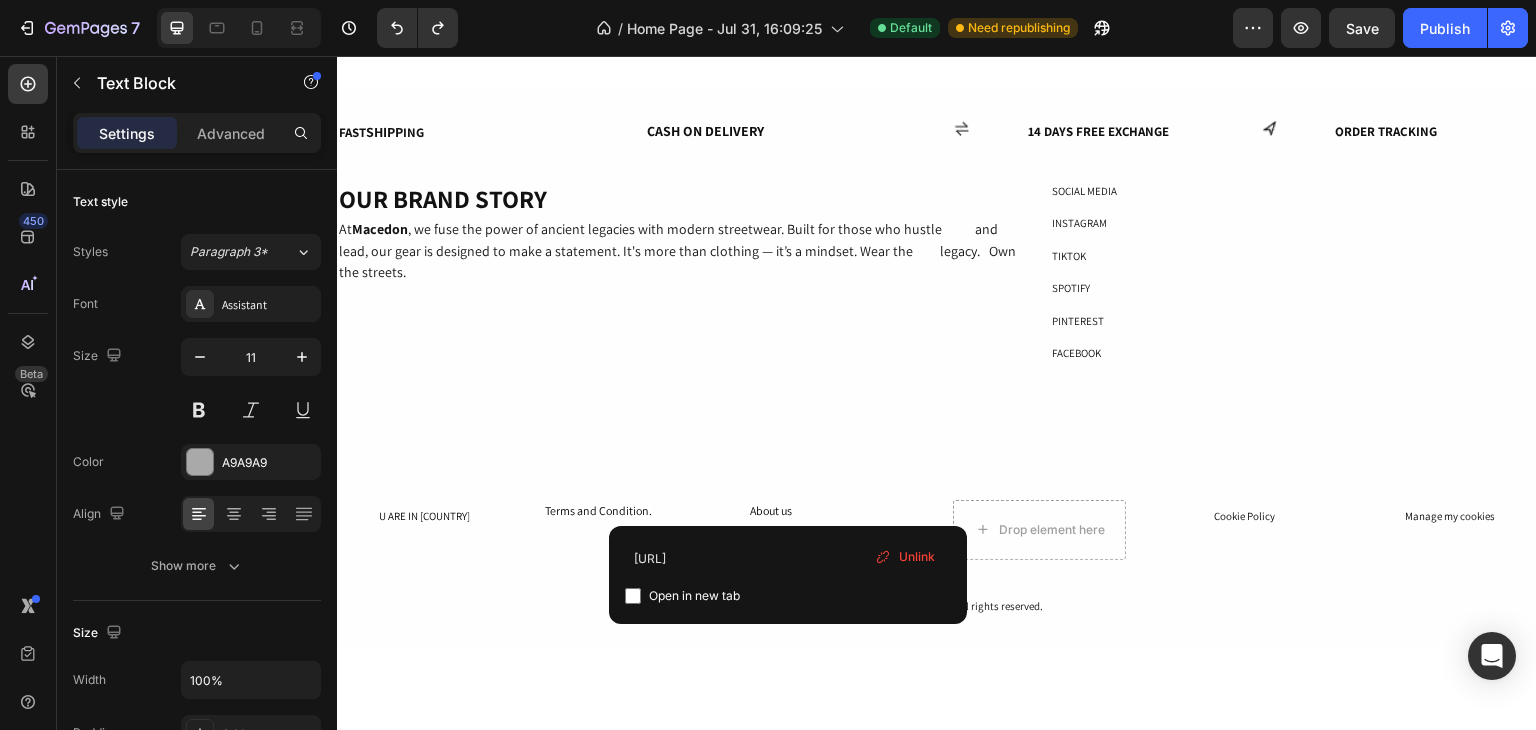 click on "About us" at bounding box center [771, 510] 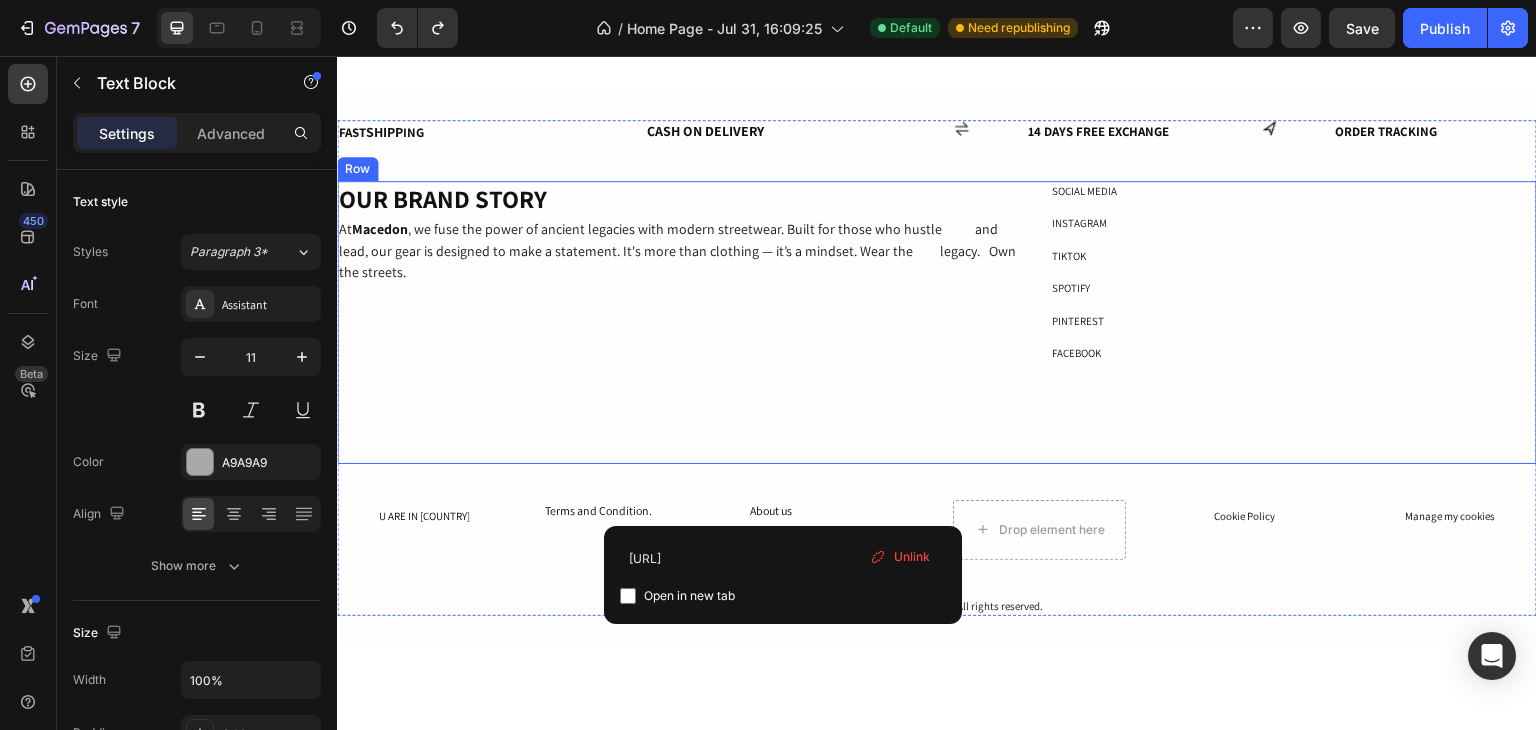 click on "OUR BRAND   STORY Heading Row      At  Macedon , we fuse the power of ancient legacies with modern streetwear. Built for those who hustle           and   lead, our gear is designed to make a statement. It's more than clothing — it’s a mindset. Wear the         legacy.   Own the streets. Text Block" at bounding box center (677, 322) 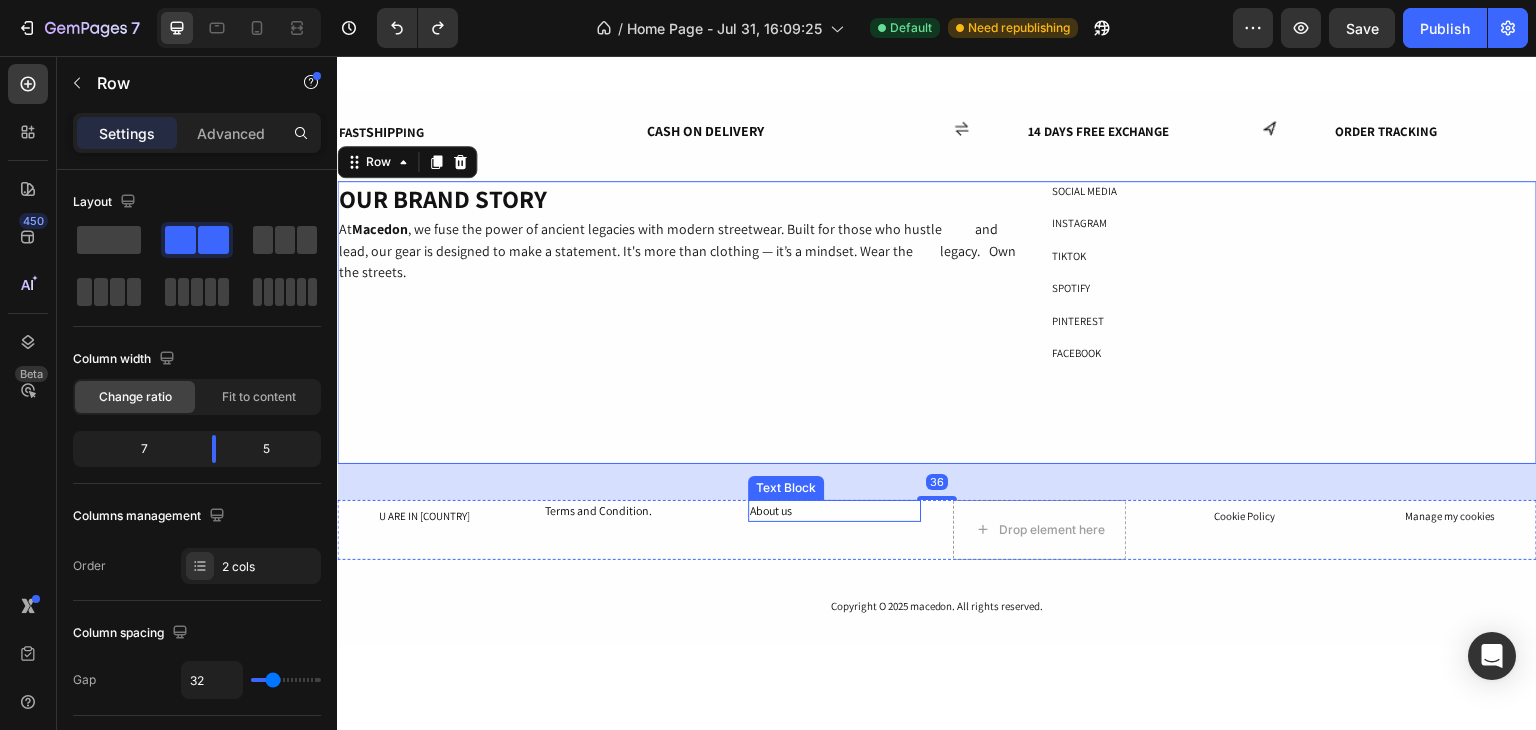 click on "About us" at bounding box center [834, 511] 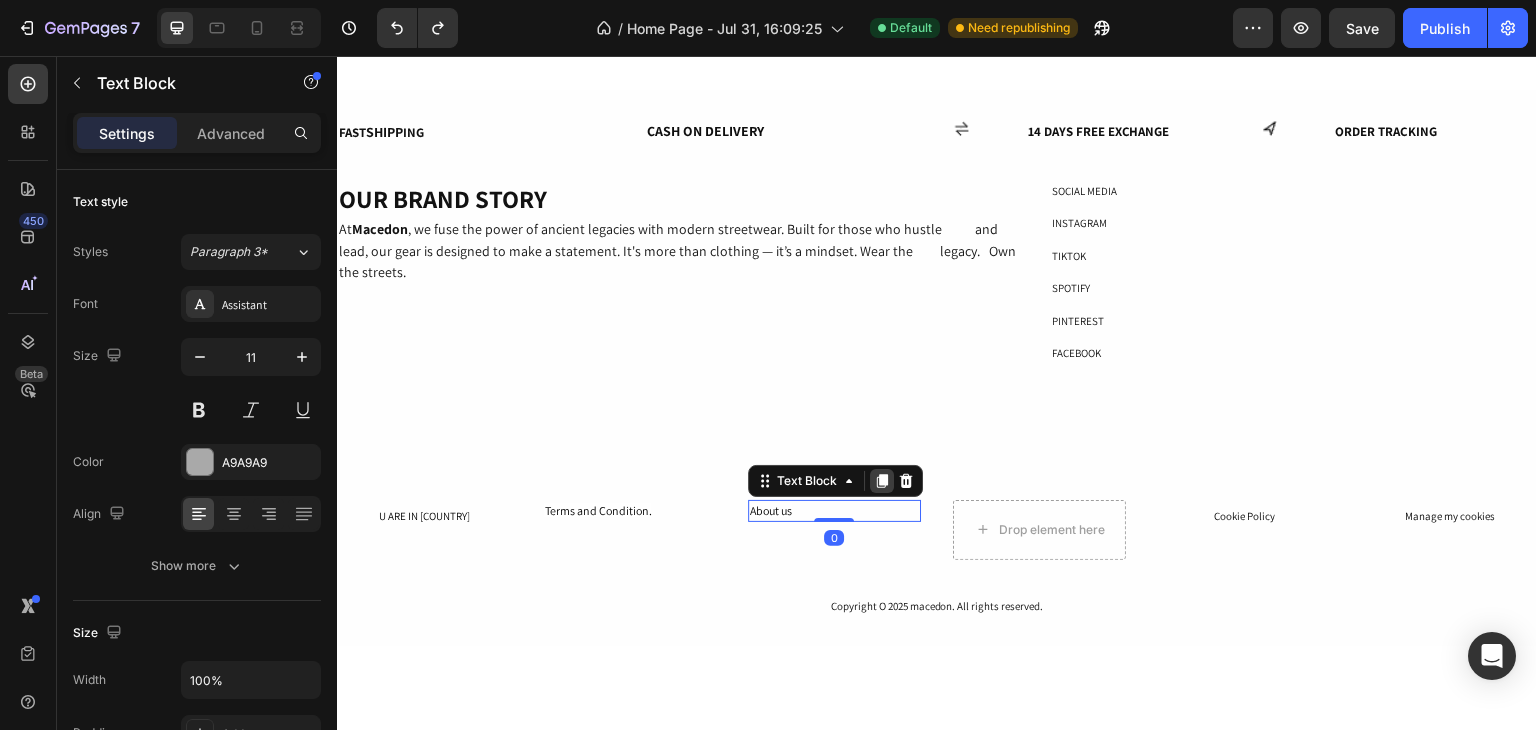 click 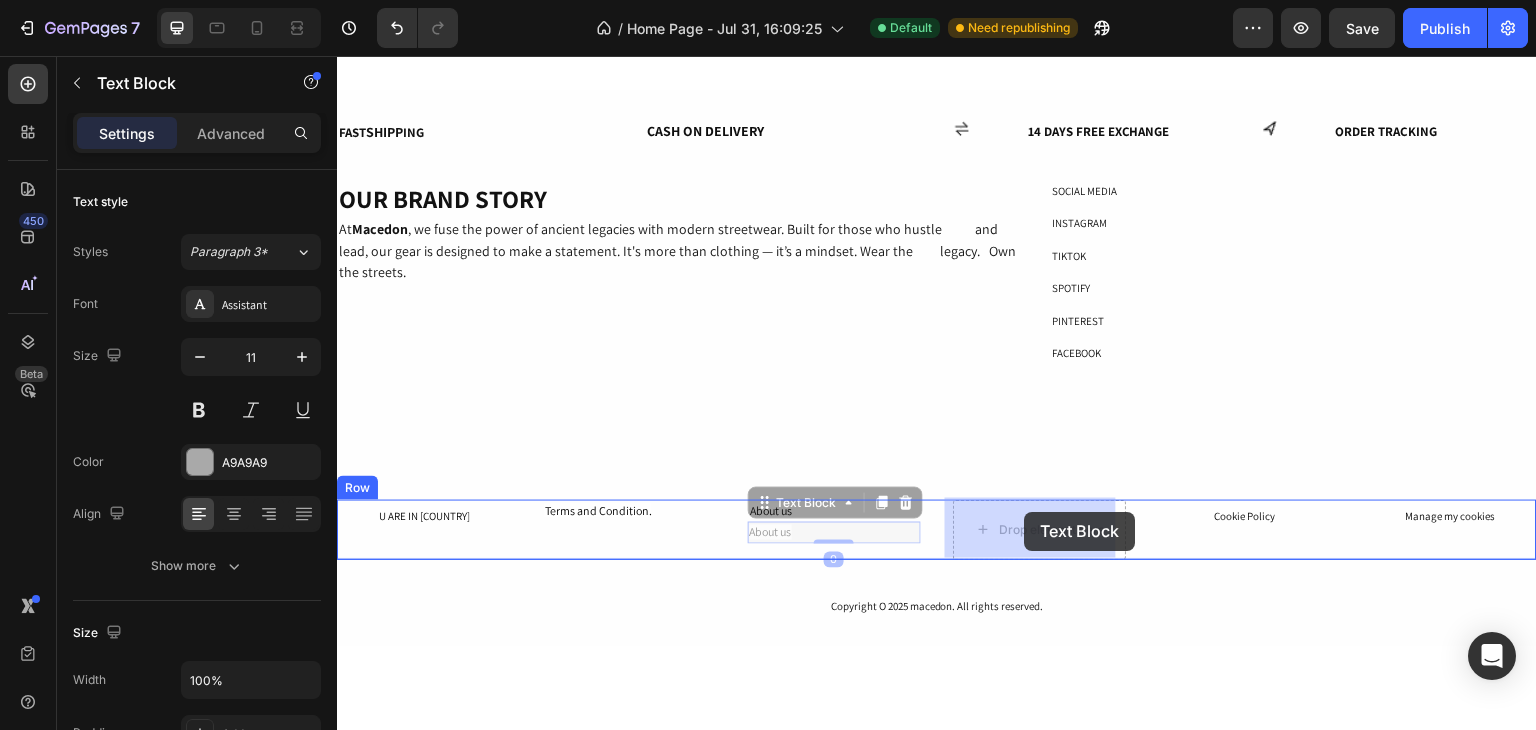 drag, startPoint x: 759, startPoint y: 506, endPoint x: 987, endPoint y: 547, distance: 231.65707 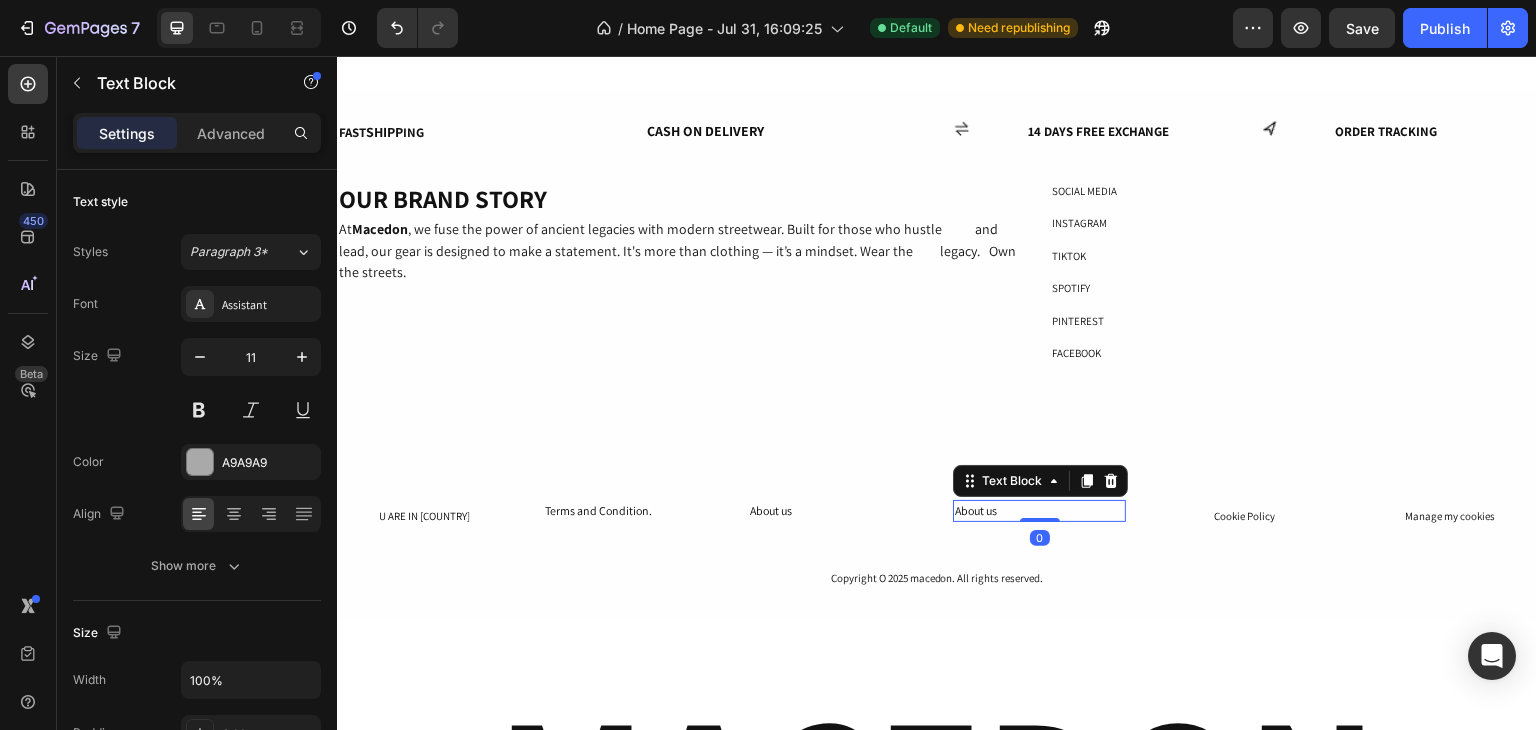 click on "About us" at bounding box center (1039, 511) 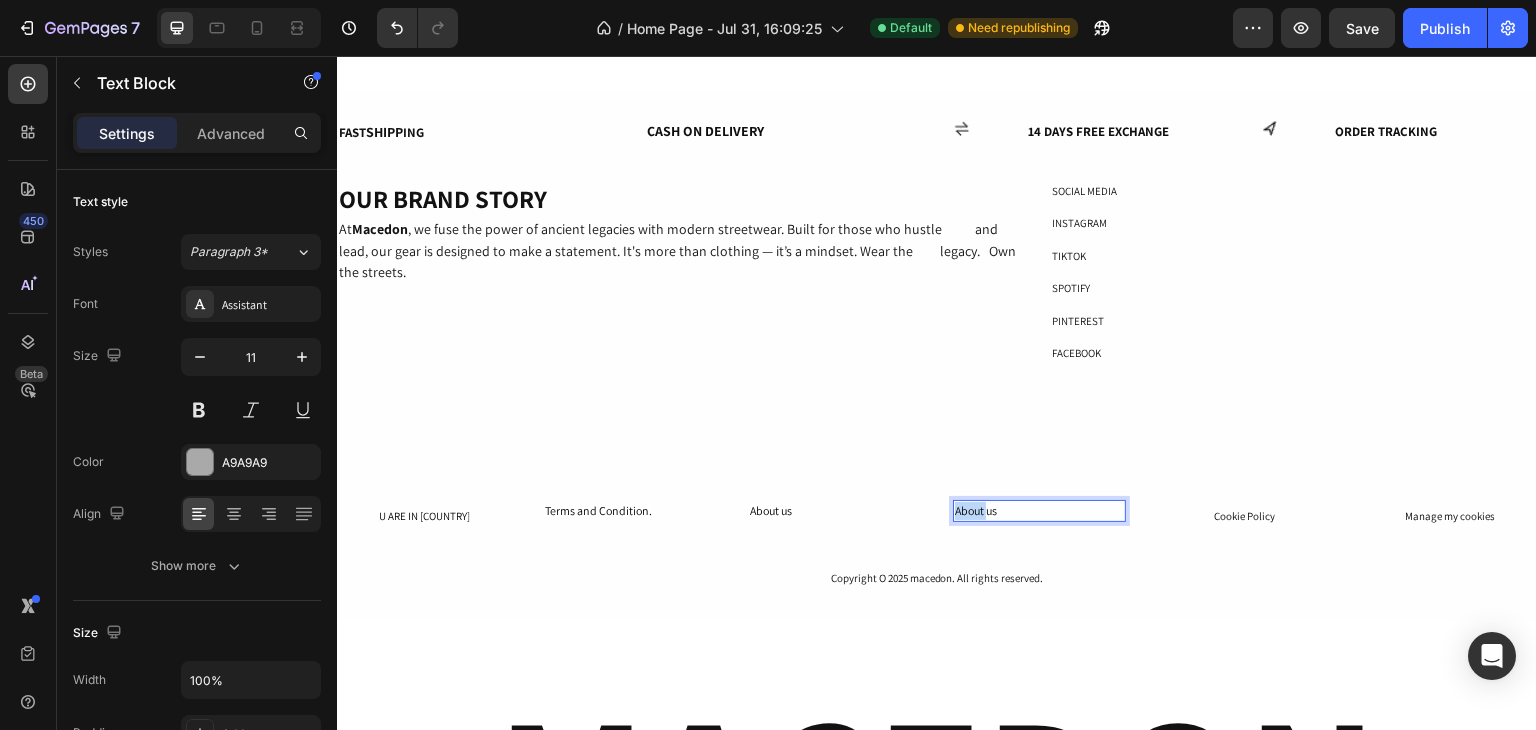 click on "About us" at bounding box center [1039, 511] 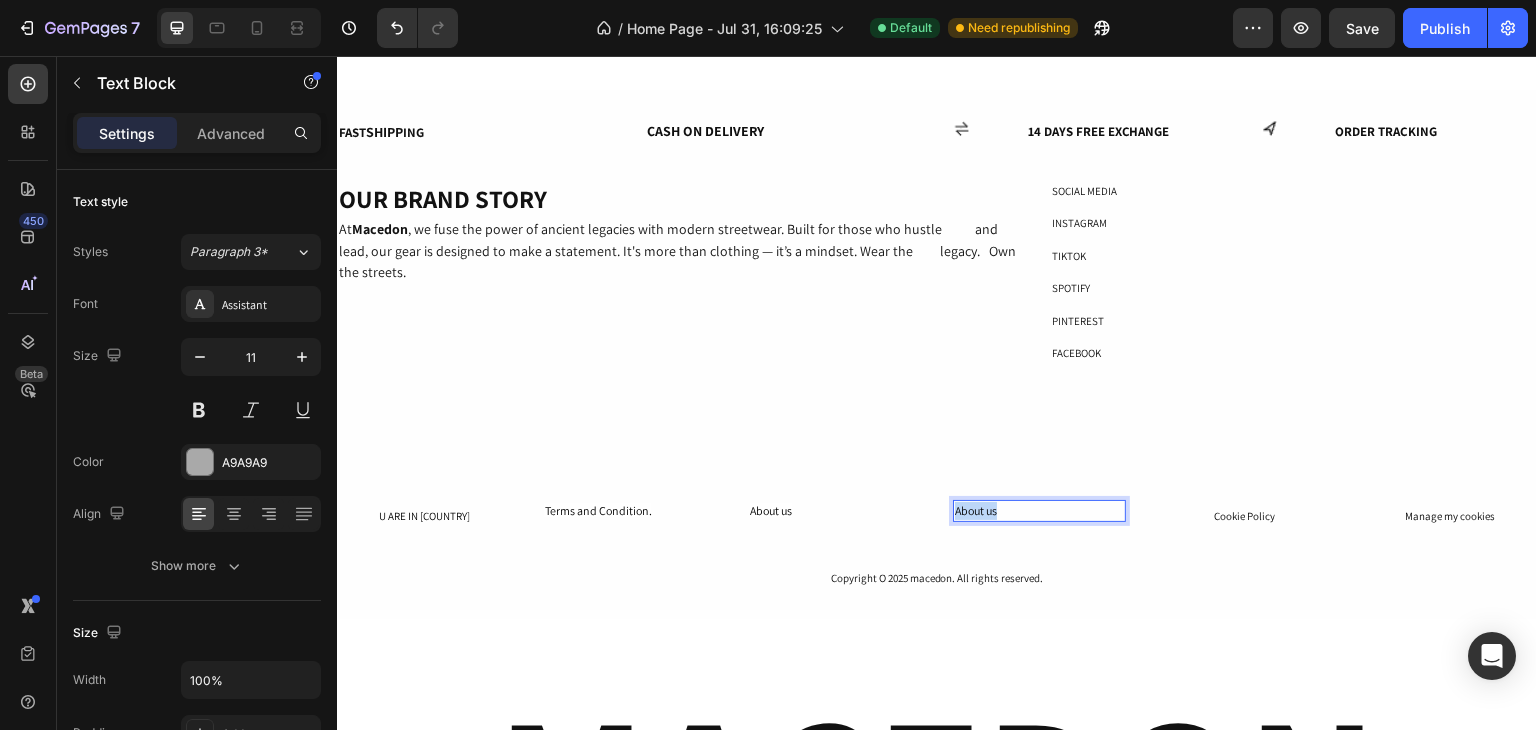 click on "About us" at bounding box center [1039, 511] 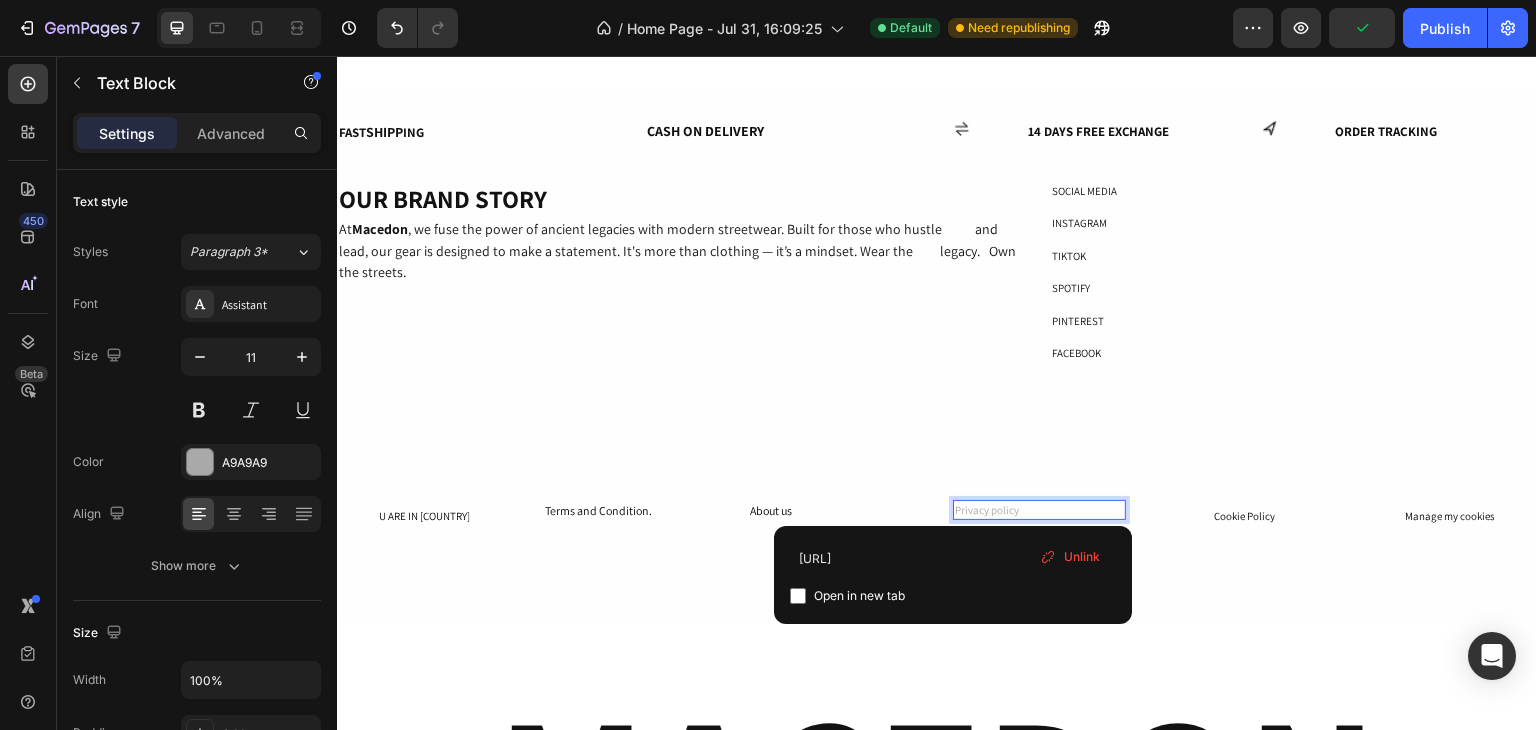 click on "Privacy policy" at bounding box center (1039, 510) 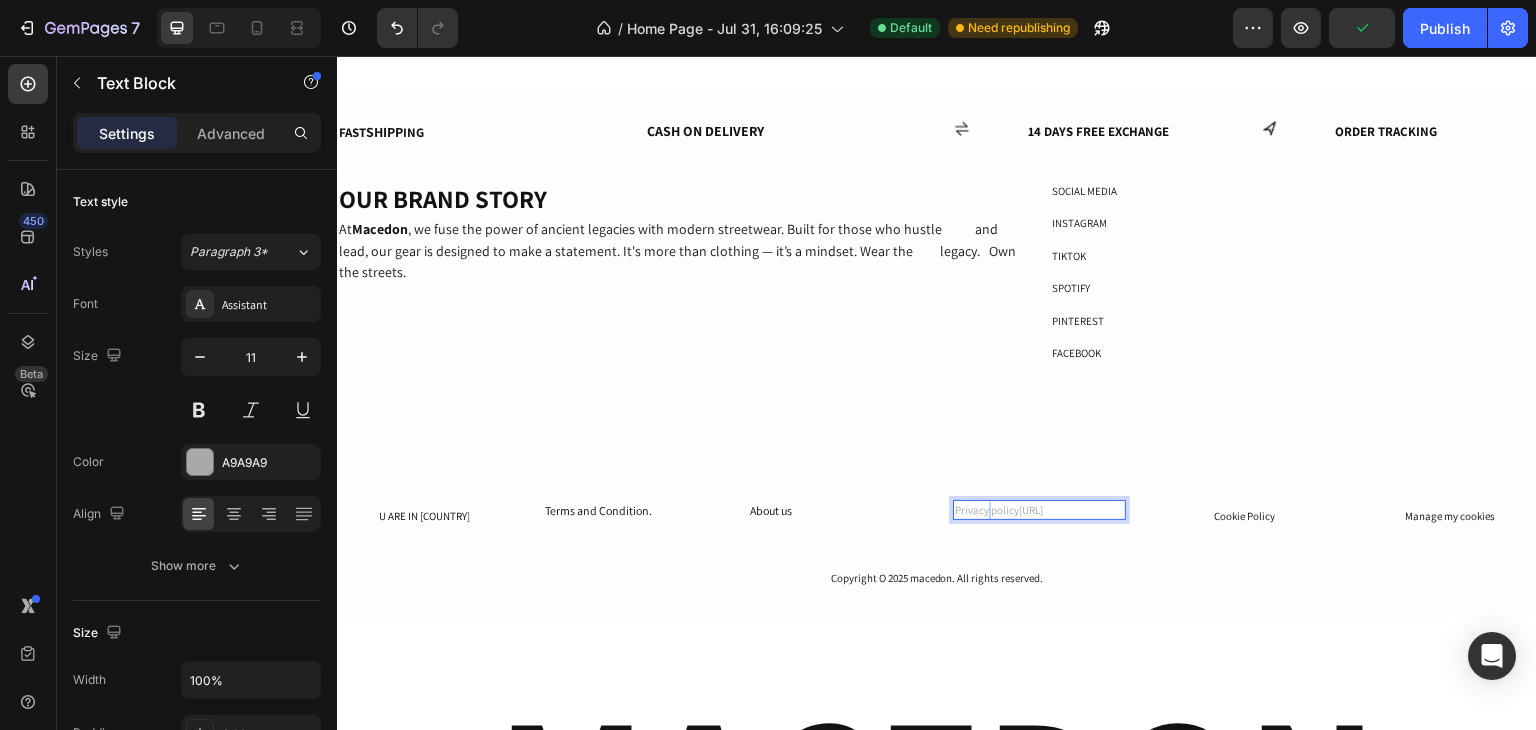 click on "Privacy policy [URL]" at bounding box center (1039, 510) 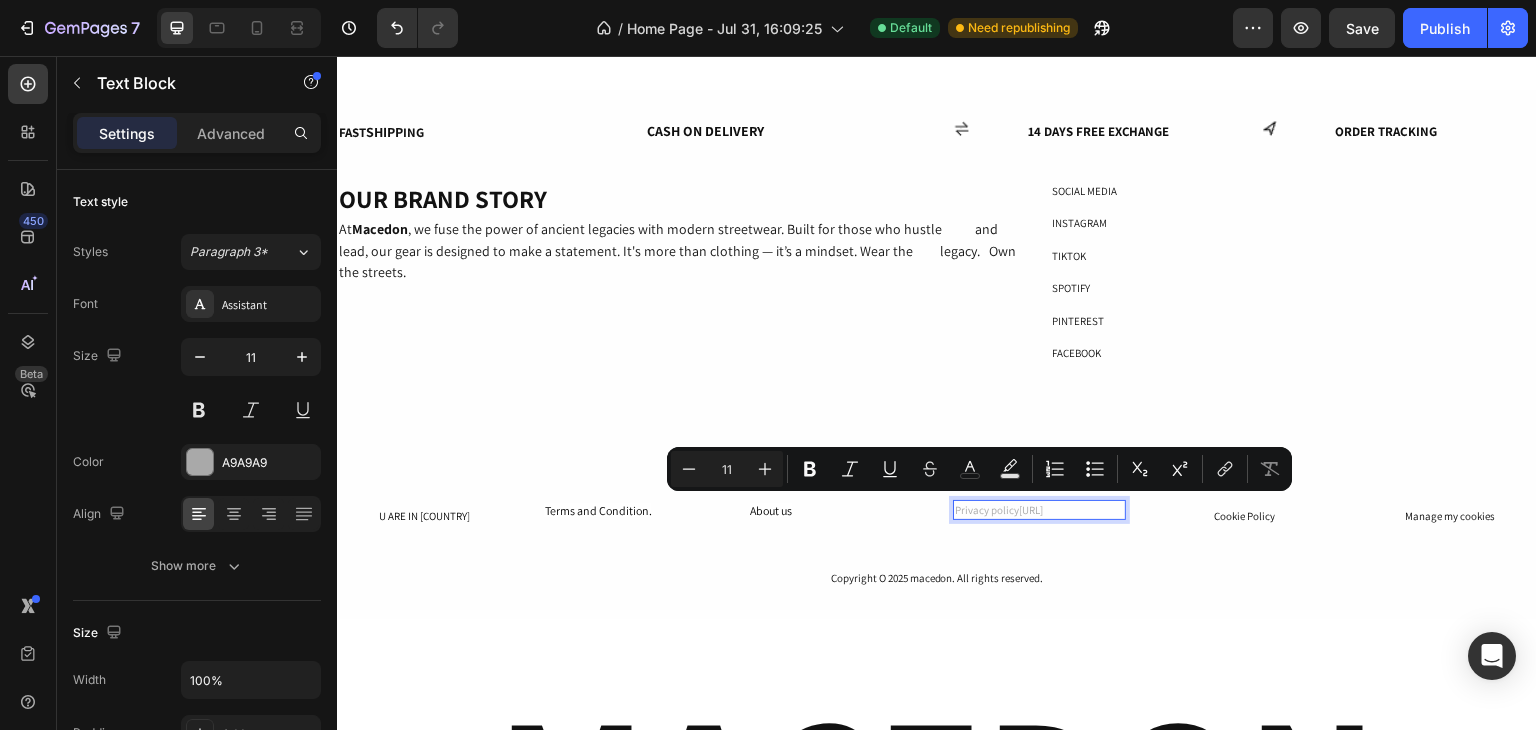 click on "[URL]" at bounding box center (1031, 510) 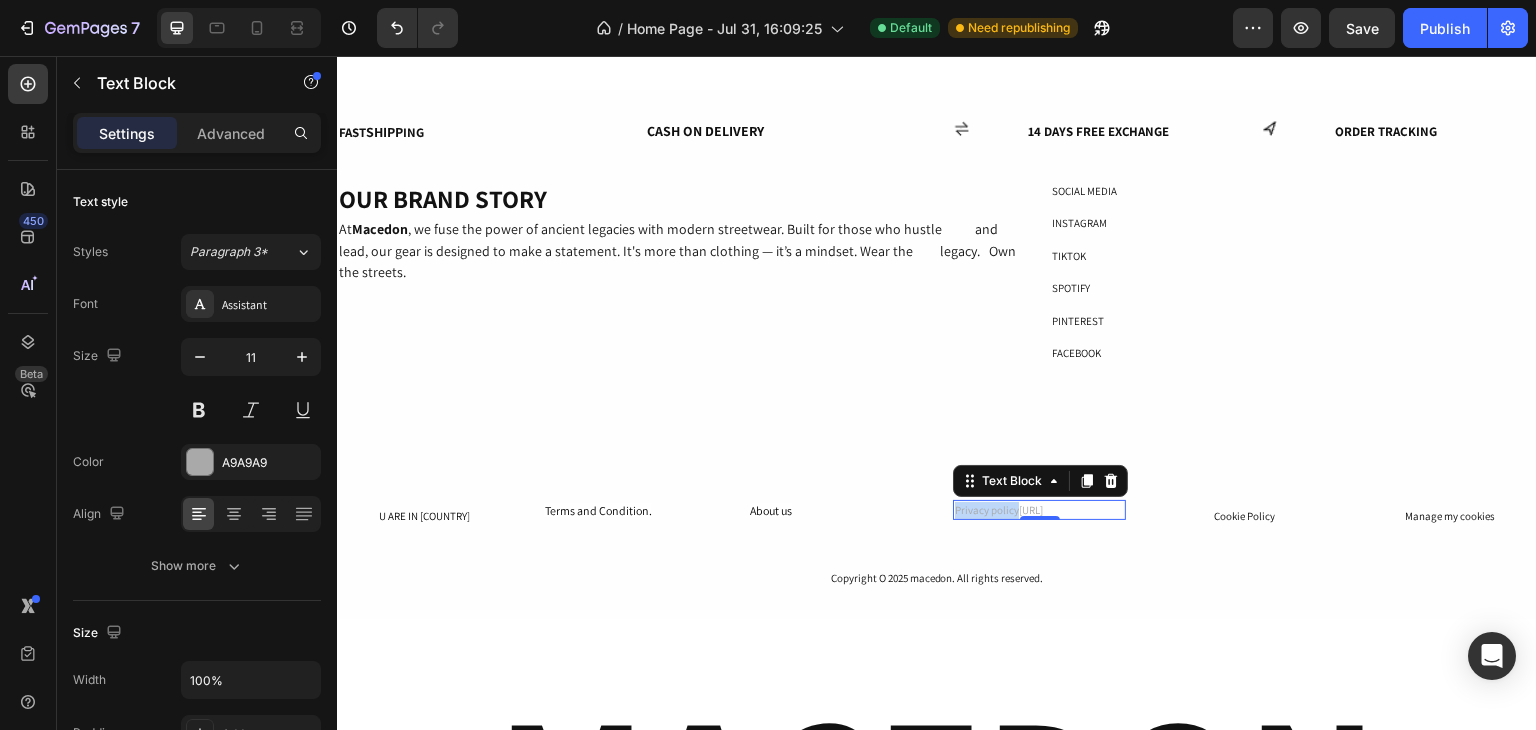 click on "[URL]" at bounding box center [1031, 510] 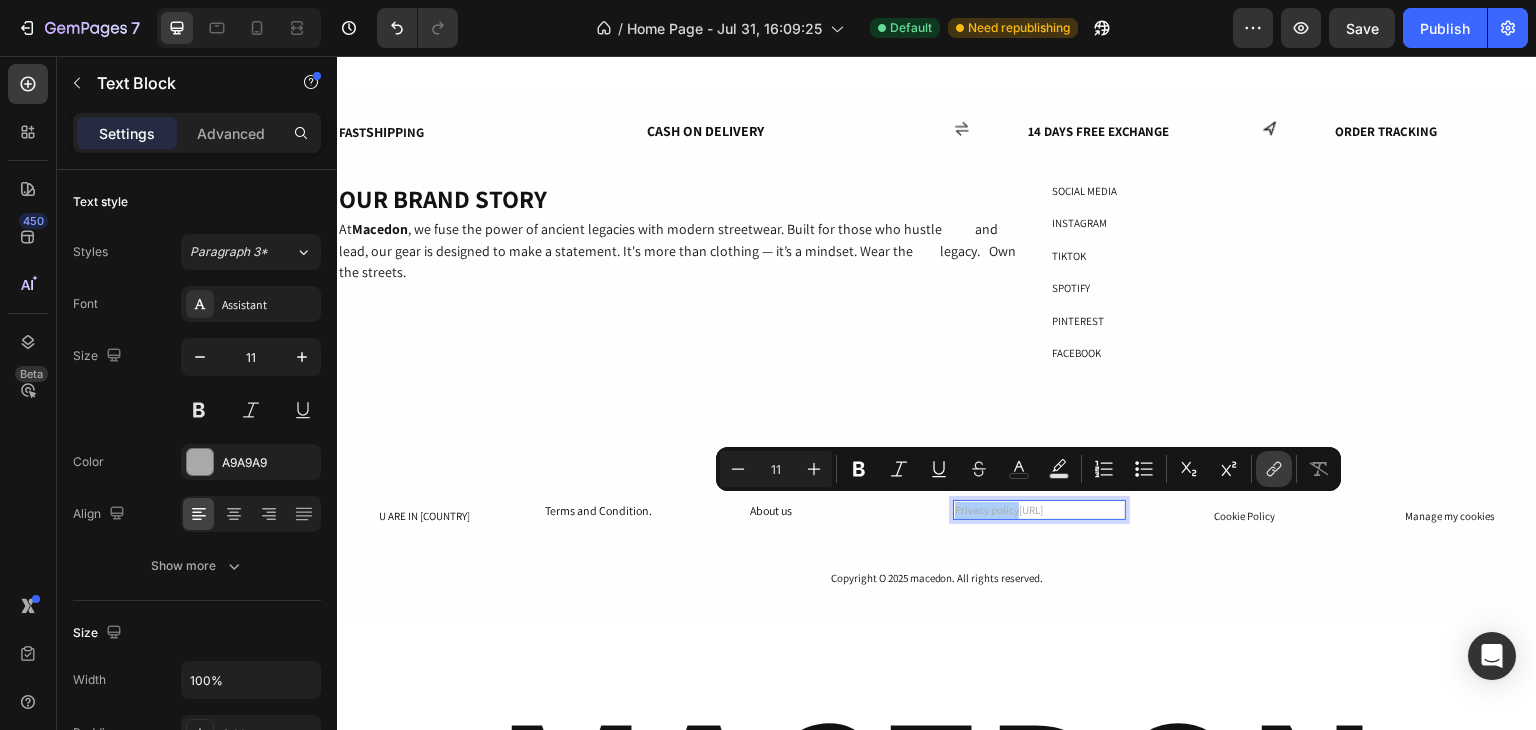 click 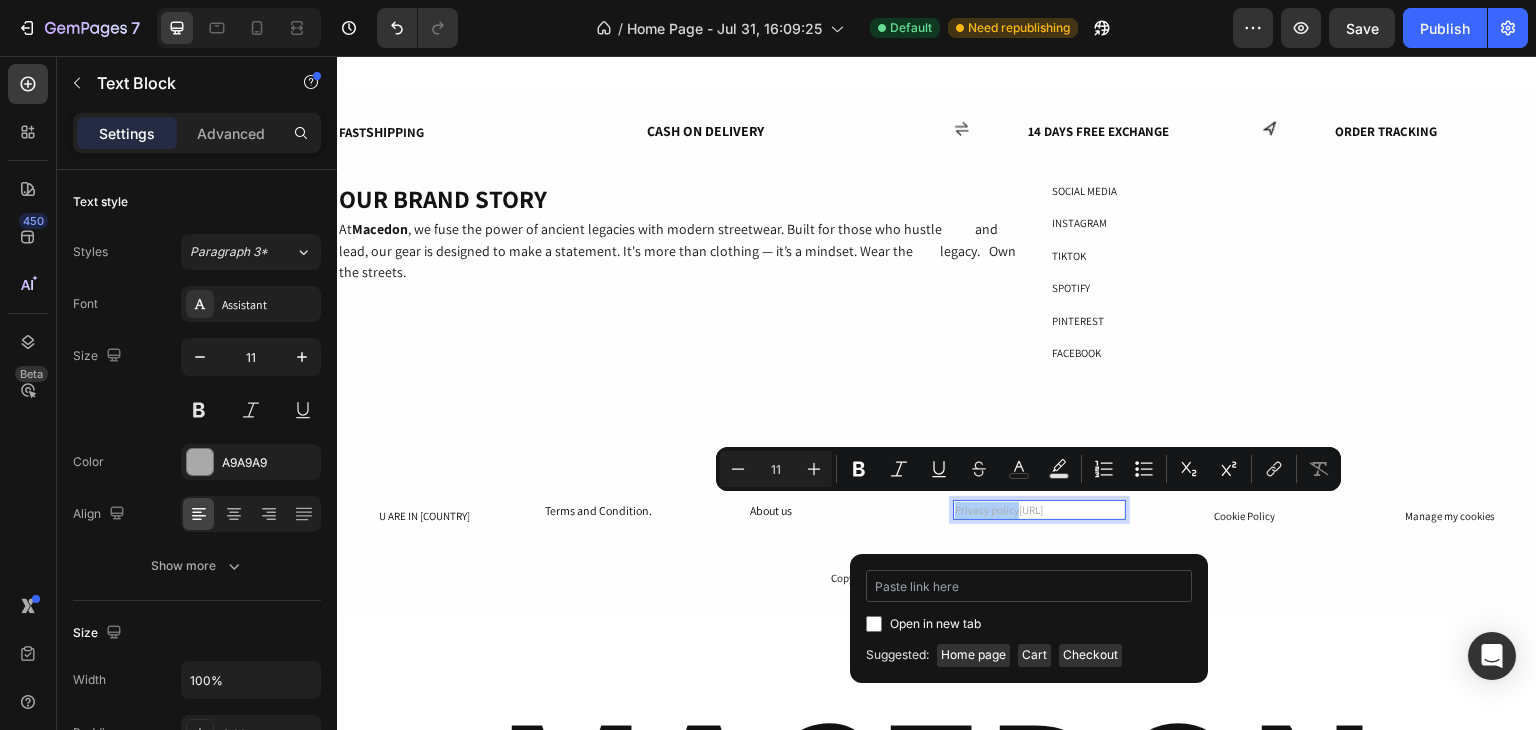 type on "[URL]" 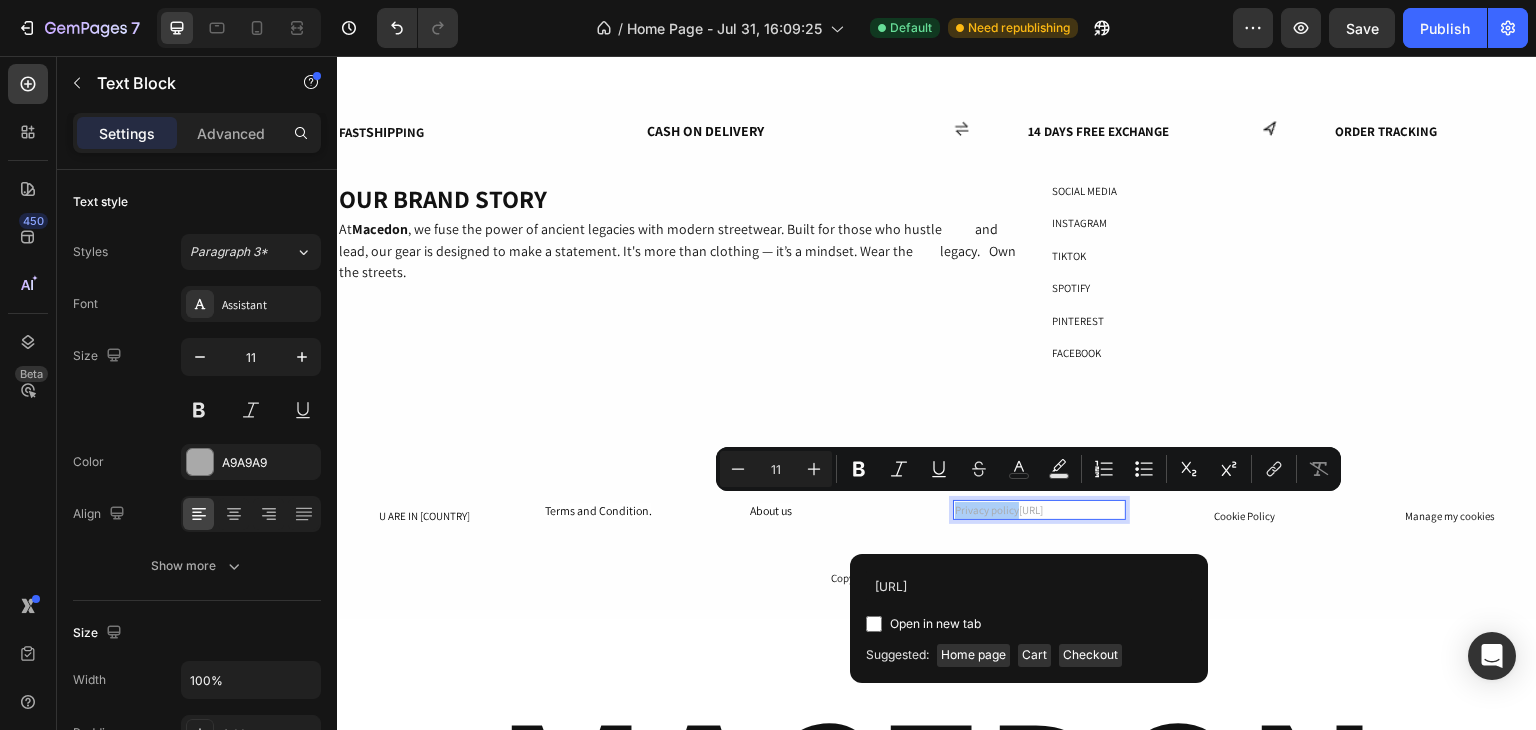 scroll, scrollTop: 0, scrollLeft: 130, axis: horizontal 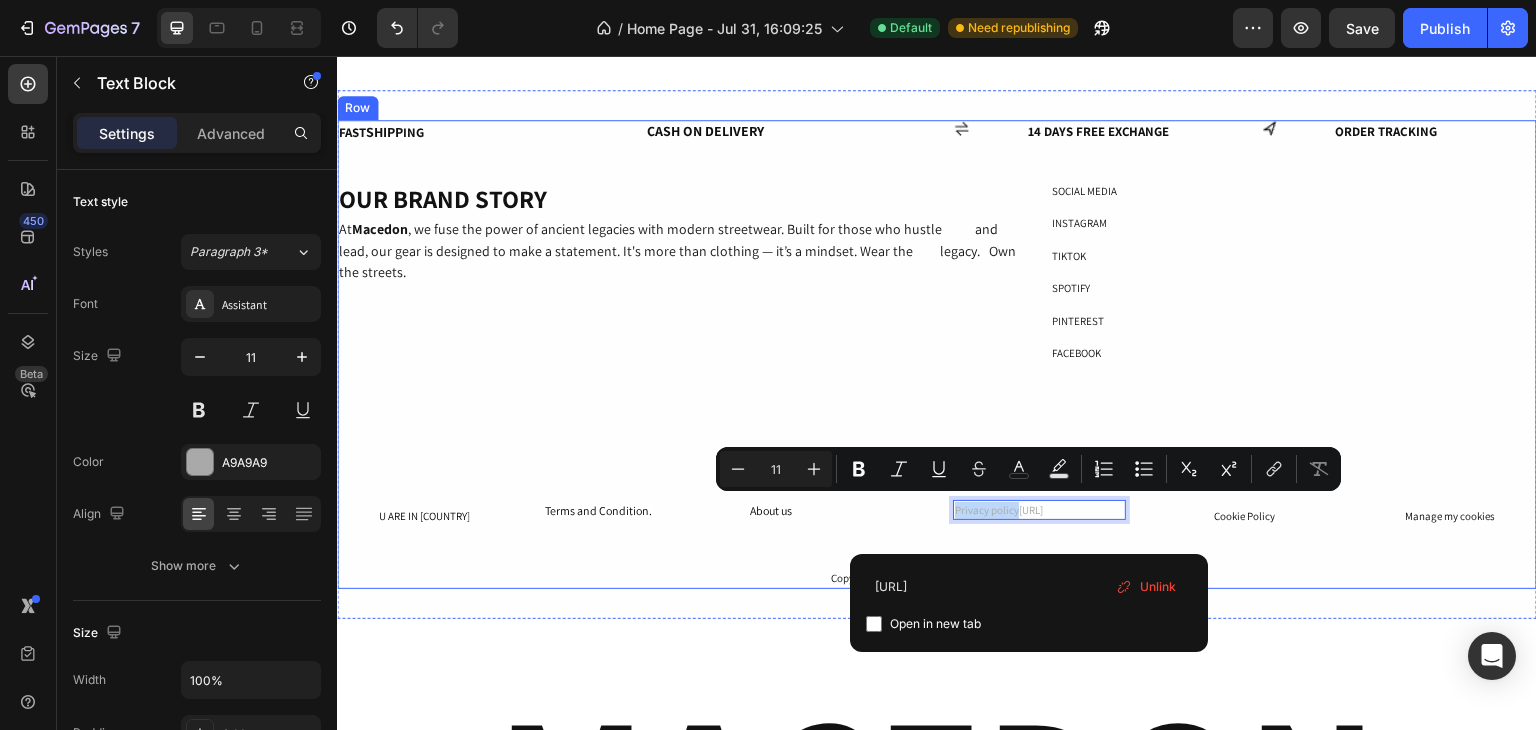 click on "FAST  SHIPP ING Text Block CASH ON DELIVERY Text Block Row     Icon [DAYS] DAYS FREE EXCHANGE Text Block Row     Icon ORDER TRACKING Text Block Row Row Row  OUR BRAND   STORY Heading Row      At  Macedon , we fuse the power of ancient legacies with modern streetwear. Built for those who hustle           and   lead, our gear is designed to make a statement. It's more than clothing — it’s a mindset. Wear the         legacy.   Own the streets. Text Block SOCIAL MEDIA Text Block INSTAGRAM Text Block TIKTOK Text Block SPOTIFY Text Block PINTEREST Text Block FACEBOOK Text Block Row Row Row U ARE IN [COUNTRY] Button Terms and Condition. Text Block About us Text Block Privacy policy [URL] Text Block   0 Cookie Policy Button Manage my cookies Button Row Copyright O [YEAR] macedon. All rights reserved. Text Block" at bounding box center [937, 354] 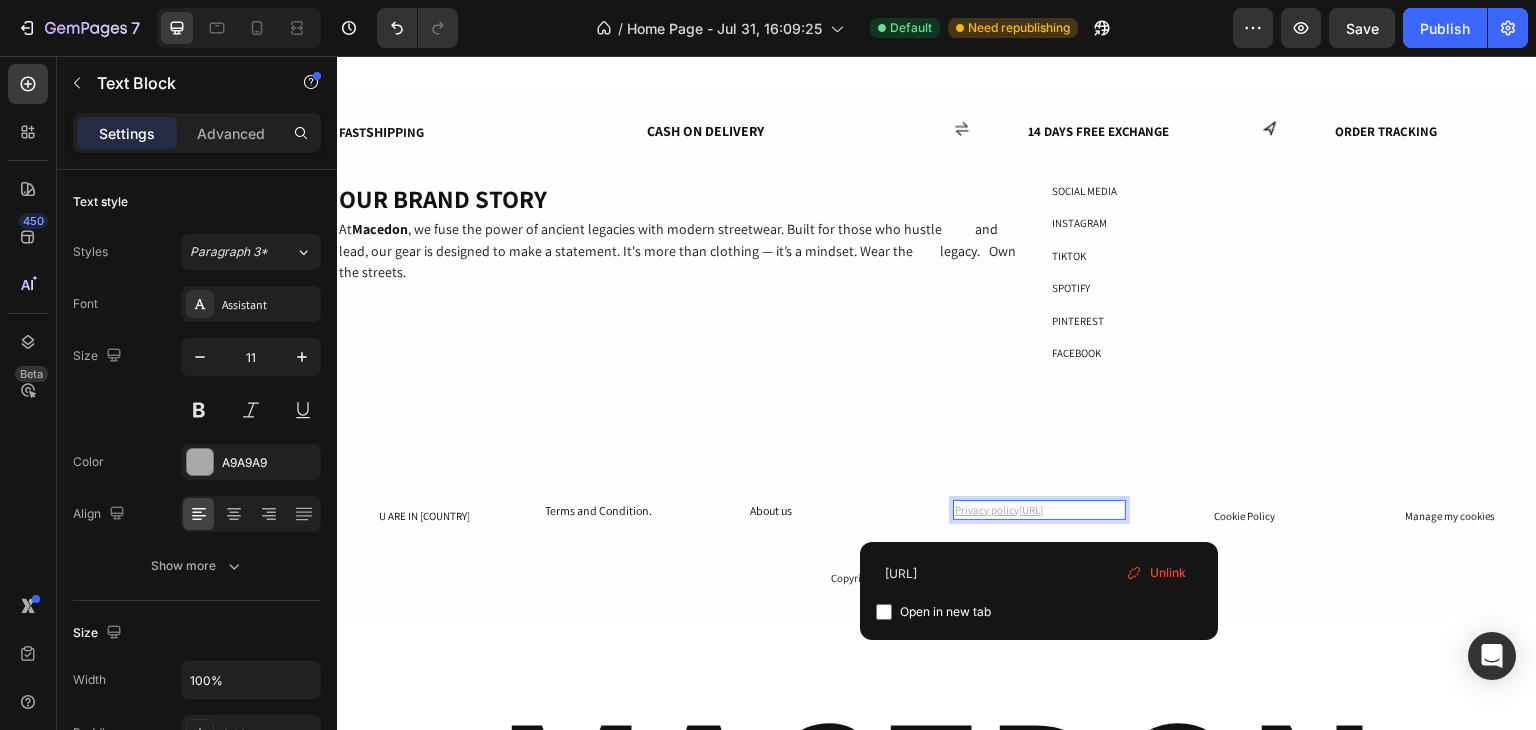 click on "Privacy policy[URL]" at bounding box center (1039, 510) 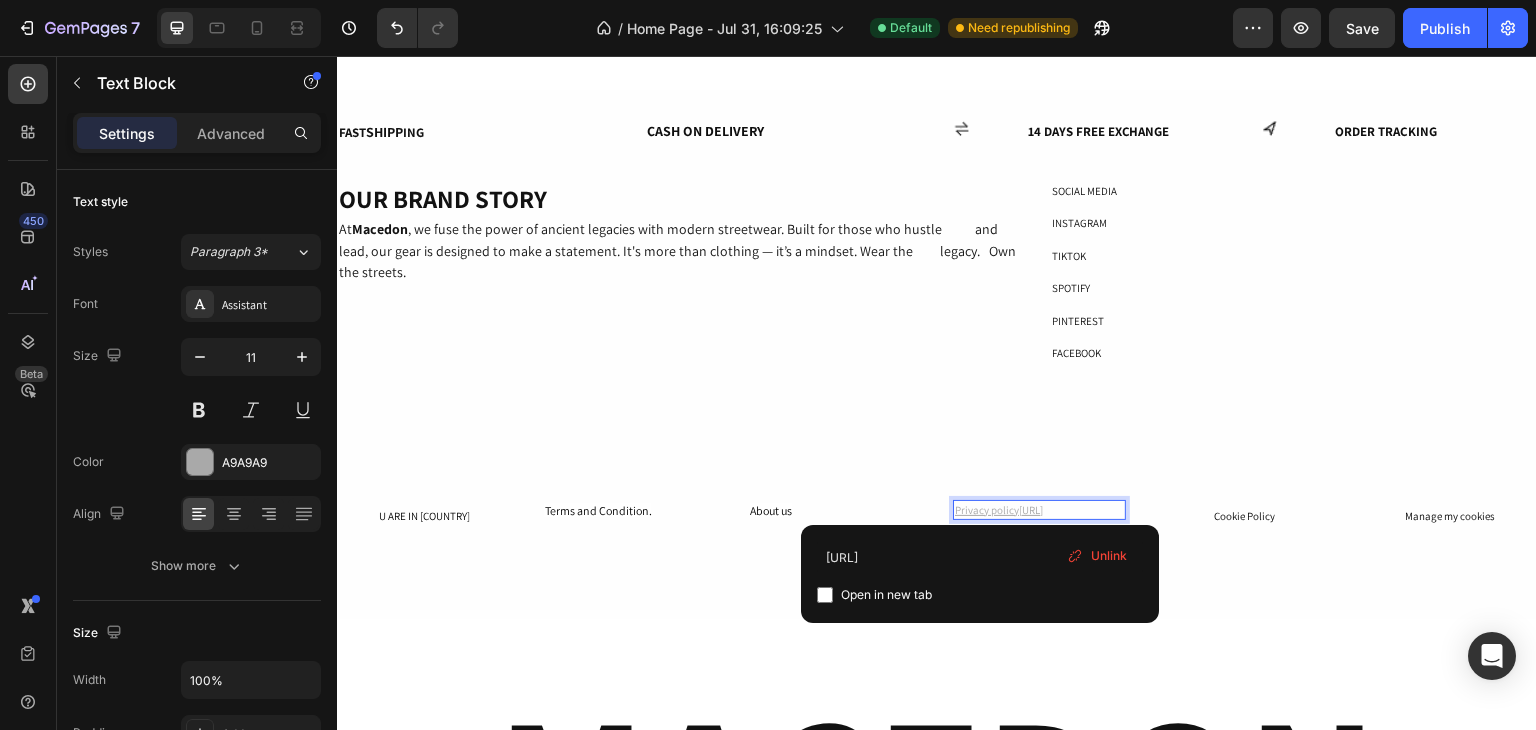click on "Privacy policy[URL]" at bounding box center (1039, 510) 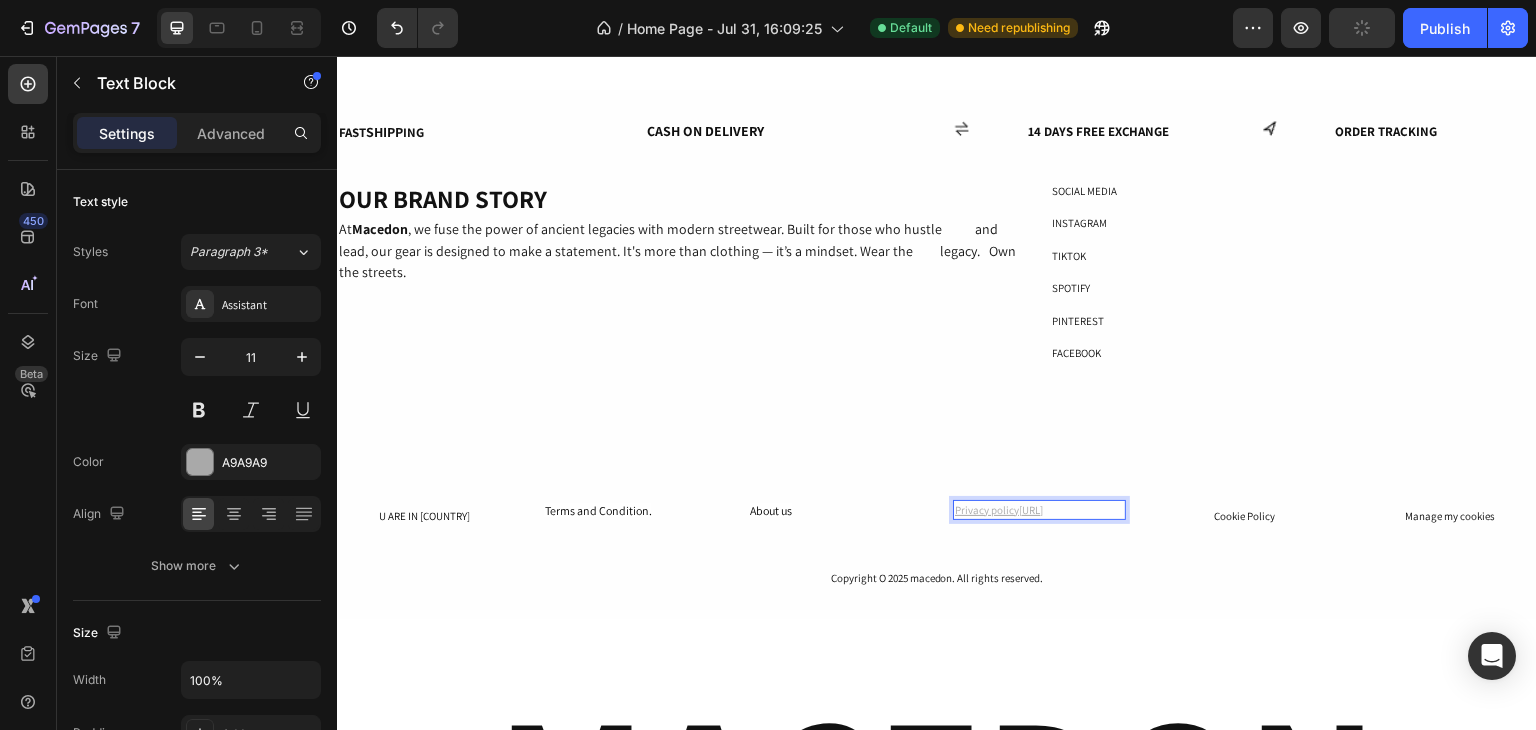 click on "Privacy policy[URL]" at bounding box center (1039, 510) 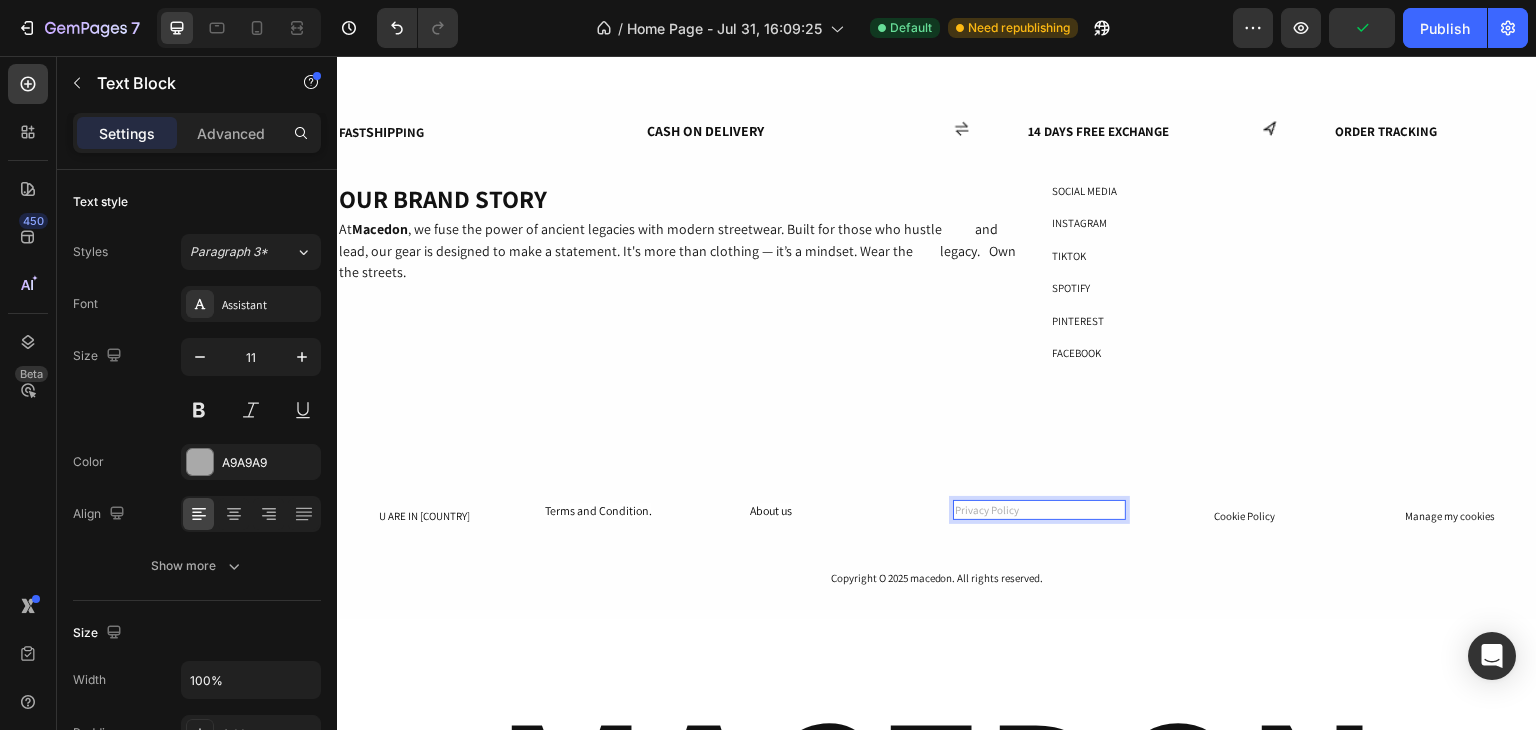click on "Privacy Policy" at bounding box center (1039, 510) 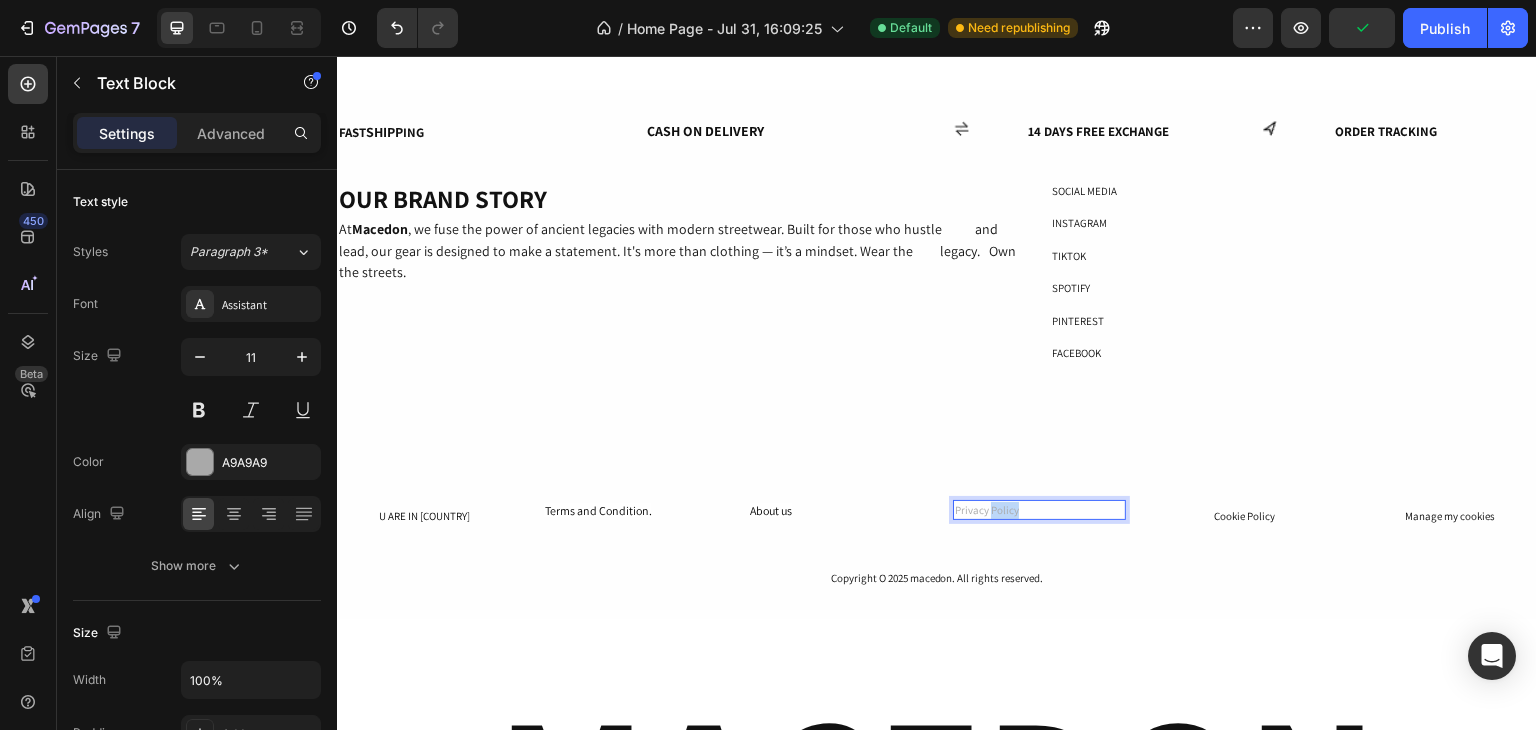 click on "Privacy Policy" at bounding box center (1039, 510) 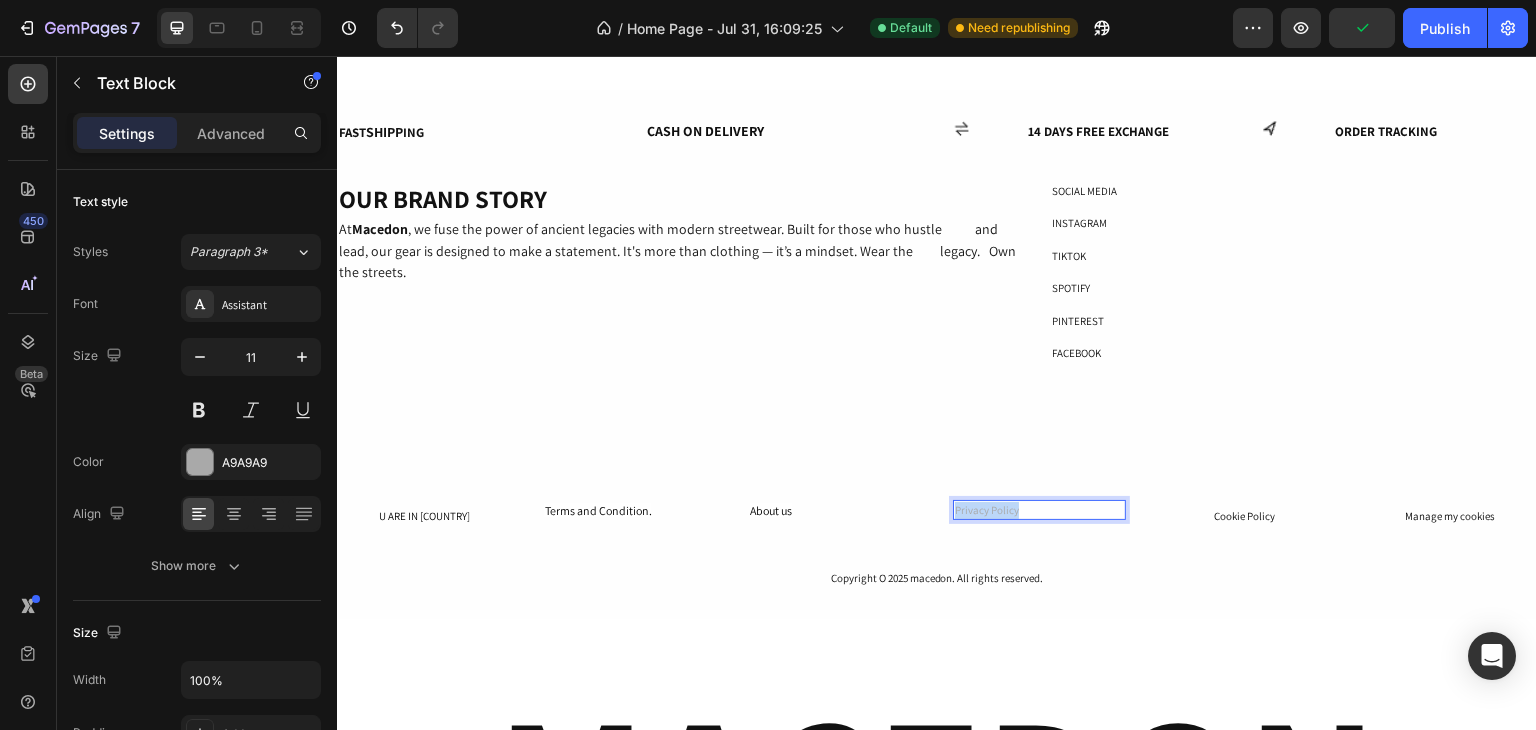 click on "Privacy Policy" at bounding box center [1039, 510] 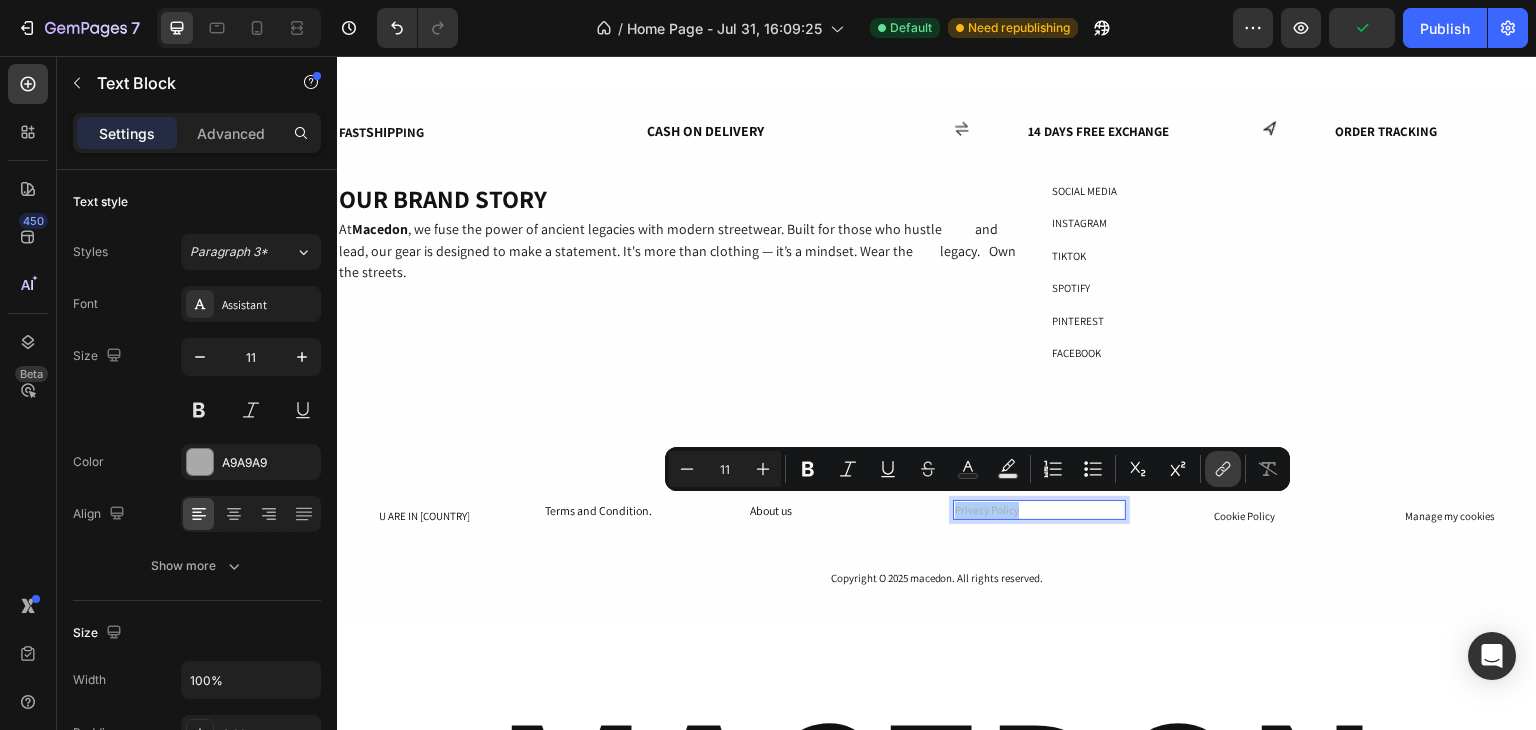 click on "link" at bounding box center (1223, 469) 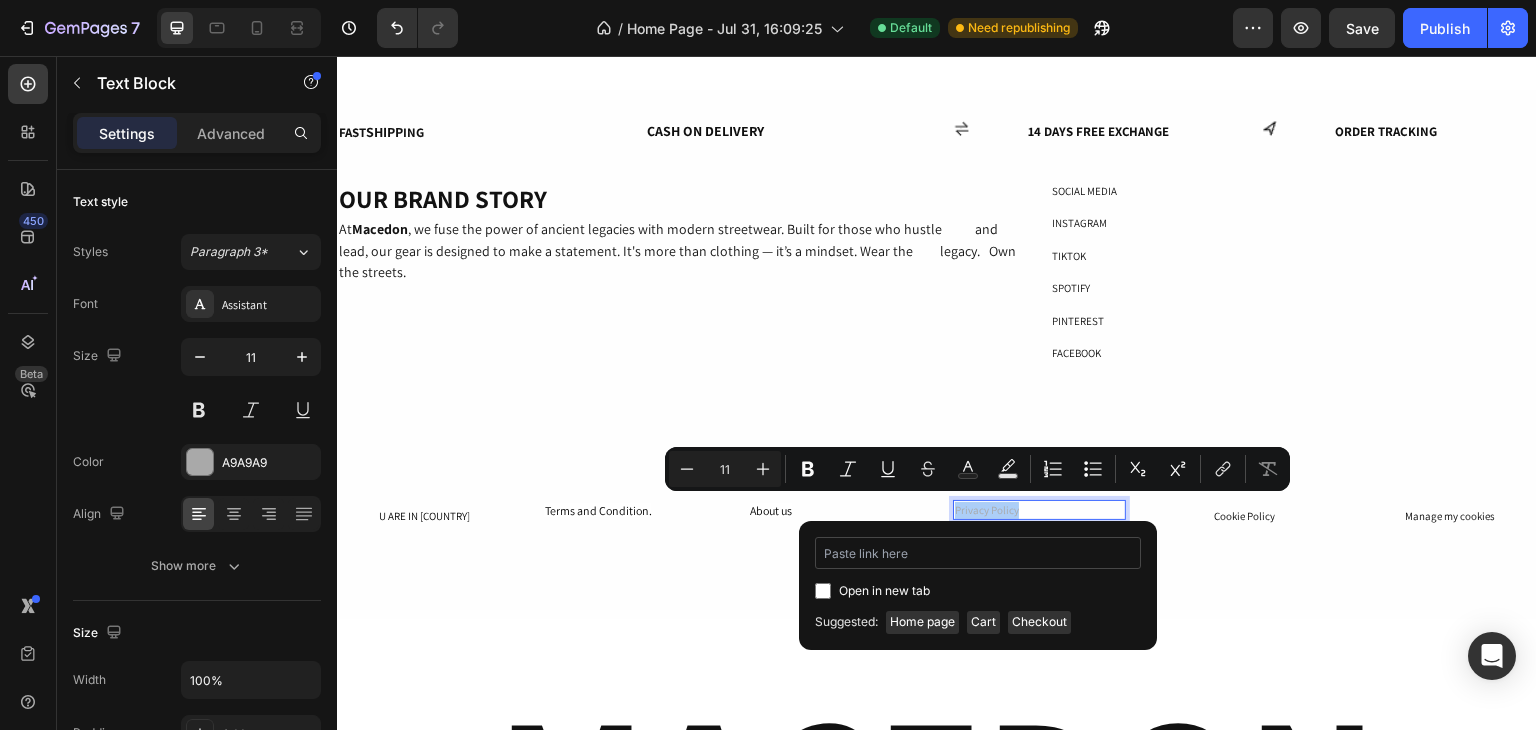 type on "[URL]" 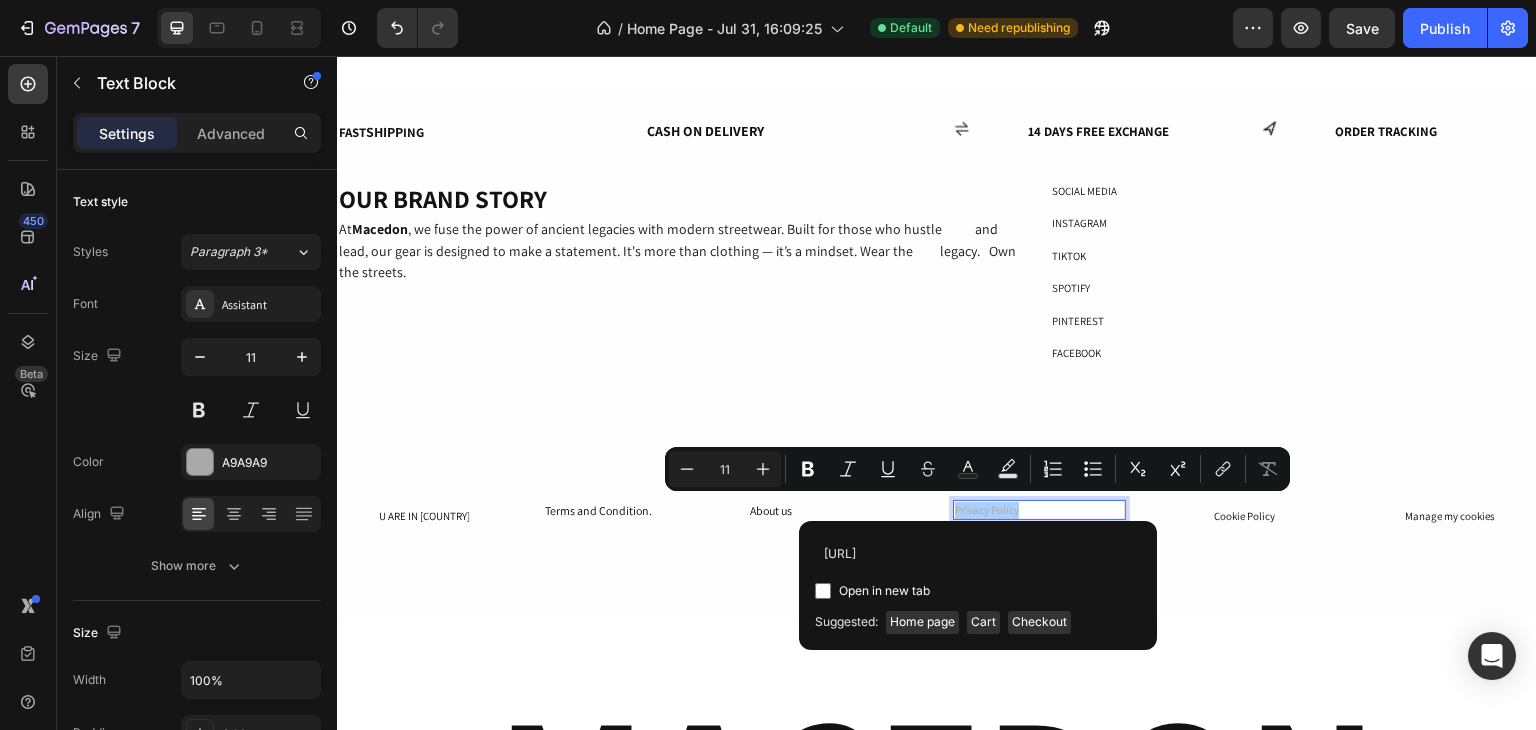 scroll, scrollTop: 0, scrollLeft: 130, axis: horizontal 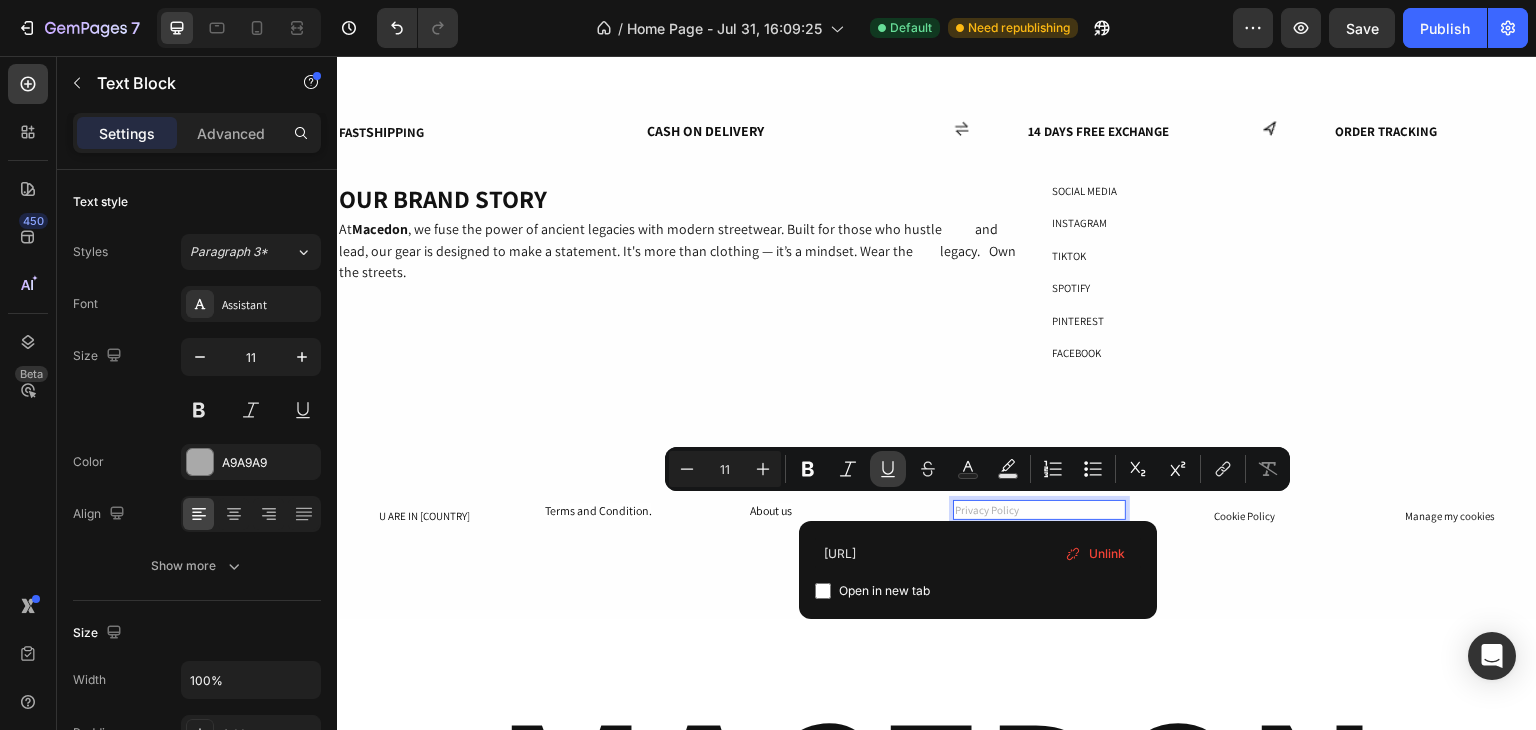 click on "Underline" at bounding box center [888, 469] 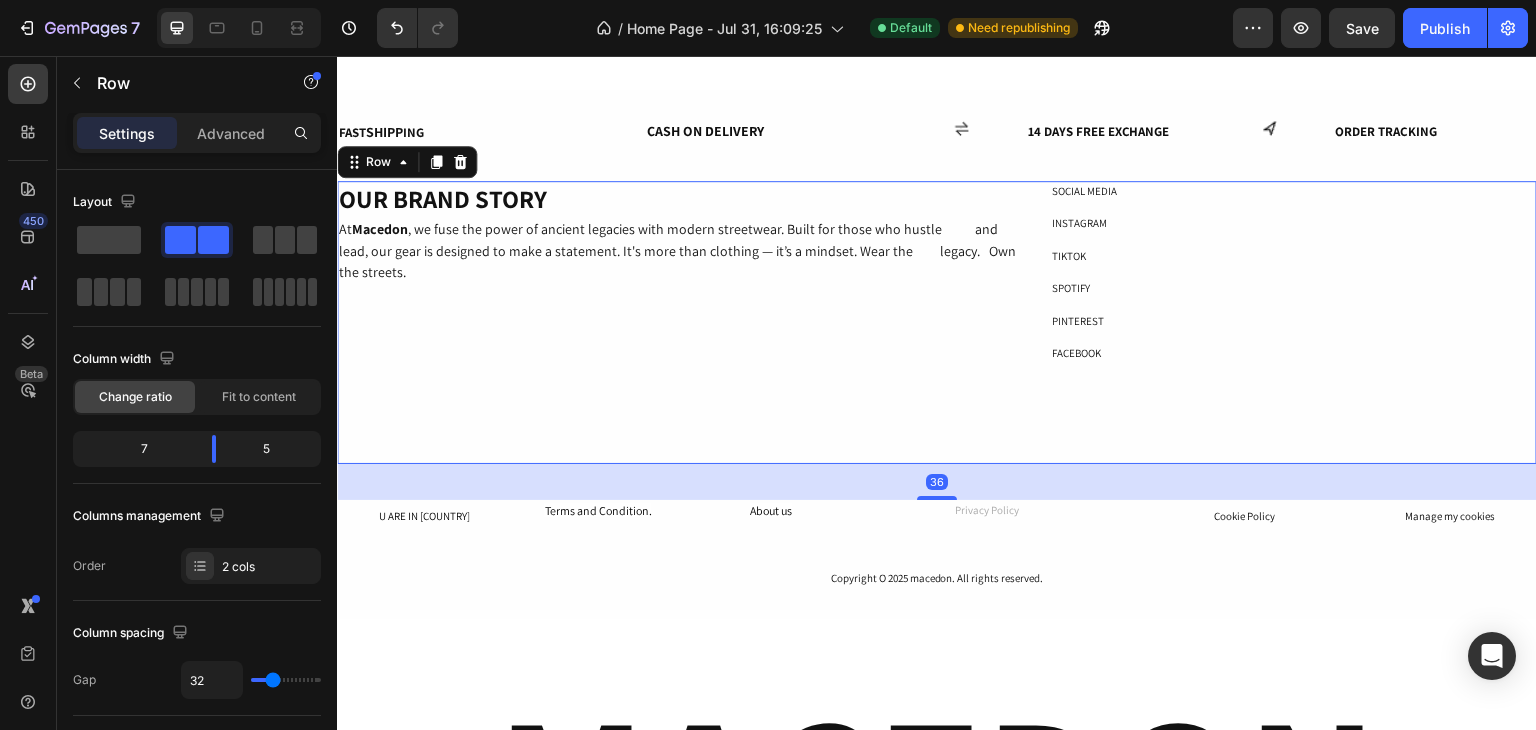 click on "OUR BRAND   STORY Heading Row      At  Macedon , we fuse the power of ancient legacies with modern streetwear. Built for those who hustle           and   lead, our gear is designed to make a statement. It's more than clothing — it’s a mindset. Wear the         legacy.   Own the streets. Text Block" at bounding box center [677, 322] 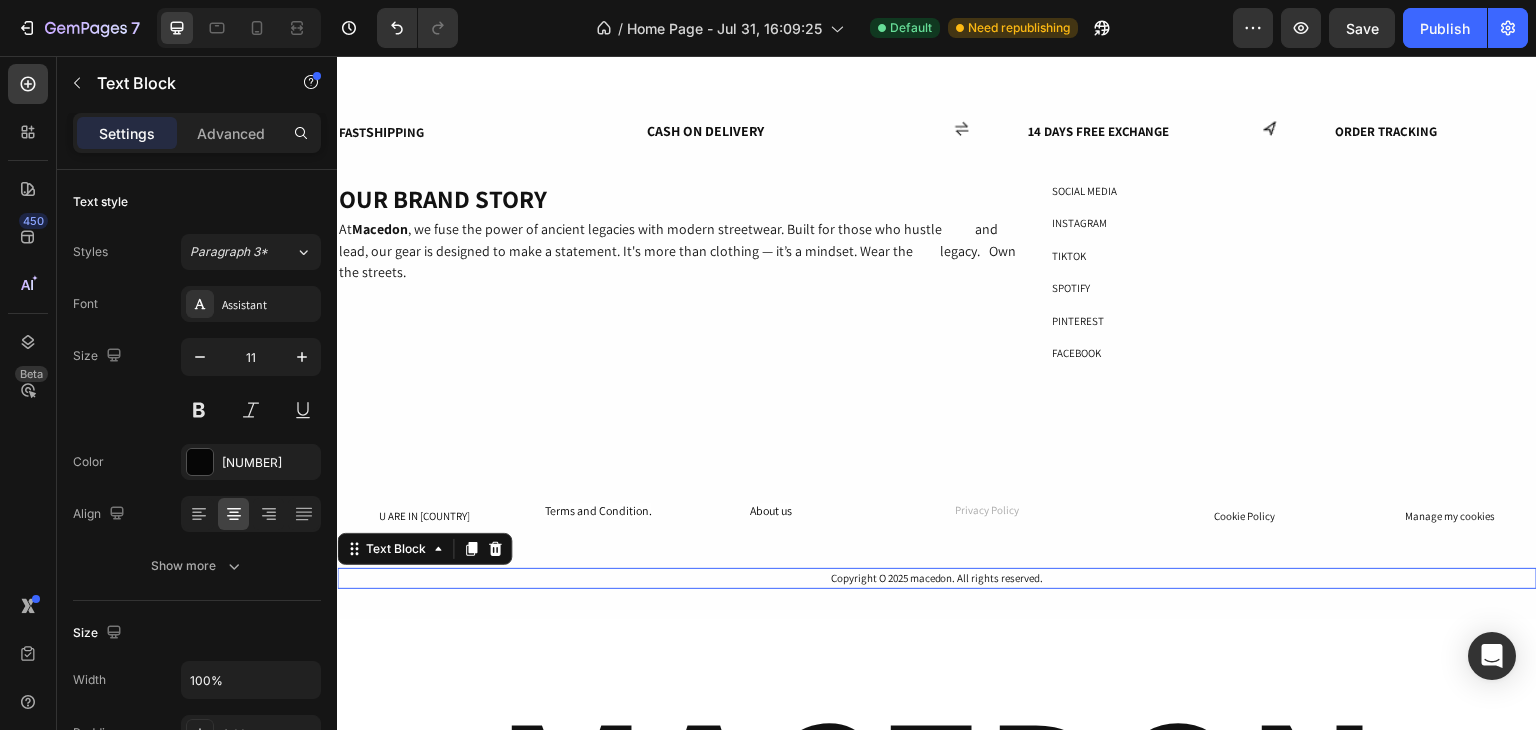 click on "Copyright O 2025 macedon. All rights reserved." at bounding box center (937, 578) 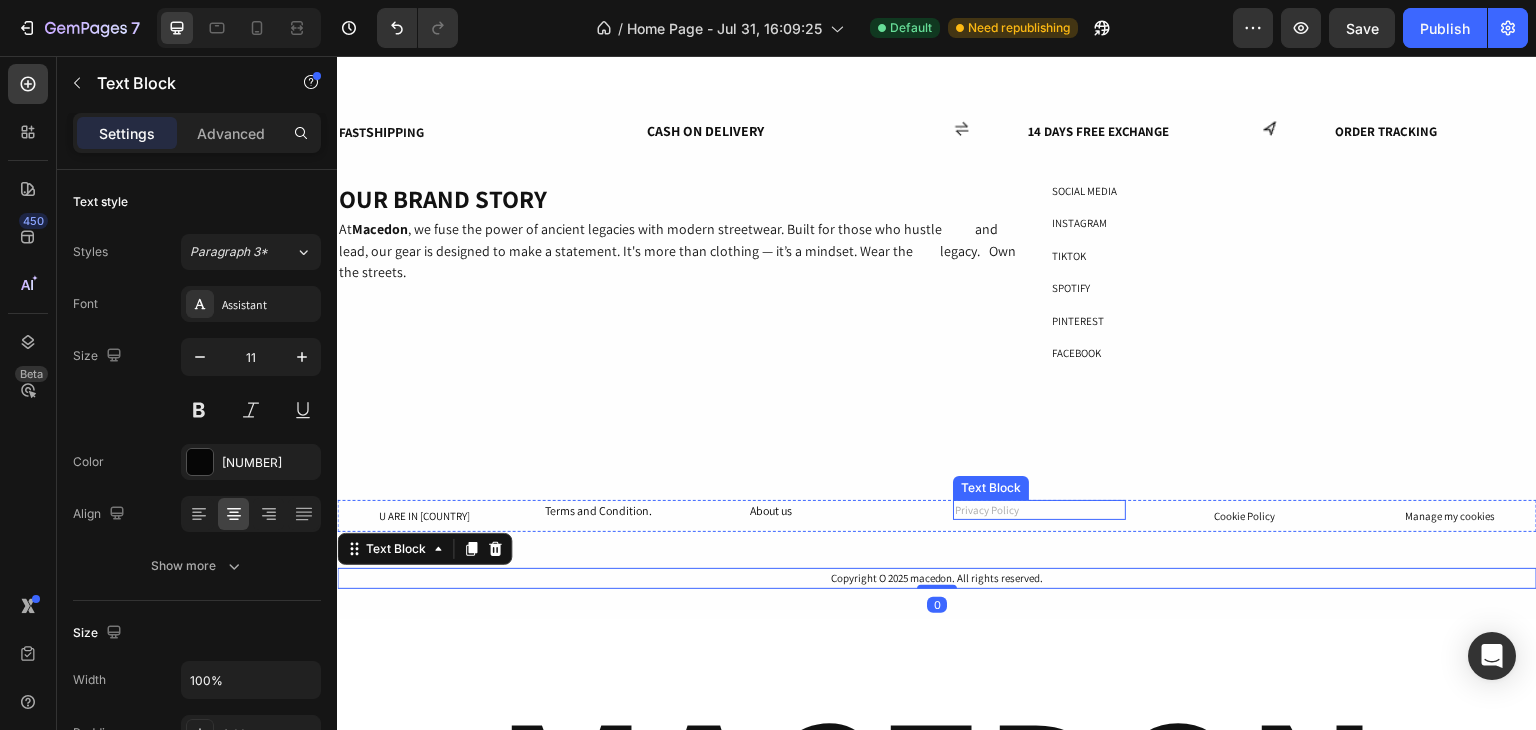 click on "Privacy Policy" at bounding box center [987, 510] 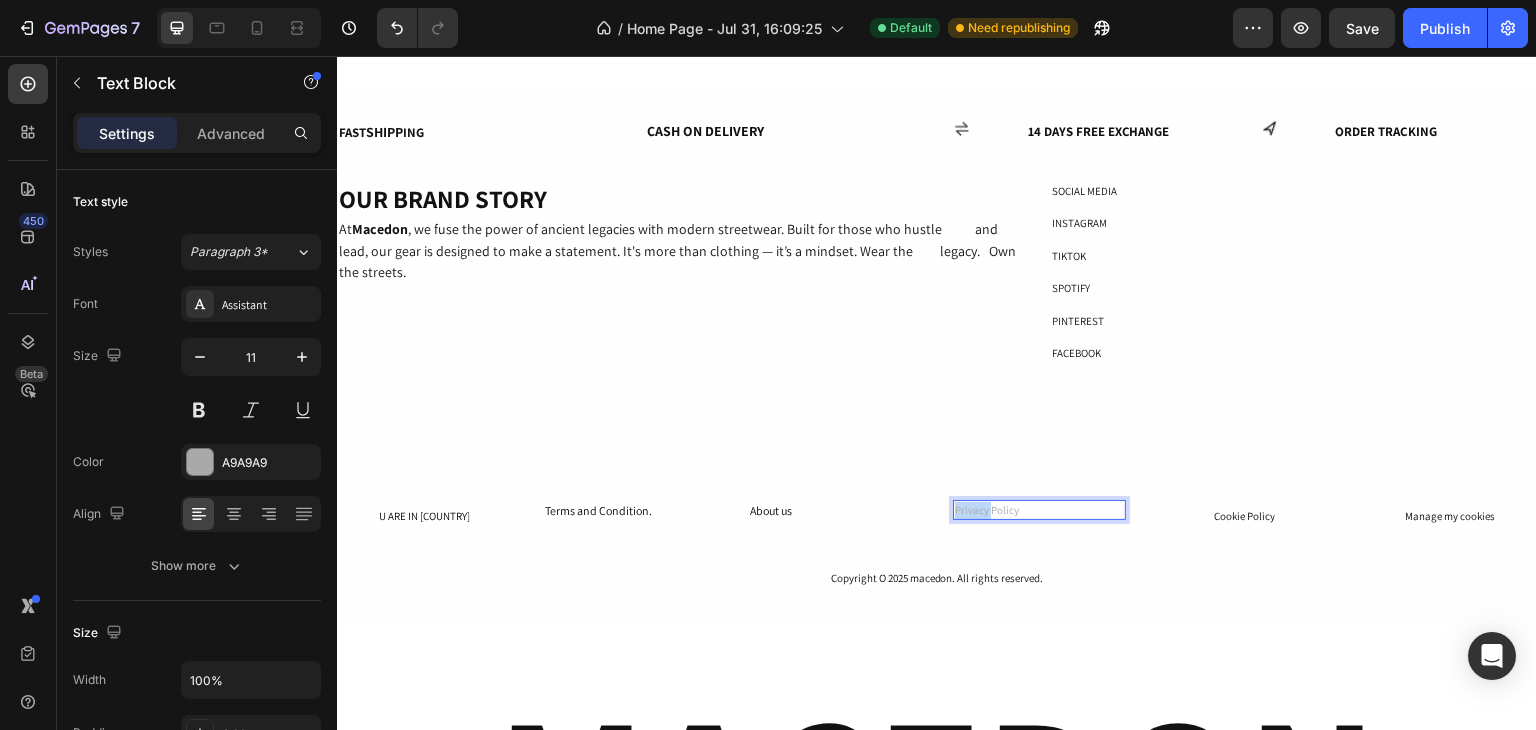 click on "Privacy Policy" at bounding box center (987, 510) 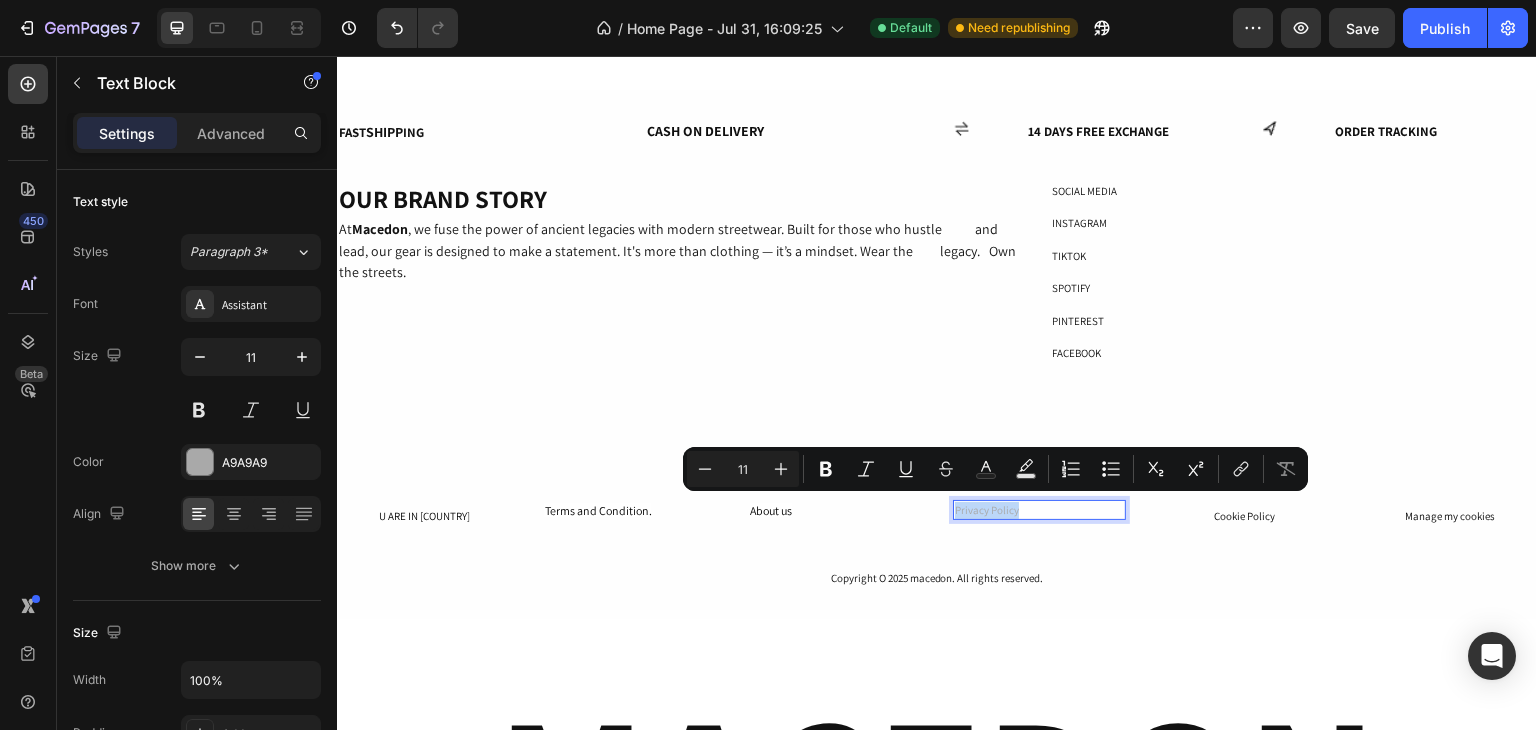 click on "Privacy Policy" at bounding box center (987, 510) 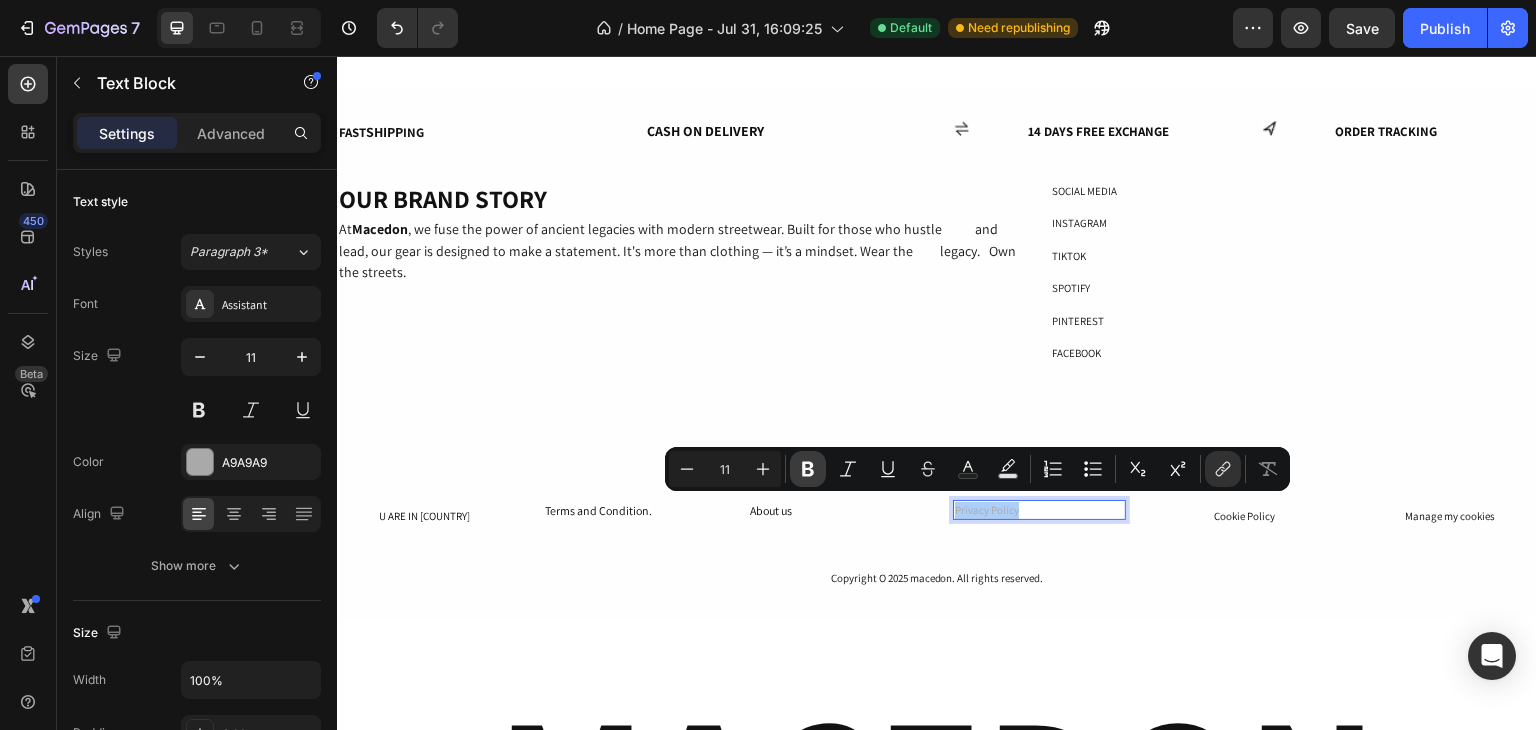 click 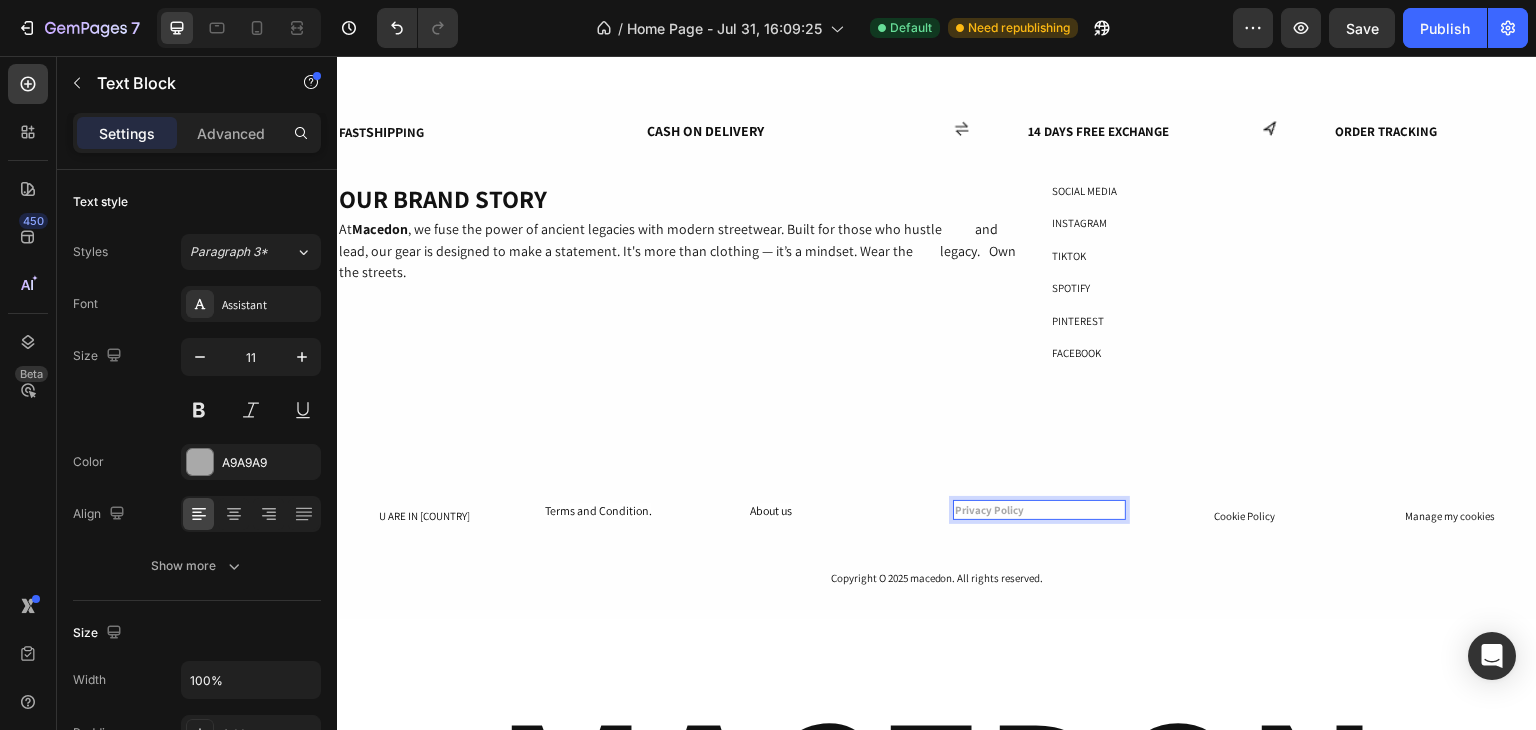 click on "Privacy Policy" at bounding box center [1039, 510] 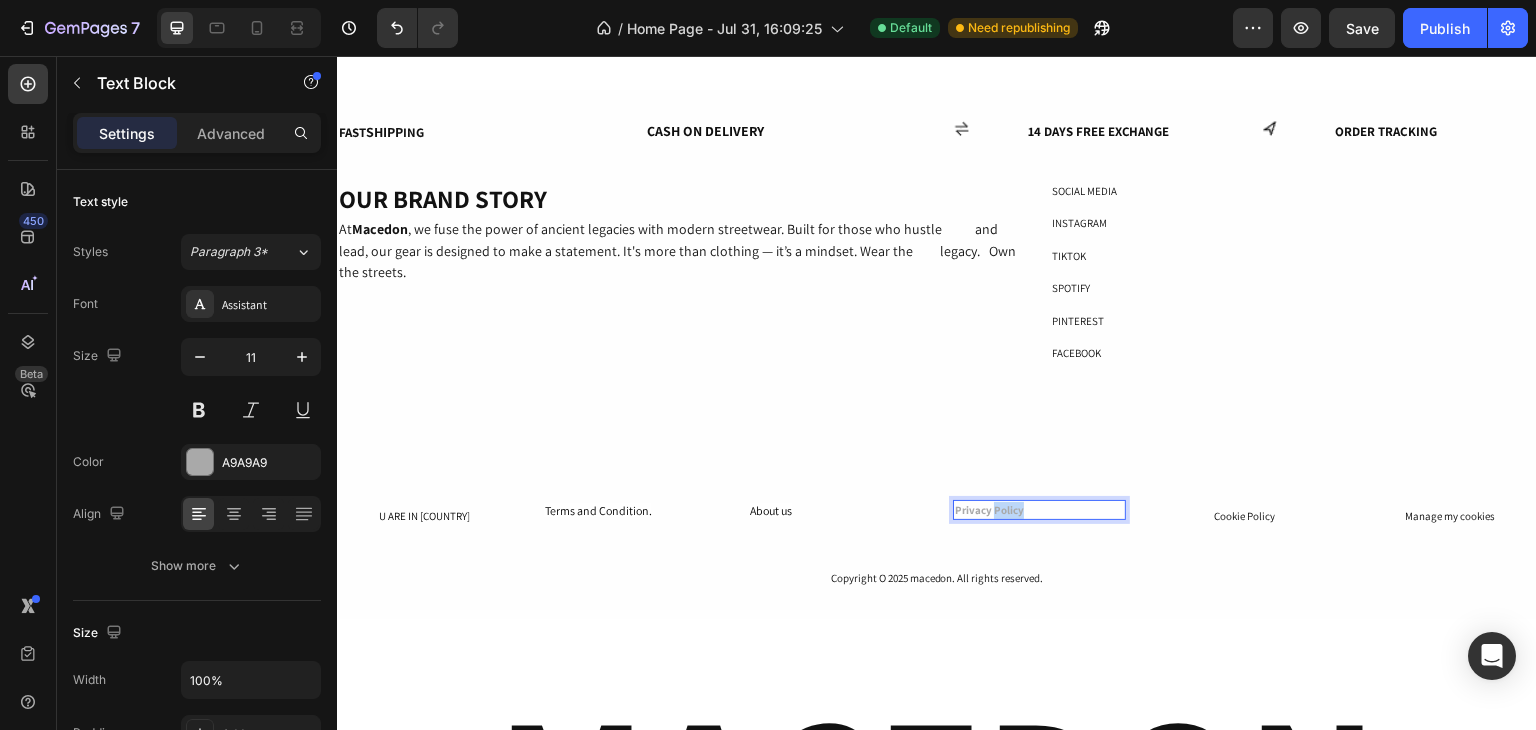 click on "Privacy Policy" at bounding box center [989, 510] 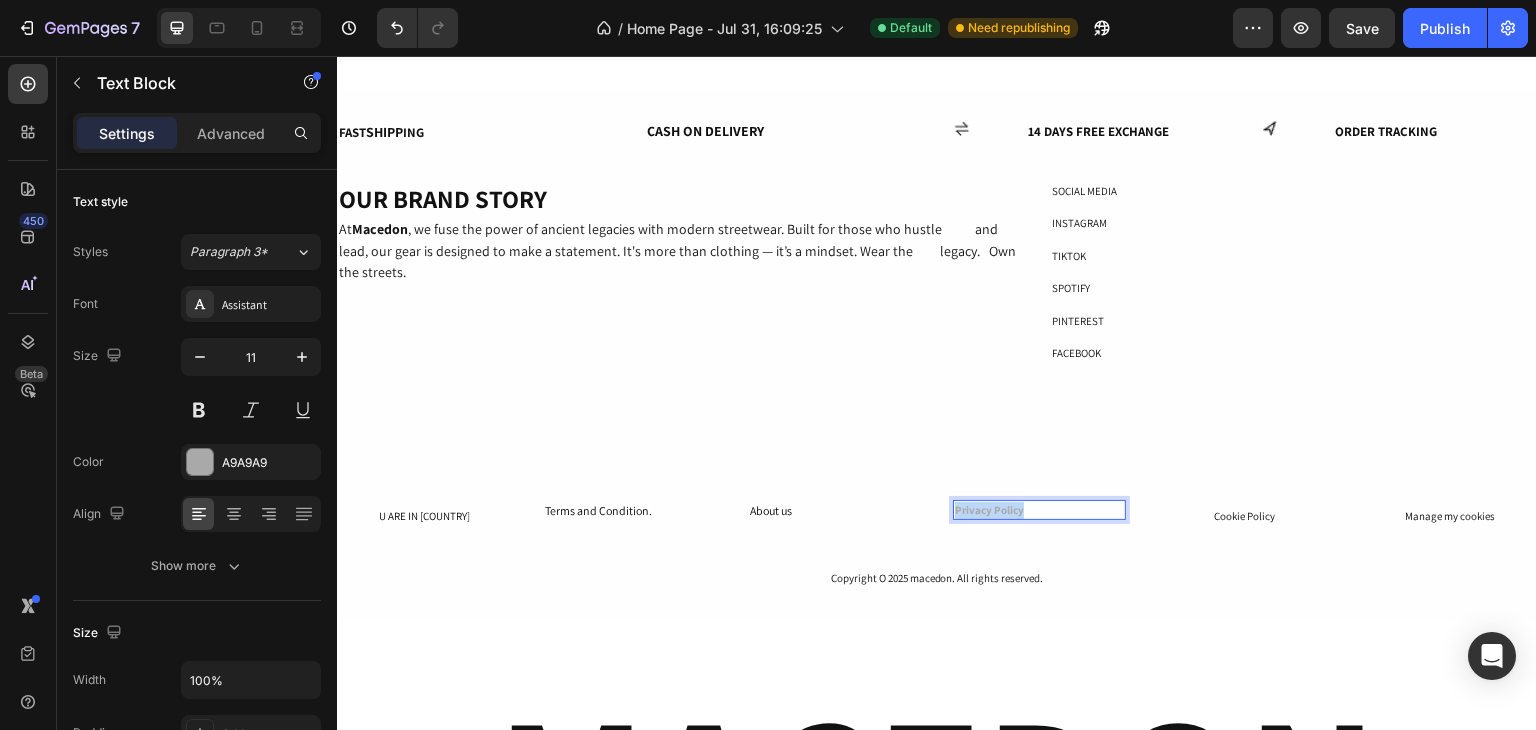 click on "Privacy Policy" at bounding box center [989, 510] 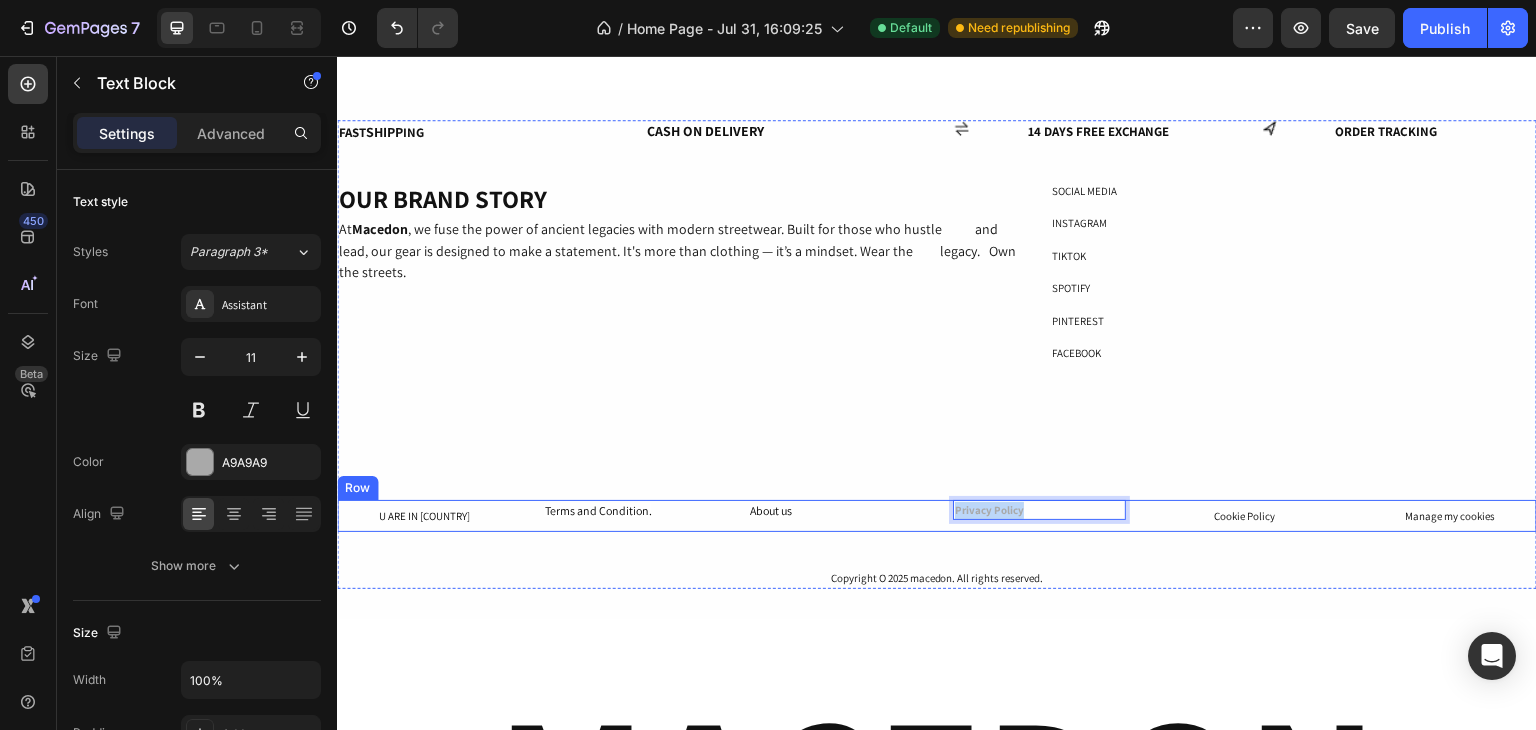 click on "FAST  SHIPP ING Text Block CASH ON DELIVERY Text Block Row     Icon [DAYS] DAYS FREE EXCHANGE Text Block Row     Icon ORDER TRACKING Text Block Row Row Row  OUR BRAND   STORY Heading Row      At  Macedon , we fuse the power of ancient legacies with modern streetwear. Built for those who hustle           and   lead, our gear is designed to make a statement. It's more than clothing — it’s a mindset. Wear the         legacy.   Own the streets. Text Block SOCIAL MEDIA Text Block INSTAGRAM Text Block TIKTOK Text Block SPOTIFY Text Block PINTEREST Text Block FACEBOOK Text Block Row Row Row U ARE IN [COUNTRY] Button Terms and Condition. Text Block About us Text Block Privacy Policy Text Block   0 Cookie Policy Button Manage my cookies Button Row Copyright O [YEAR] macedon. All rights reserved. Text Block" at bounding box center [937, 354] 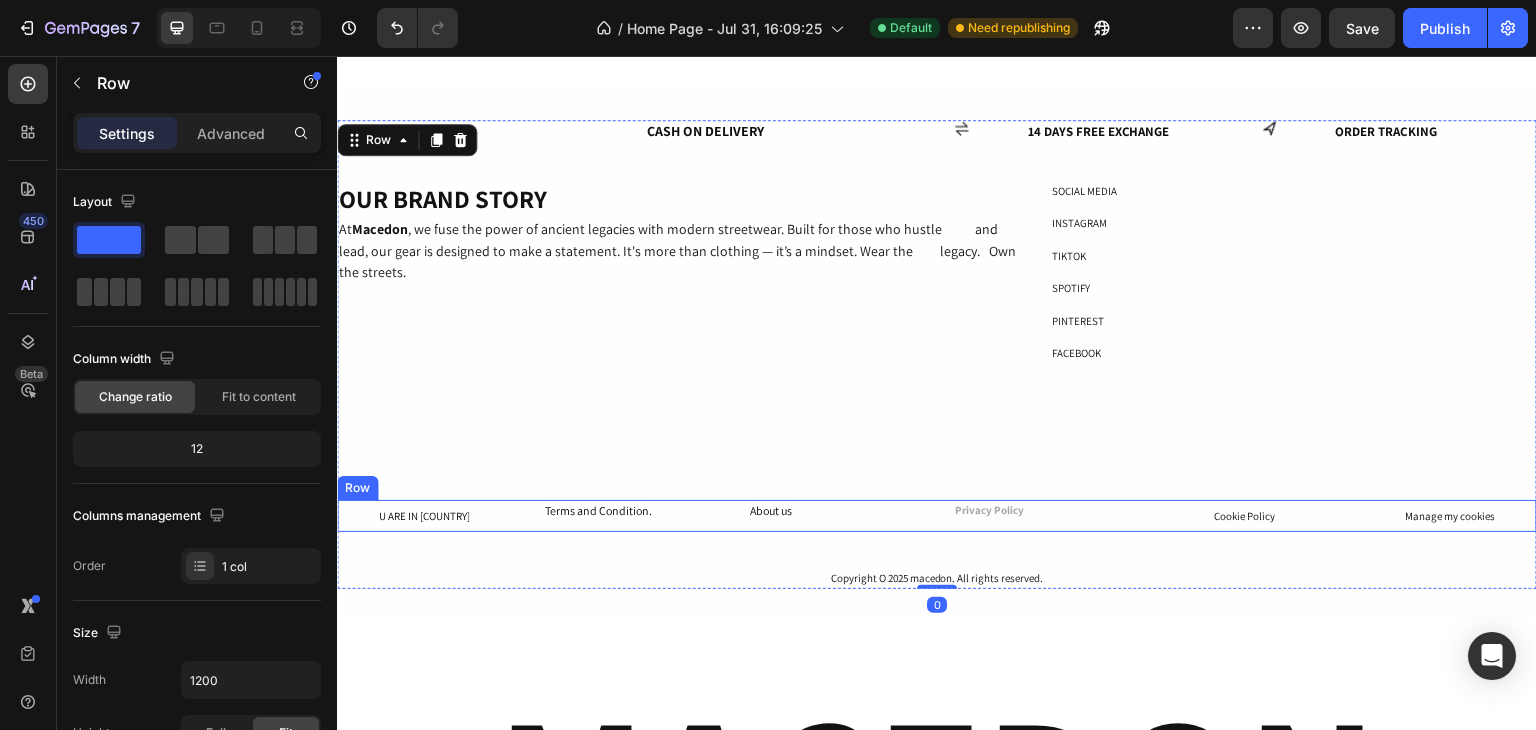 click on "Privacy Policy Text Block" at bounding box center [1039, 516] 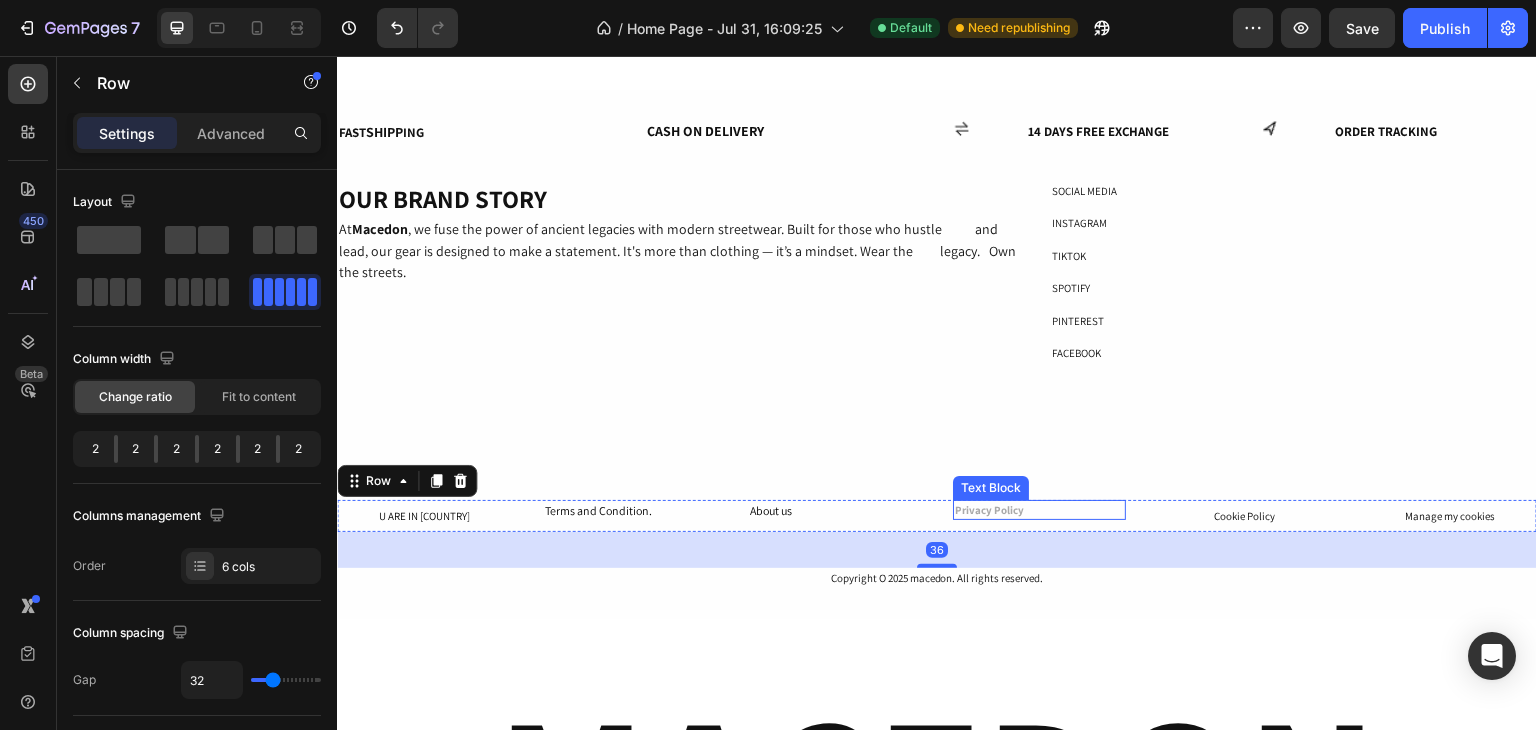 click on "Privacy Policy" at bounding box center (989, 510) 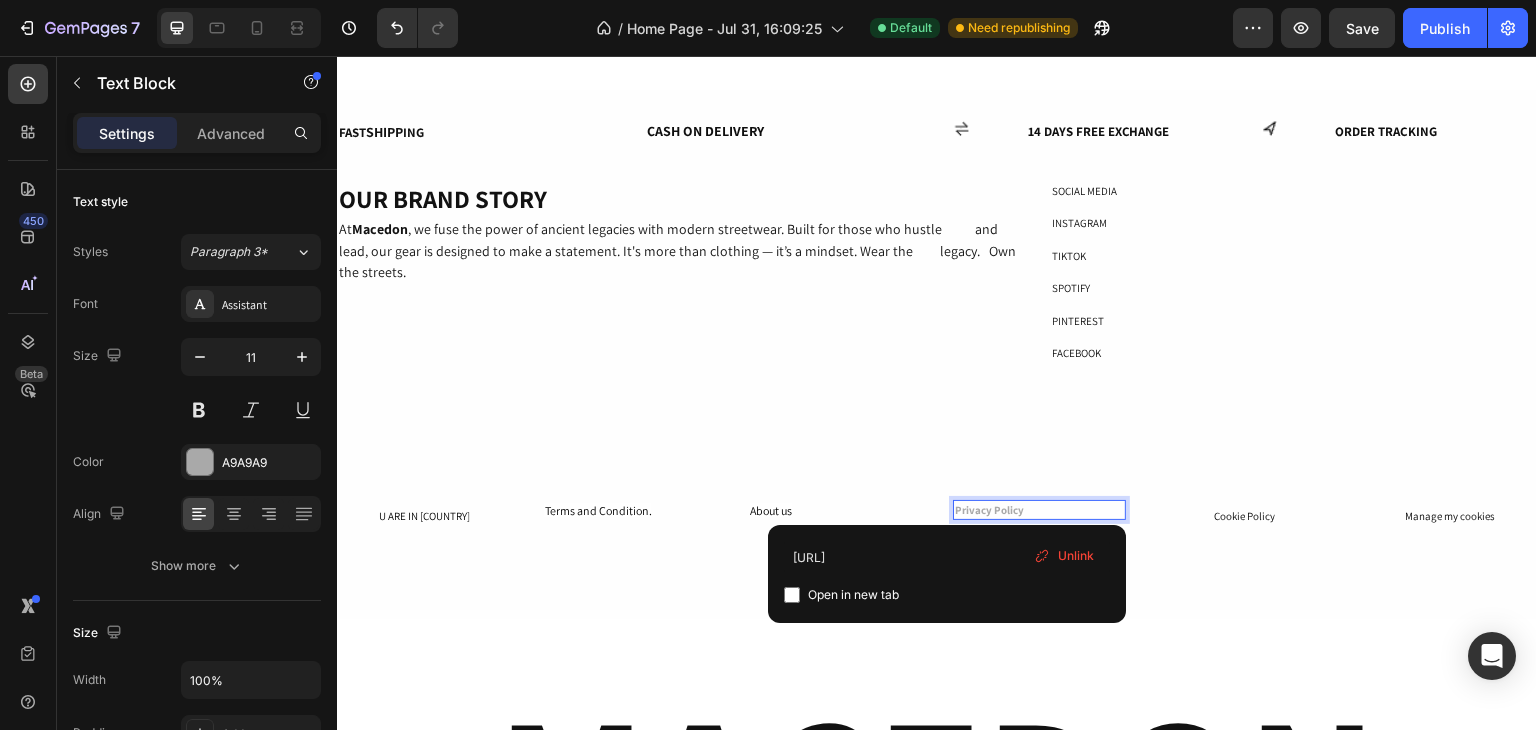 click on "Privacy Policy" at bounding box center (989, 510) 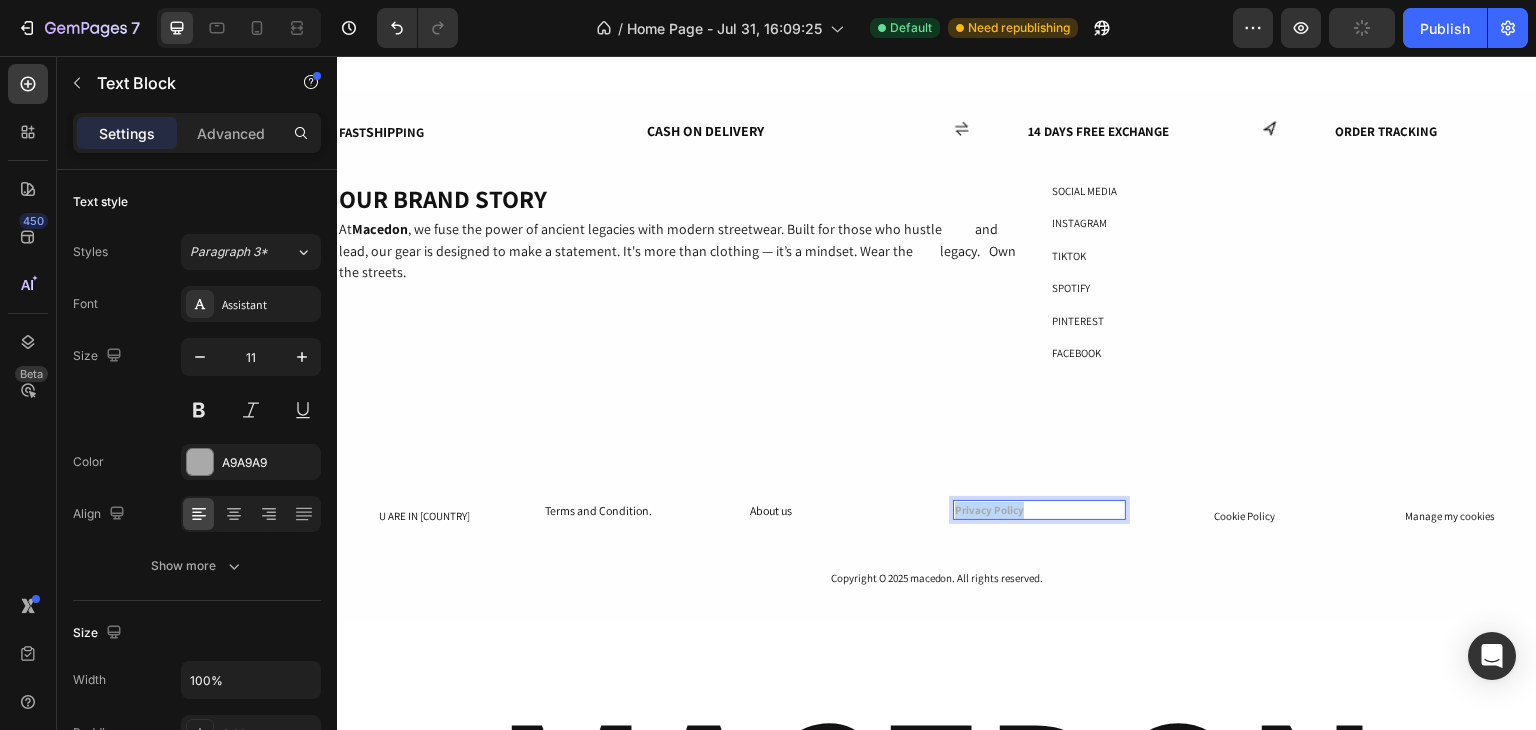 click on "Privacy Policy" at bounding box center (989, 510) 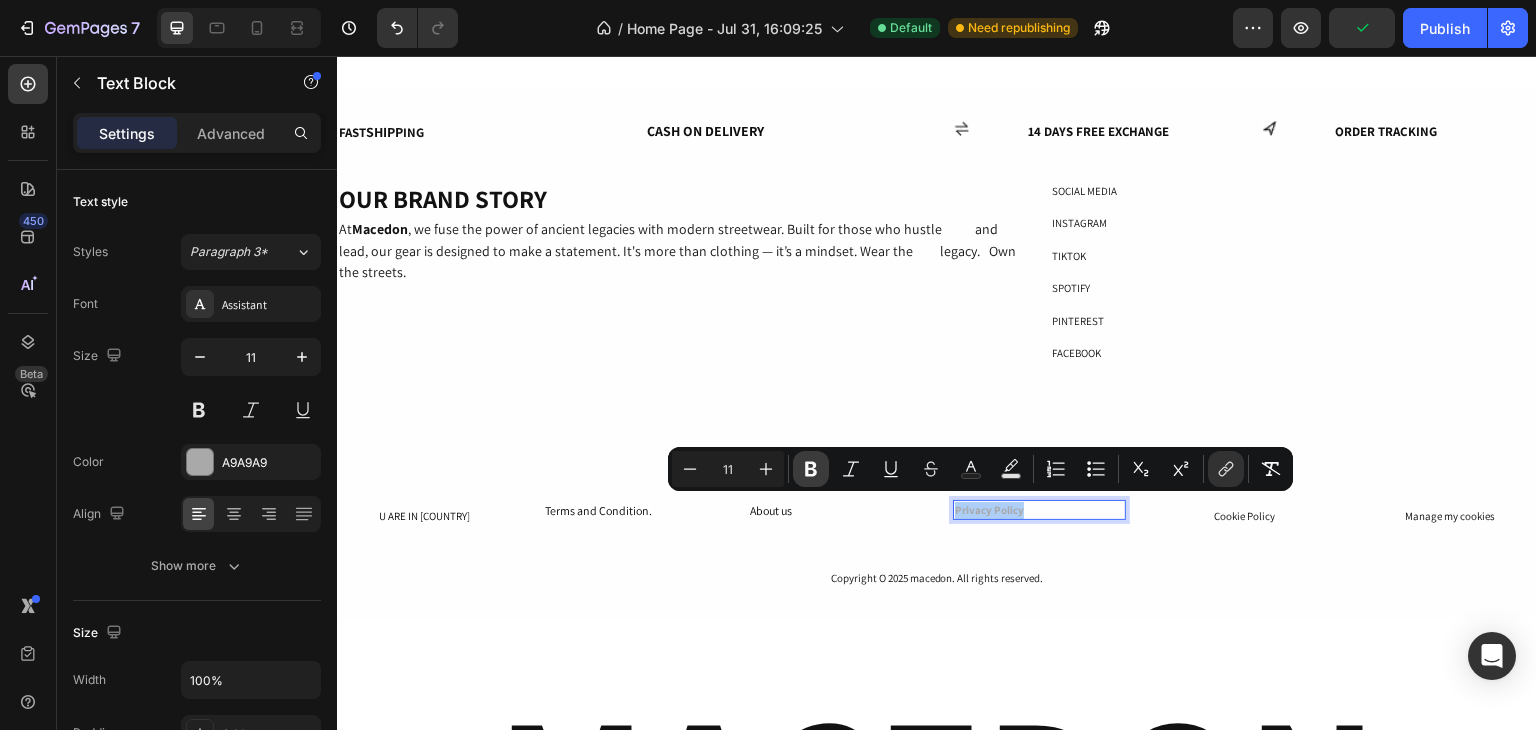 click on "Bold" at bounding box center (811, 469) 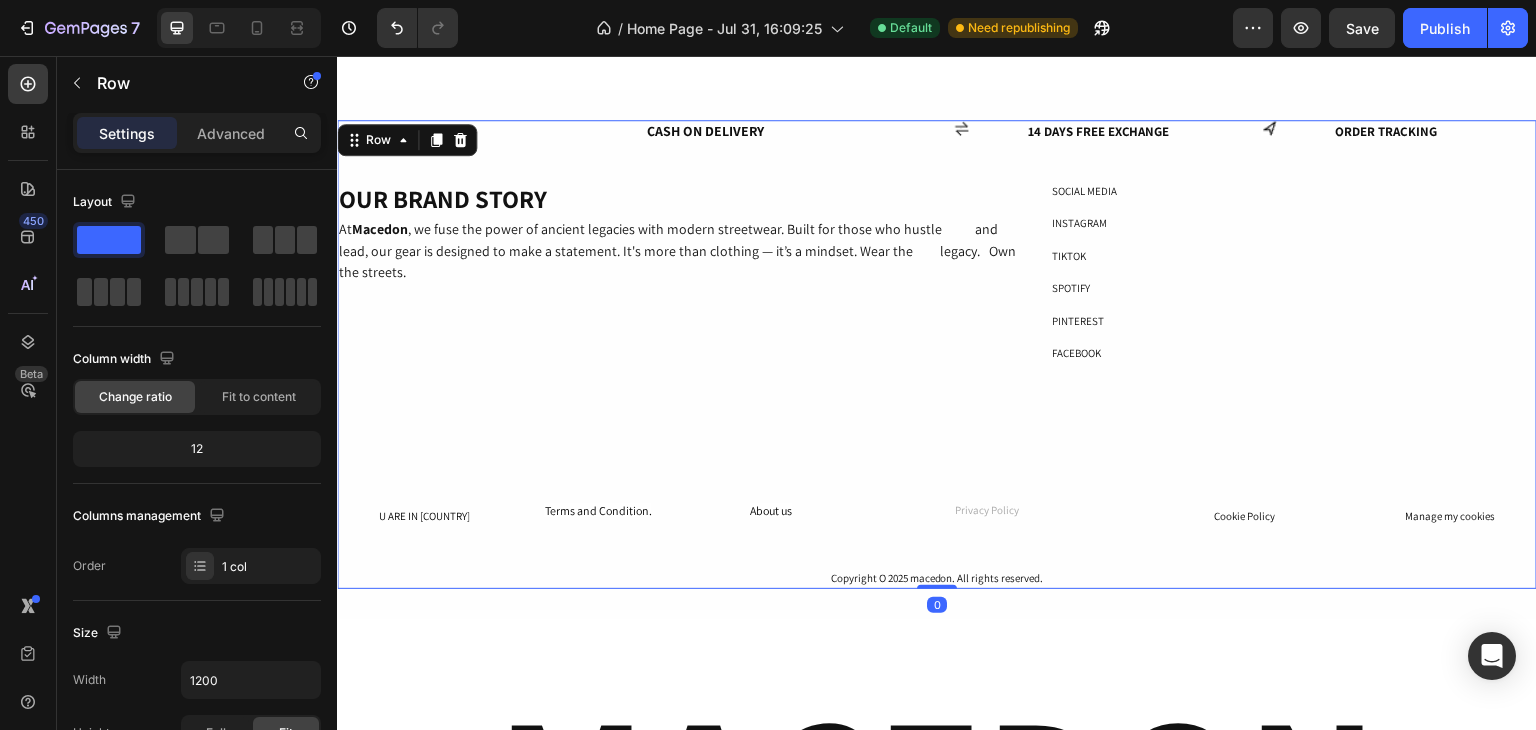 click on "FAST  SHIPP ING Text Block CASH ON DELIVERY Text Block Row     Icon [DAYS] DAYS FREE EXCHANGE Text Block Row     Icon ORDER TRACKING Text Block Row Row Row  OUR BRAND   STORY Heading Row      At  Macedon , we fuse the power of ancient legacies with modern streetwear. Built for those who hustle           and   lead, our gear is designed to make a statement. It's more than clothing — it’s a mindset. Wear the         legacy.   Own the streets. Text Block SOCIAL MEDIA Text Block INSTAGRAM Text Block TIKTOK Text Block SPOTIFY Text Block PINTEREST Text Block FACEBOOK Text Block Row Row Row U ARE IN [COUNTRY] Button Terms and Condition. Text Block About us Text Block Privacy Policy Text Block Cookie Policy Button Manage my cookies Button Row Copyright O [YEAR] macedon. All rights reserved. Text Block" at bounding box center (937, 354) 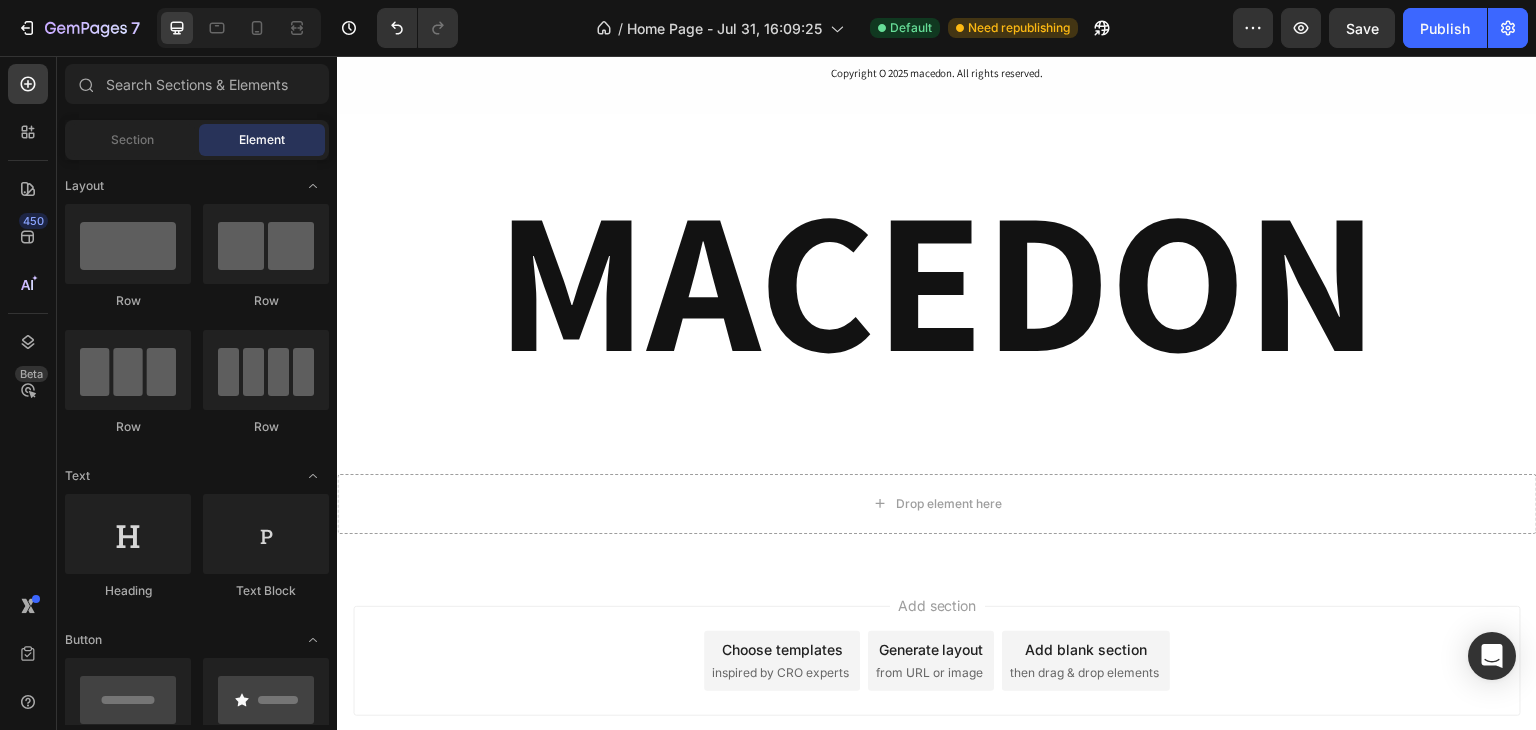 scroll, scrollTop: 3123, scrollLeft: 0, axis: vertical 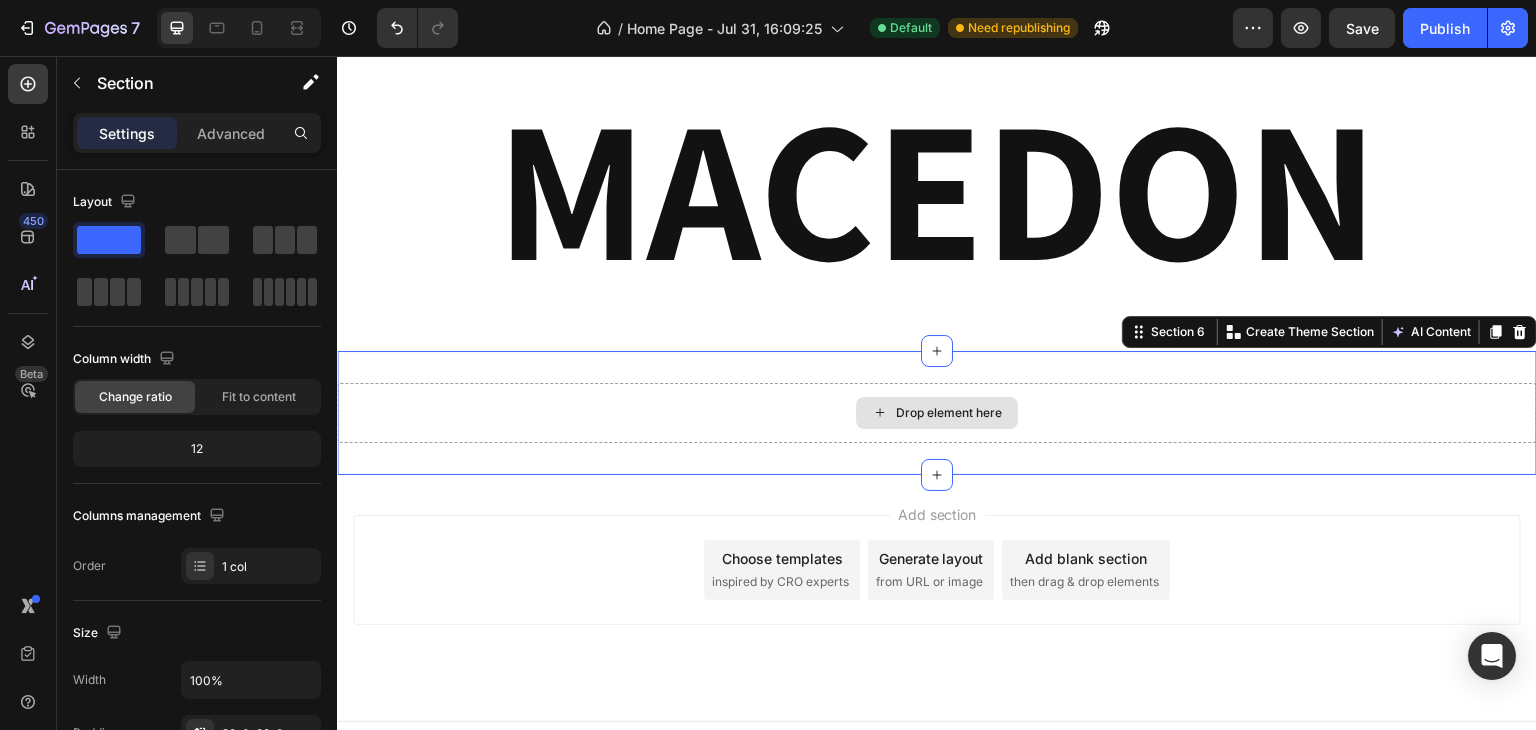 click on "Drop element here" at bounding box center [937, 413] 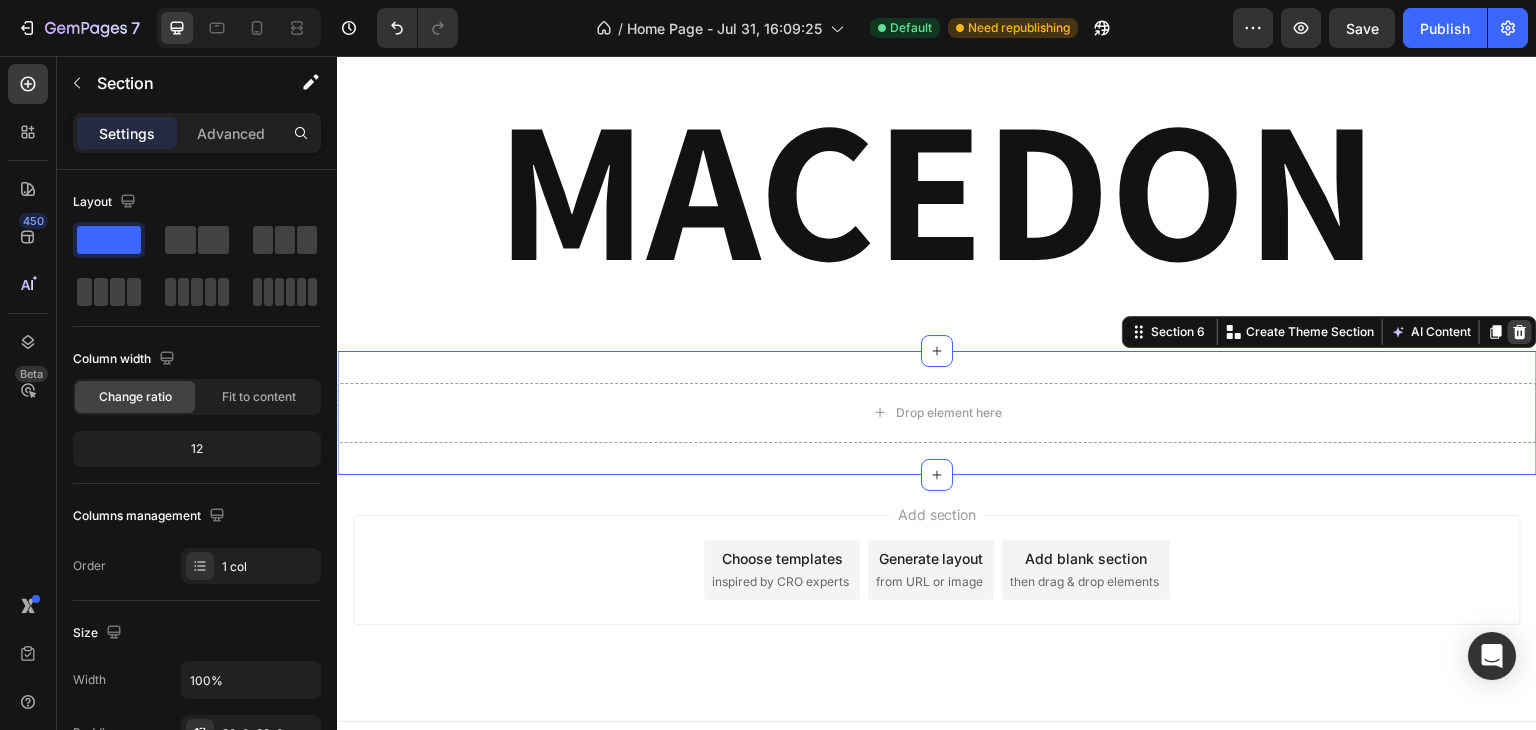 click 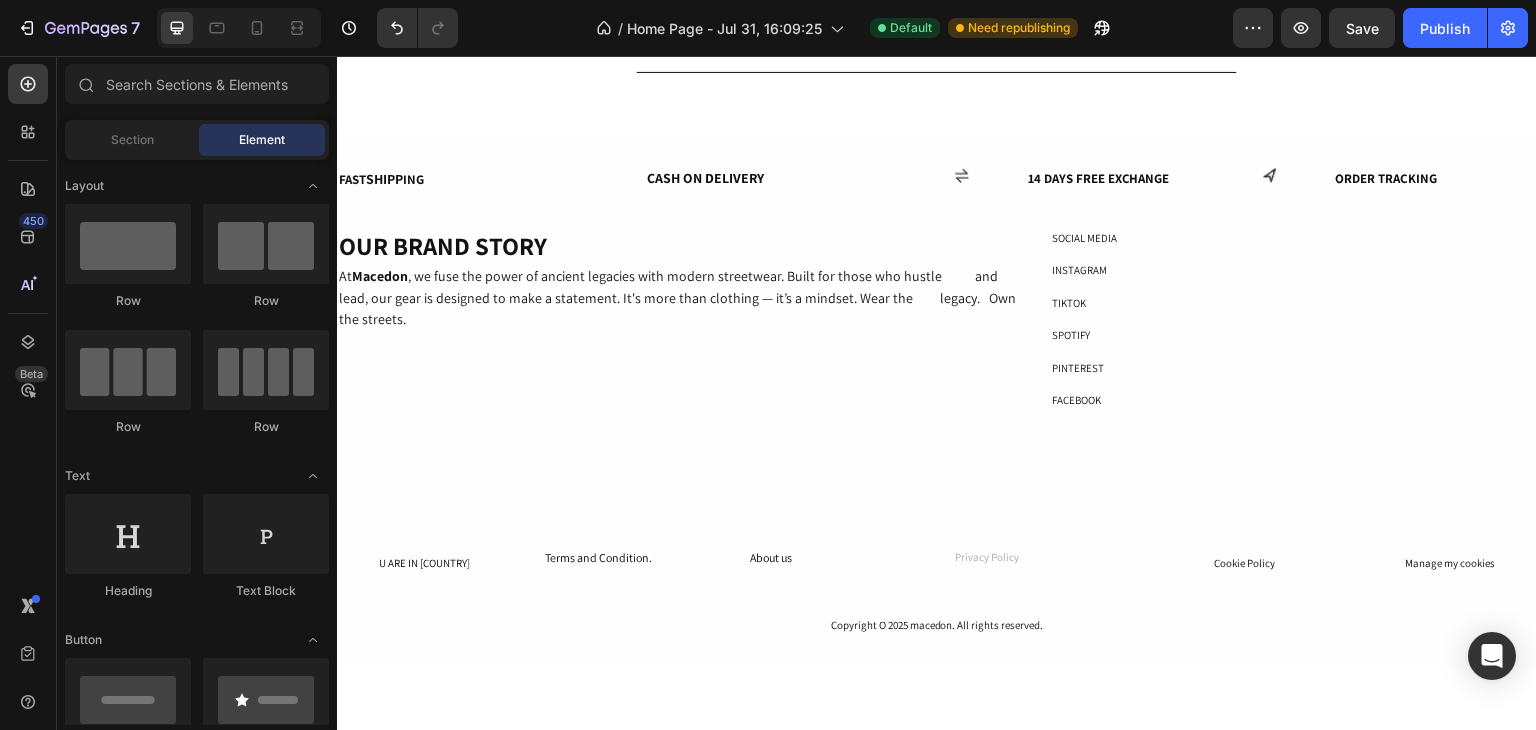 scroll, scrollTop: 2505, scrollLeft: 0, axis: vertical 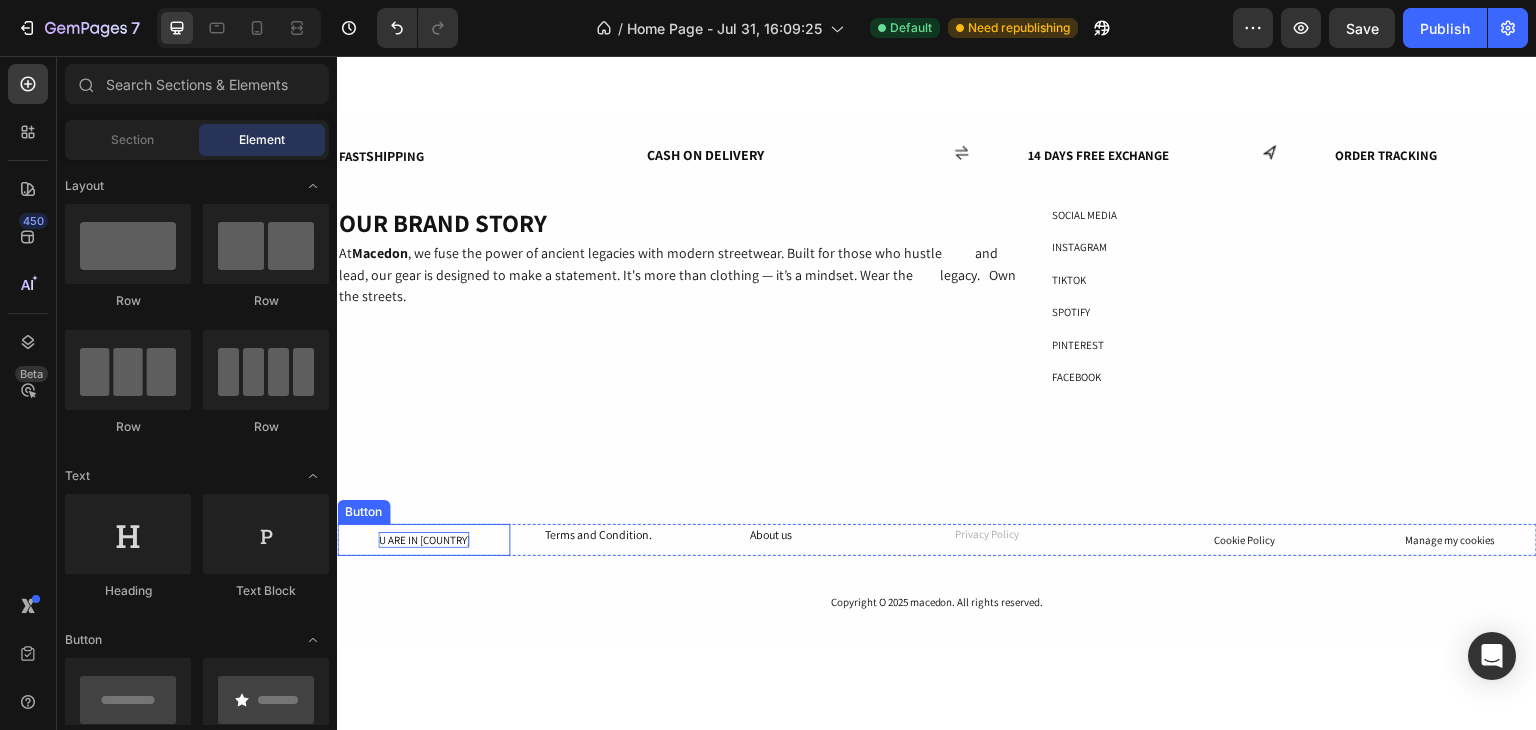 drag, startPoint x: 495, startPoint y: 536, endPoint x: 459, endPoint y: 540, distance: 36.221542 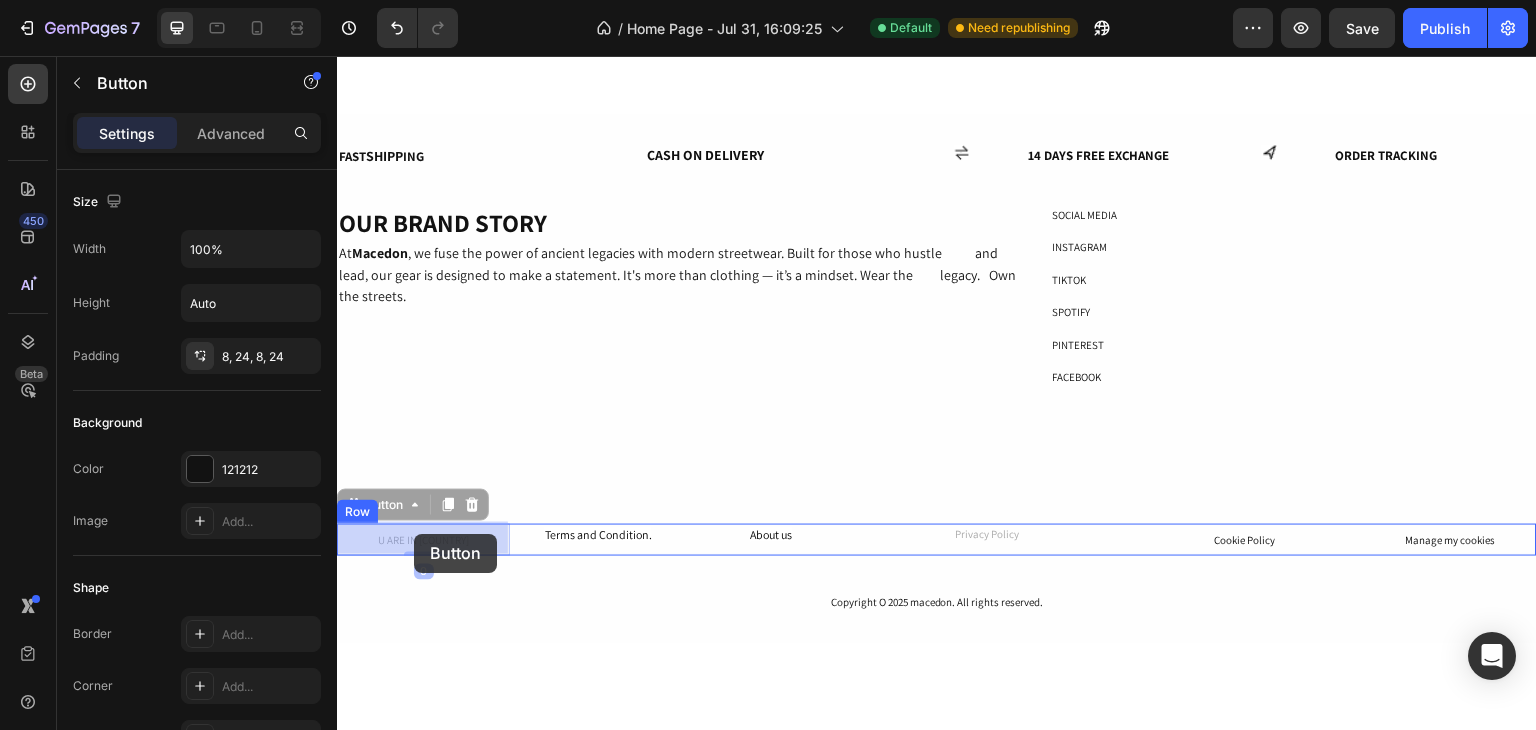 drag, startPoint x: 376, startPoint y: 502, endPoint x: 416, endPoint y: 533, distance: 50.606323 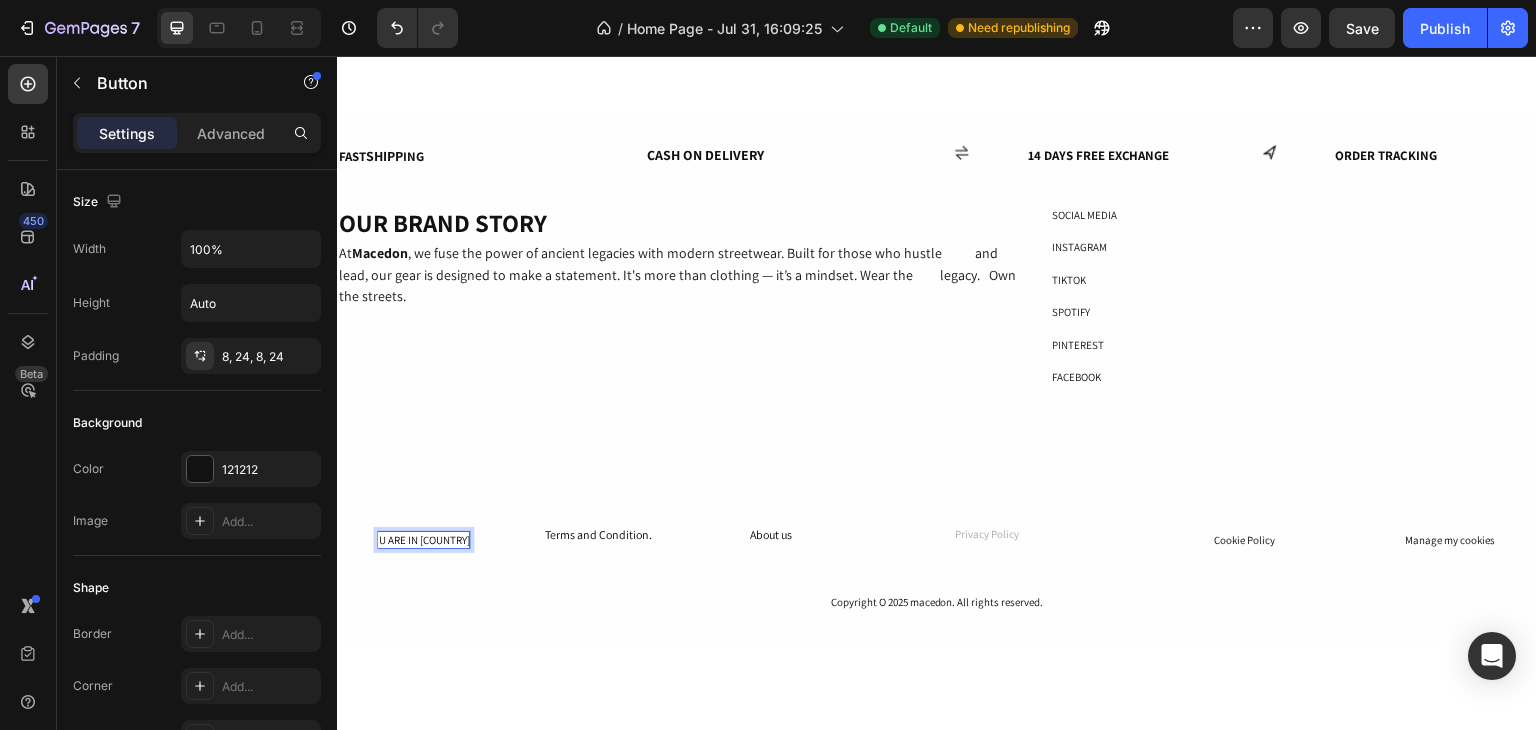click on "U ARE IN [COUNTRY]" at bounding box center [423, 540] 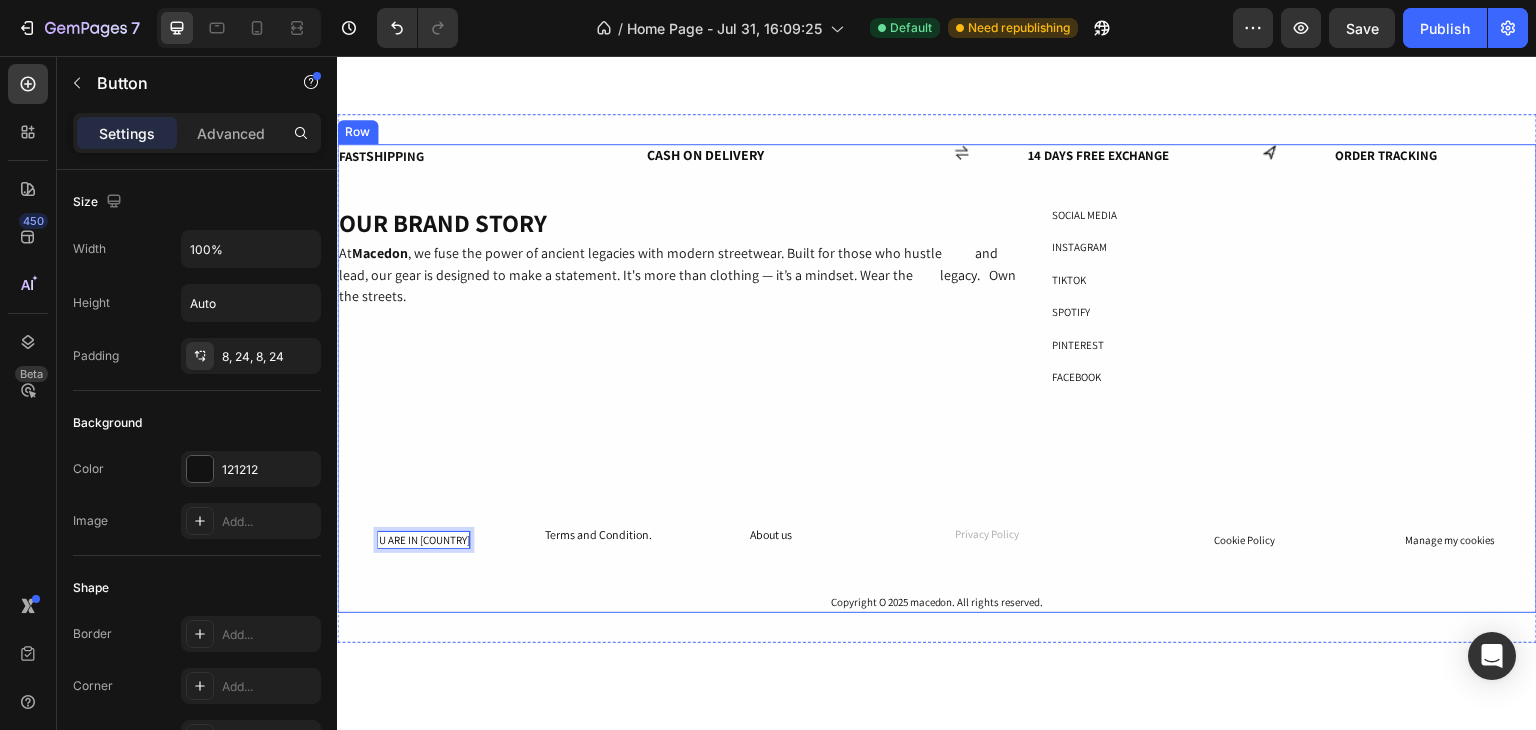 click on "OUR BRAND   STORY Heading Row      At  Macedon , we fuse the power of ancient legacies with modern streetwear. Built for those who hustle           and   lead, our gear is designed to make a statement. It's more than clothing — it’s a mindset. Wear the         legacy.   Own the streets. Text Block" at bounding box center [677, 346] 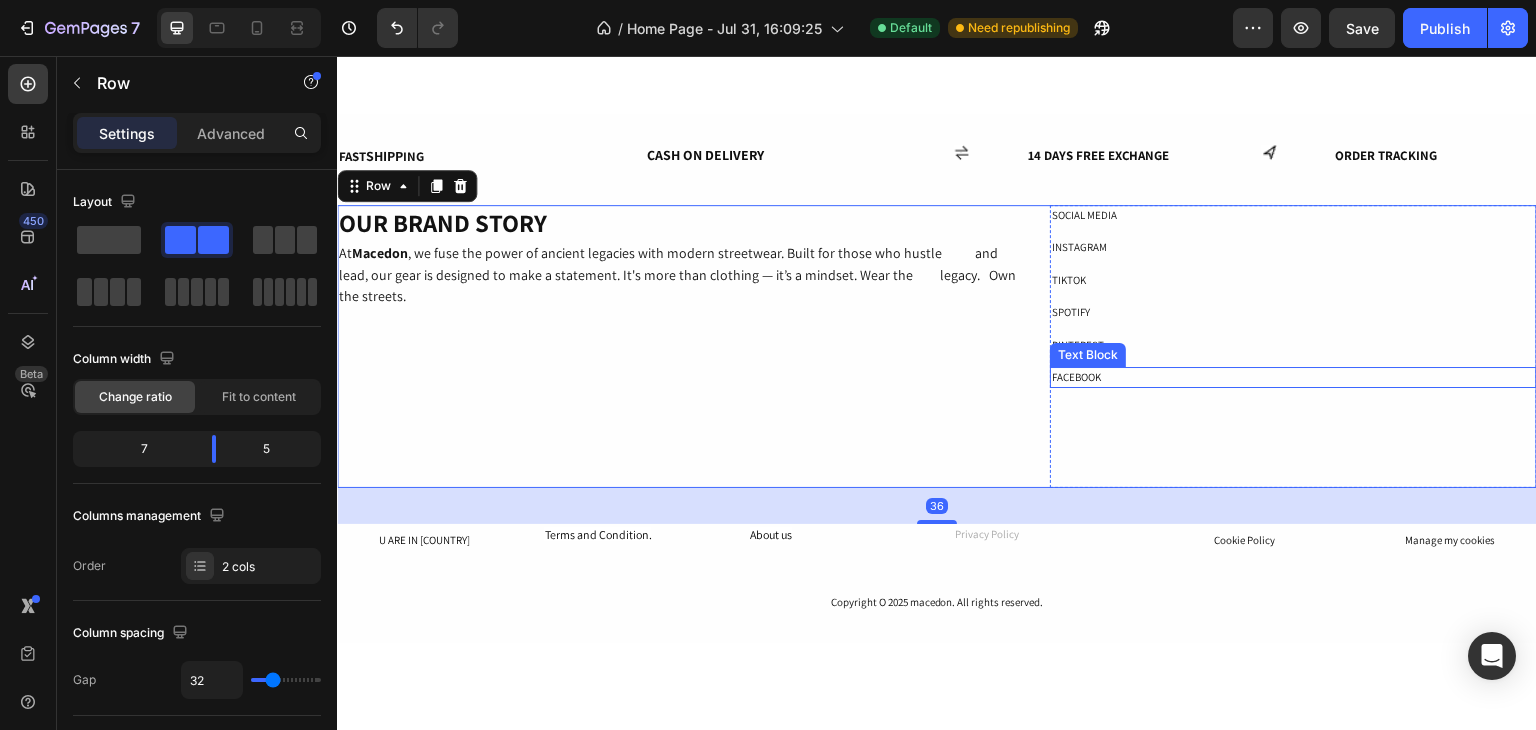 click on "FACEBOOK" at bounding box center (1293, 377) 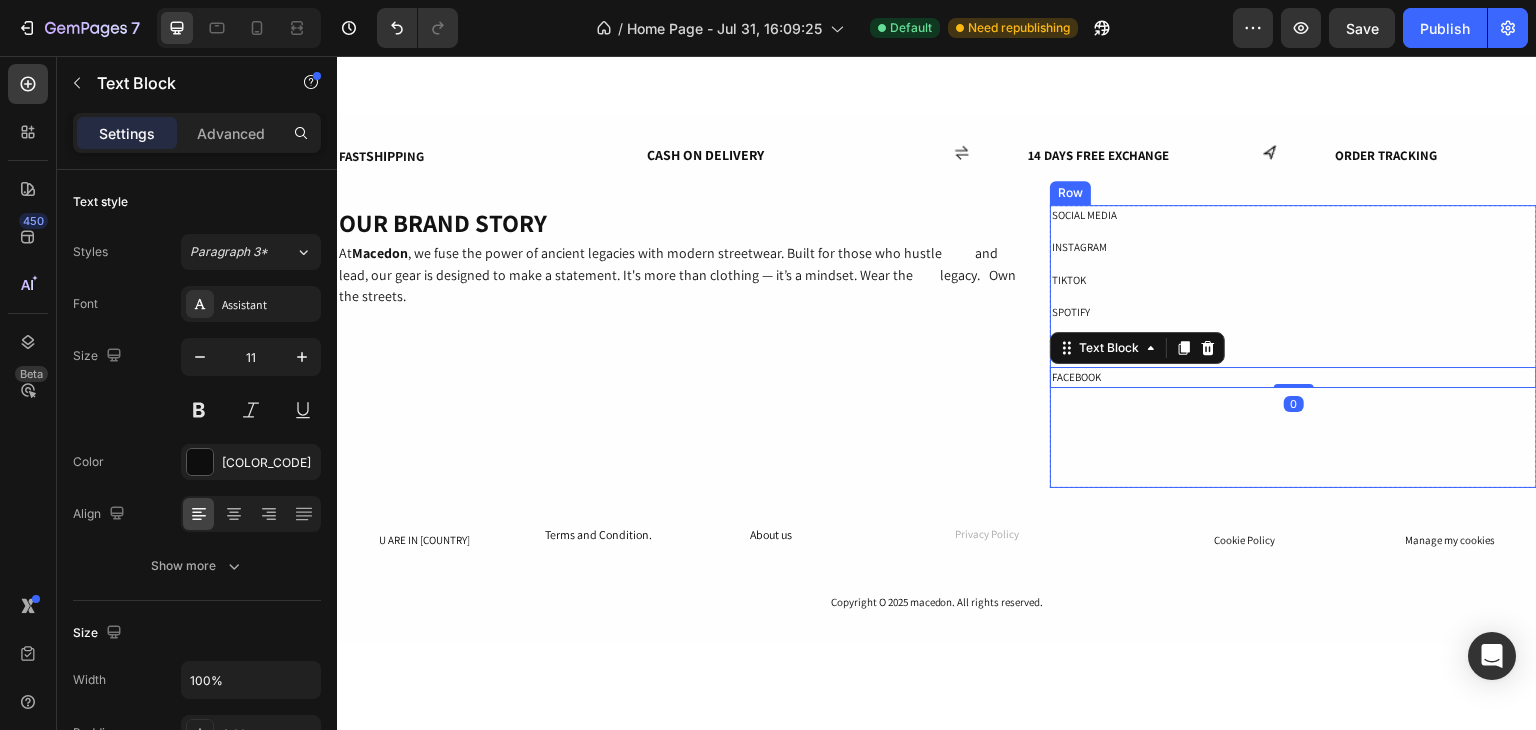 click on "SOCIAL MEDIA Text Block INSTAGRAM Text Block TIKTOK Text Block SPOTIFY Text Block PINTEREST Text Block FACEBOOK Text Block   0" at bounding box center [1293, 296] 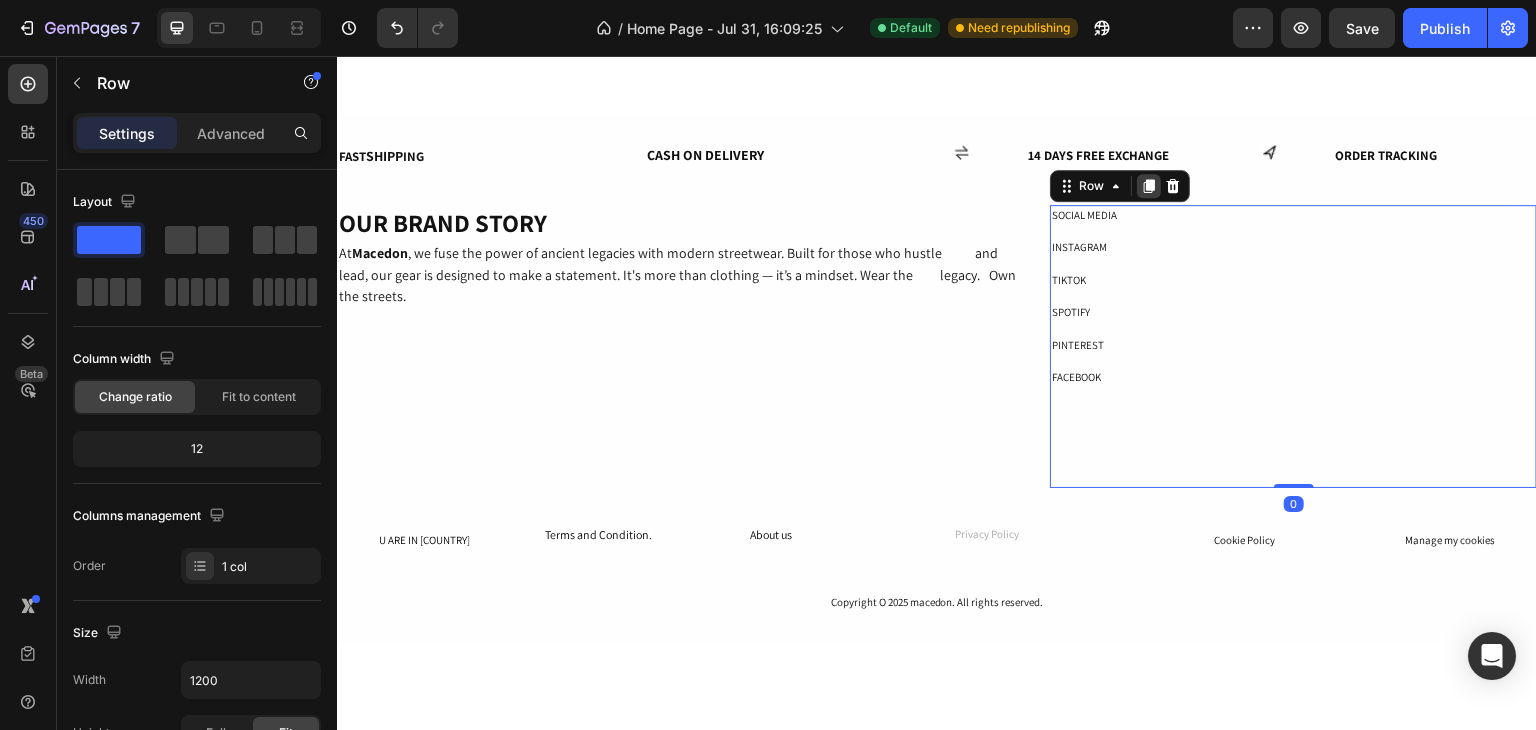 click 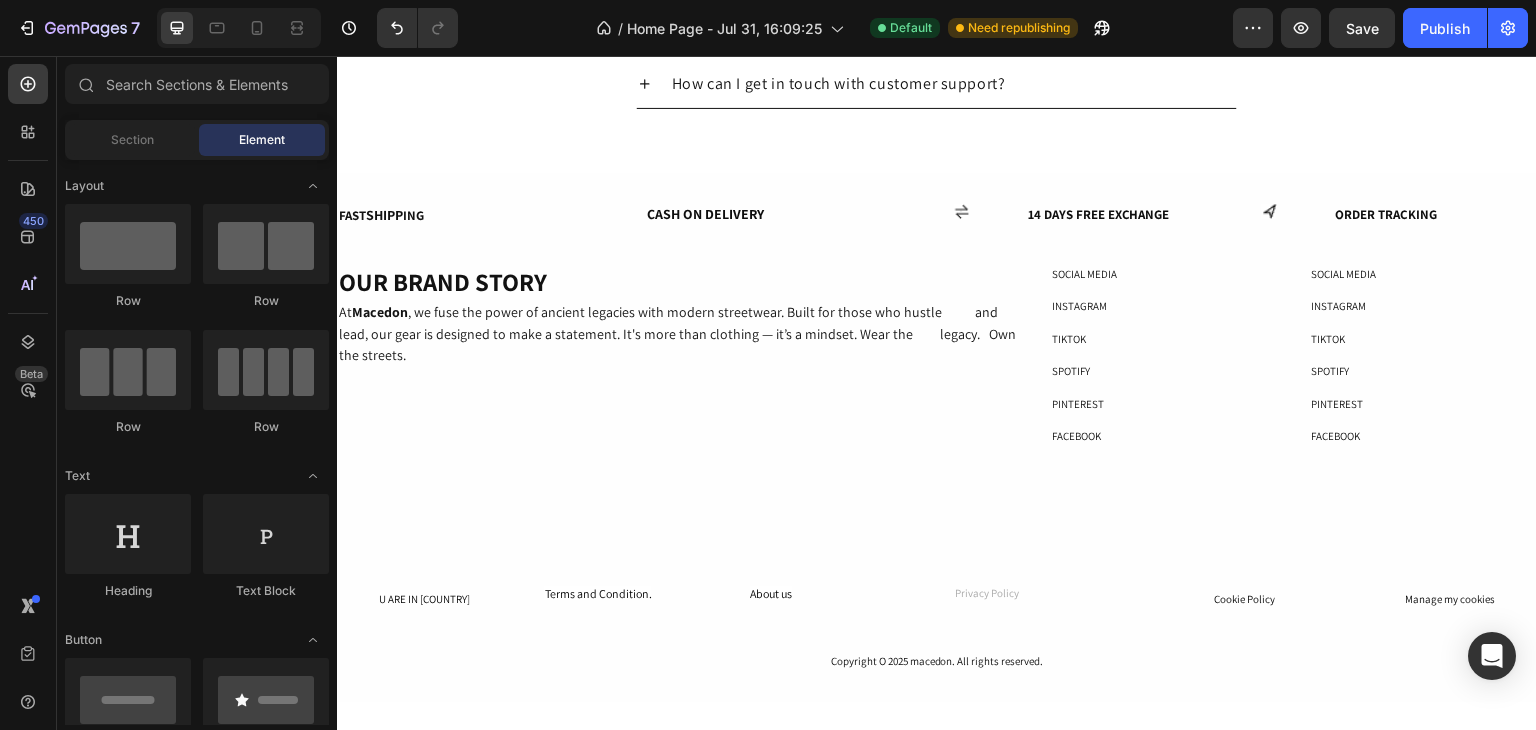scroll, scrollTop: 2464, scrollLeft: 0, axis: vertical 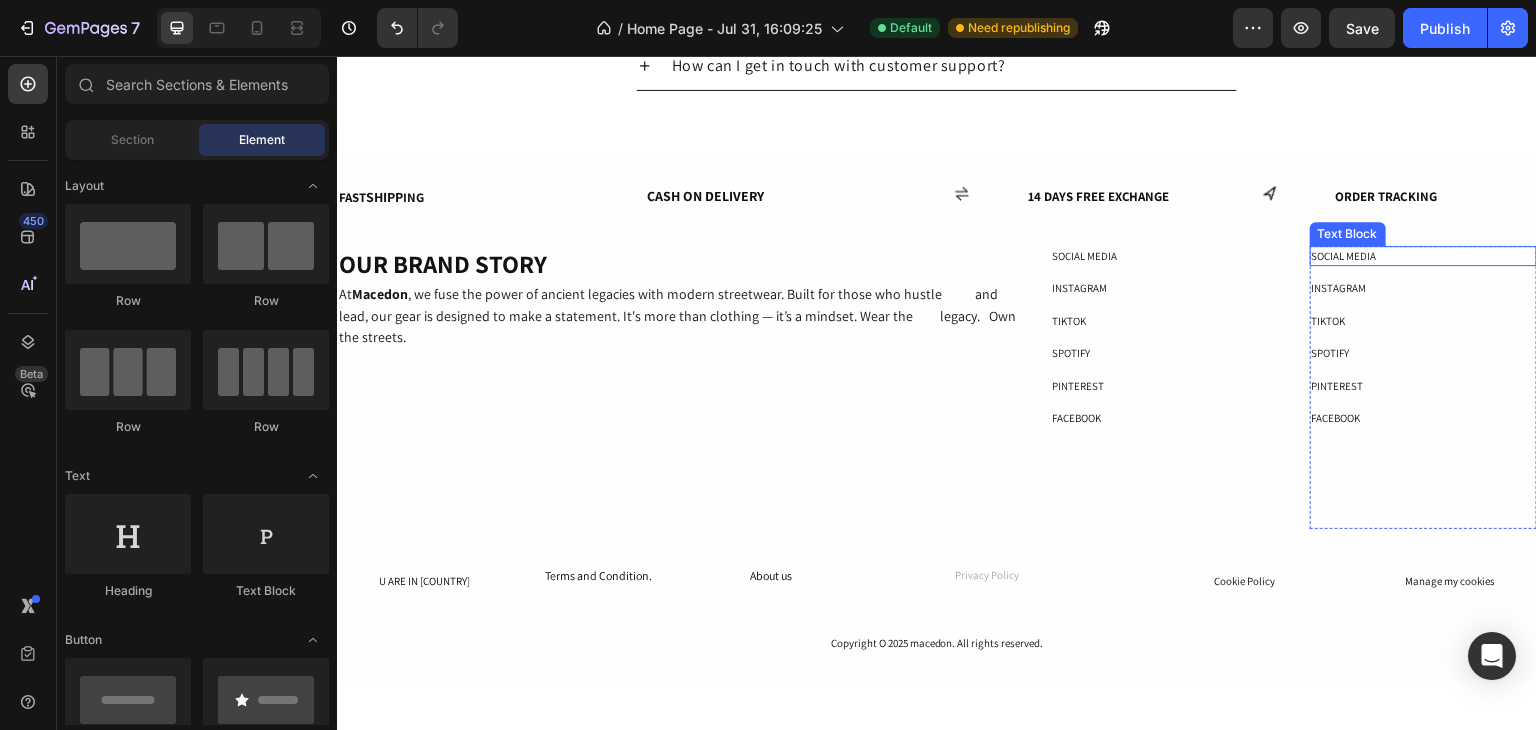 click on "SOCIAL MEDIA" at bounding box center (1423, 256) 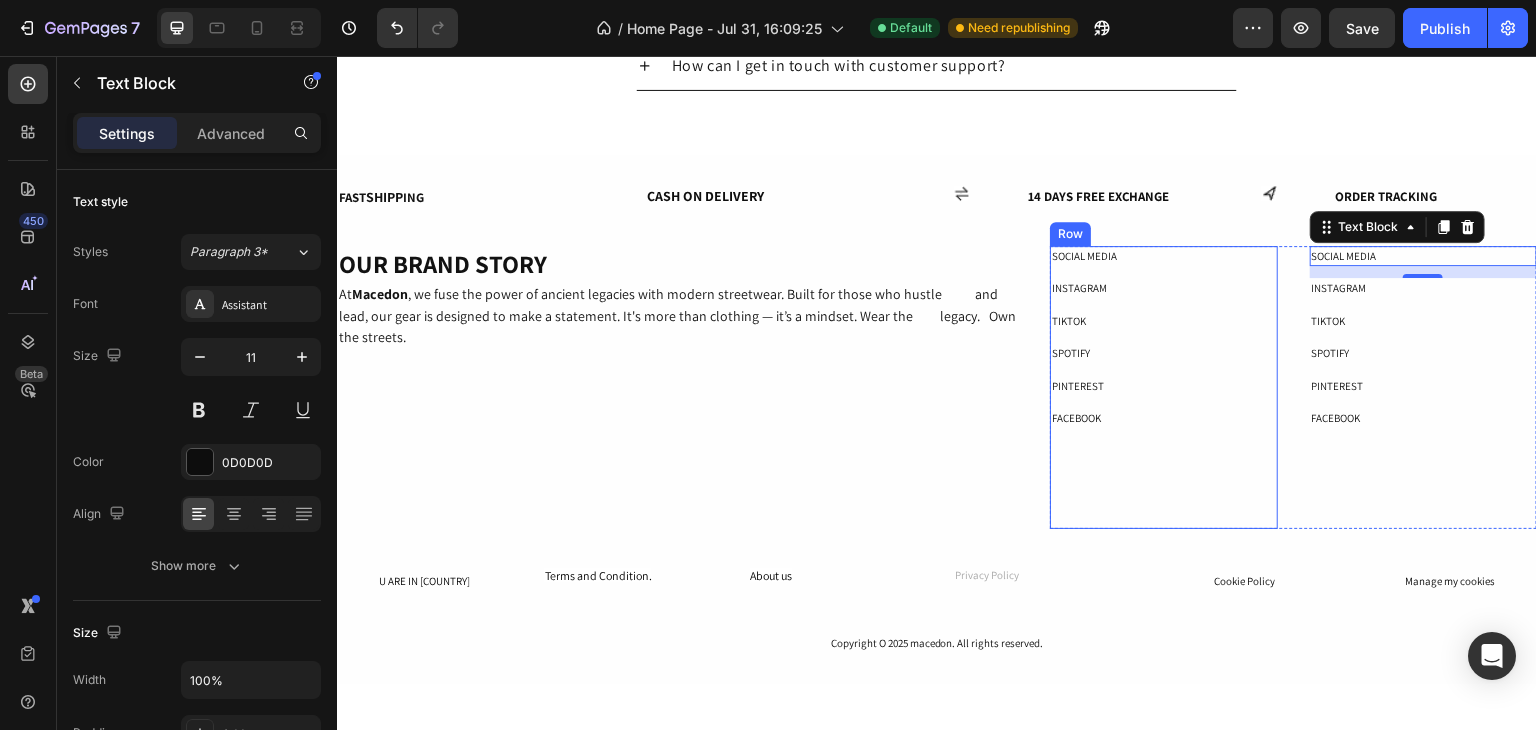 click on "SOCIAL MEDIA Text Block INSTAGRAM Text Block TIKTOK Text Block SPOTIFY Text Block PINTEREST Text Block FACEBOOK Text Block Row" at bounding box center [1163, 387] 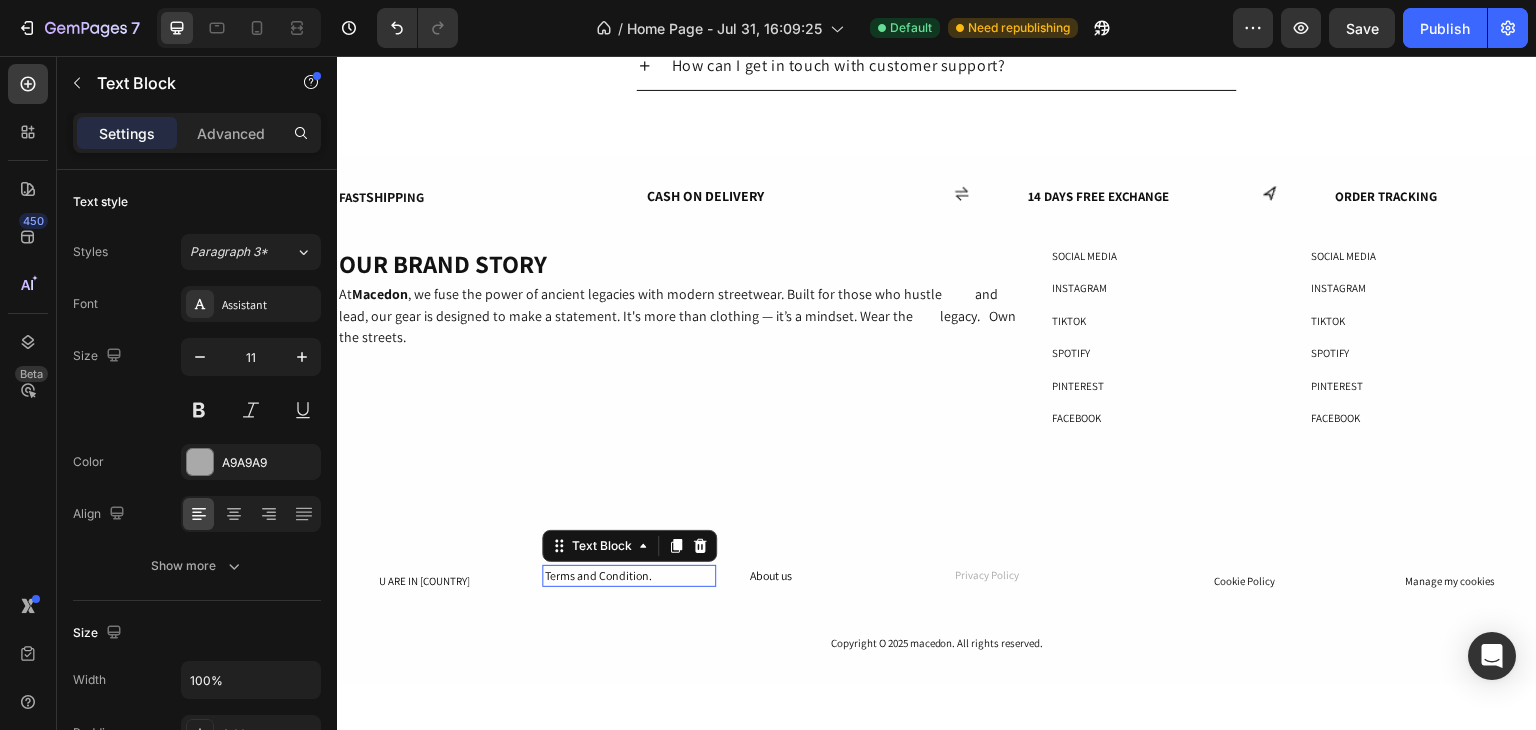 click on "Terms and Condition." at bounding box center (597, 575) 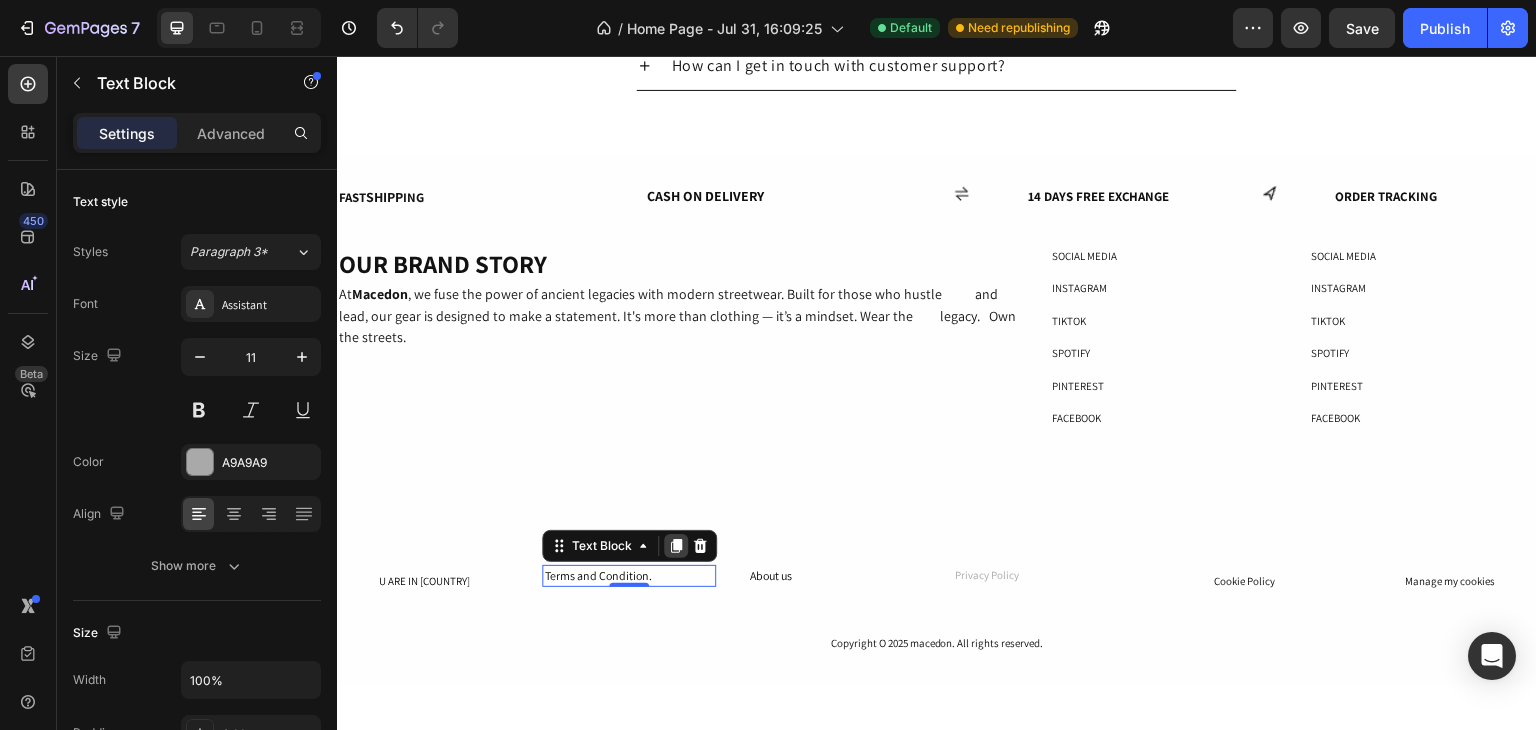 click 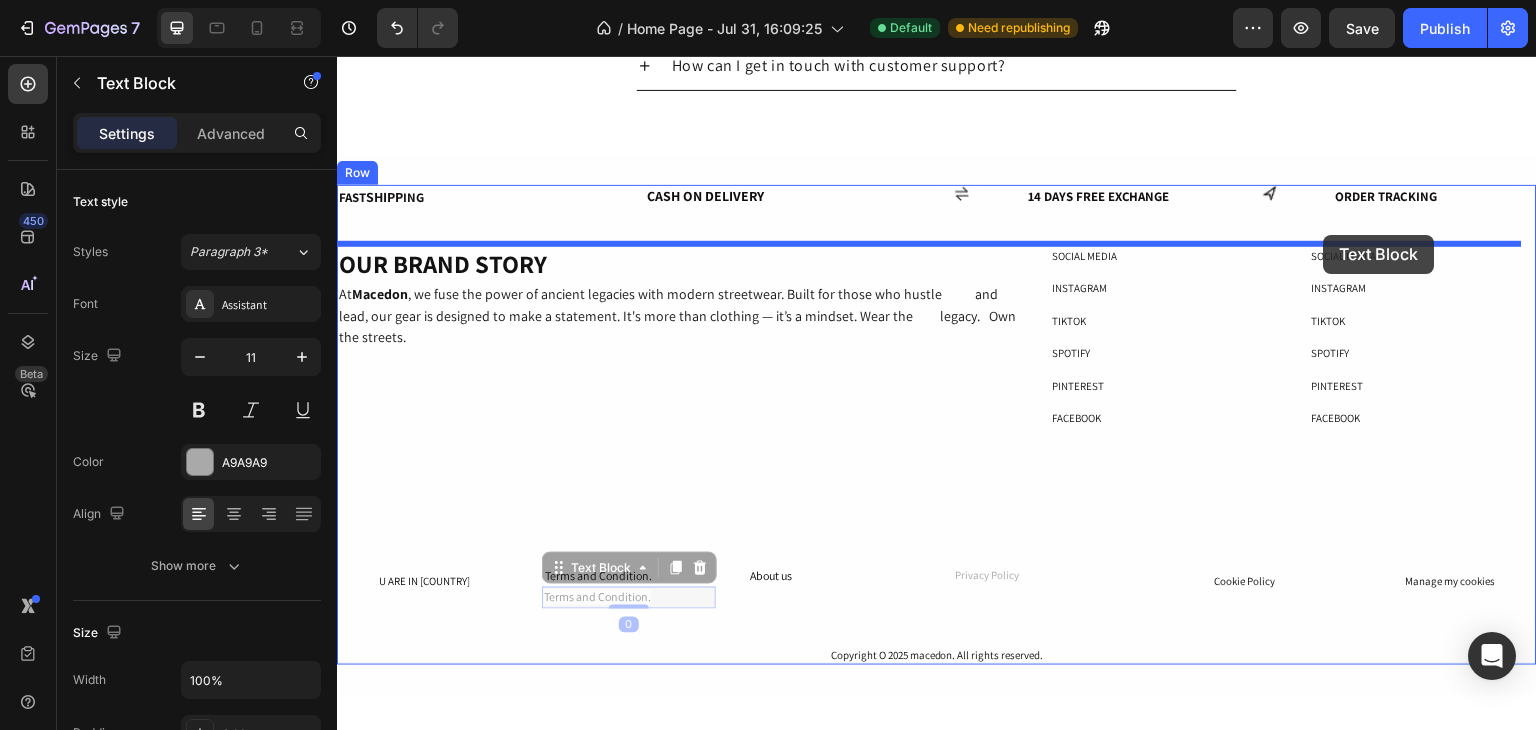 drag, startPoint x: 556, startPoint y: 567, endPoint x: 1324, endPoint y: 236, distance: 836.2924 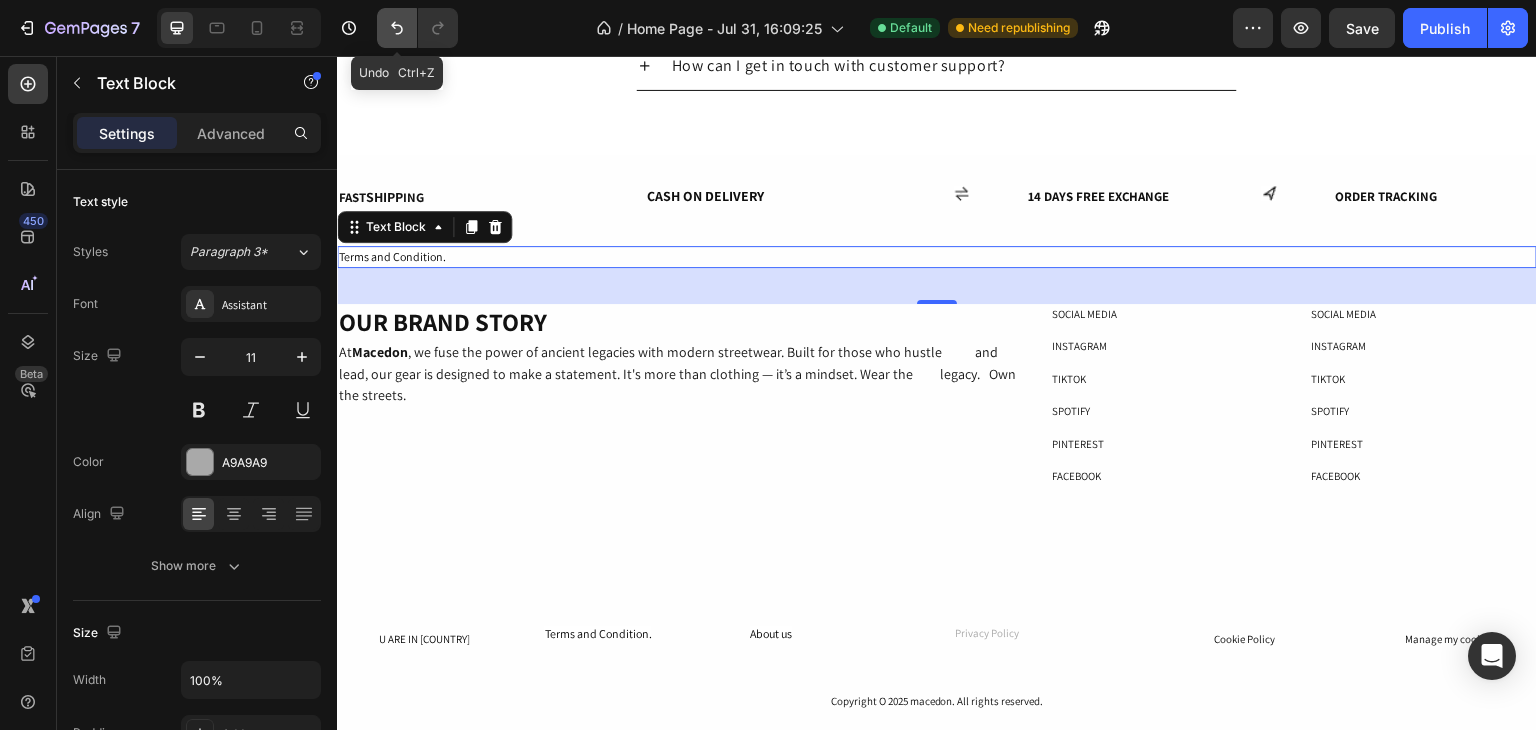 click 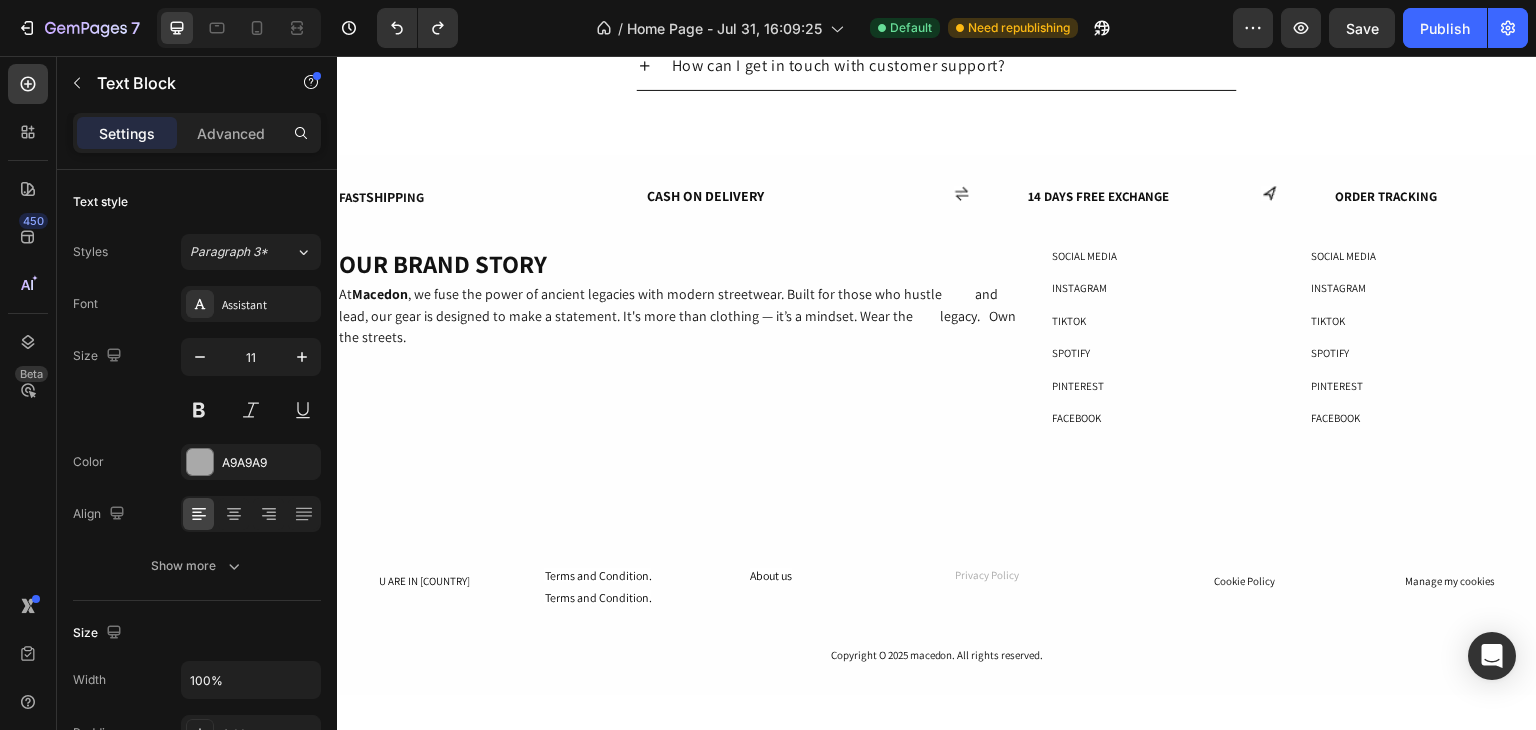 click on "Terms and Condition." at bounding box center (597, 597) 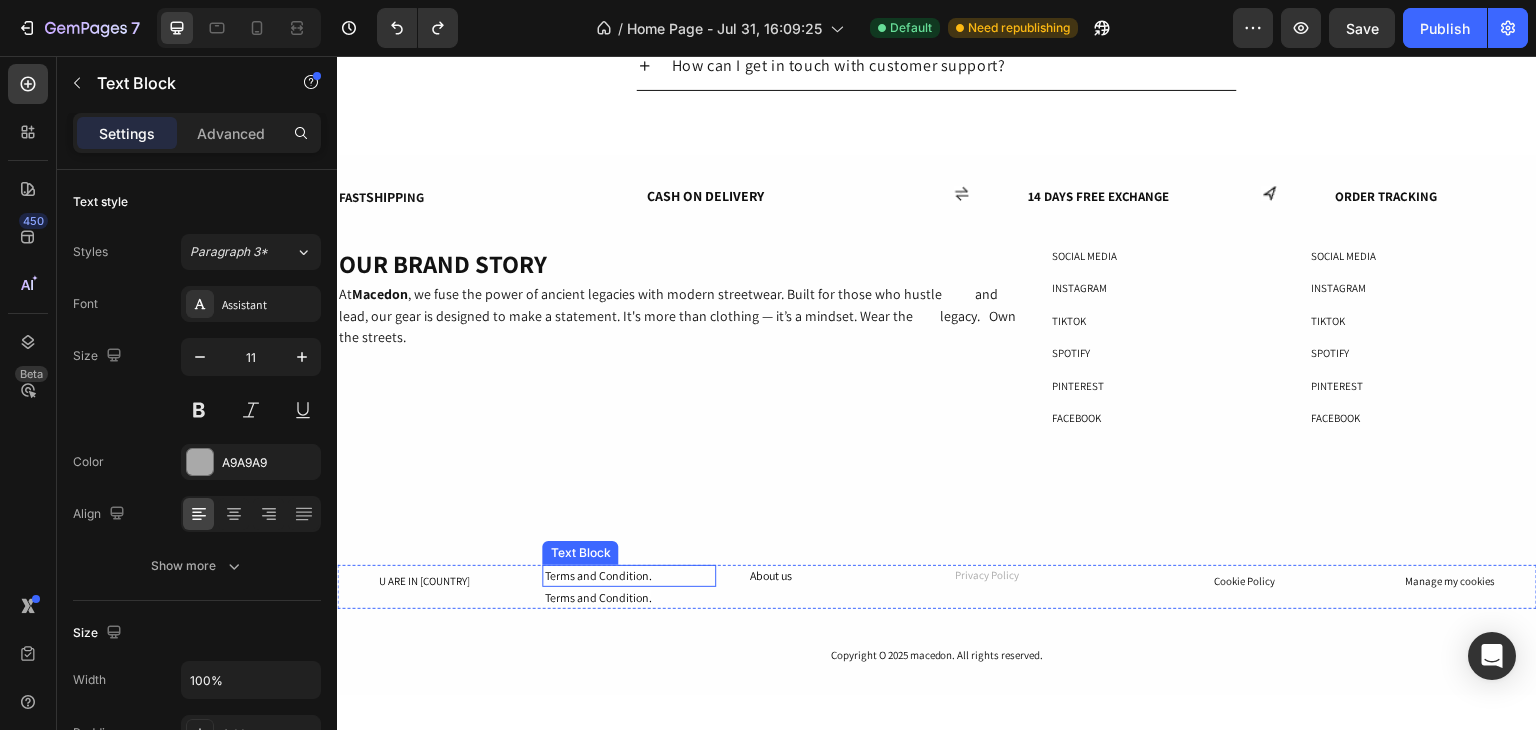 click on "Terms and Condition." at bounding box center [597, 575] 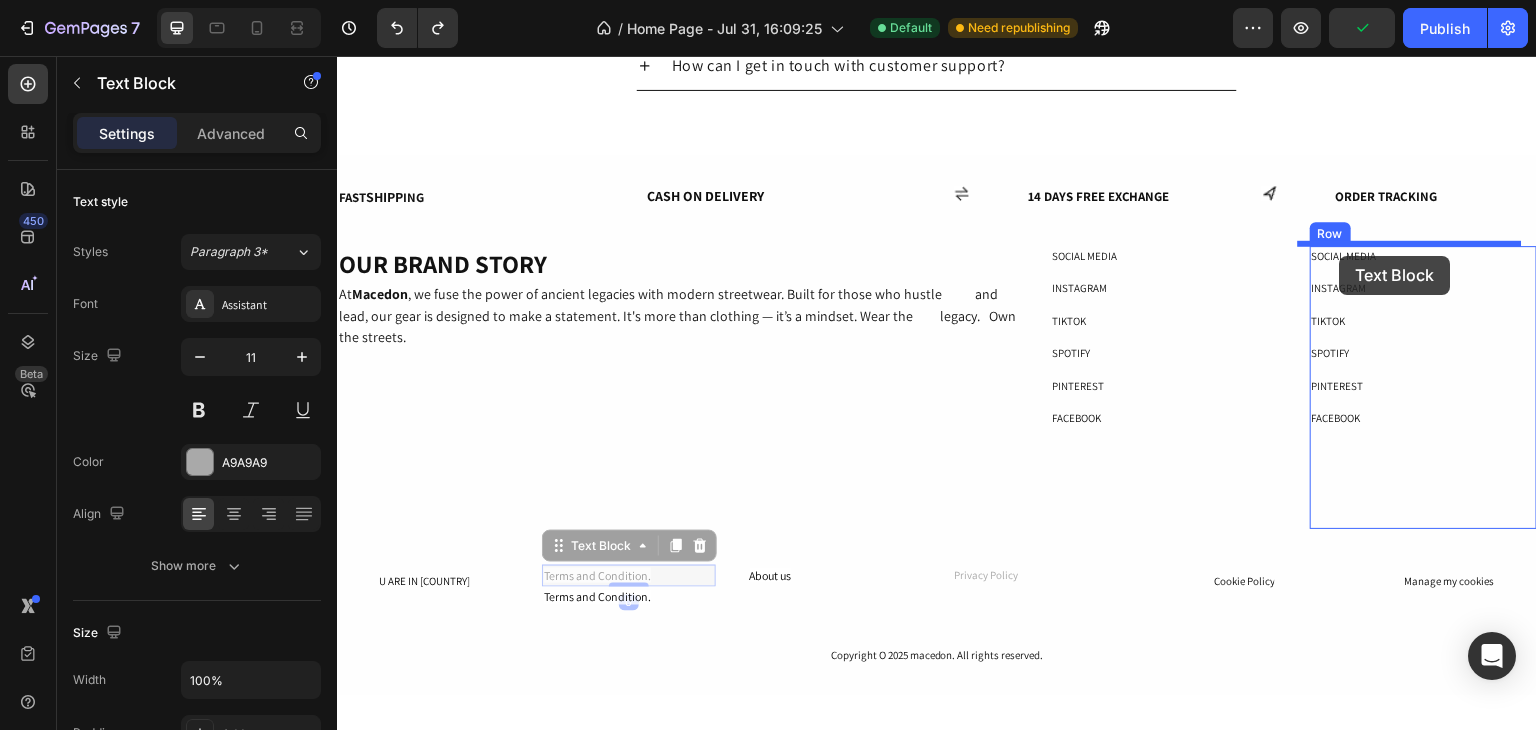 drag, startPoint x: 569, startPoint y: 552, endPoint x: 1340, endPoint y: 256, distance: 825.86743 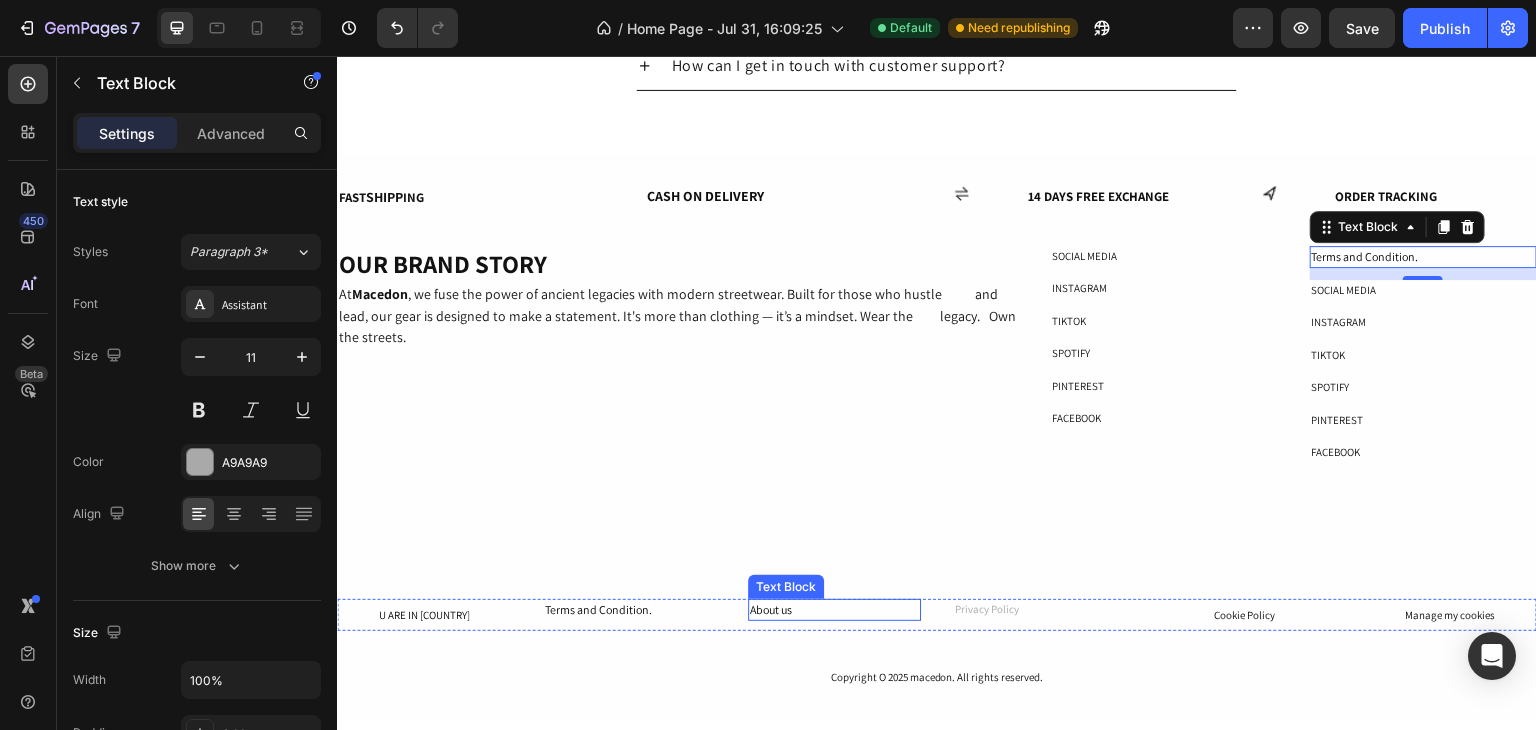 click on "About us" at bounding box center (771, 609) 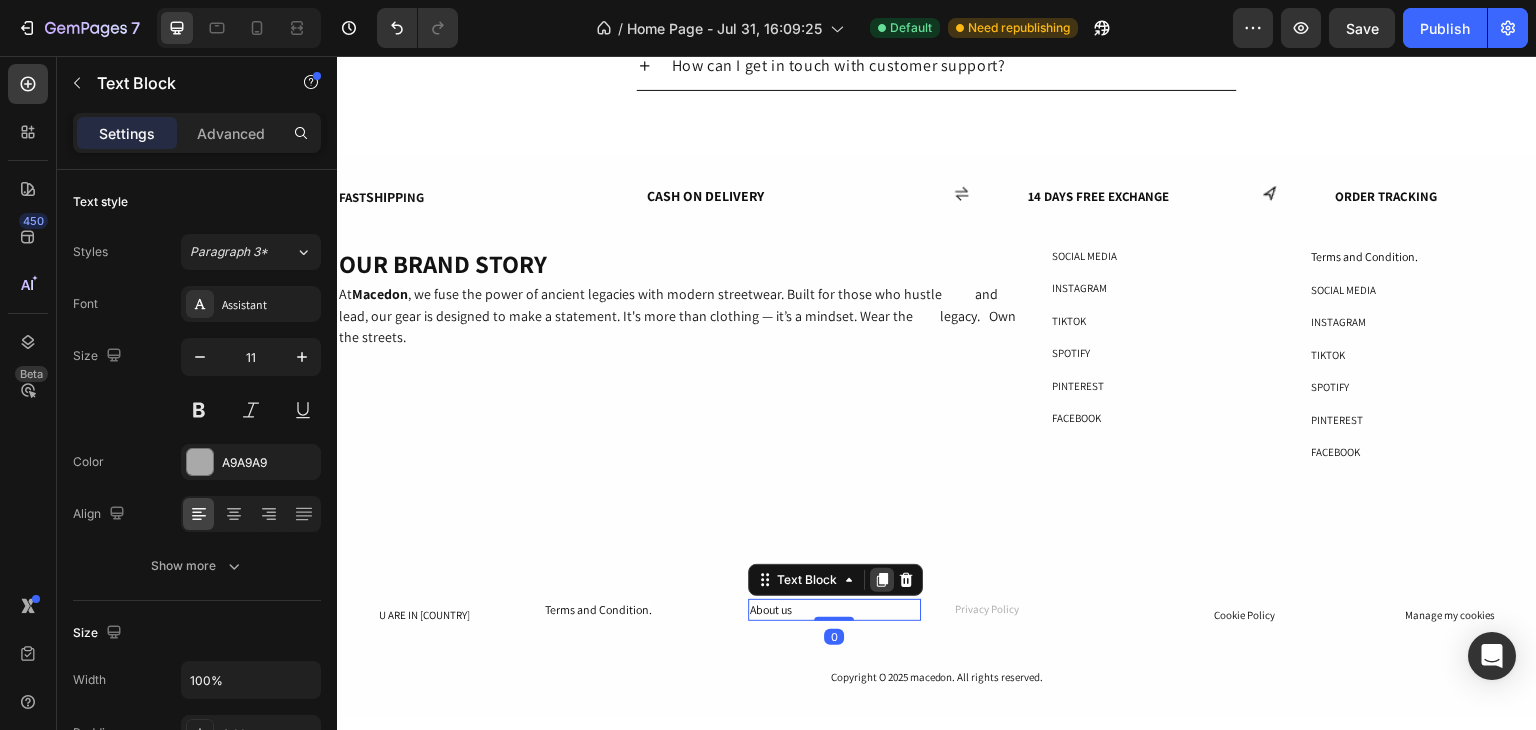 click 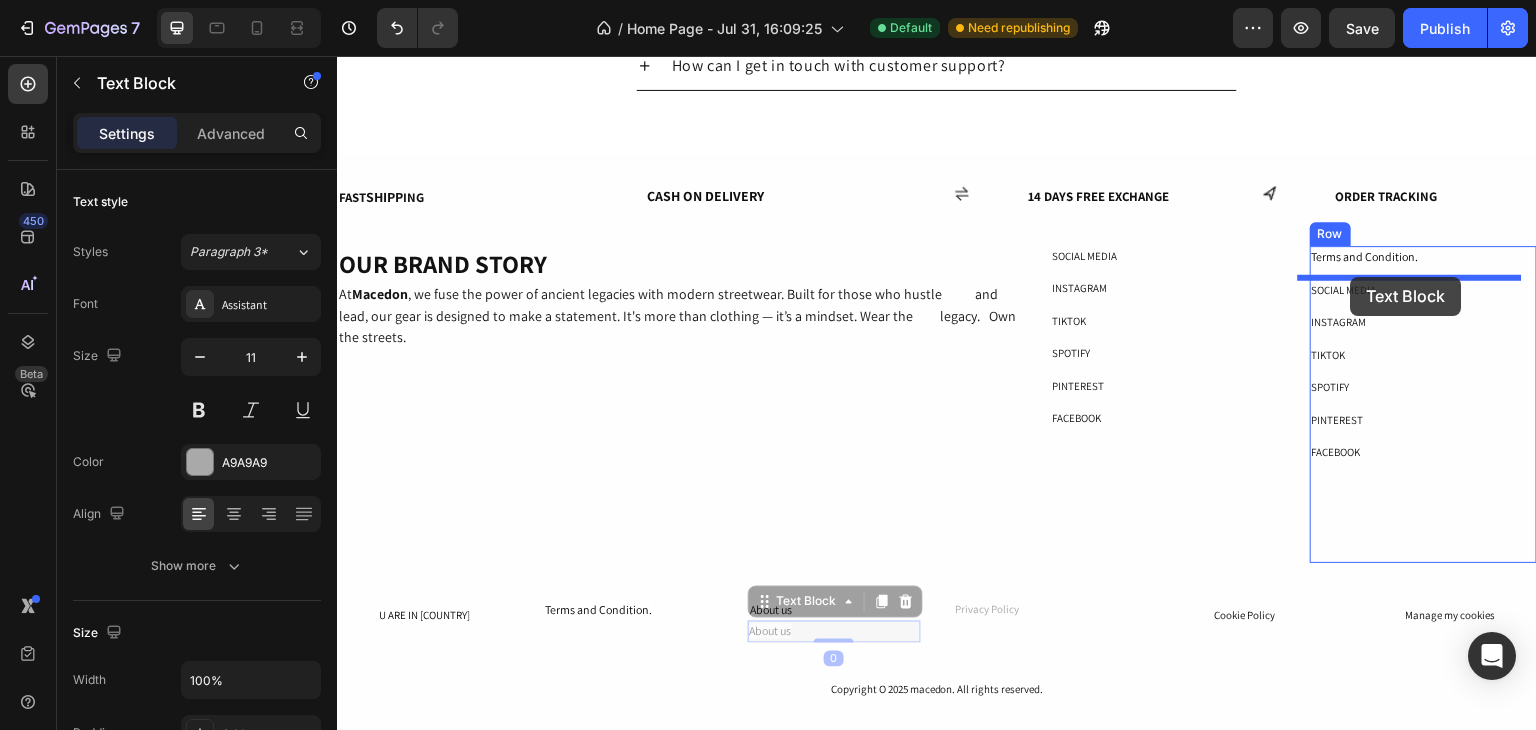 drag, startPoint x: 778, startPoint y: 600, endPoint x: 1351, endPoint y: 277, distance: 657.76746 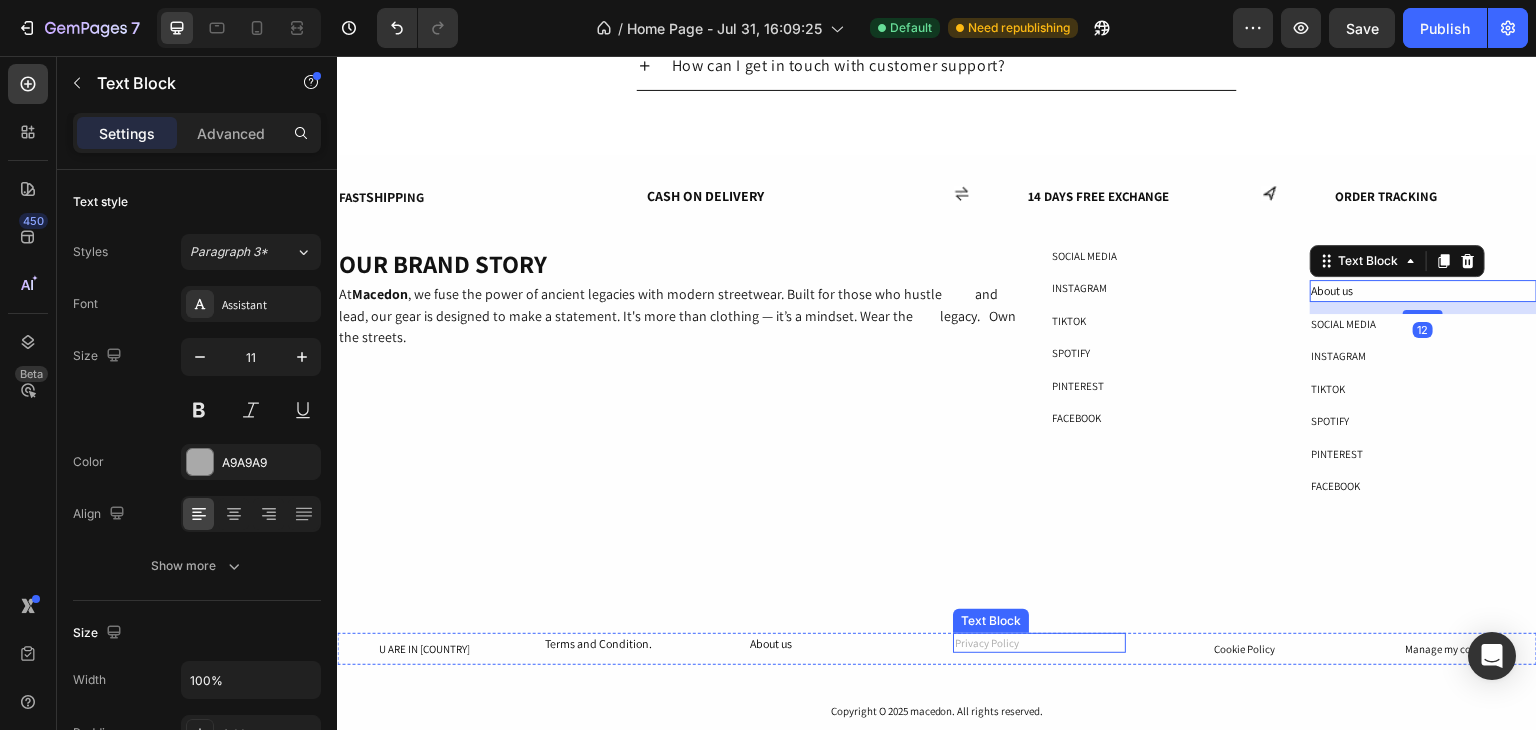 click on "Privacy Policy" at bounding box center [987, 643] 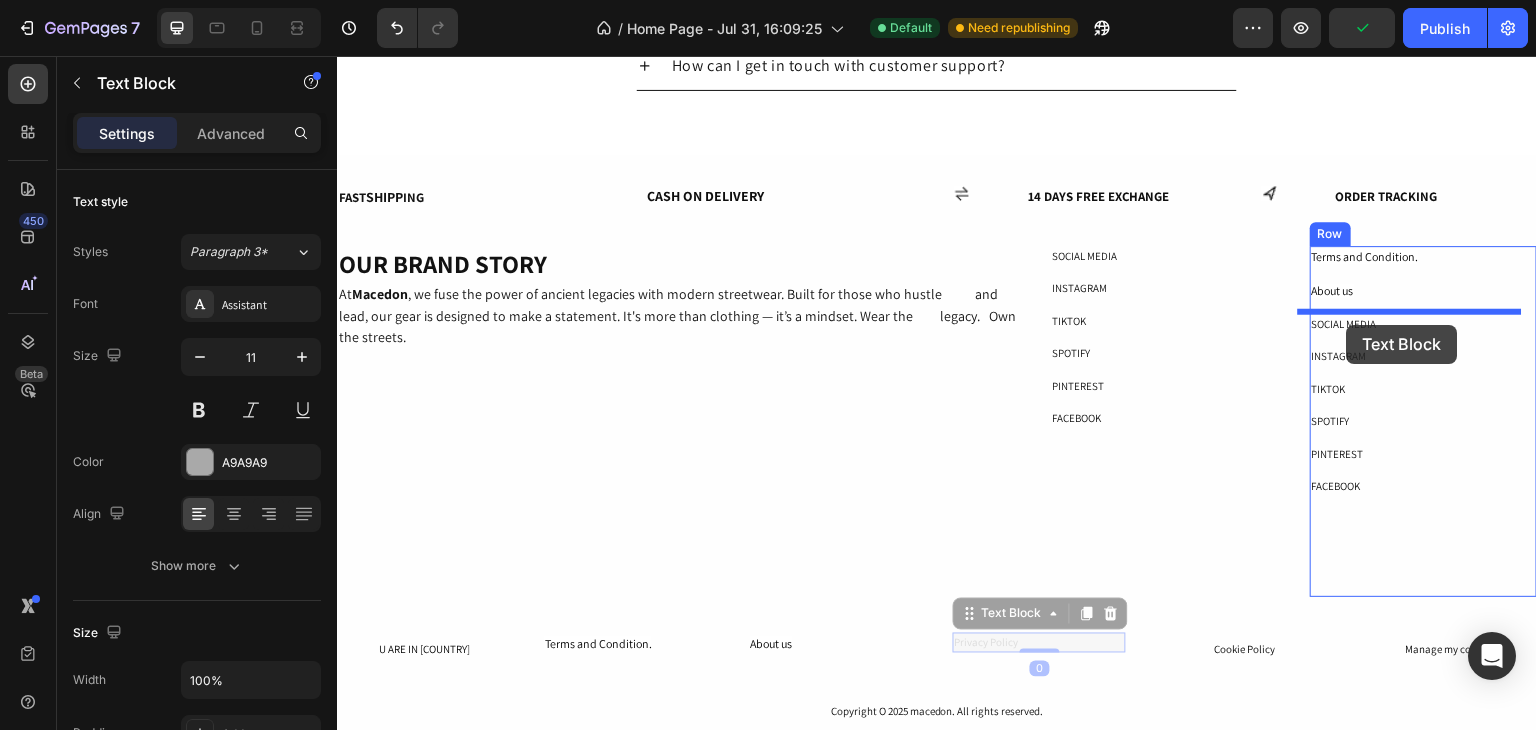 drag, startPoint x: 973, startPoint y: 622, endPoint x: 1347, endPoint y: 325, distance: 477.58246 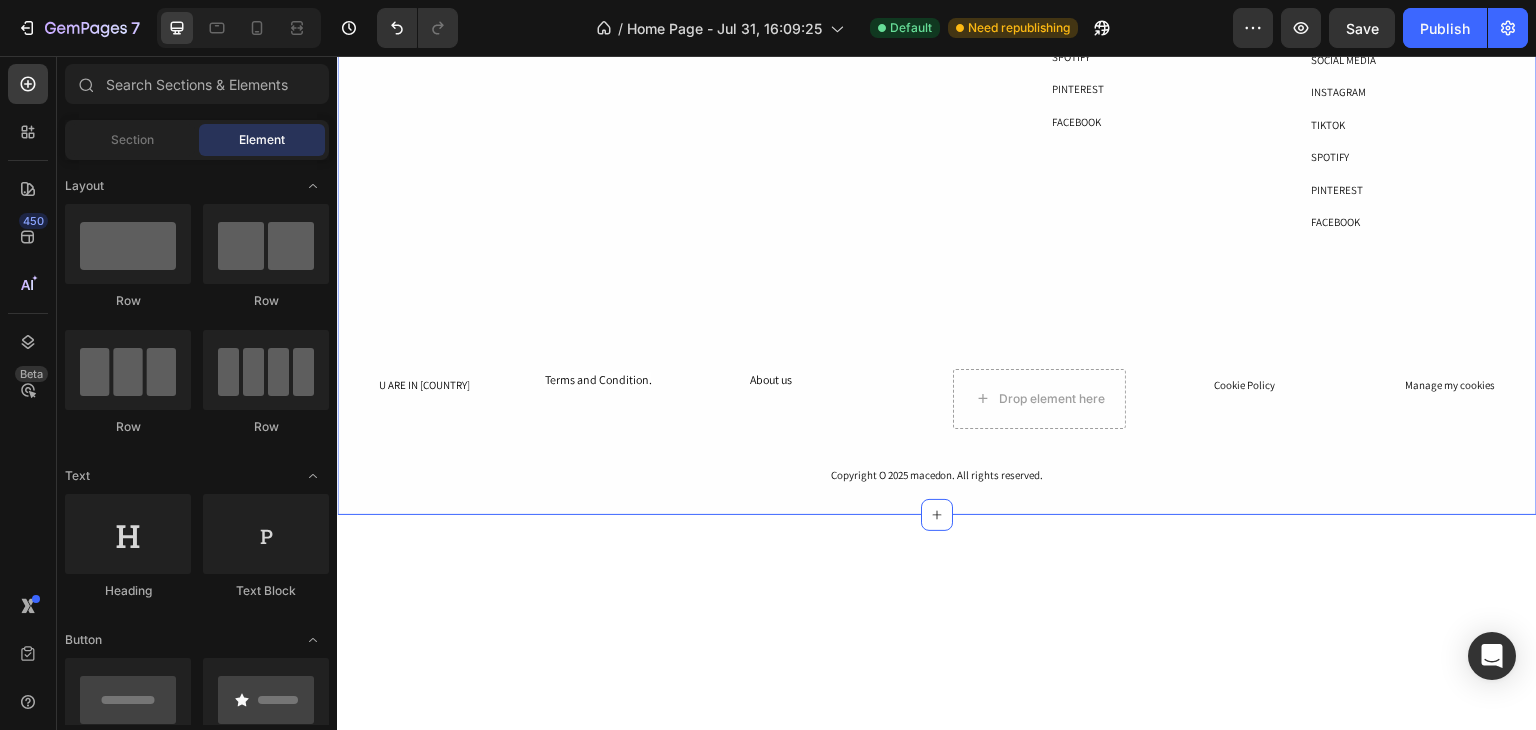 scroll, scrollTop: 2476, scrollLeft: 0, axis: vertical 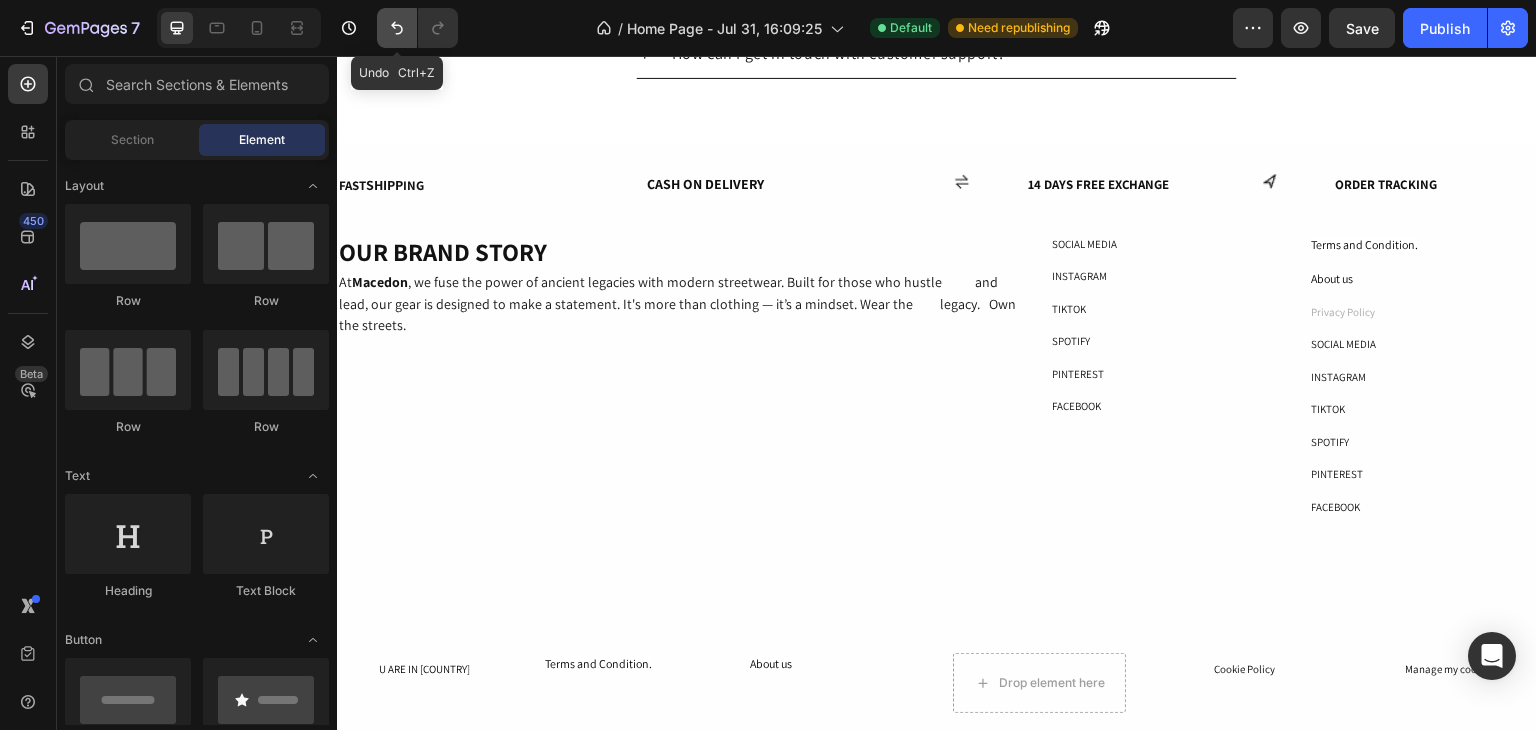 click 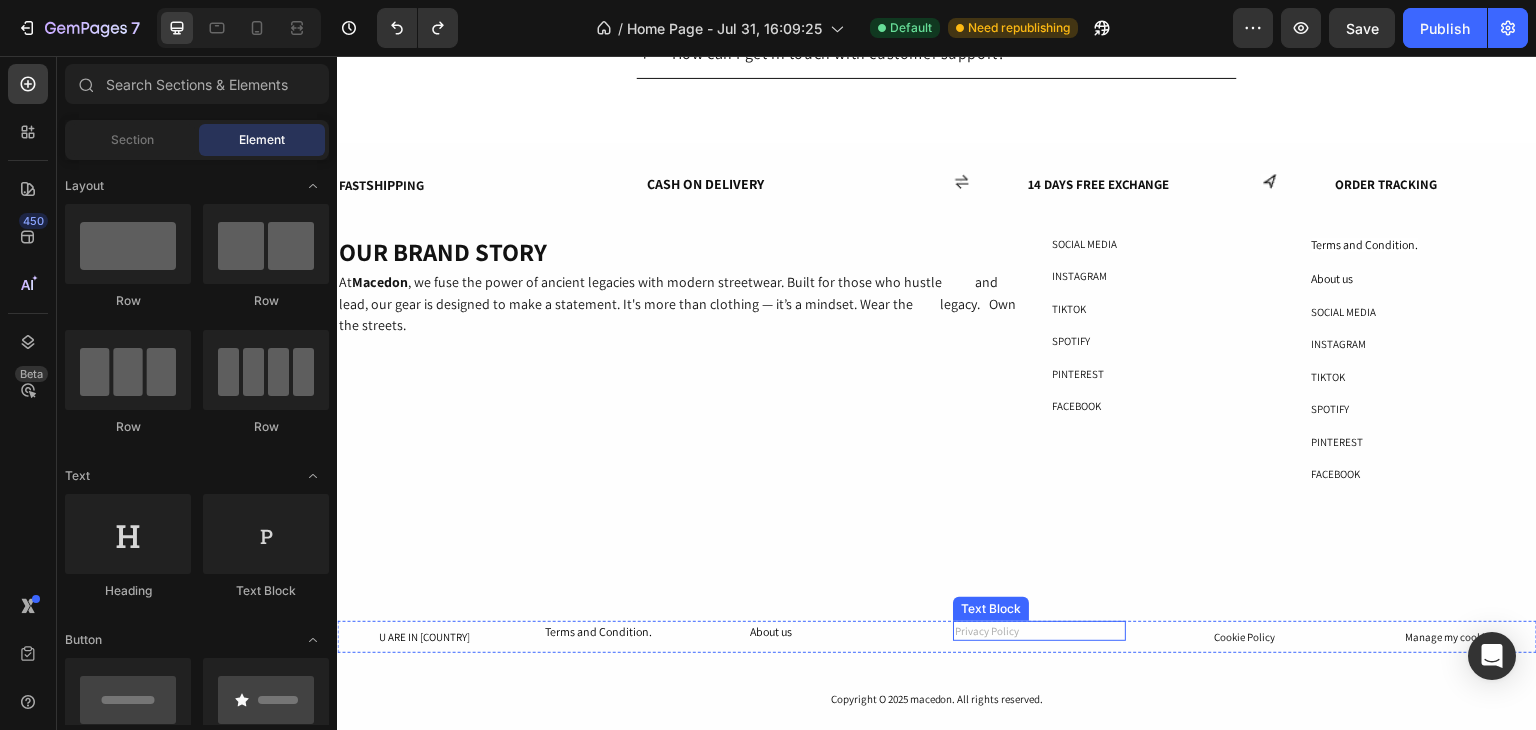 click on "Privacy Policy Text Block" at bounding box center (1039, 631) 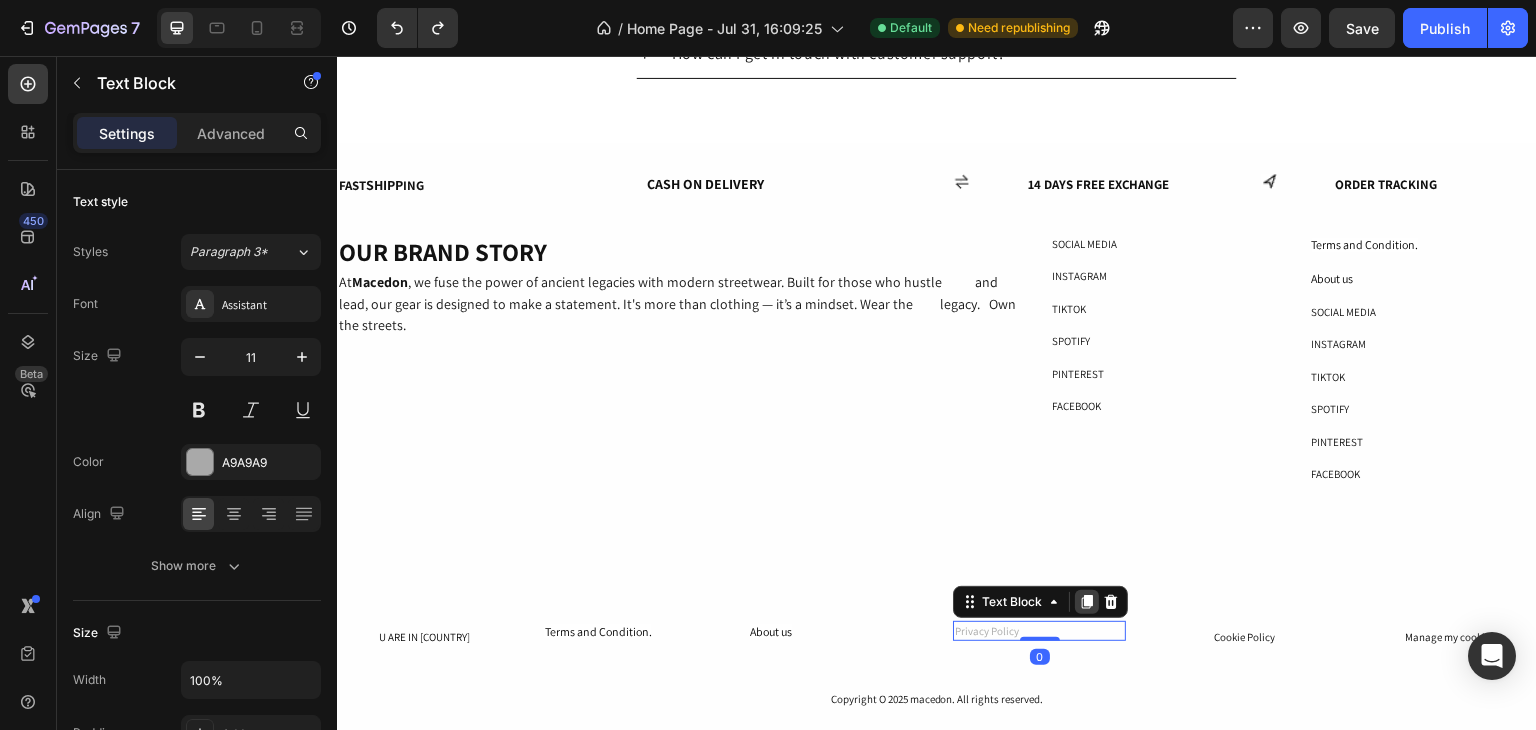 click 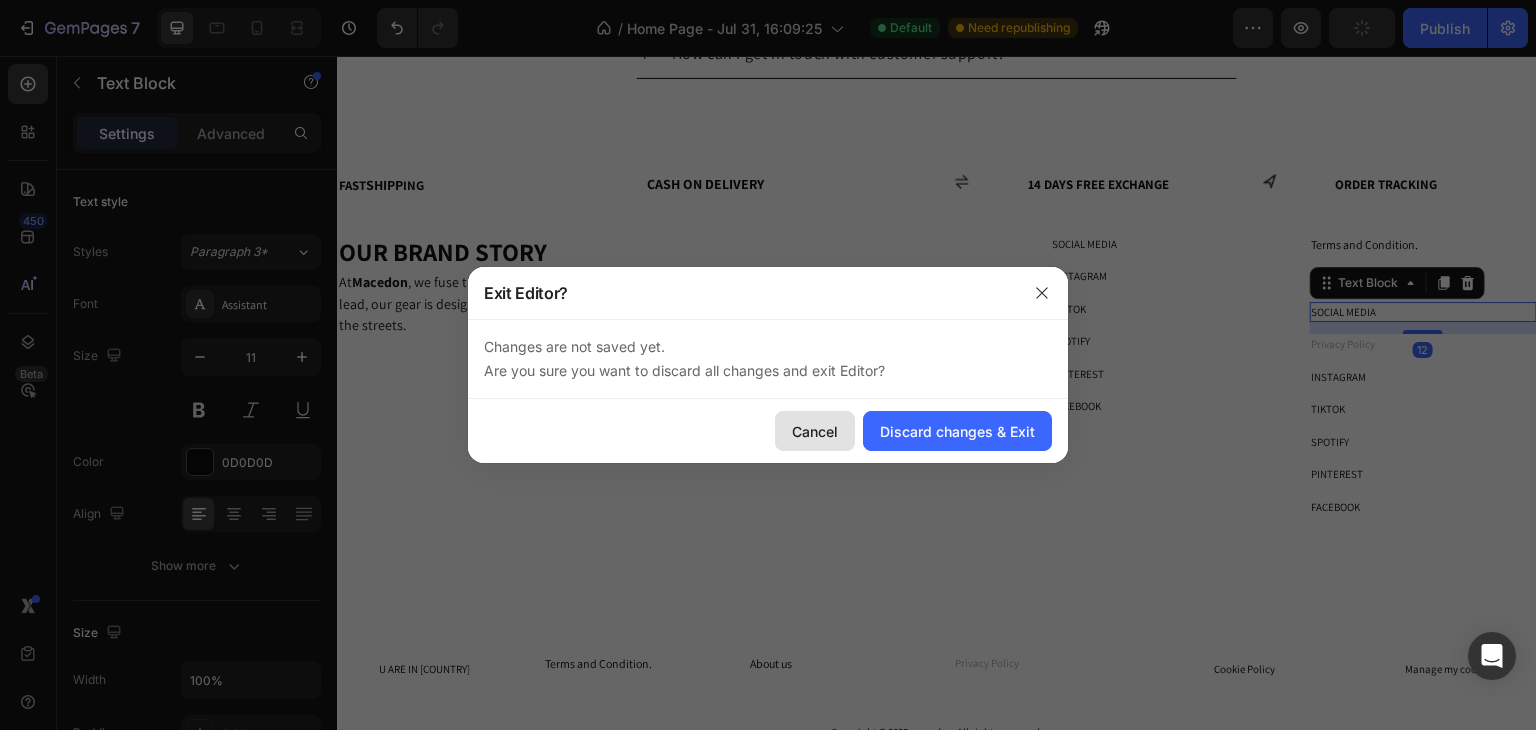 click on "Cancel" at bounding box center [815, 431] 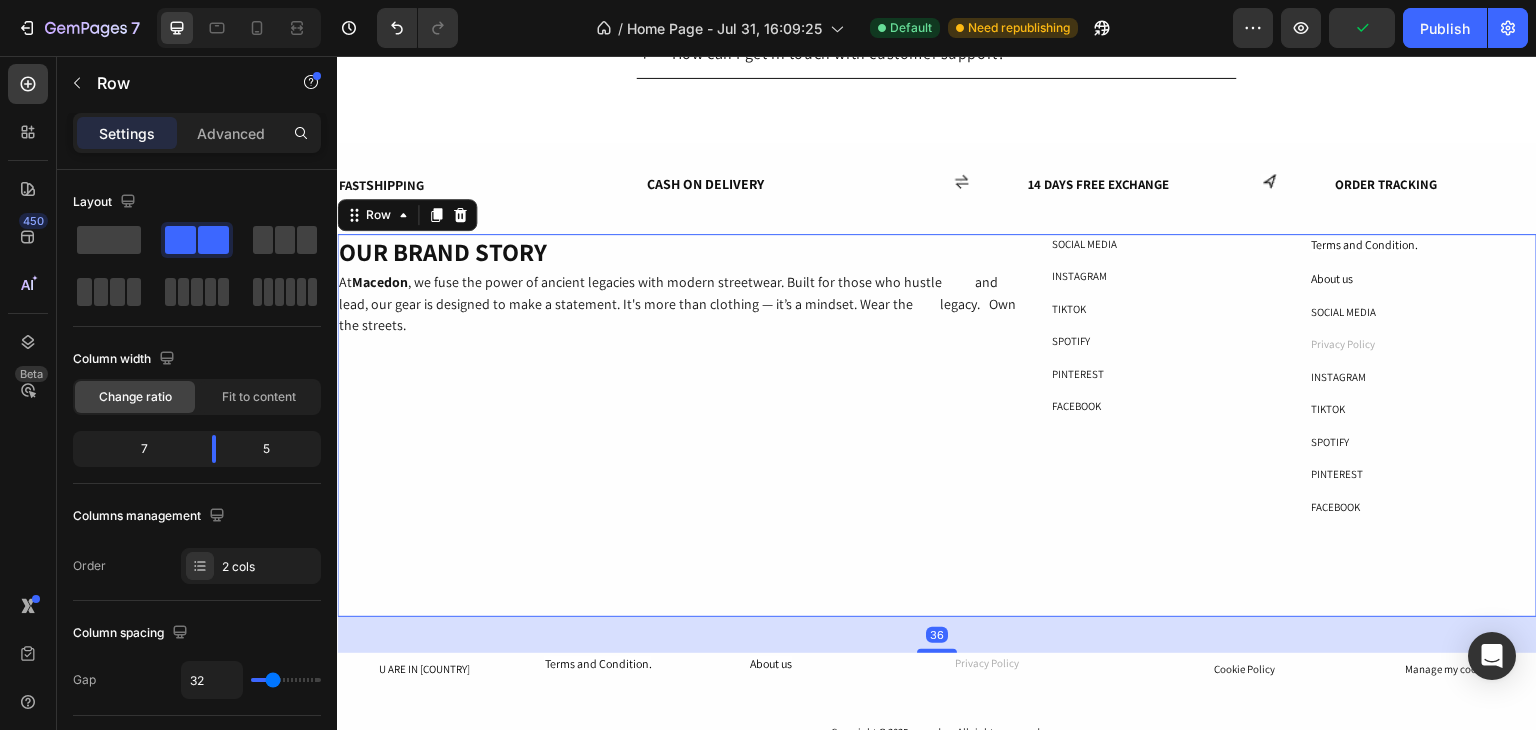 drag, startPoint x: 914, startPoint y: 544, endPoint x: 932, endPoint y: 528, distance: 24.083189 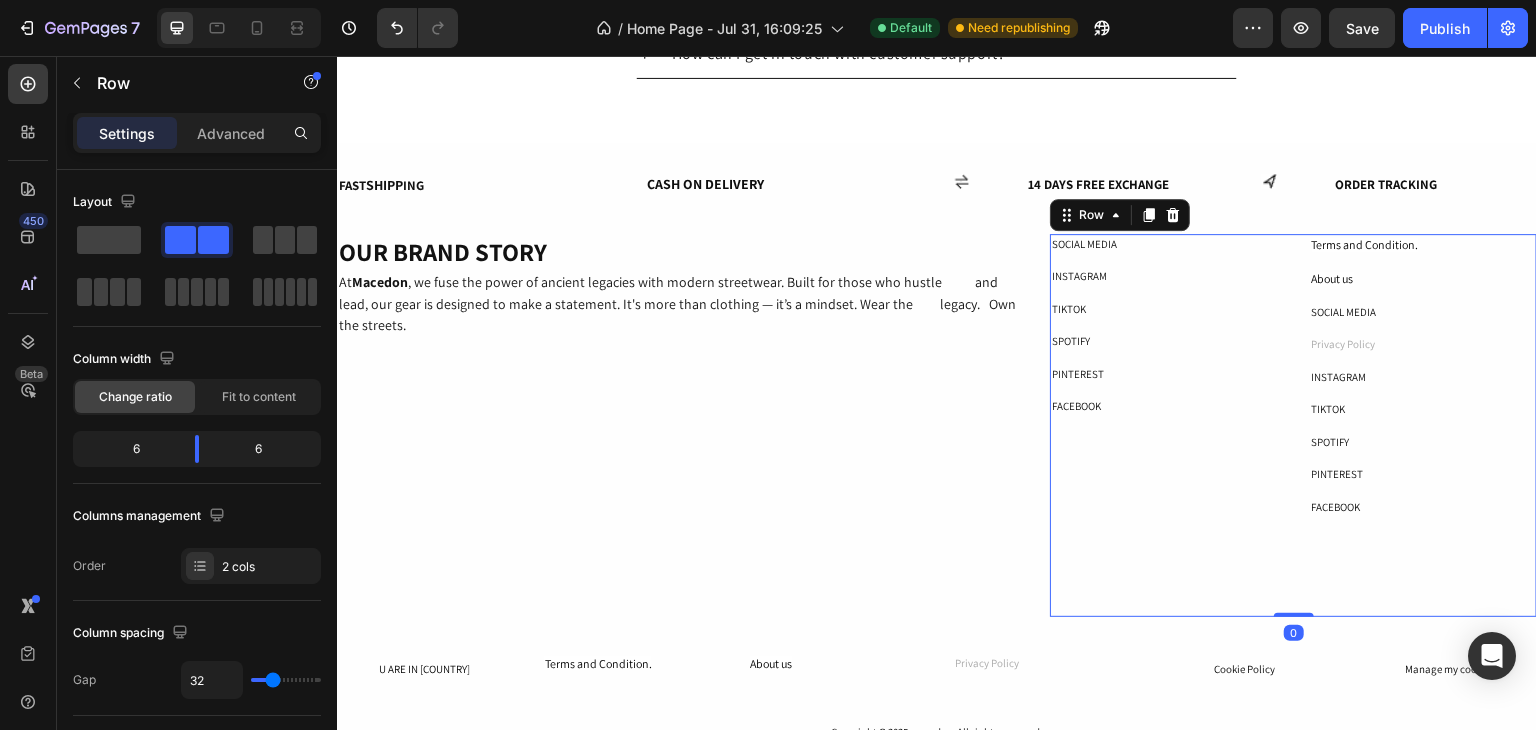 click on "SOCIAL MEDIA Text Block INSTAGRAM Text Block TIKTOK Text Block SPOTIFY Text Block PINTEREST Text Block FACEBOOK Text Block Row" at bounding box center (1163, 426) 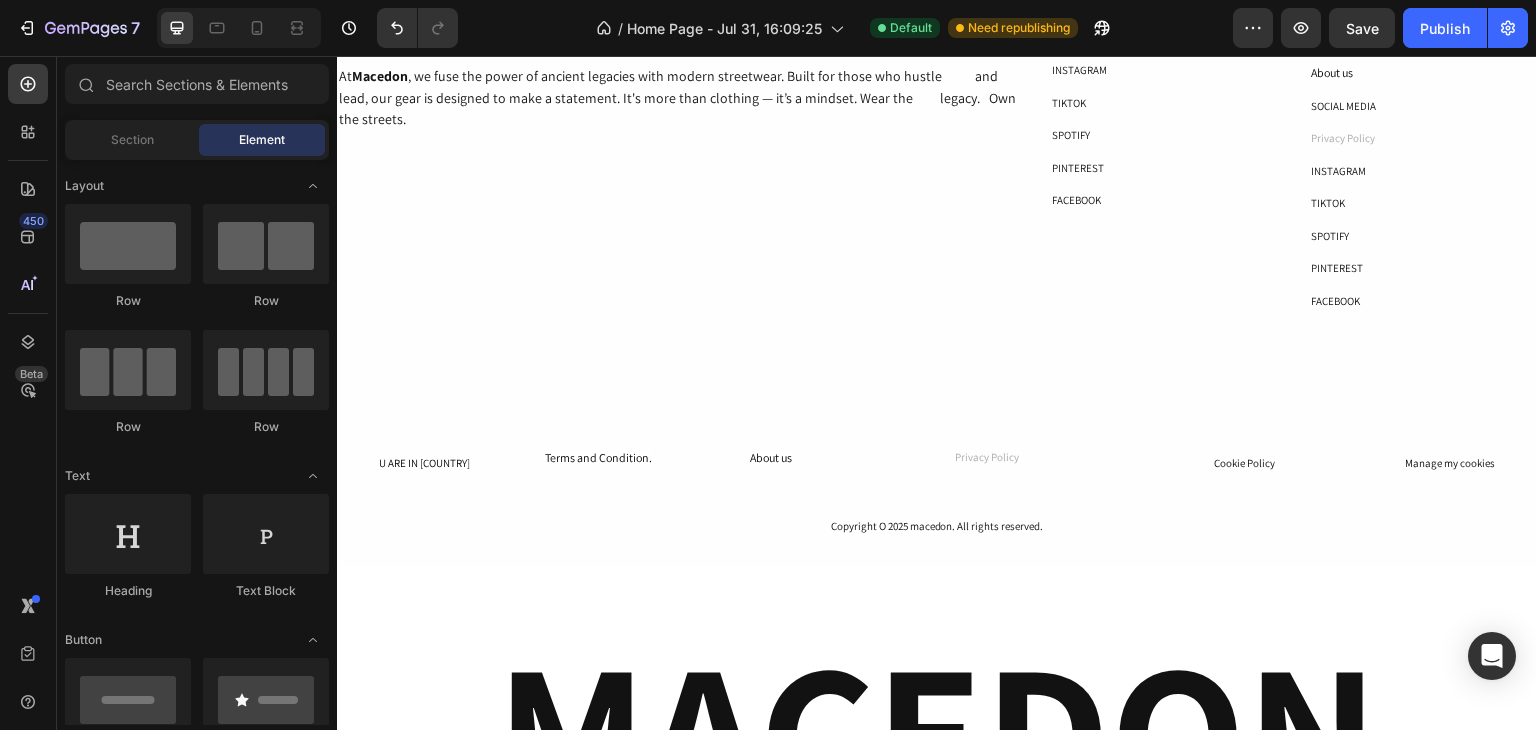 scroll, scrollTop: 2704, scrollLeft: 0, axis: vertical 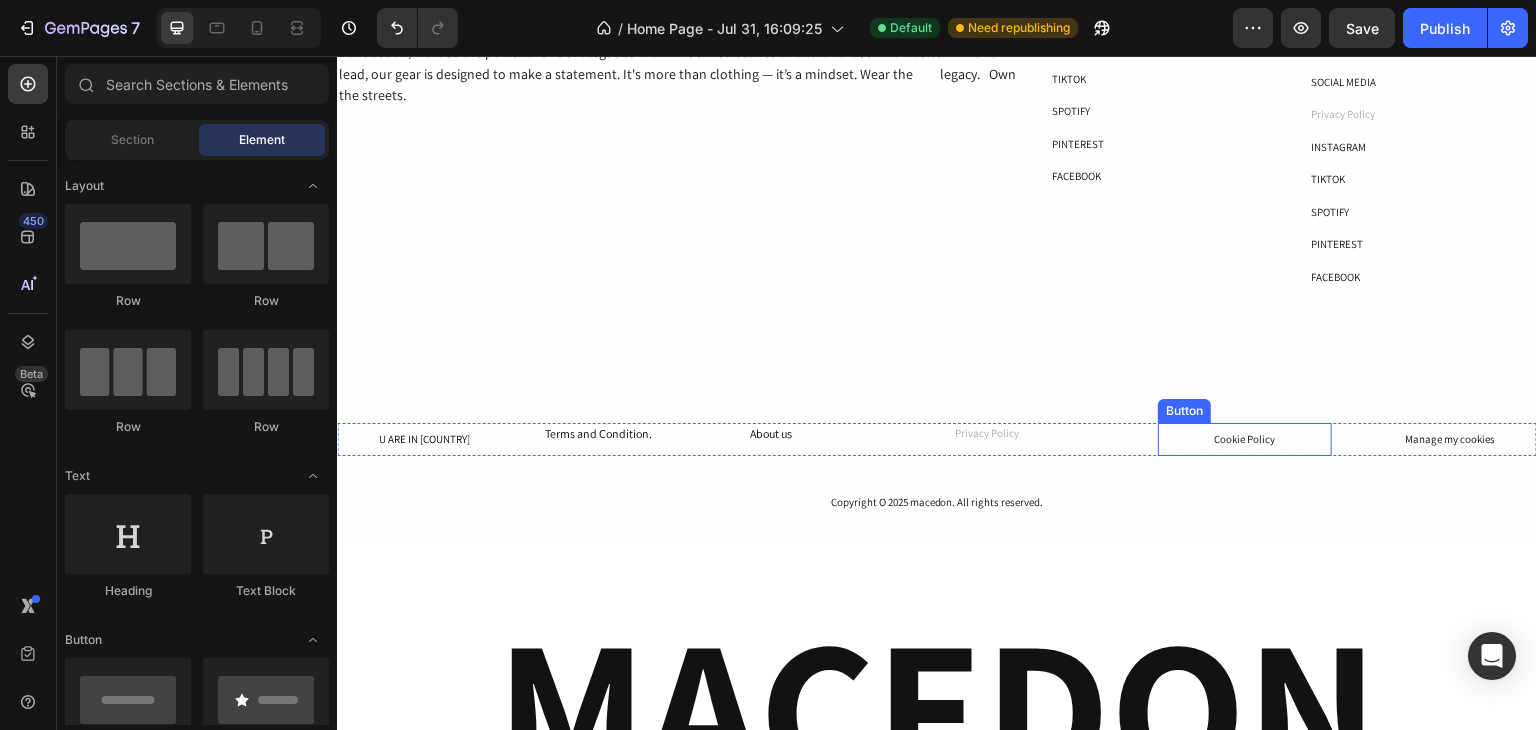 click on "Cookie Policy" at bounding box center [1244, 439] 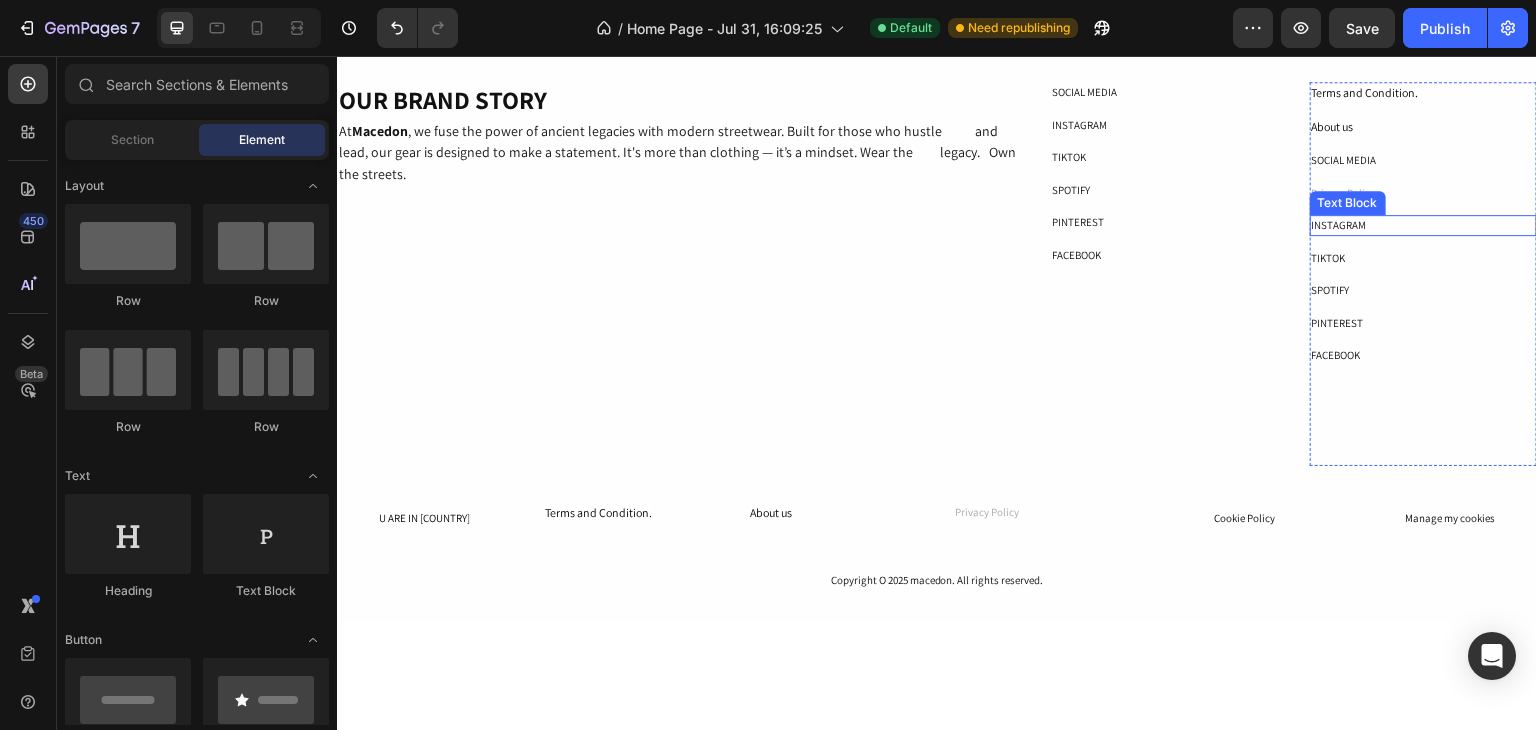 scroll, scrollTop: 2350, scrollLeft: 0, axis: vertical 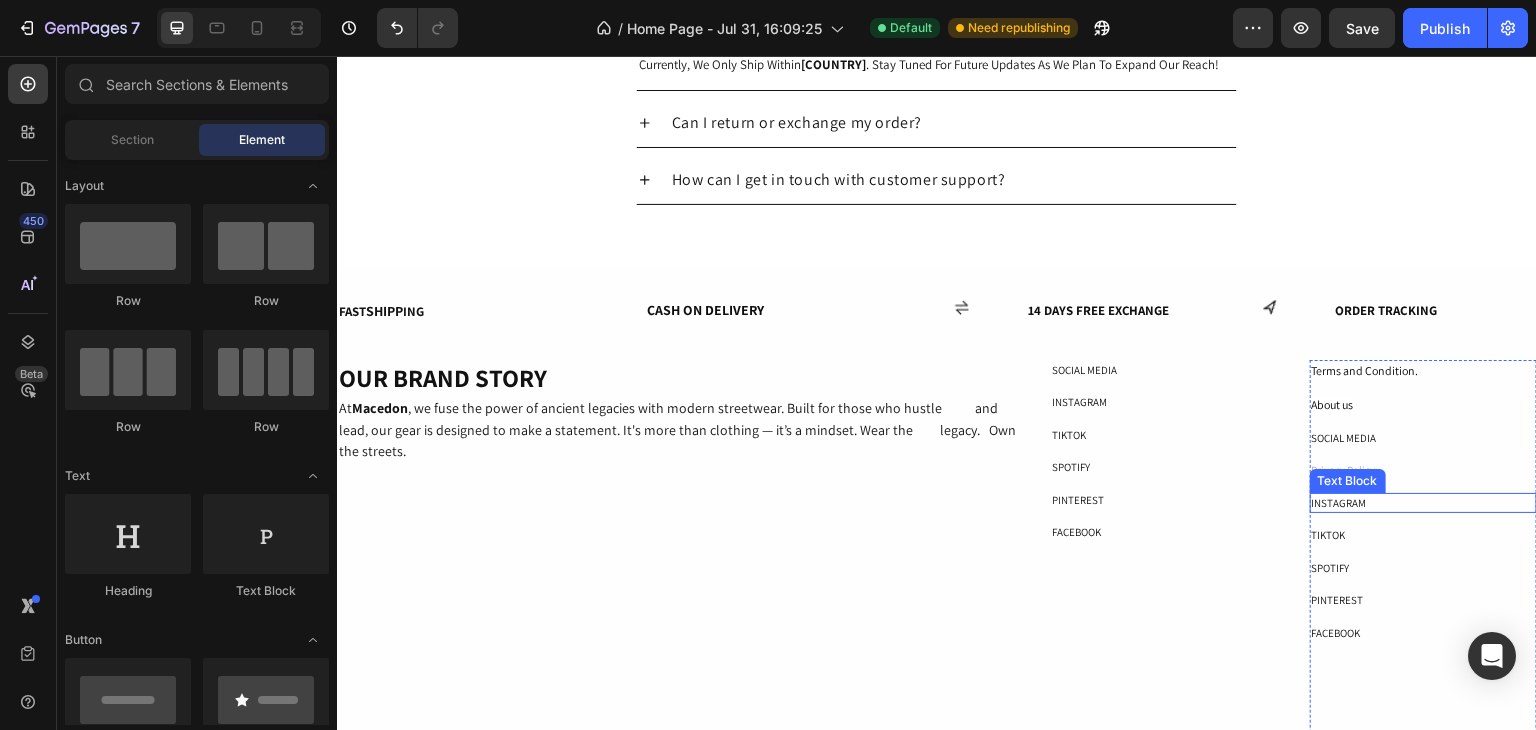 click on "INSTAGRAM" at bounding box center [1423, 503] 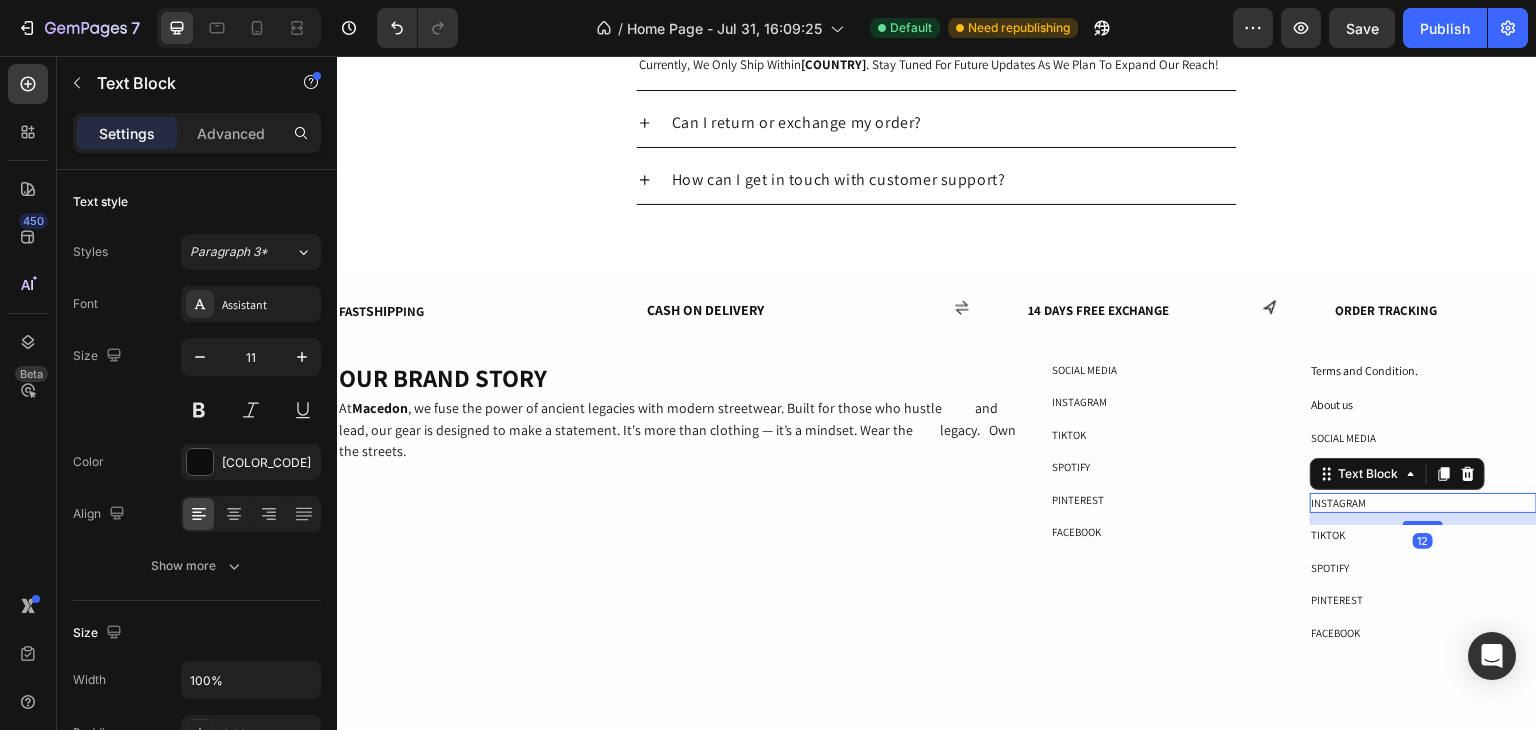 click 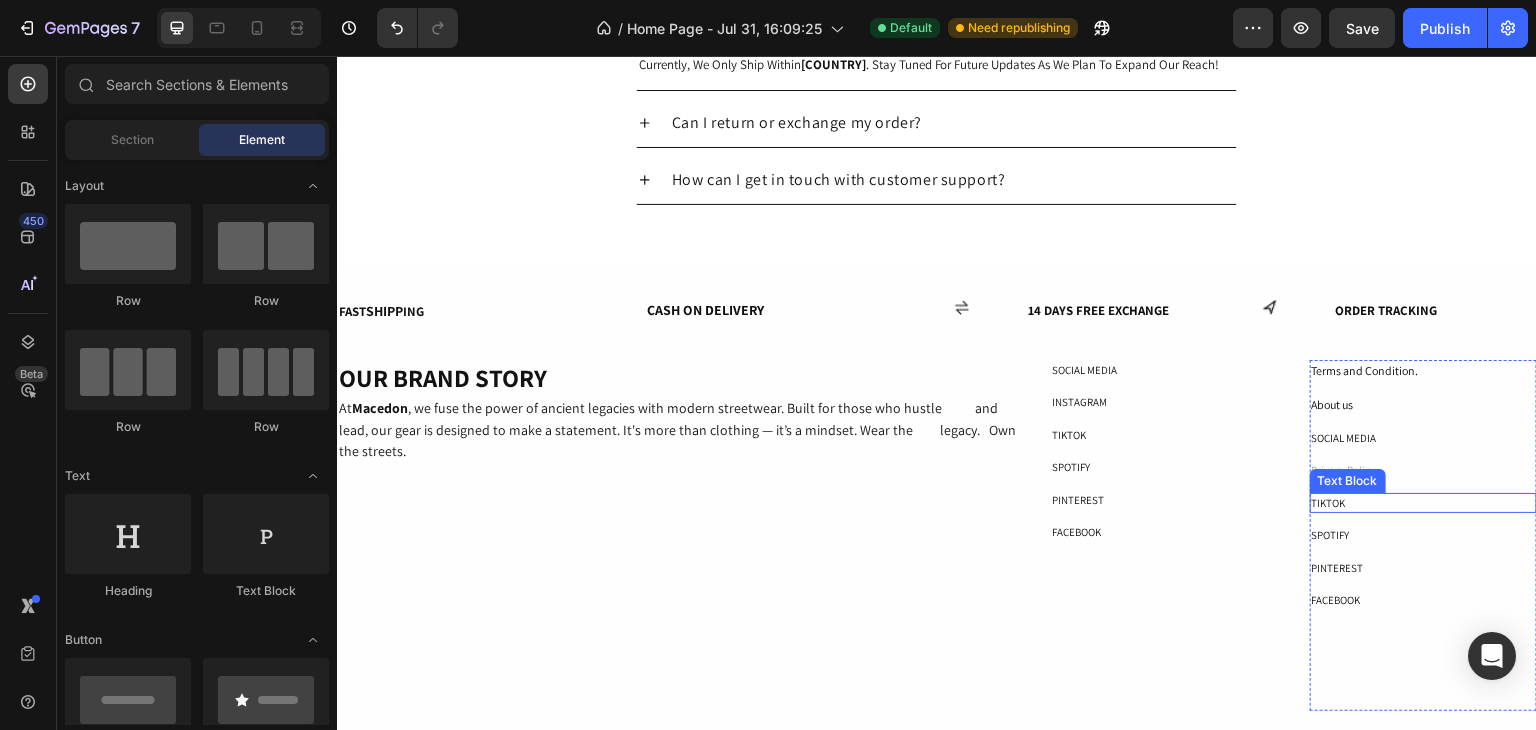 click on "TIKTOK" at bounding box center (1423, 503) 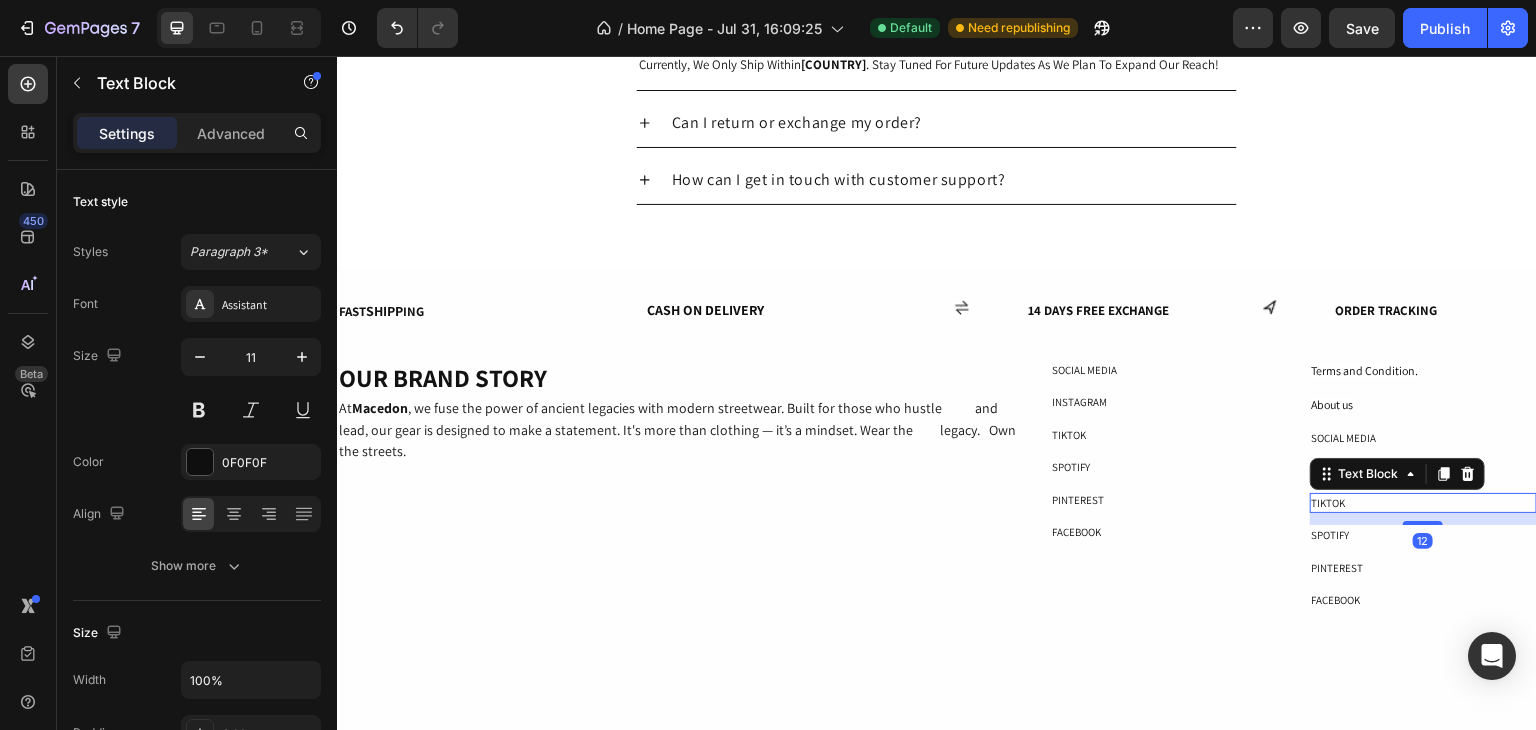 drag, startPoint x: 1452, startPoint y: 471, endPoint x: 1445, endPoint y: 482, distance: 13.038404 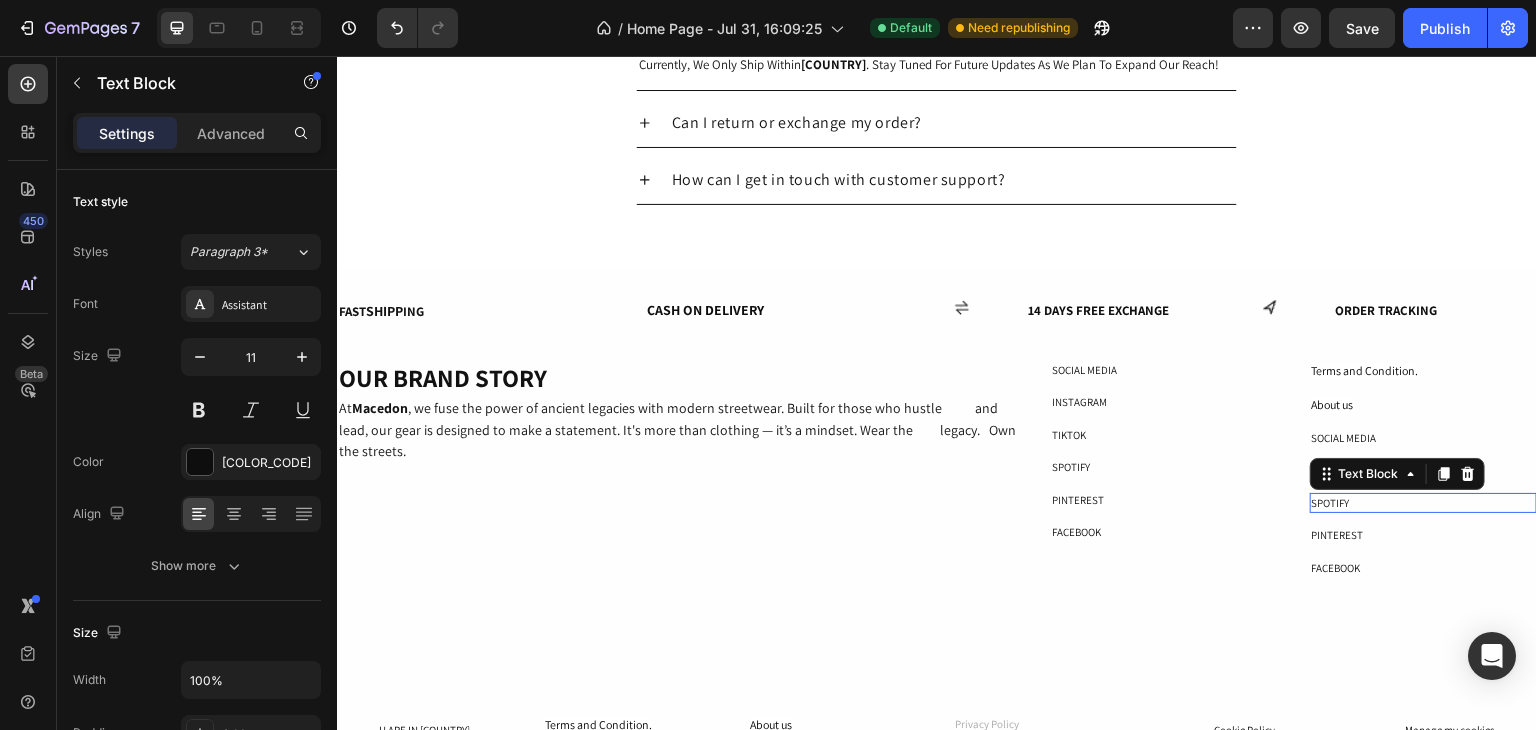 click on "SPOTIFY" at bounding box center (1423, 503) 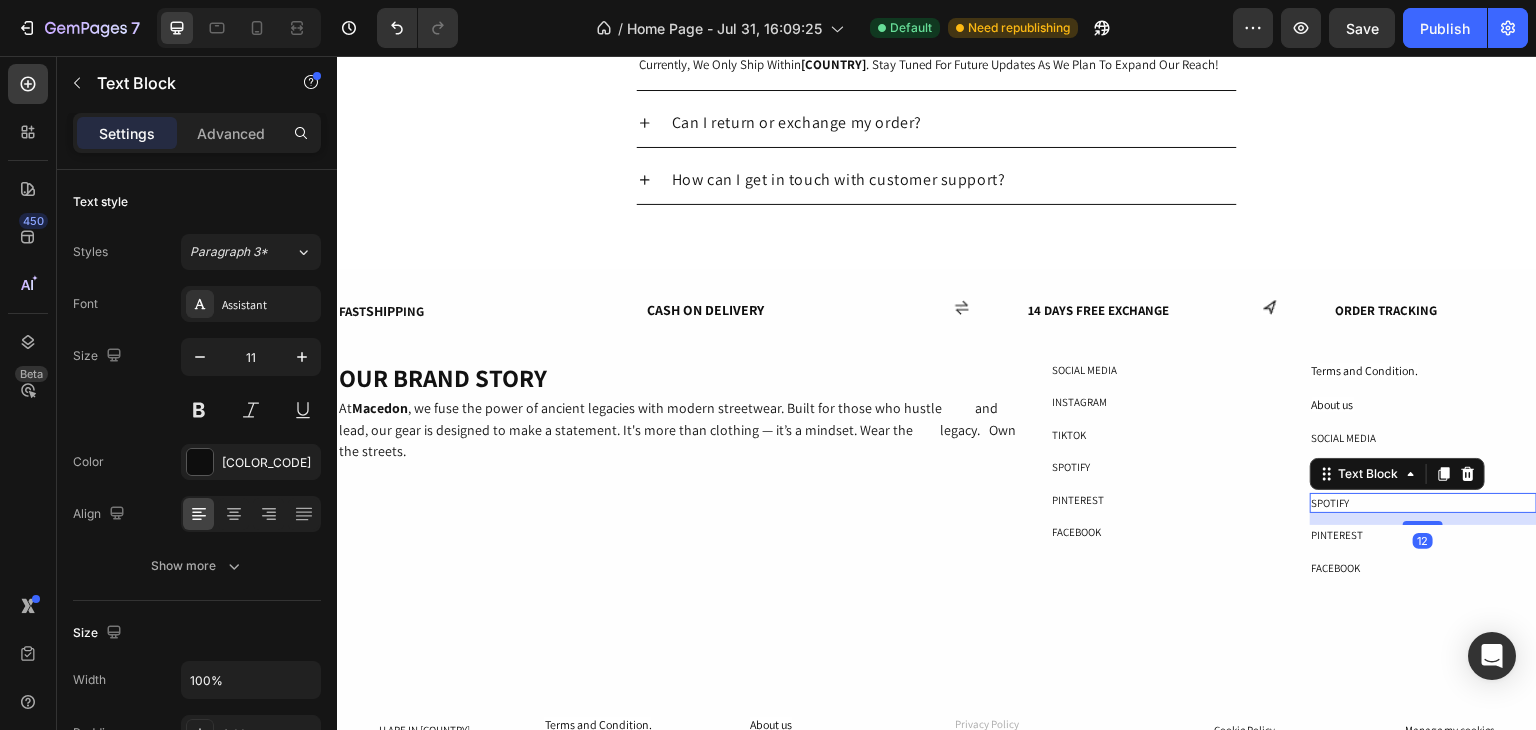 click at bounding box center (1468, 474) 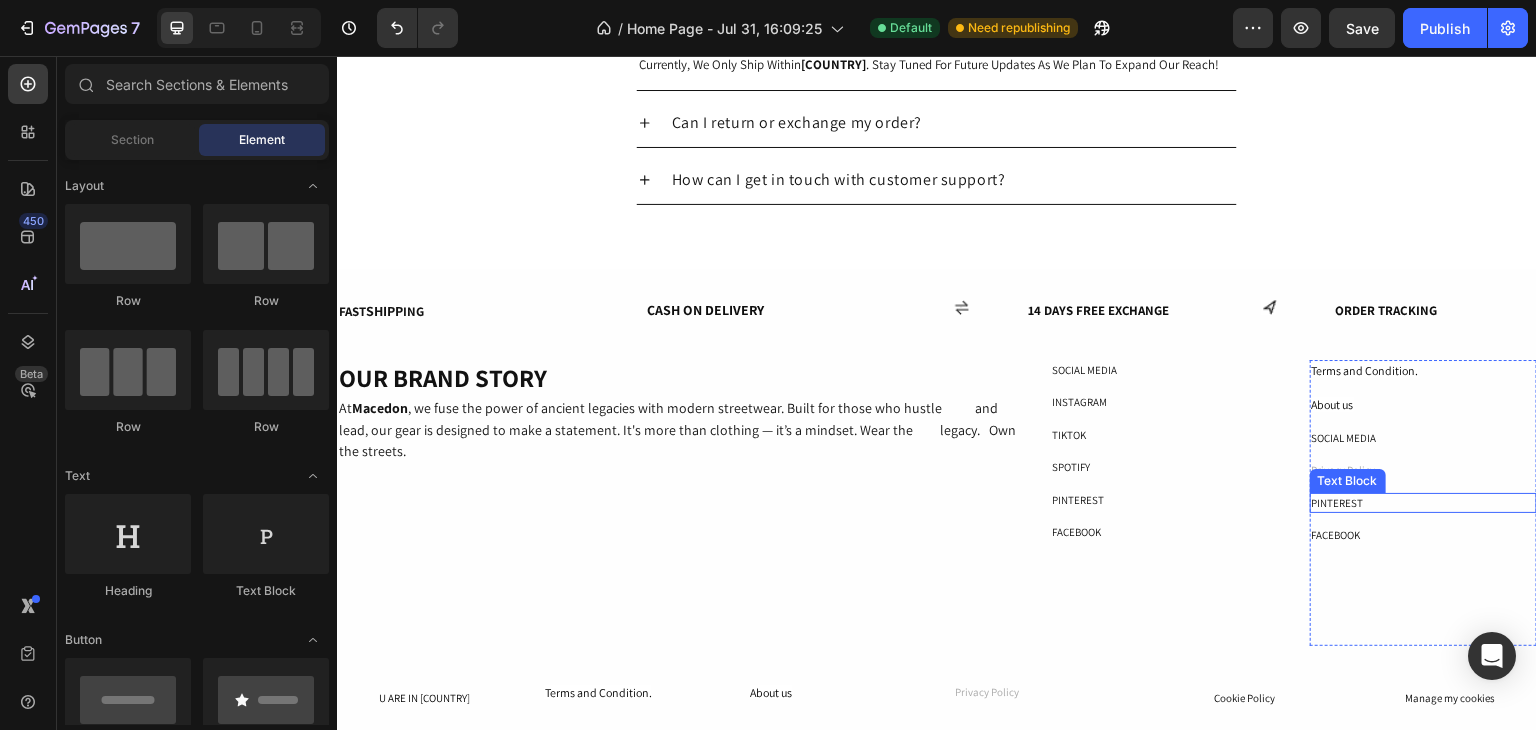 click on "PINTEREST" at bounding box center [1423, 503] 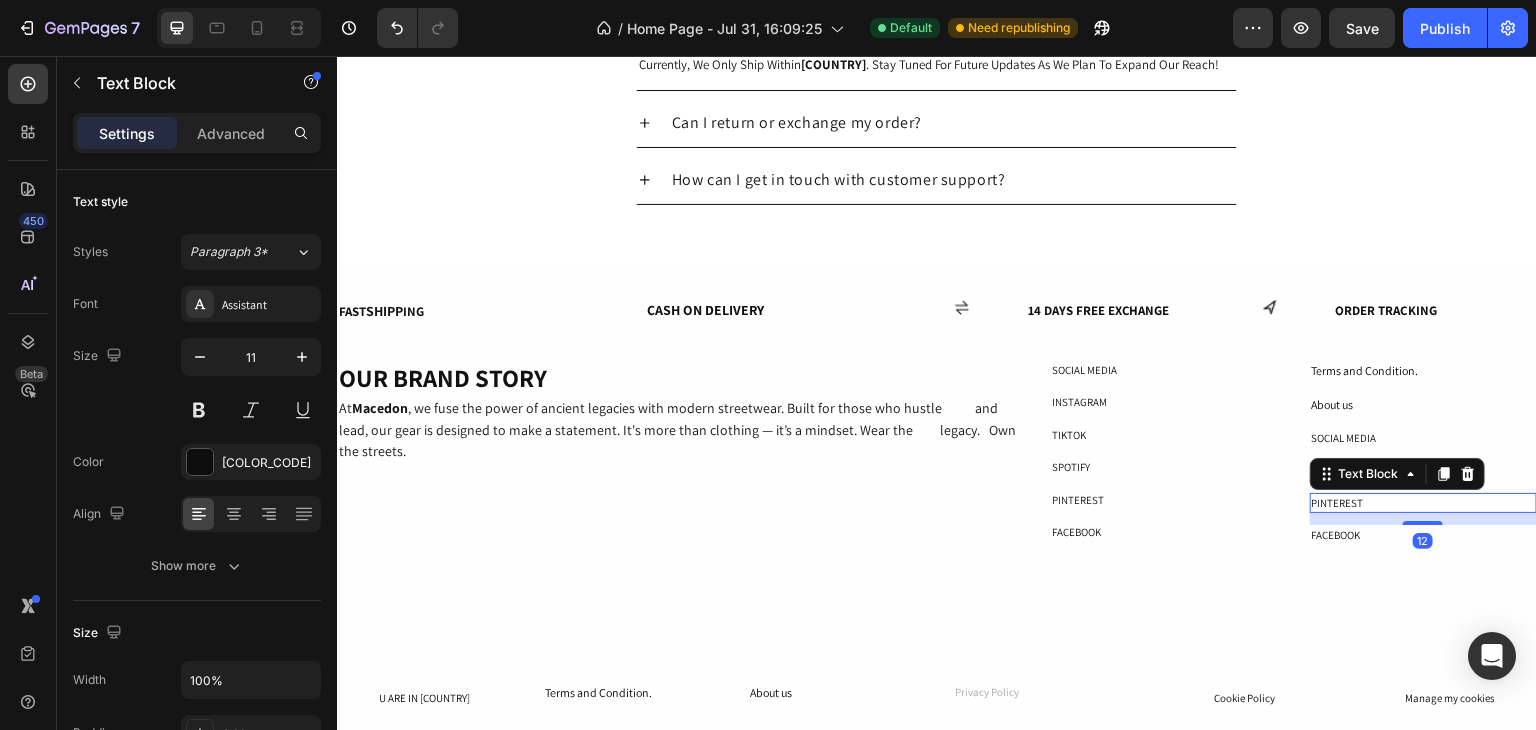 click 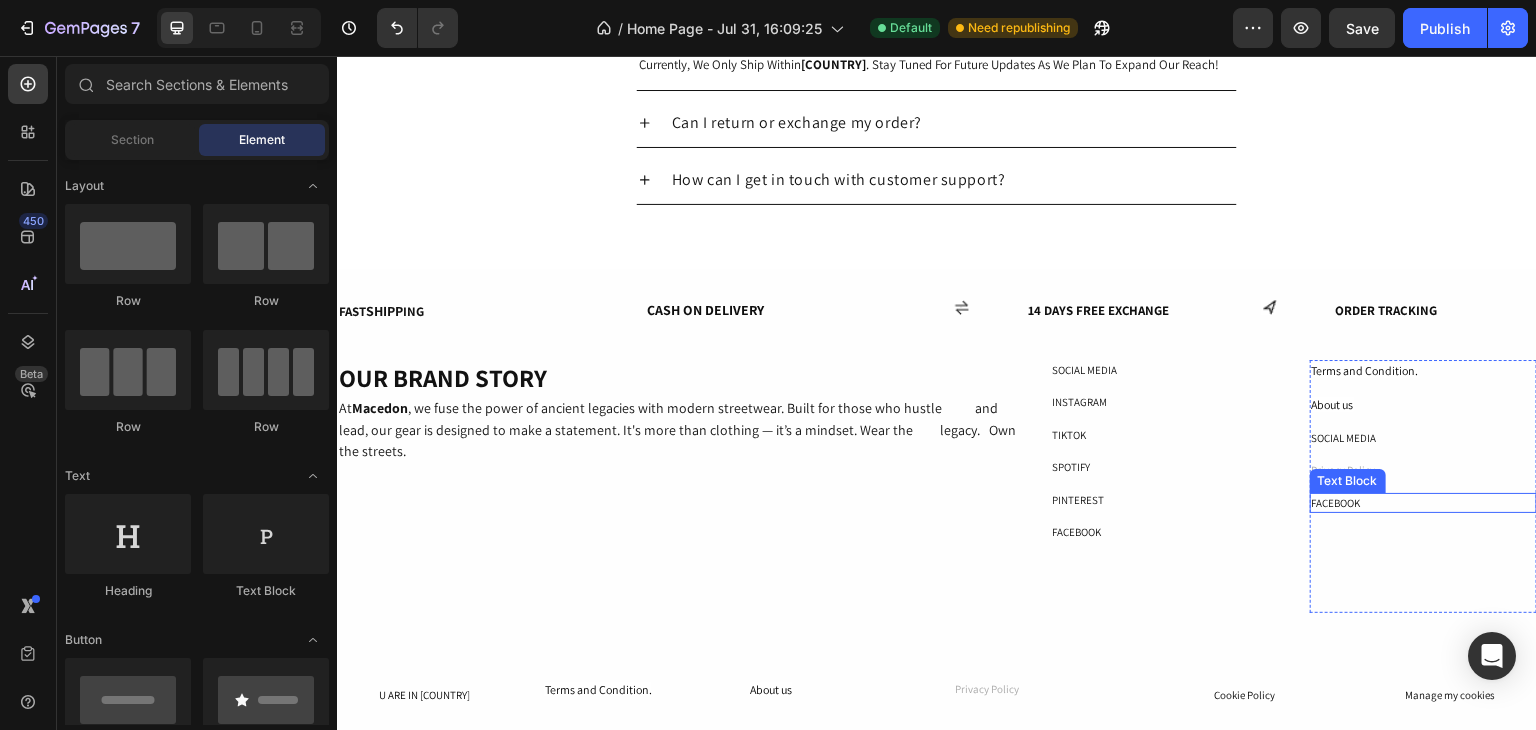 click on "FACEBOOK" at bounding box center [1423, 503] 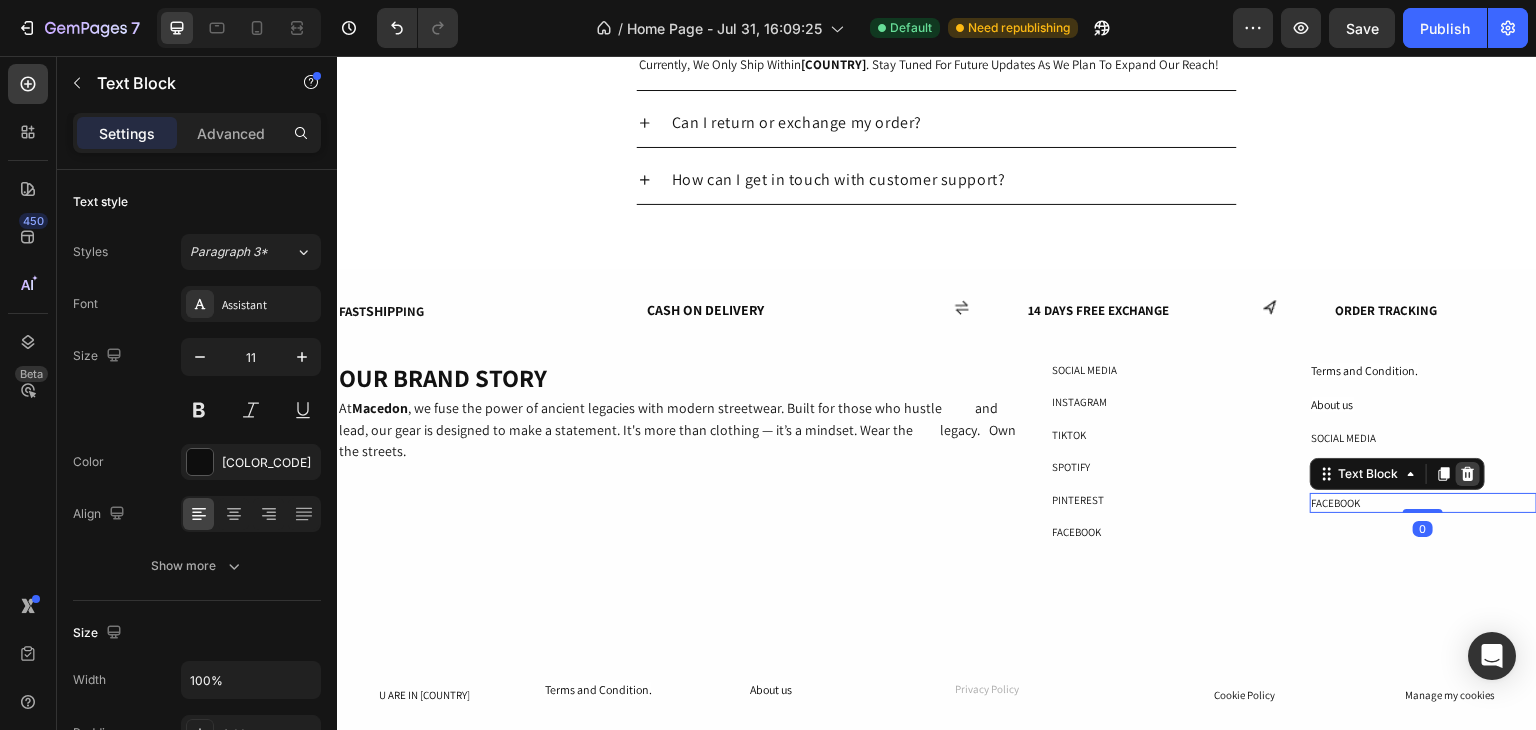click 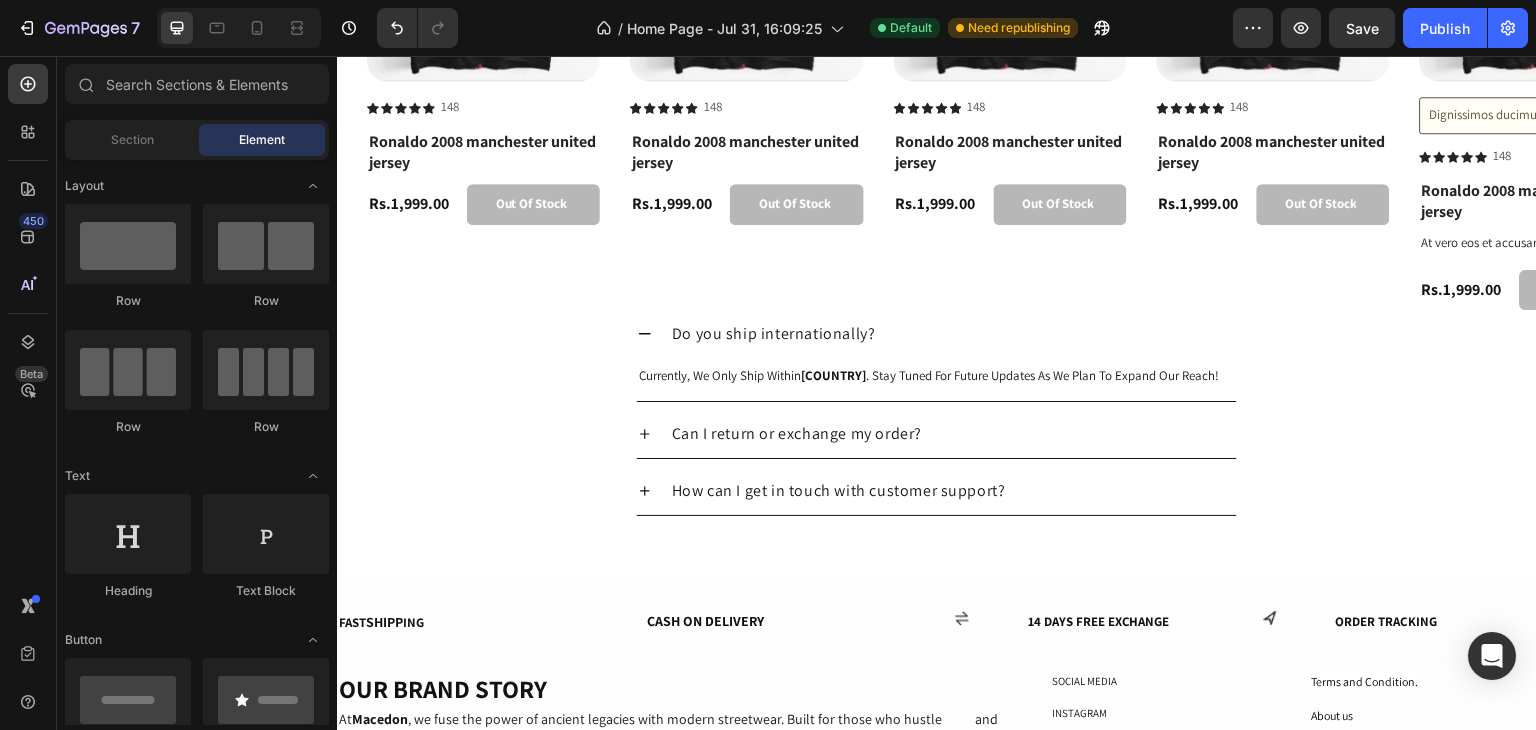 scroll, scrollTop: 2207, scrollLeft: 0, axis: vertical 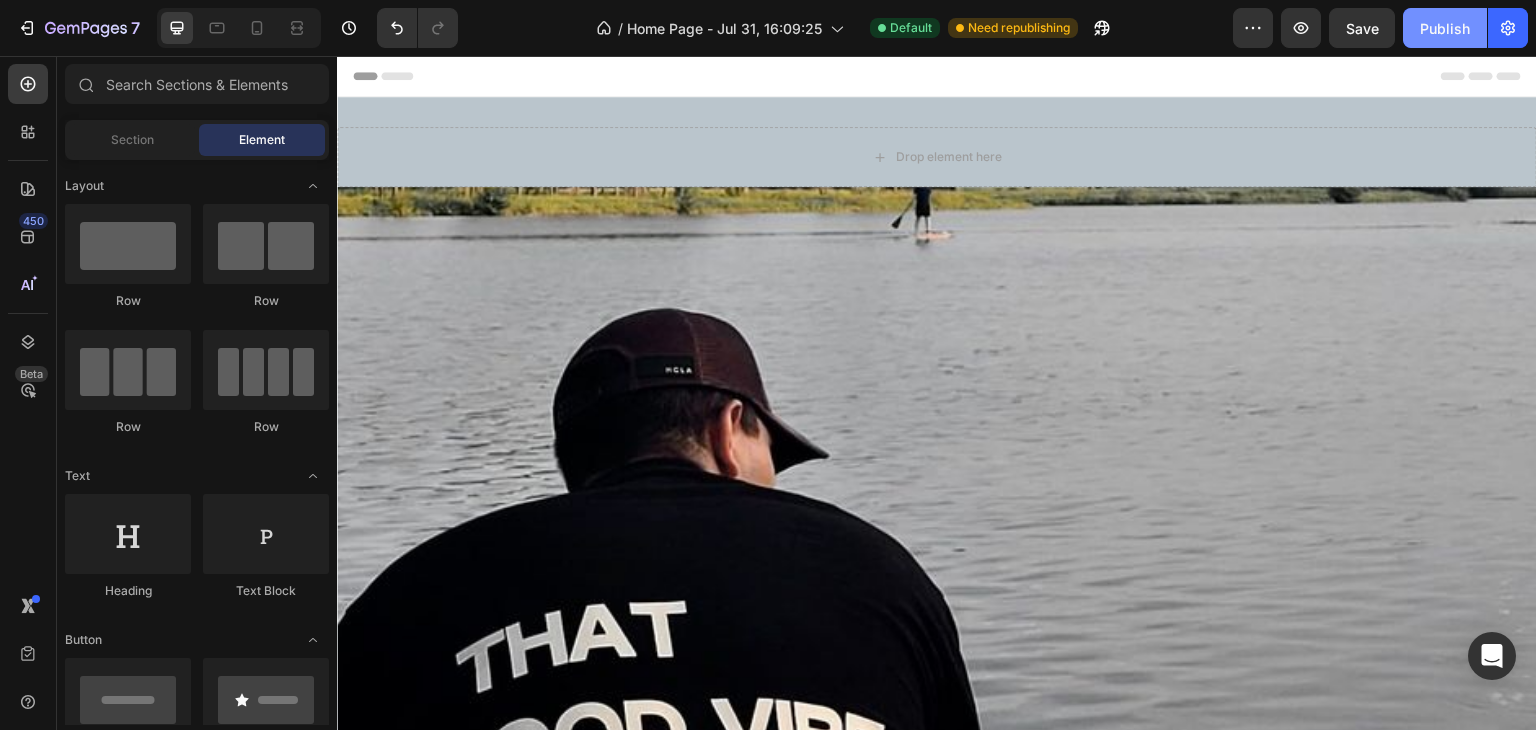 click on "Publish" 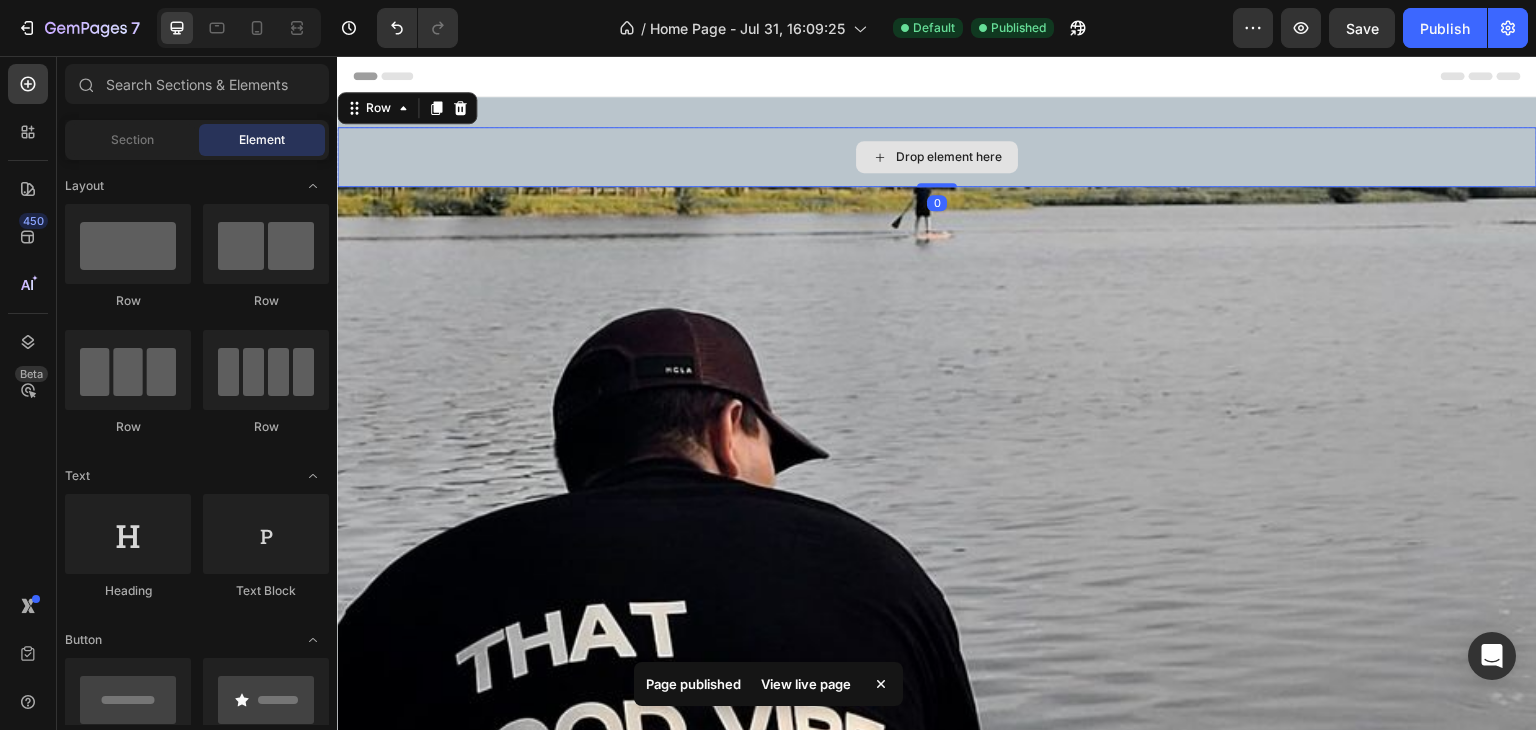 click on "Drop element here" at bounding box center (937, 157) 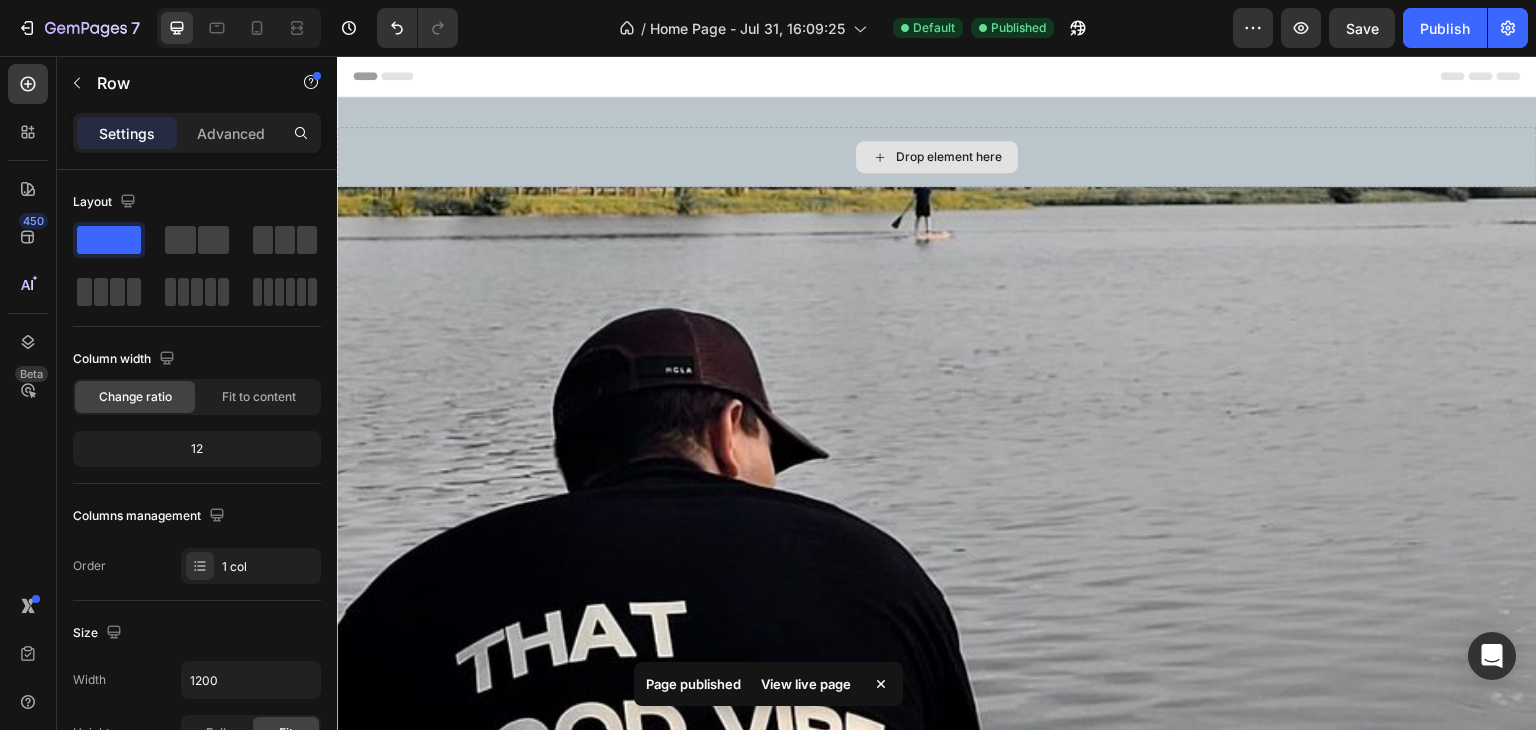 click on "Drop element here" at bounding box center (949, 157) 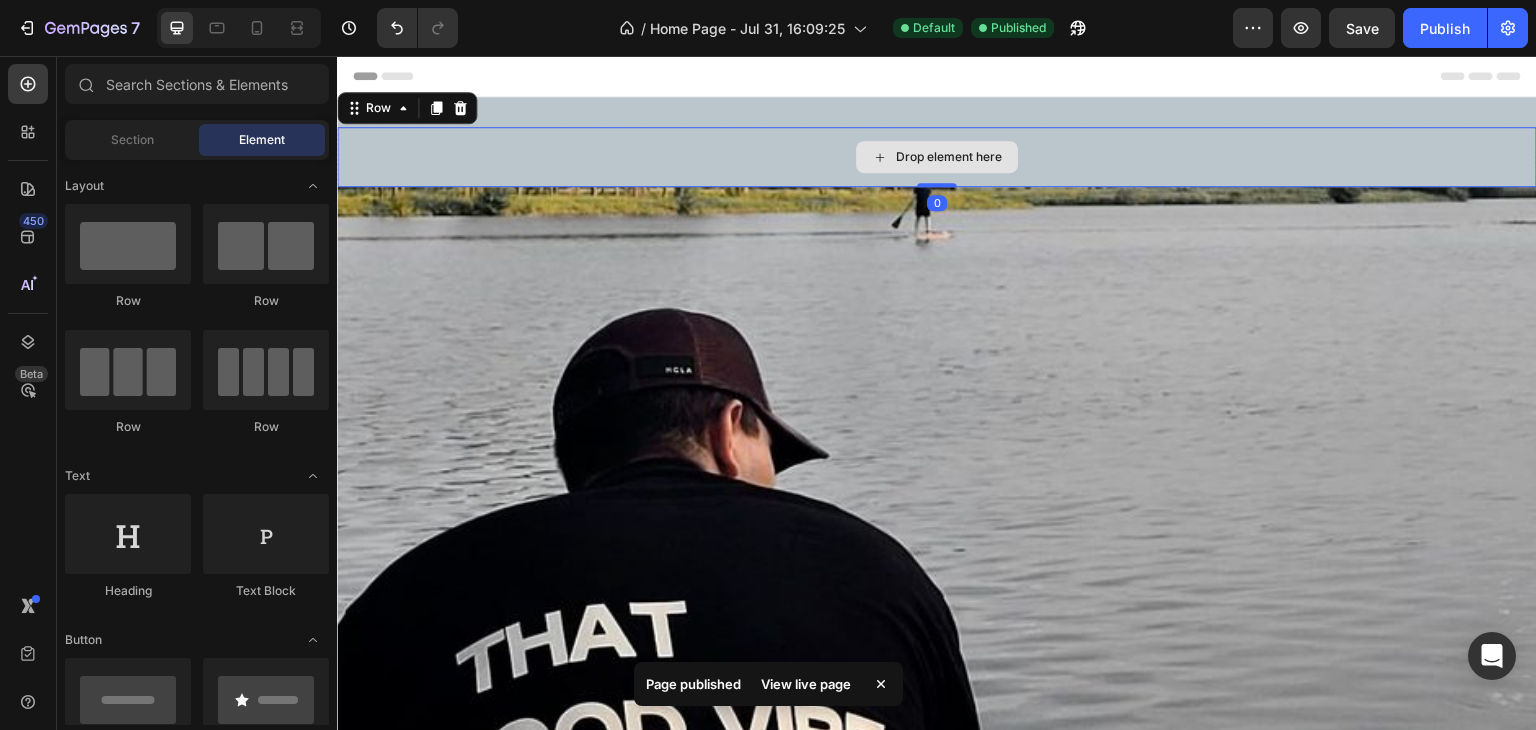 click on "Drop element here" at bounding box center (937, 157) 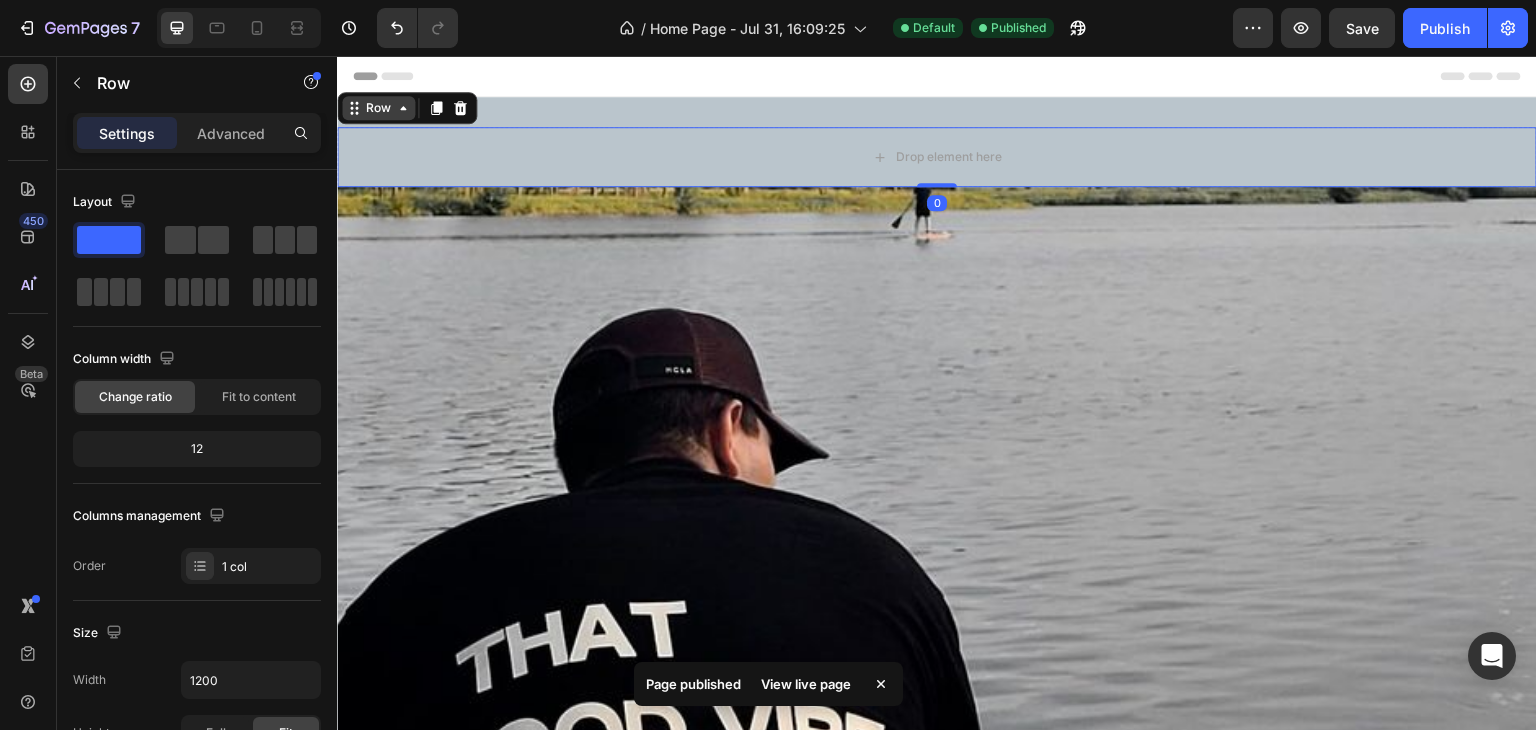click on "Row" at bounding box center [378, 108] 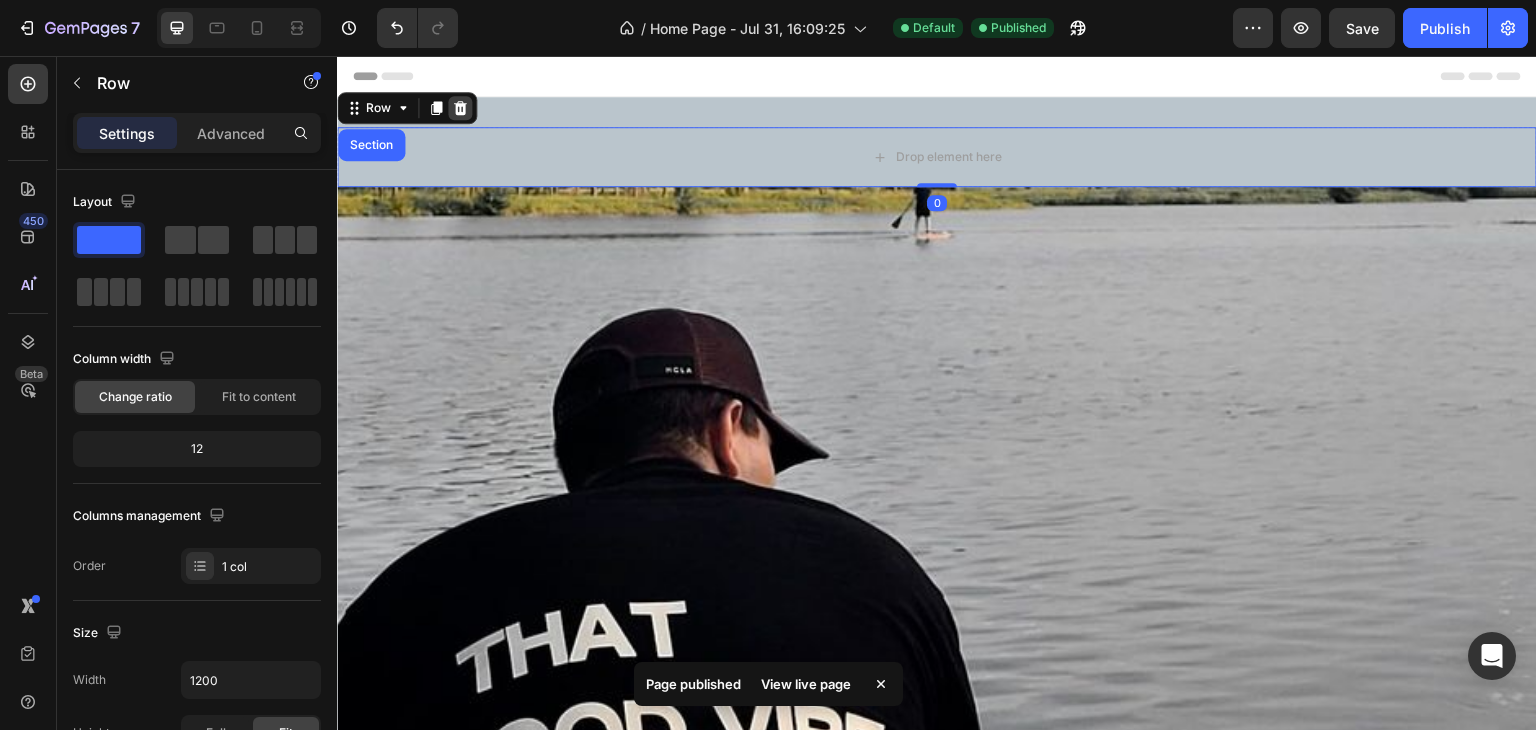 click 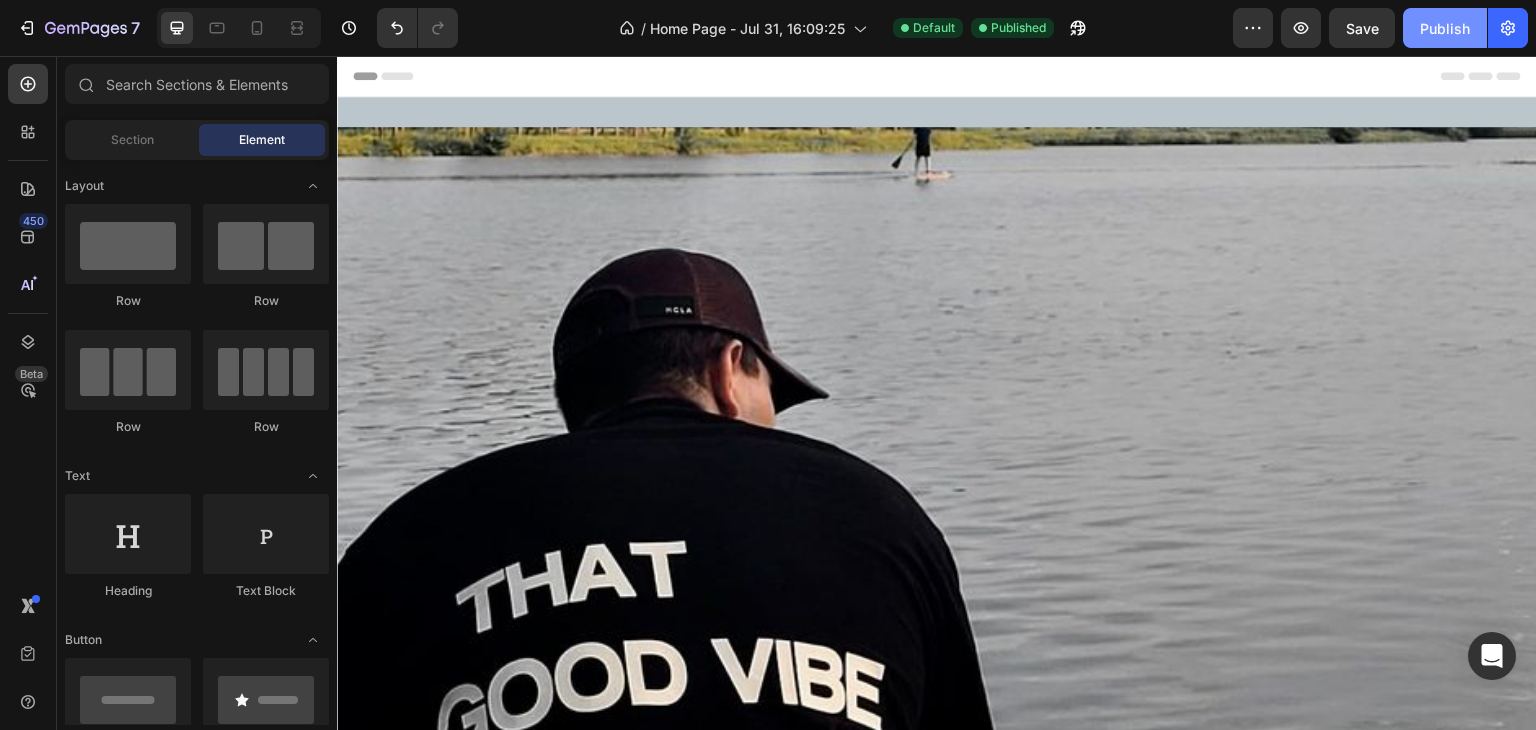 click on "Publish" at bounding box center [1445, 28] 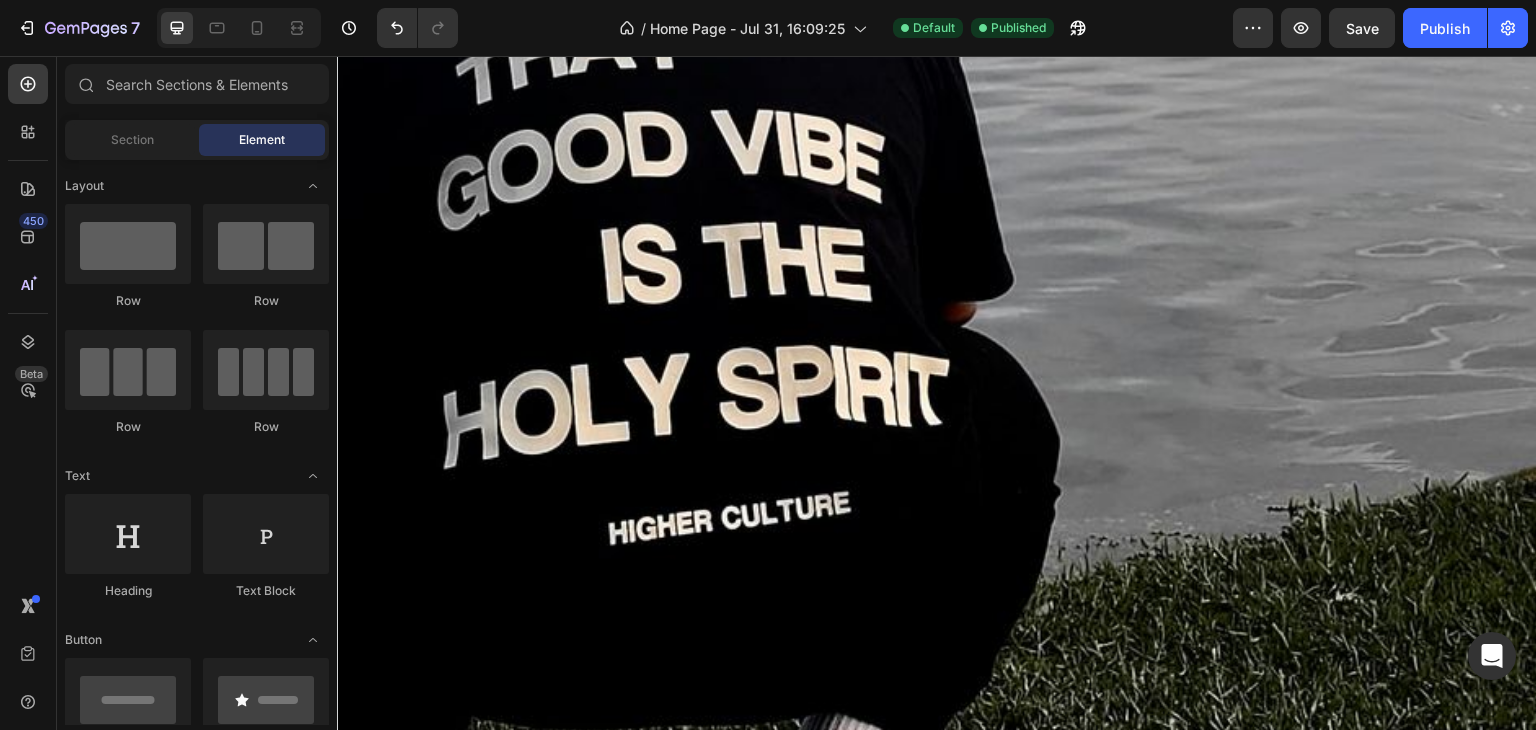 scroll, scrollTop: 698, scrollLeft: 0, axis: vertical 